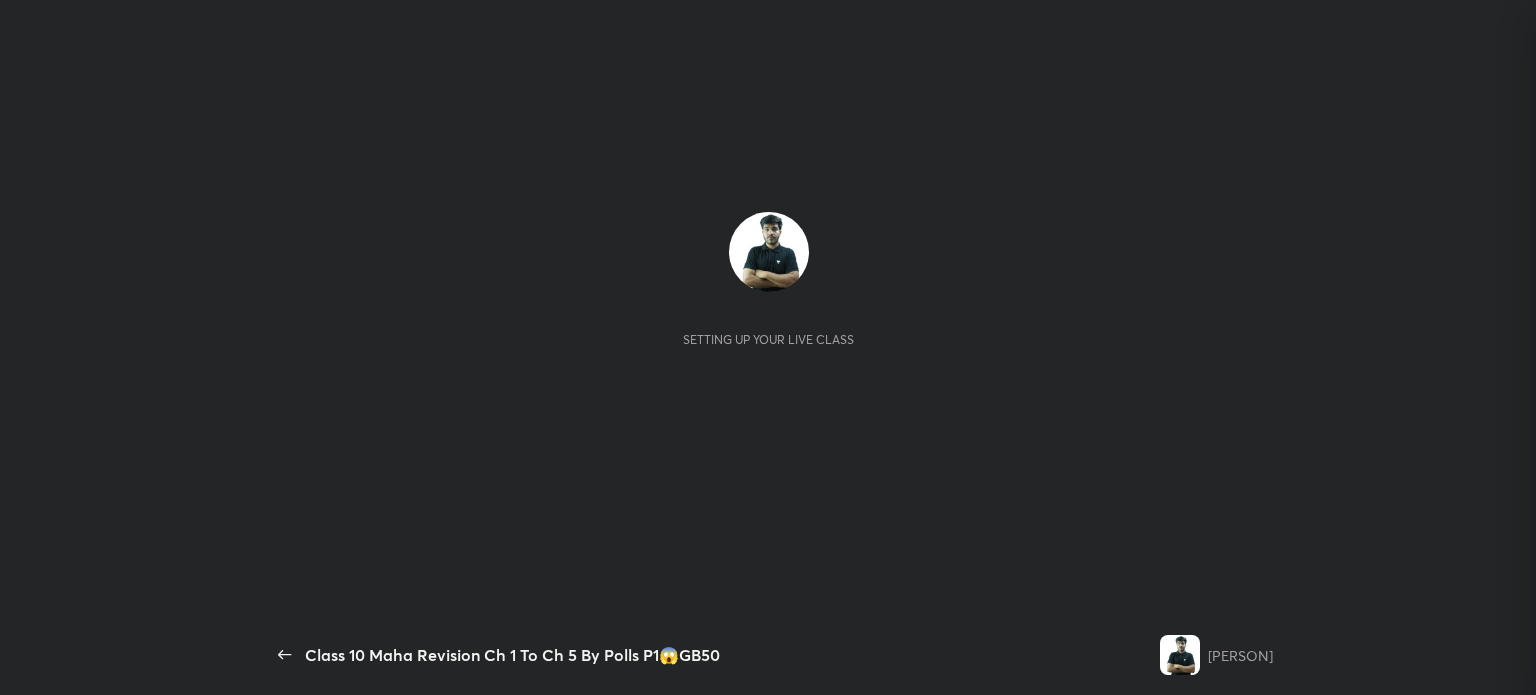 scroll, scrollTop: 0, scrollLeft: 0, axis: both 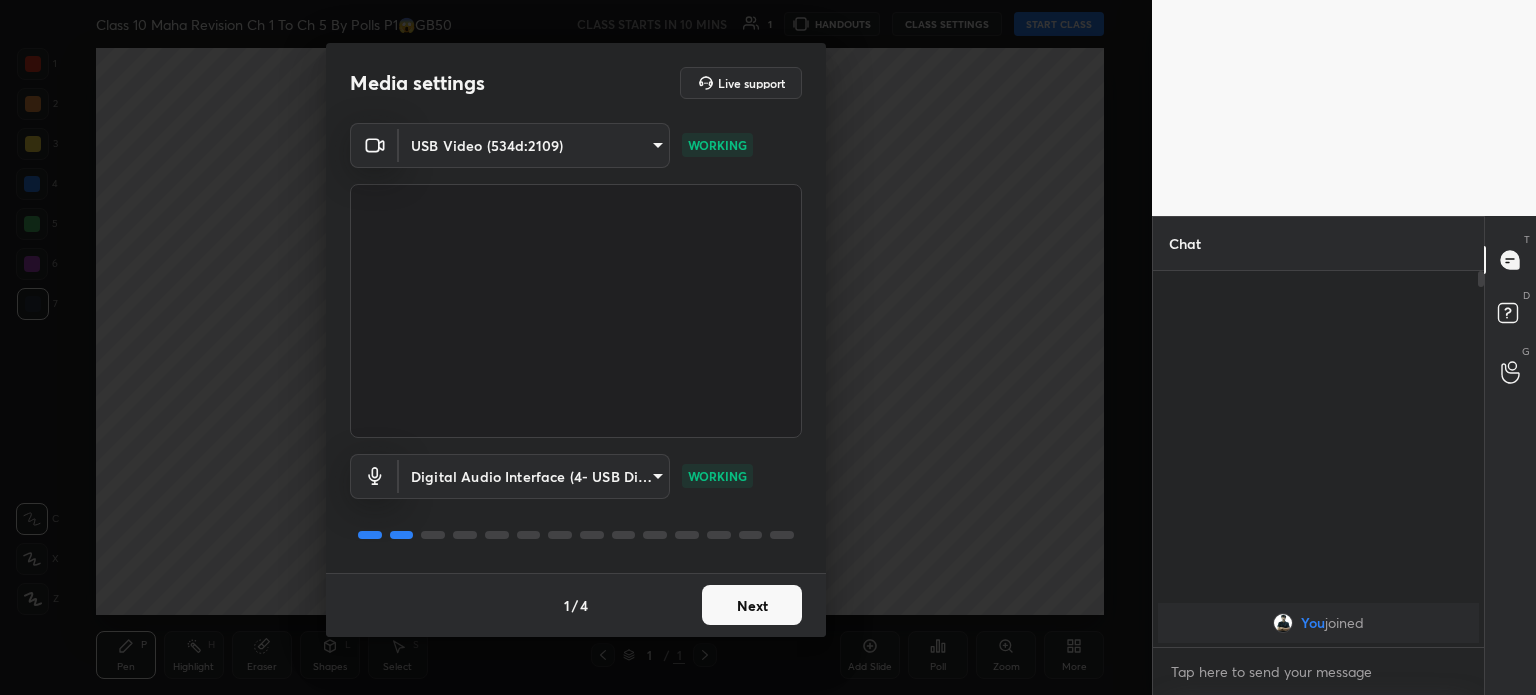 click on "Next" at bounding box center (752, 605) 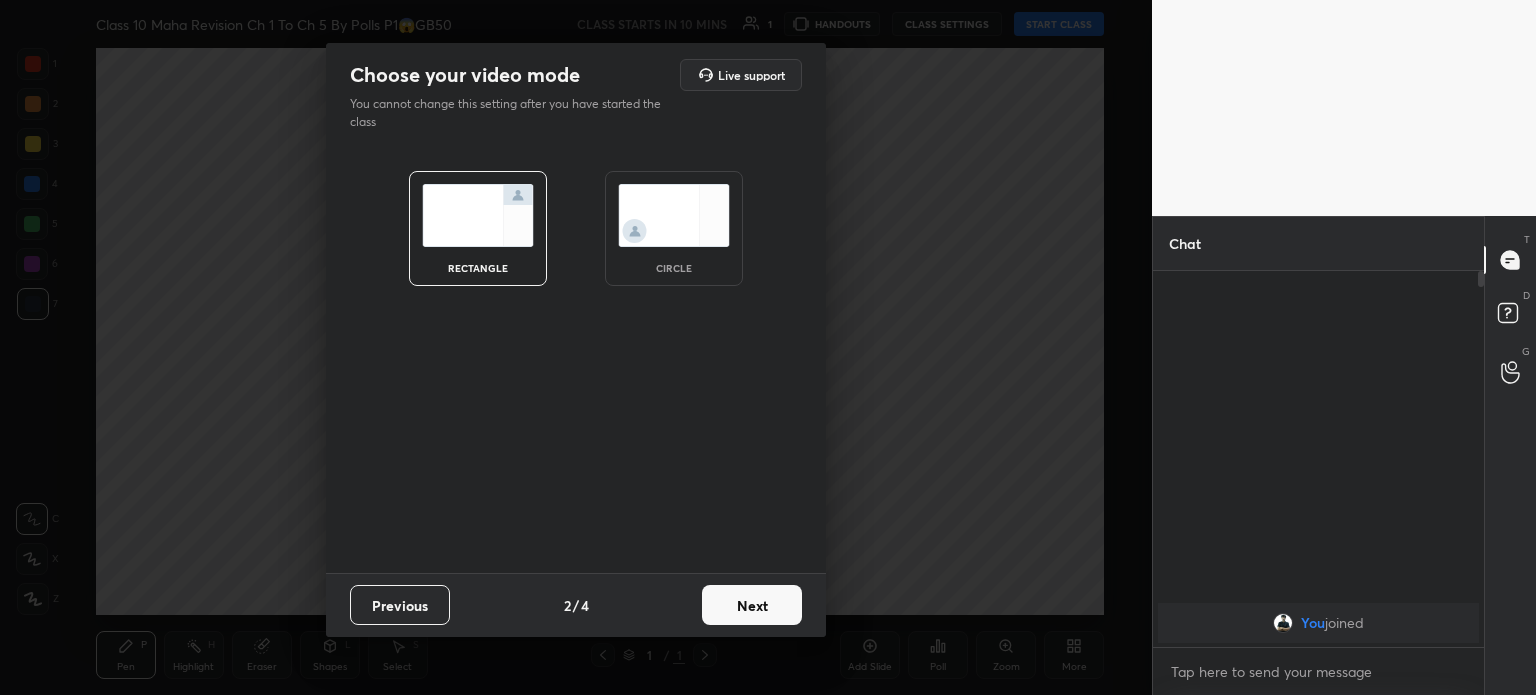 click on "Next" at bounding box center [752, 605] 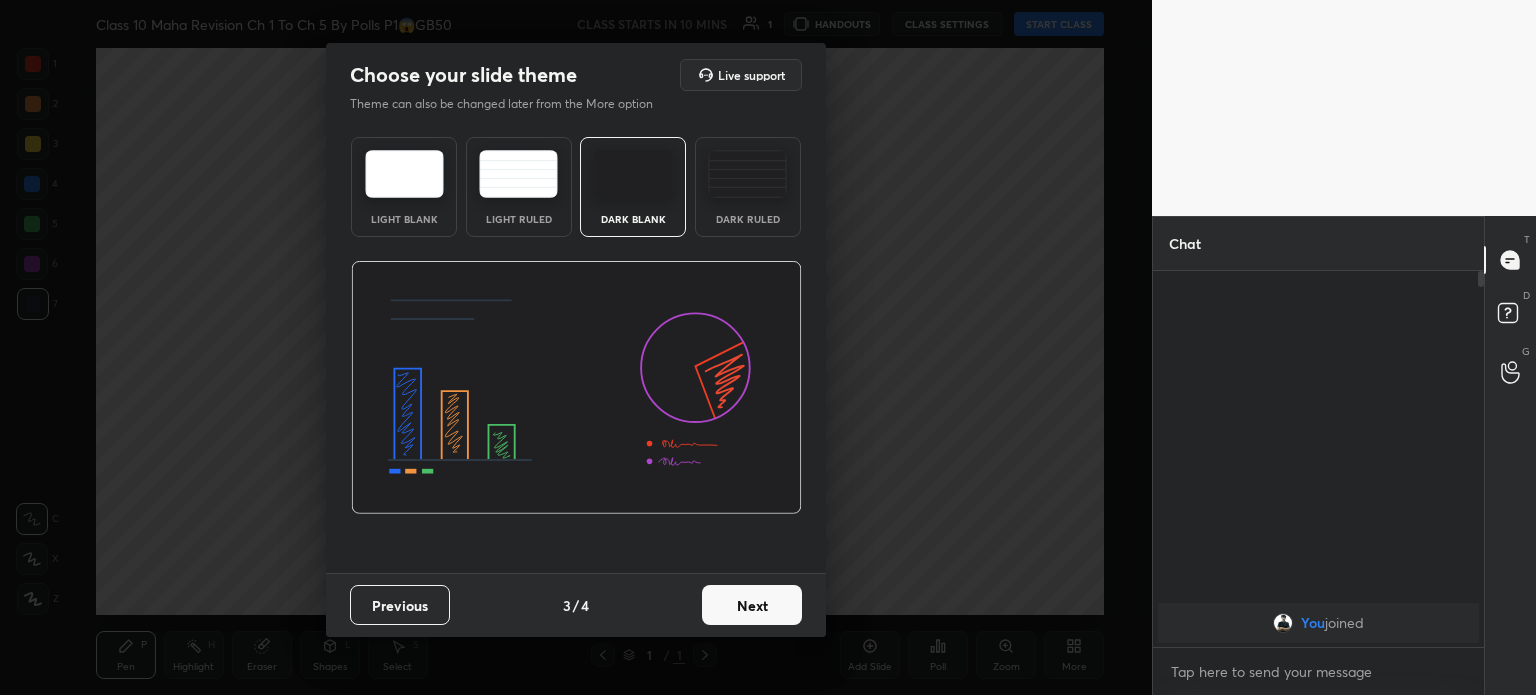 click on "Next" at bounding box center [752, 605] 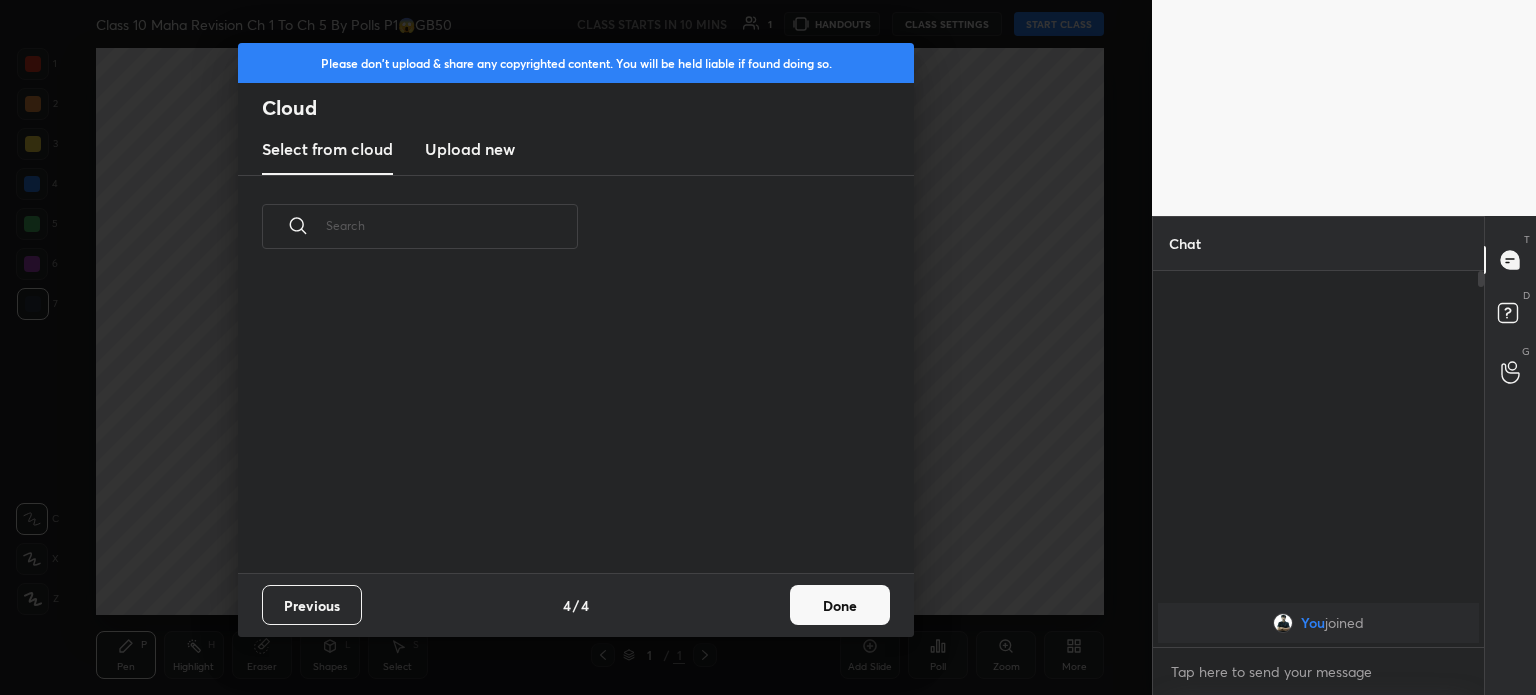 scroll, scrollTop: 6, scrollLeft: 10, axis: both 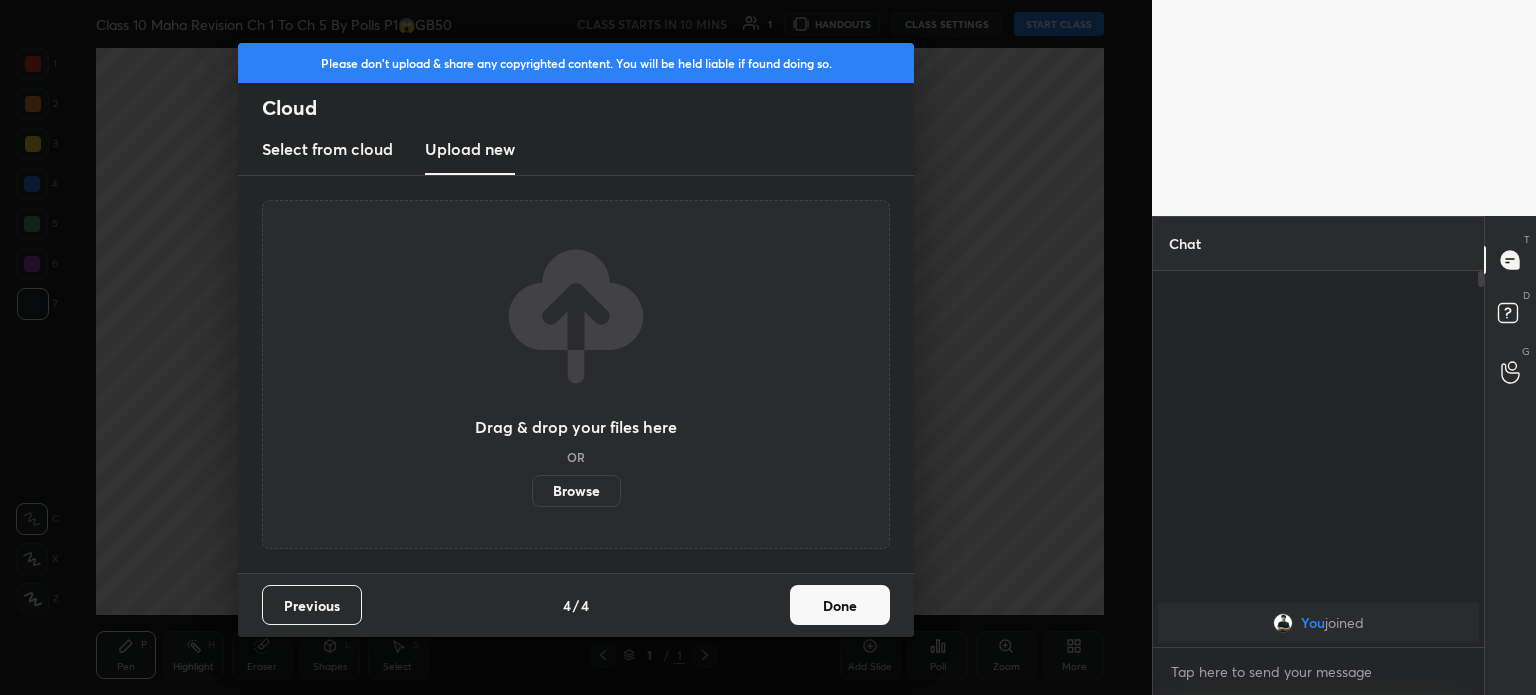 click on "Browse" at bounding box center [576, 491] 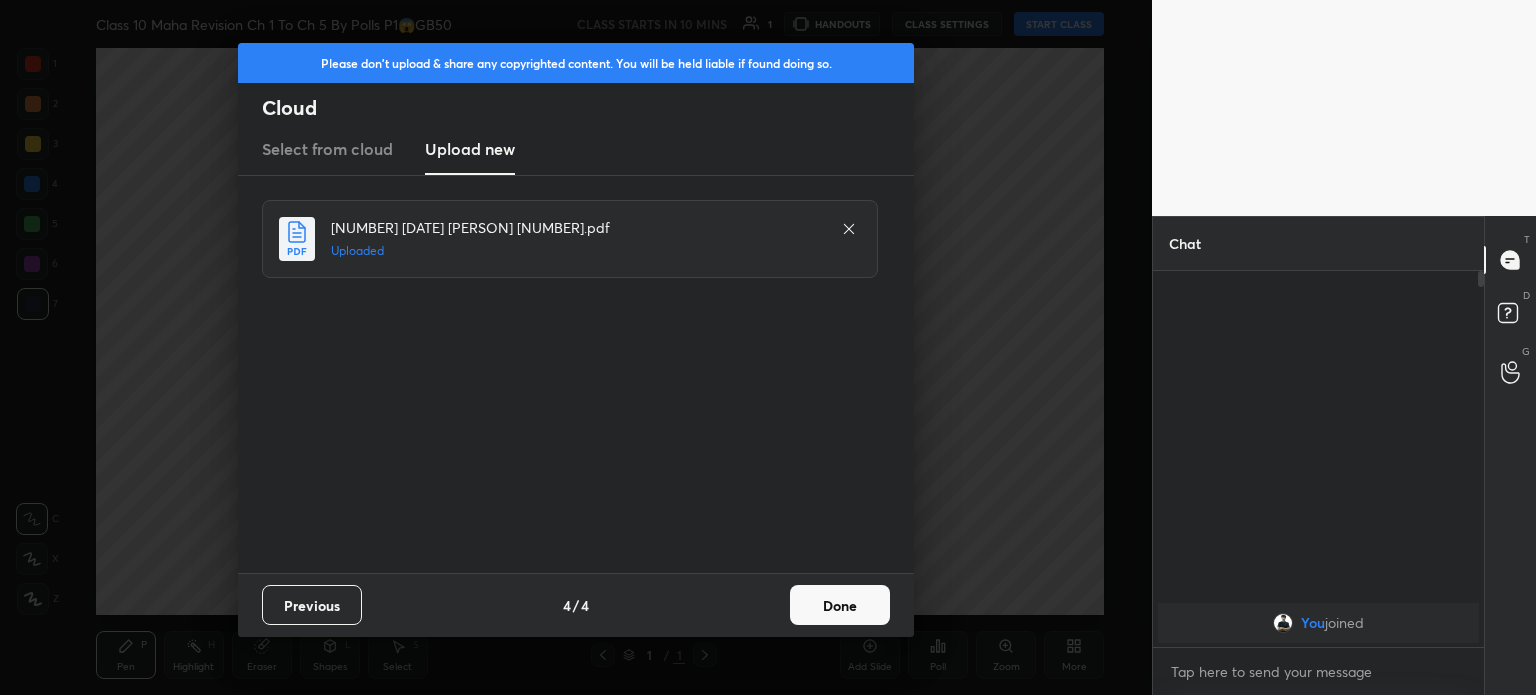 click on "Done" at bounding box center [840, 605] 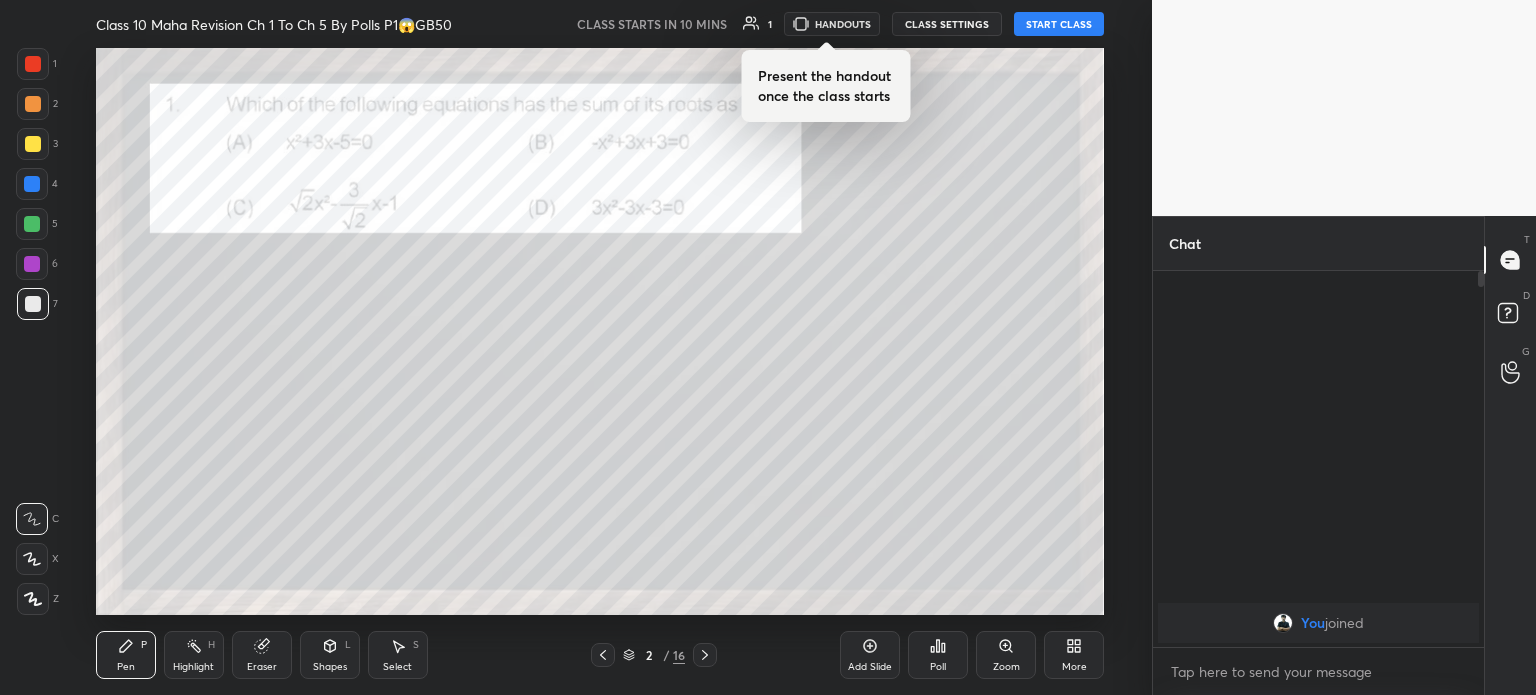 click at bounding box center [603, 655] 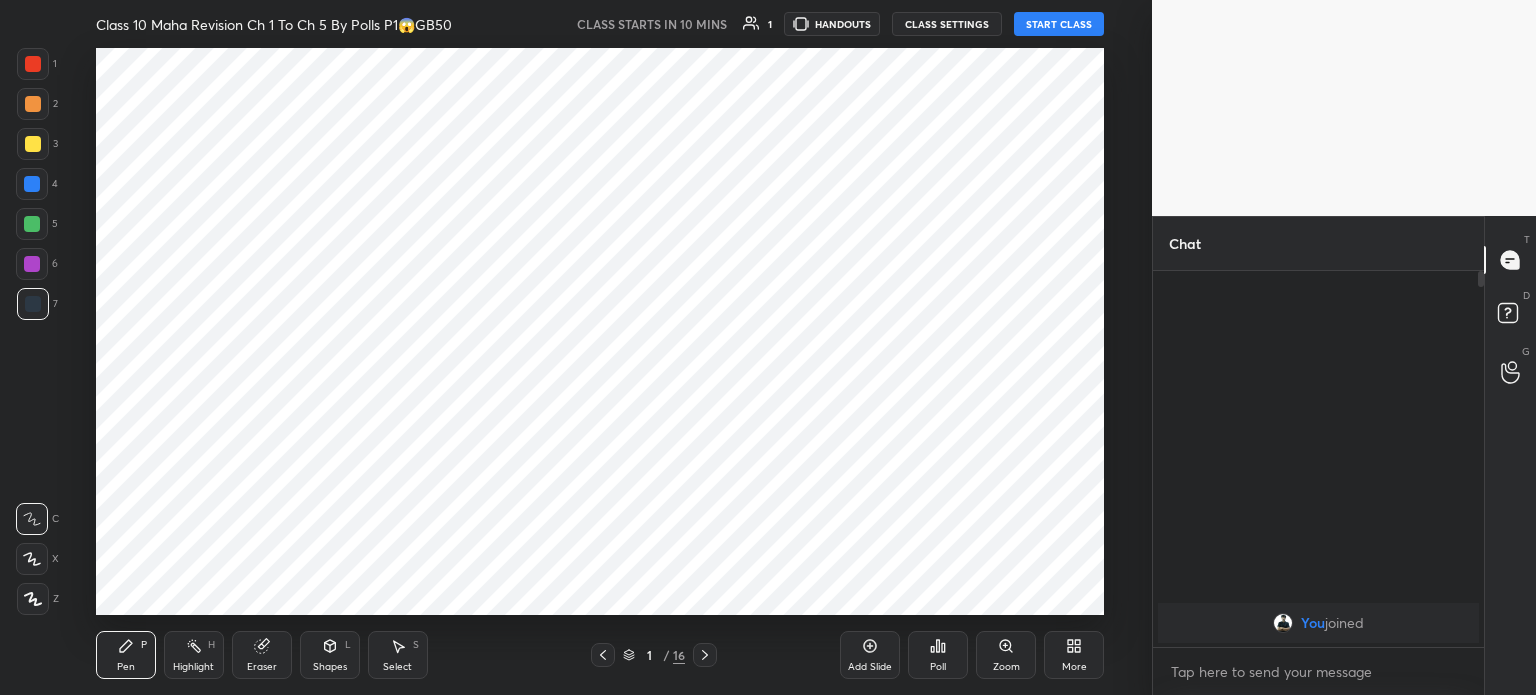 click on "Add Slide" at bounding box center [870, 667] 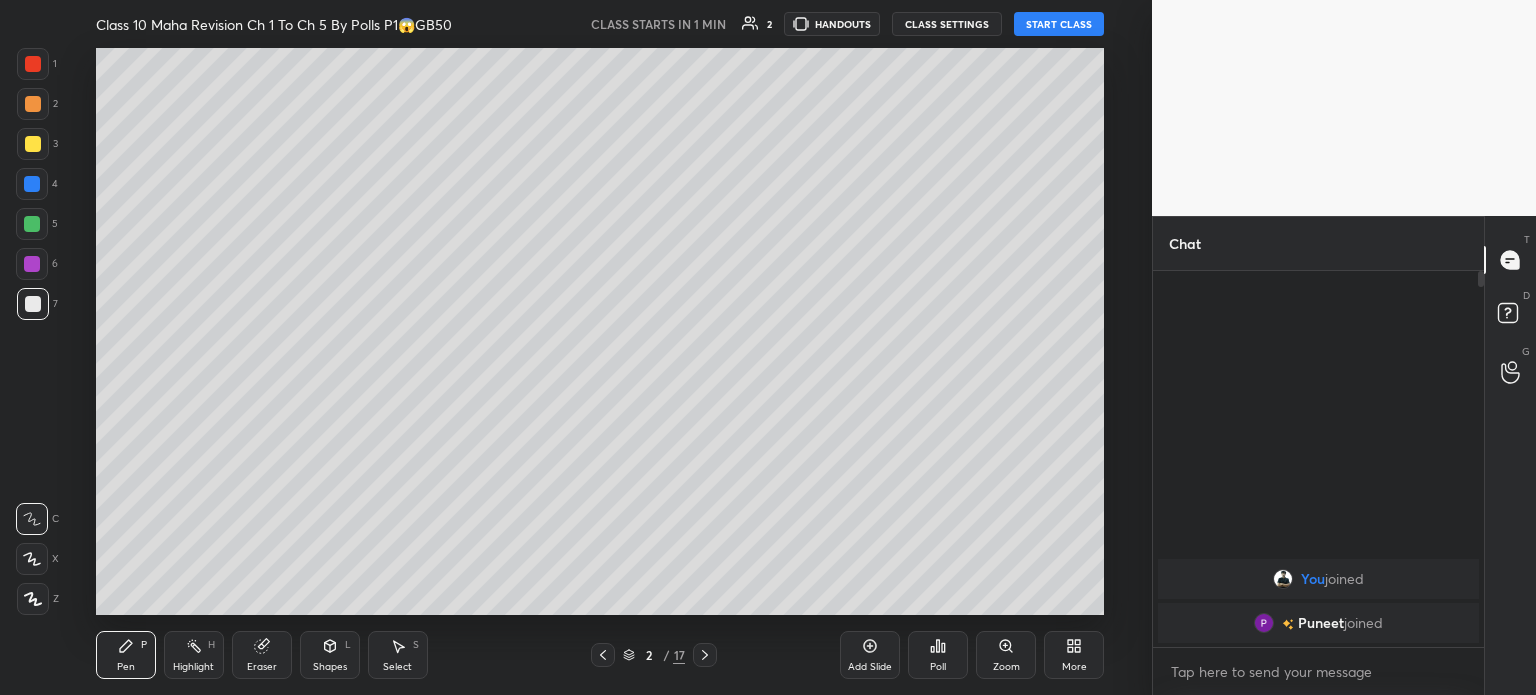 click on "START CLASS" at bounding box center [1059, 24] 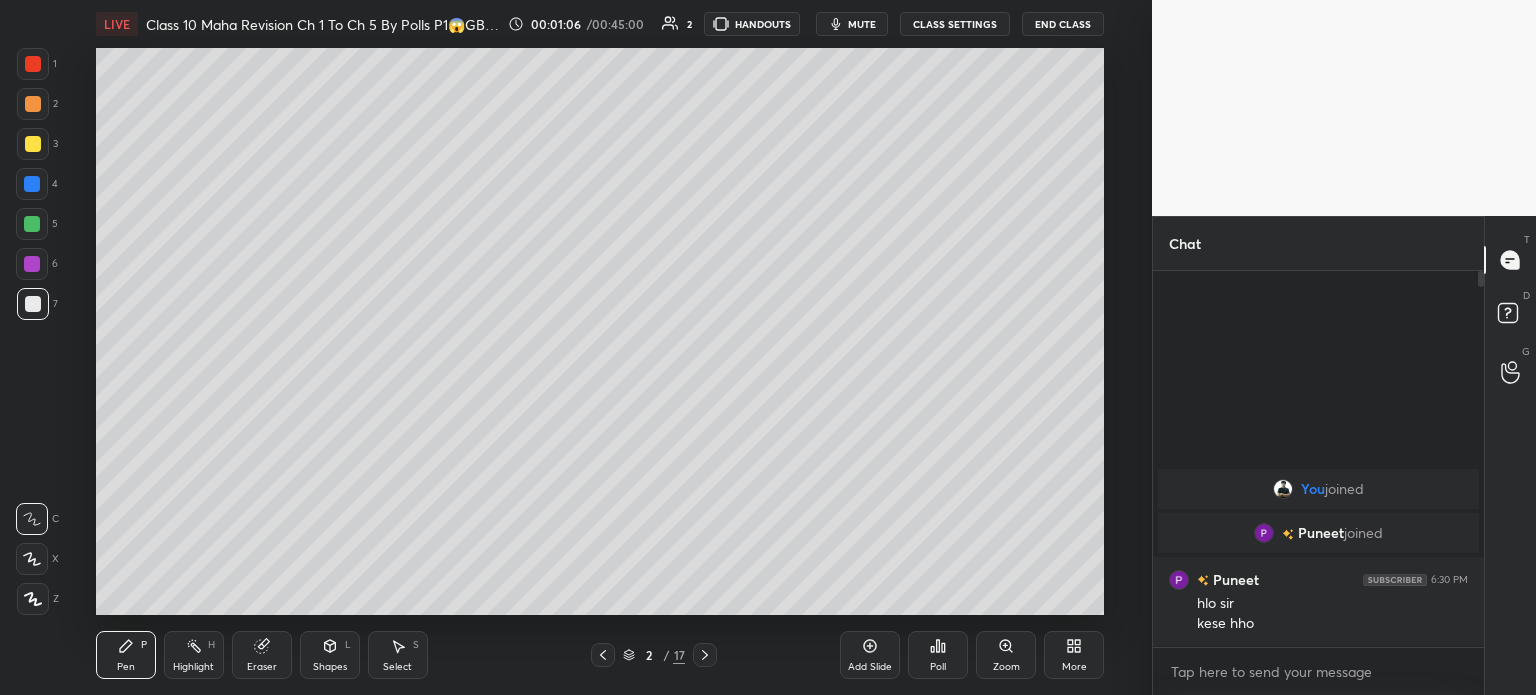 click on "1 2 3 4 5 6 7 C X Z C X Z E E Erase all   H H LIVE Class 10 Maha Revision Ch 1 To Ch 5 By Polls P1😱GB50 00:01:06 /  00:45:00 2 HANDOUTS mute CLASS SETTINGS End Class Setting up your live class Poll for   secs No correct answer Start poll Back Class 10 Maha Revision Ch 1 To Ch 5 By Polls P1😱GB50 Gorav Panwar Pen P Highlight H Eraser Shapes L Select S 2 / 17 Add Slide Poll Zoom More Chat You  joined Puneet  joined Puneet 6:30 PM hlo sir kese hho 4 NEW MESSAGES Enable hand raising Enable raise hand to speak to learners. Once enabled, chat will be turned off temporarily. Enable x   introducing Raise a hand with a doubt Now learners can raise their hand along with a doubt  How it works? Doubts asked by learners will show up here NEW DOUBTS ASKED No one has raised a hand yet Can't raise hand Looks like educator just invited you to speak. Please wait before you can raise your hand again. Got it T Messages (T) D Doubts (D) G Raise Hand (G) Report an issue Reason for reporting Buffering Chat not working ​" at bounding box center [768, 347] 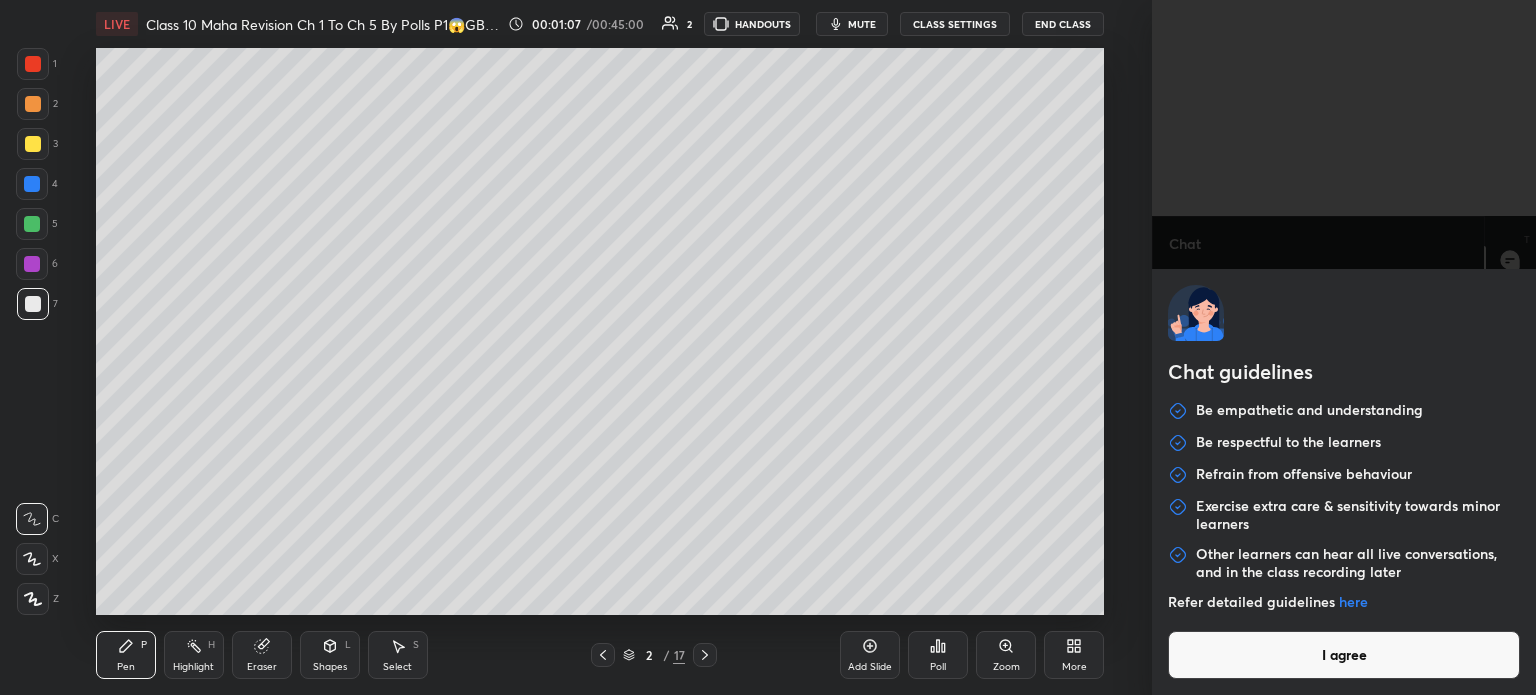 click on "I agree" at bounding box center (1344, 655) 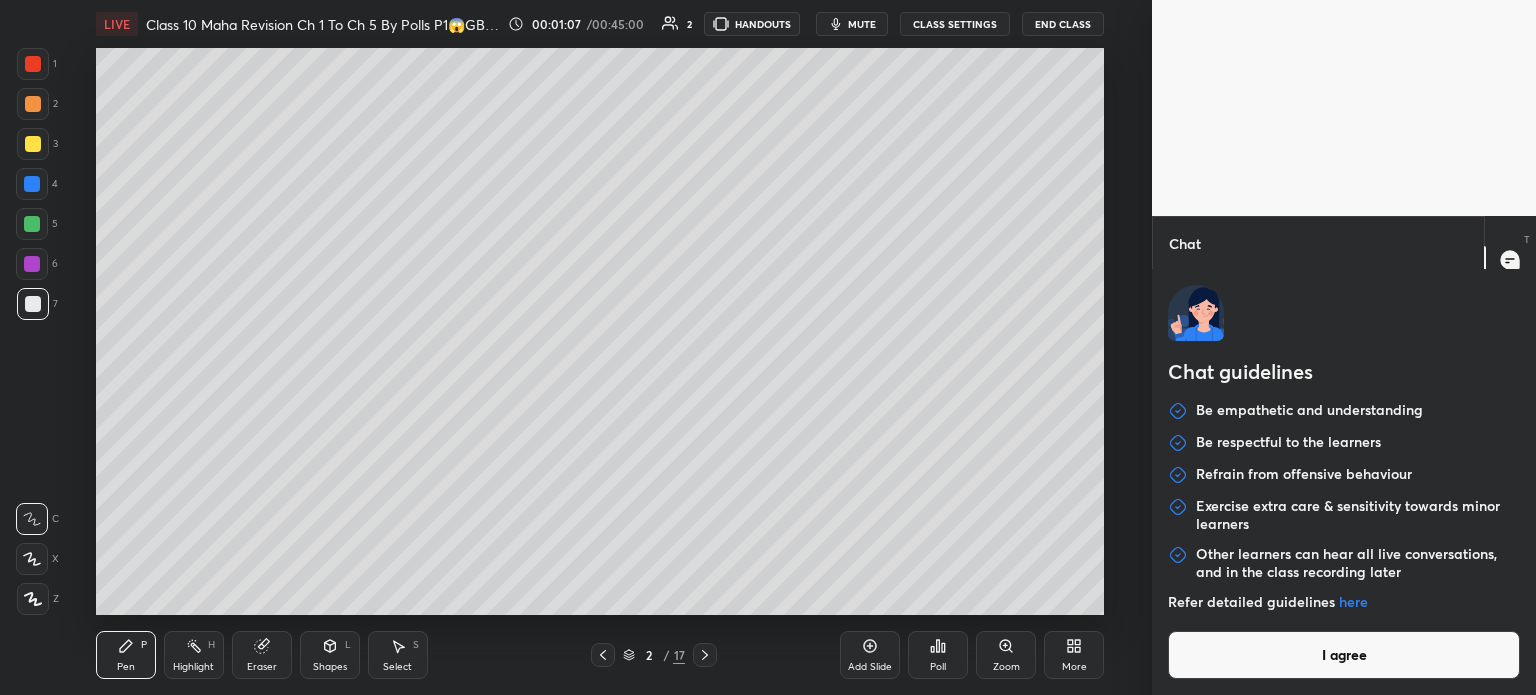 type on "x" 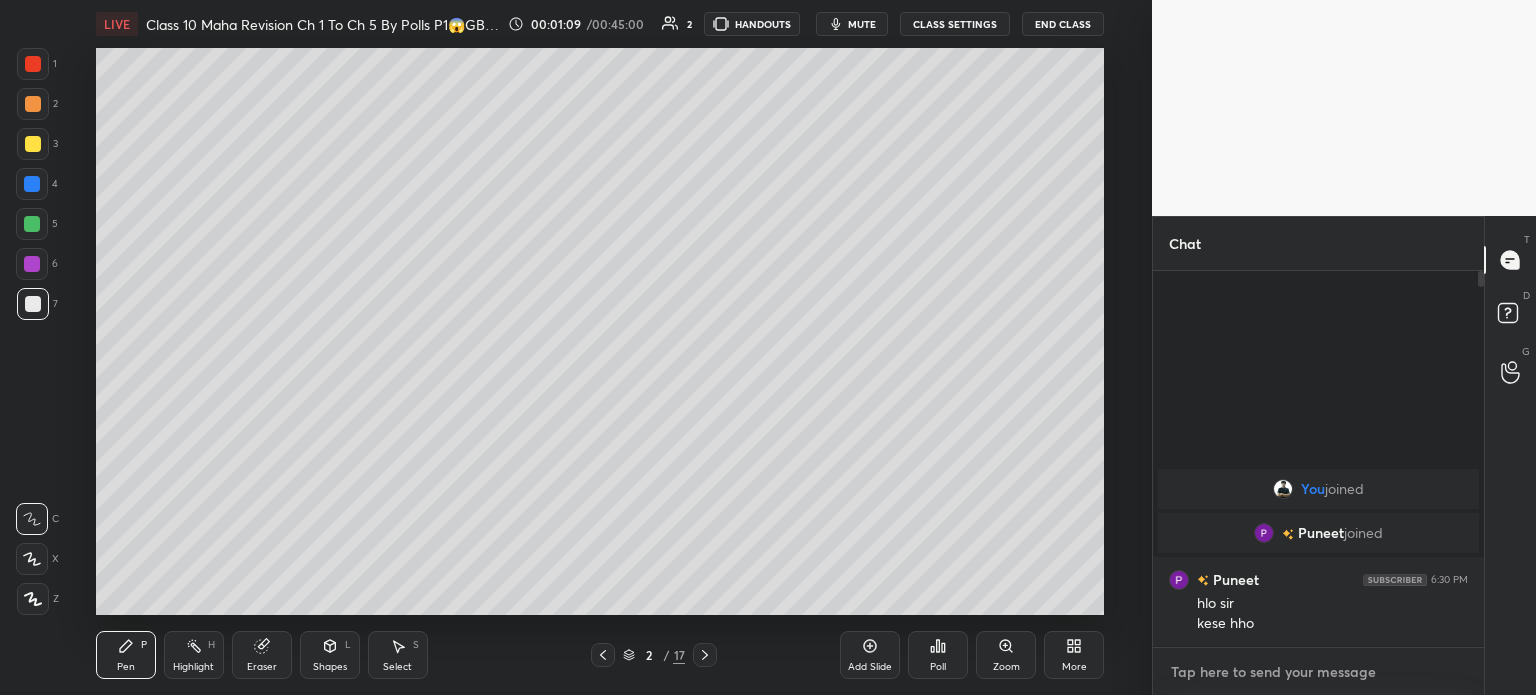 paste on "https://unacademy.com/course/class-10-circles-basic-se-advanced-by-gourav-bhaiya/56UD6CX8?liveclass=J2YCKE17" 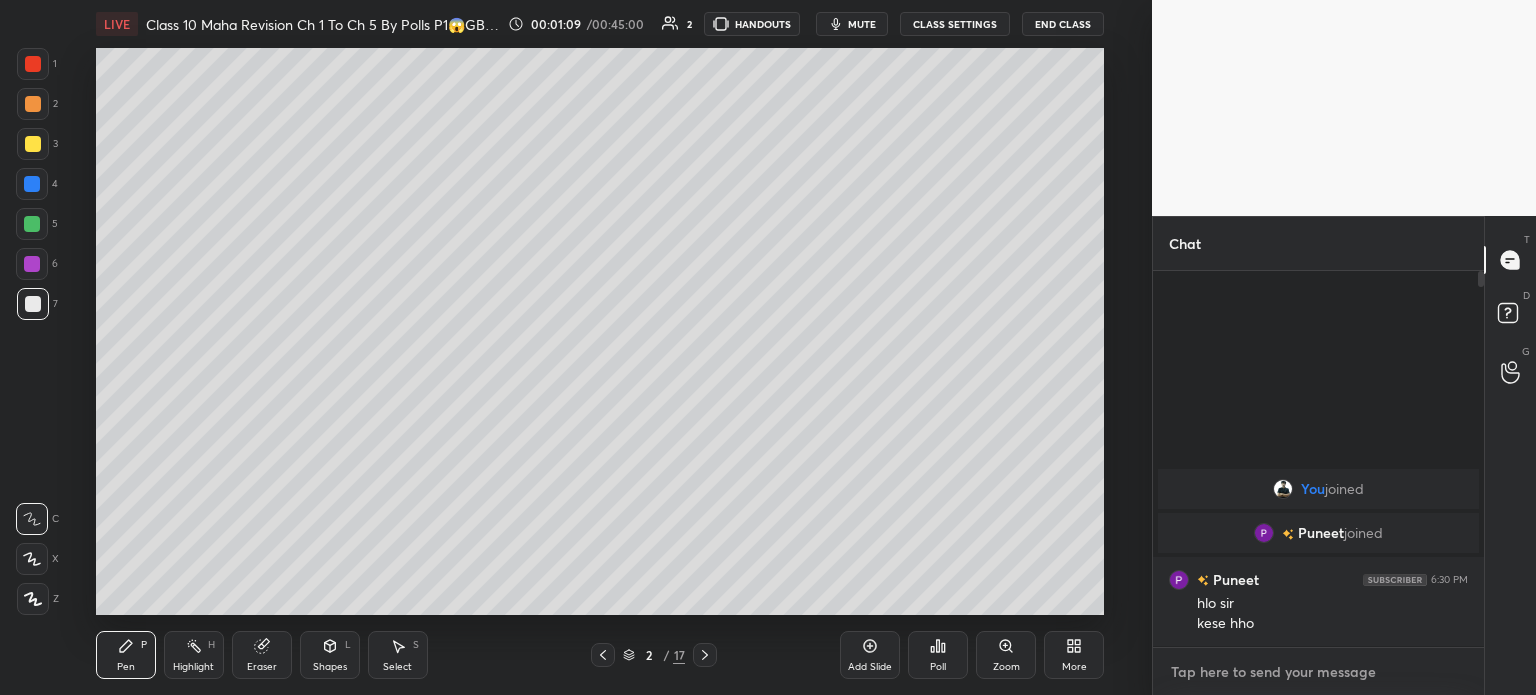 type on "https://unacademy.com/course/class-10-circles-basic-se-advanced-by-gourav-bhaiya/56UD6CX8?liveclass=J2YCKE17" 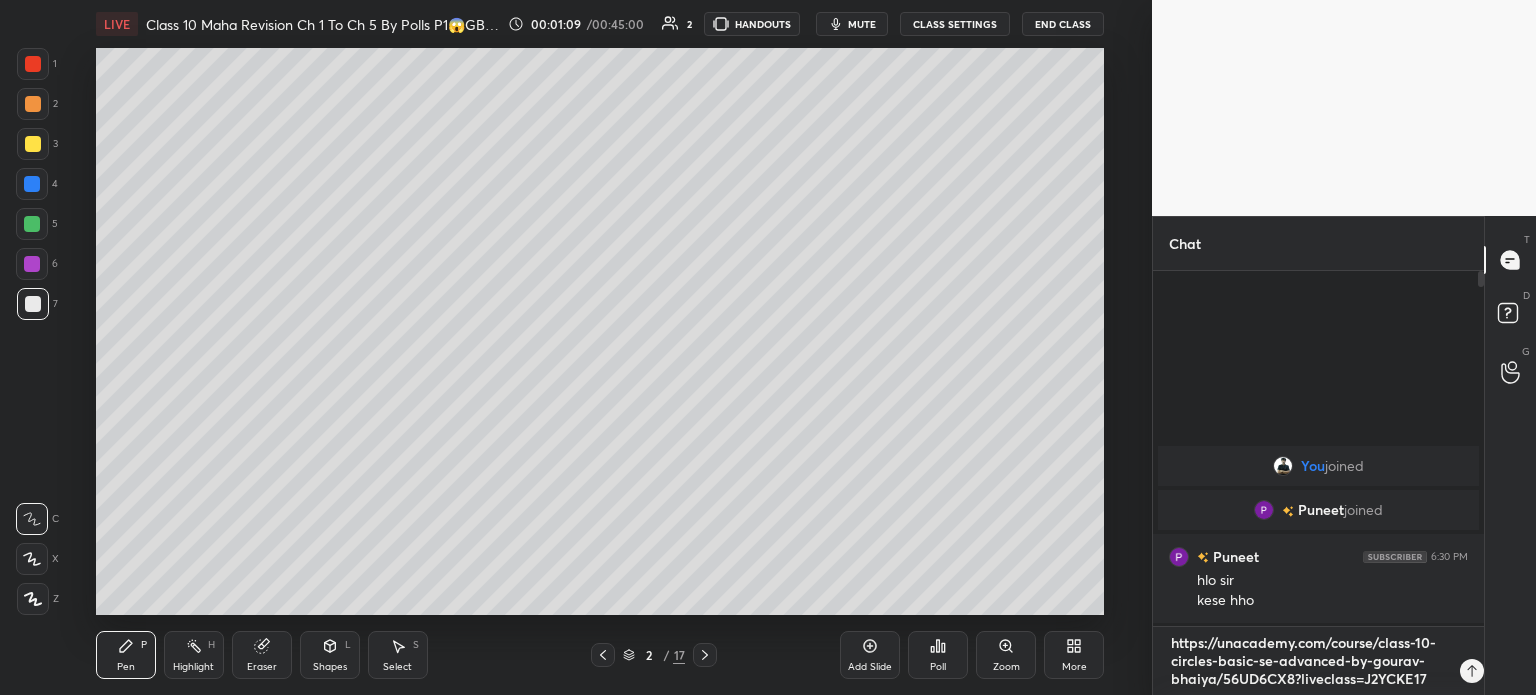 scroll, scrollTop: 0, scrollLeft: 0, axis: both 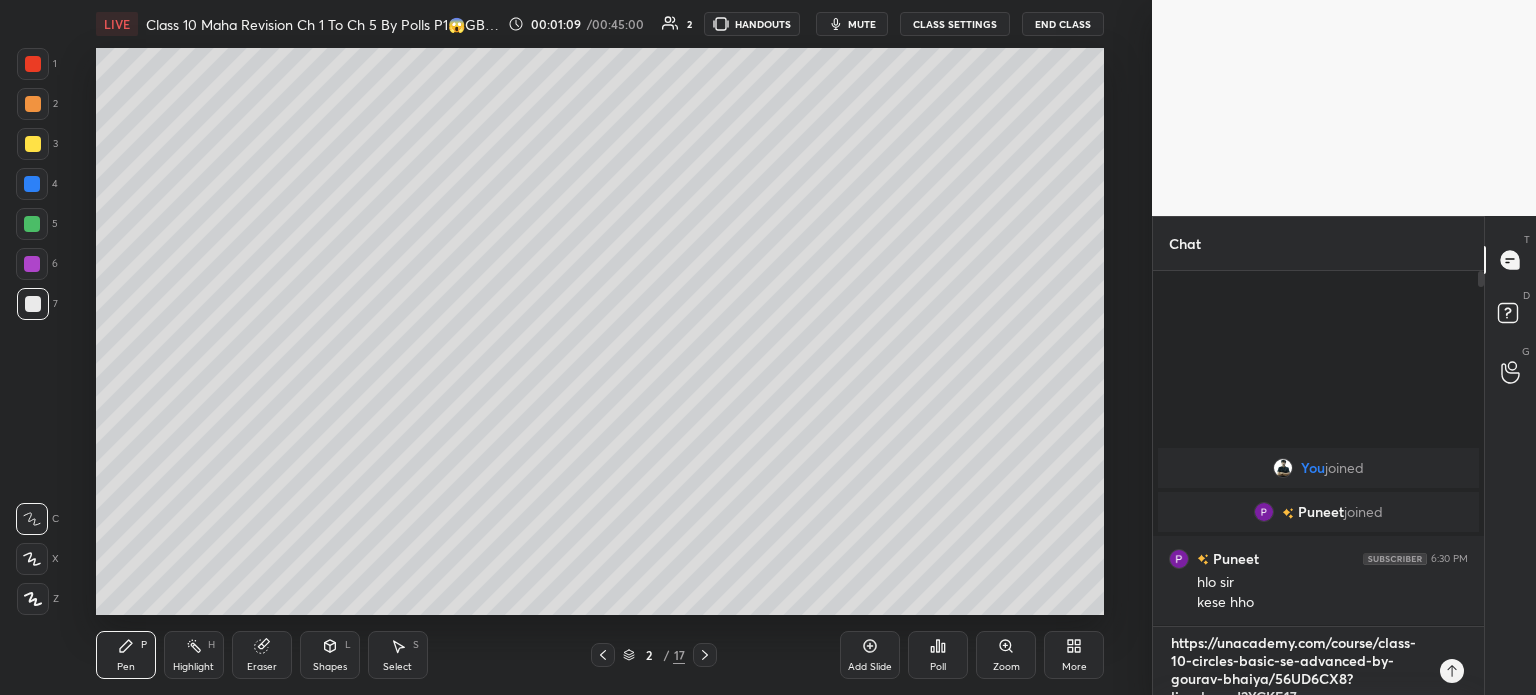 type 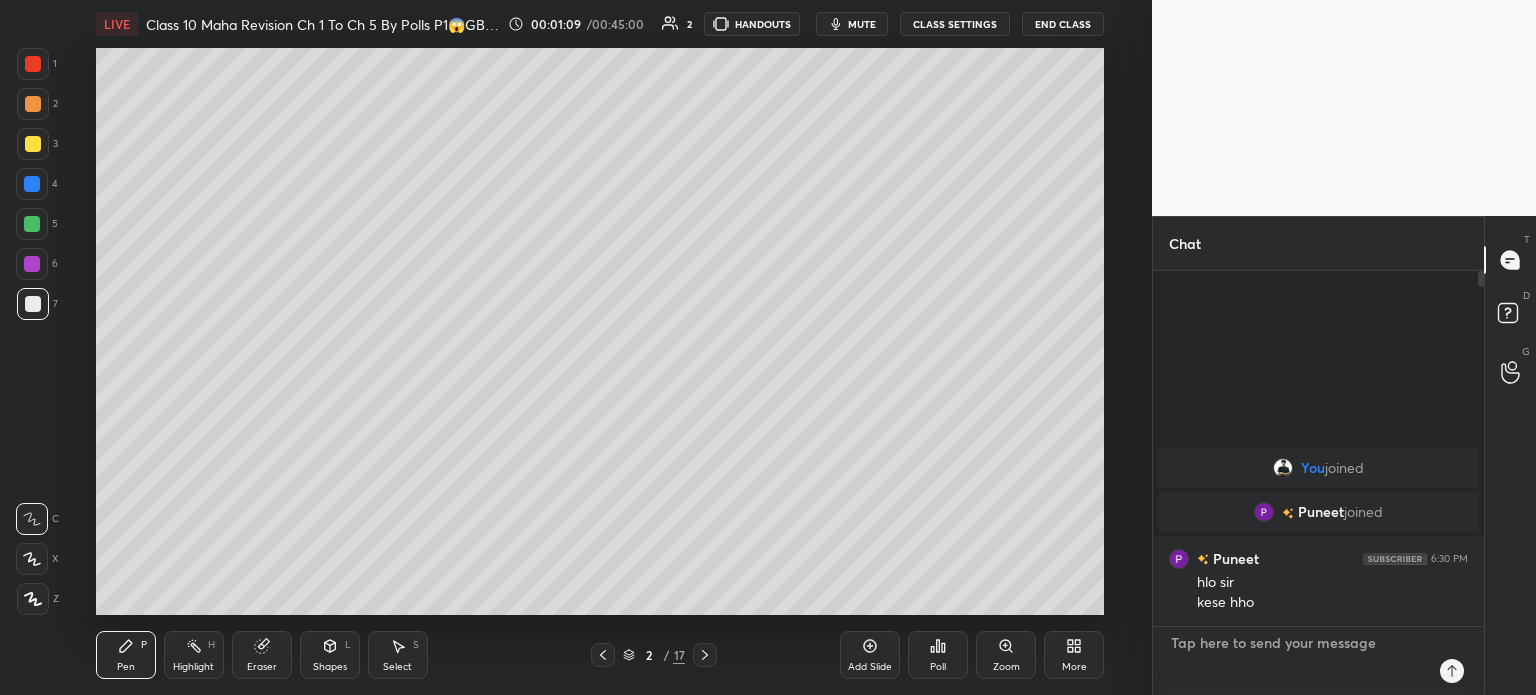 scroll, scrollTop: 5, scrollLeft: 6, axis: both 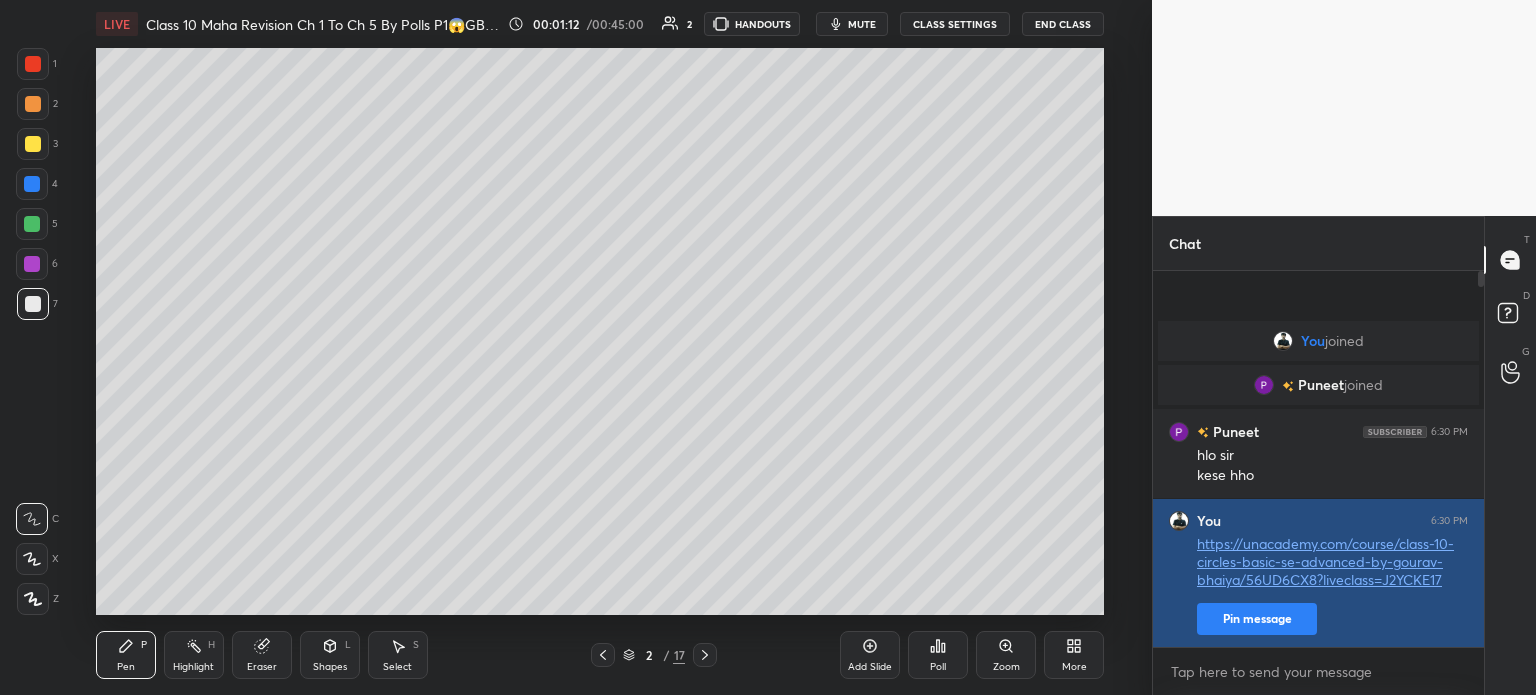 click on "Pin message" at bounding box center (1257, 619) 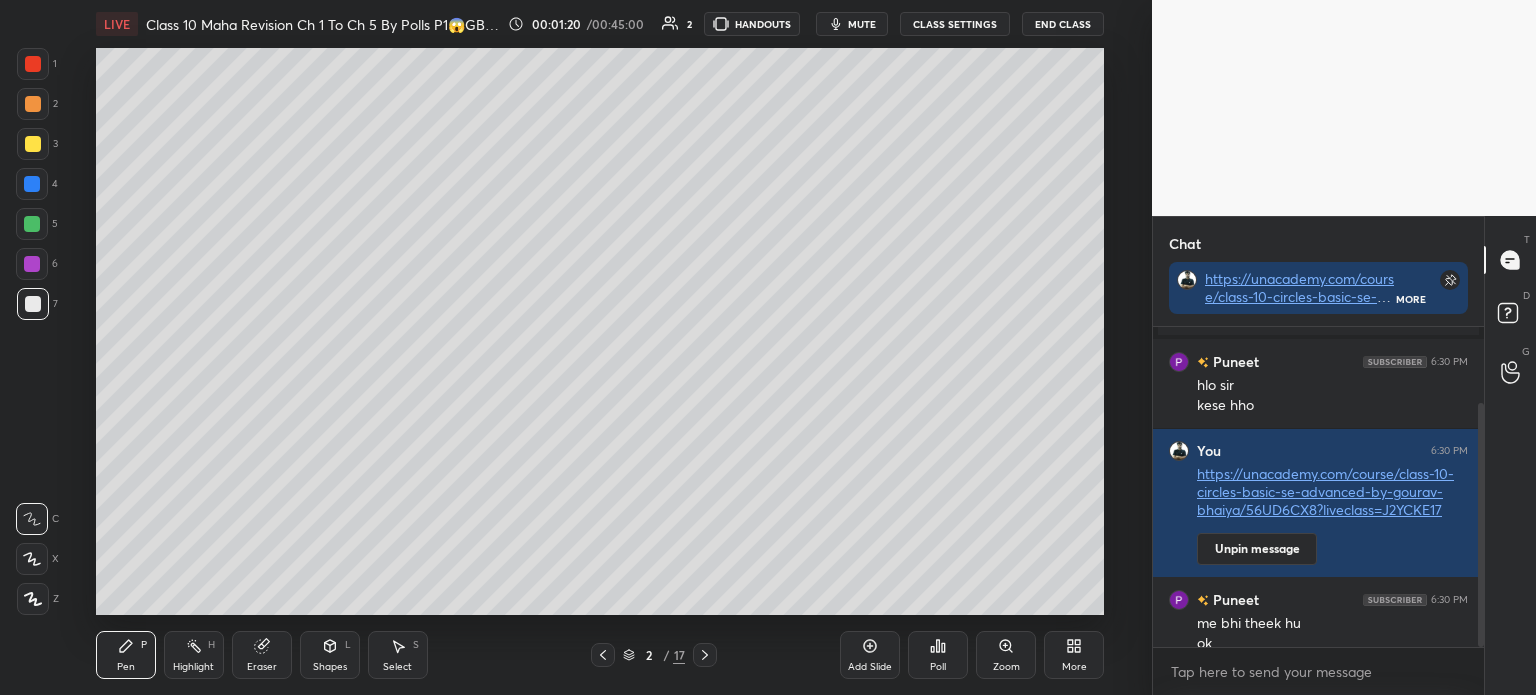 scroll, scrollTop: 100, scrollLeft: 0, axis: vertical 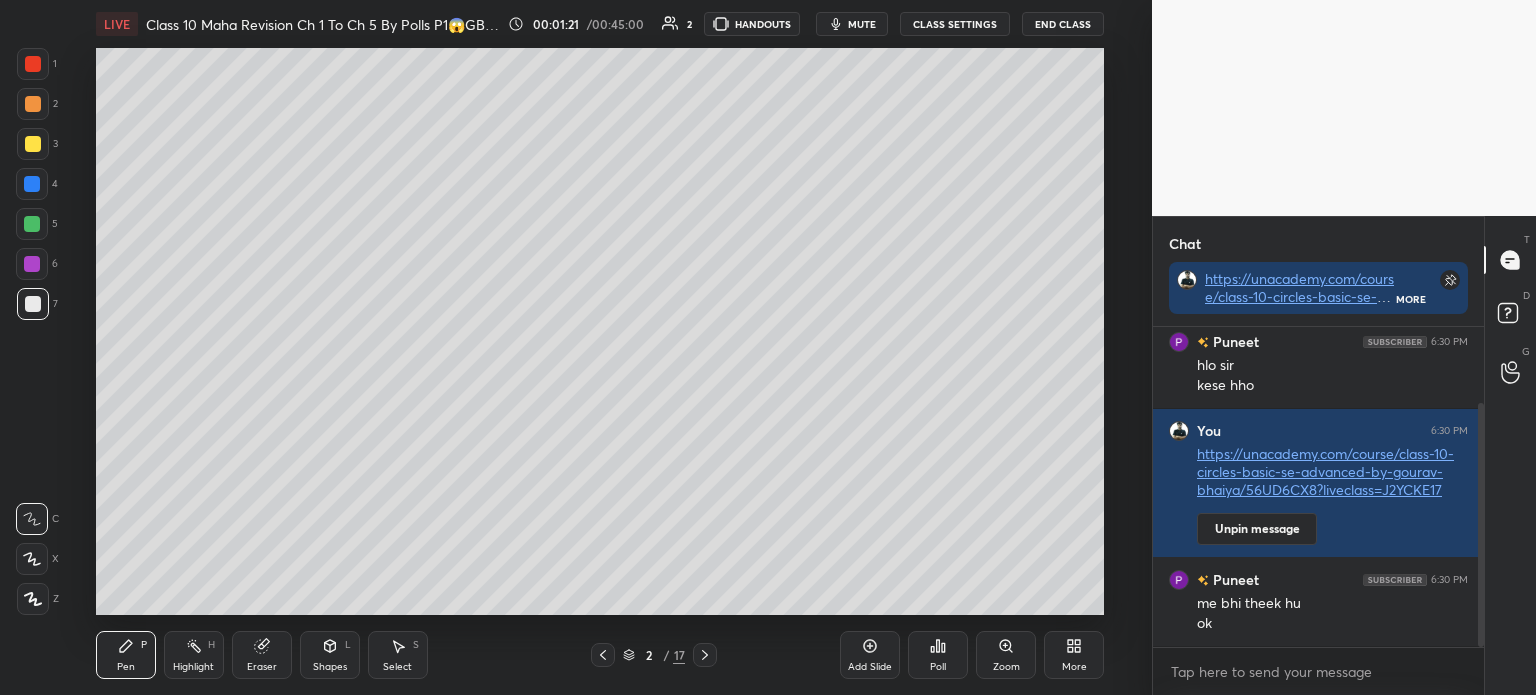 click 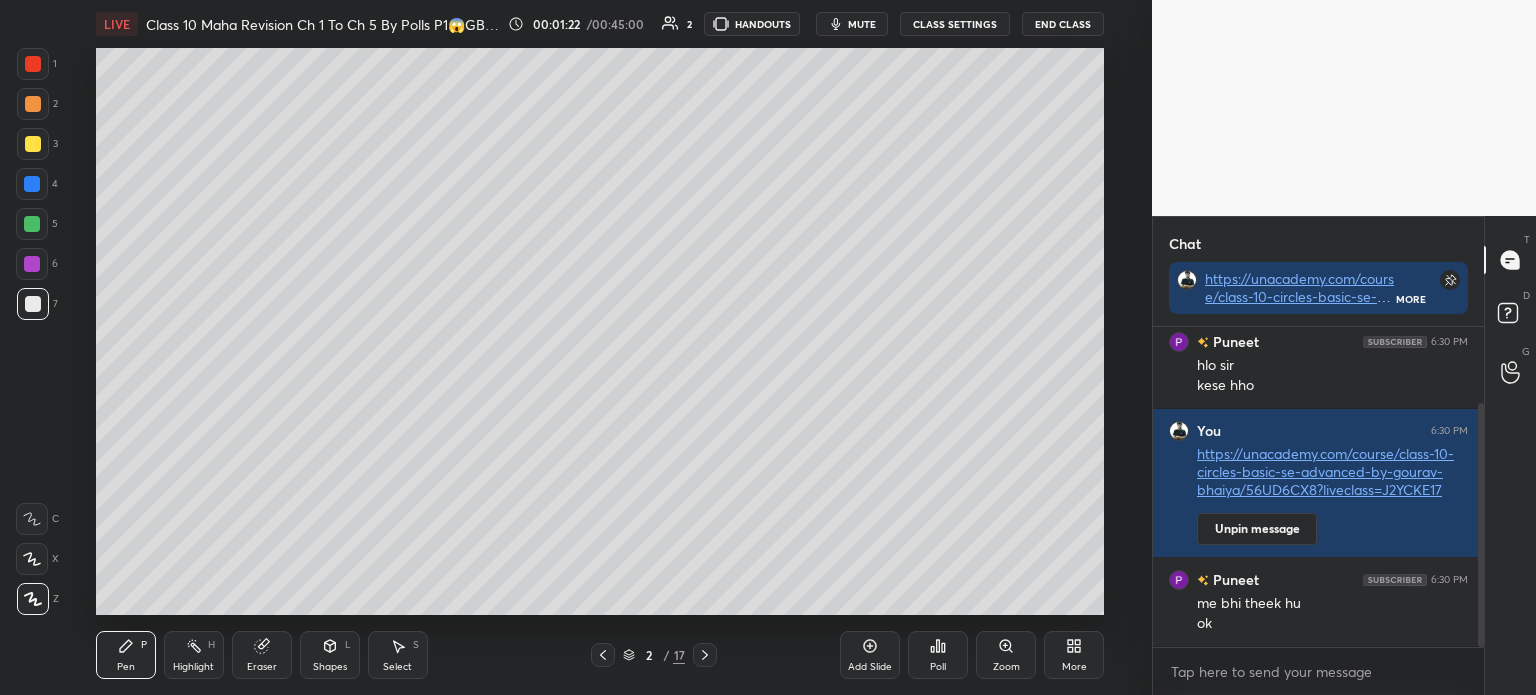 click at bounding box center [33, 144] 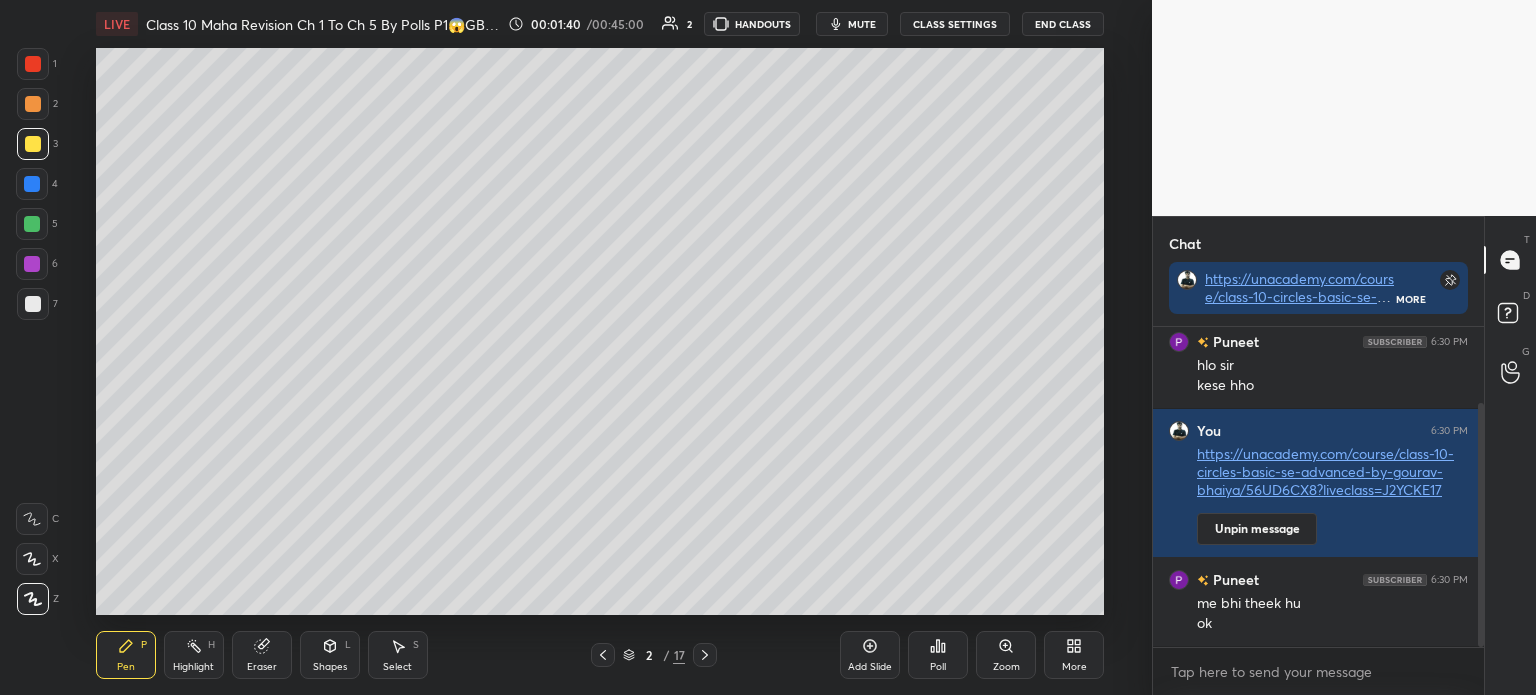 click on "Eraser" at bounding box center [262, 655] 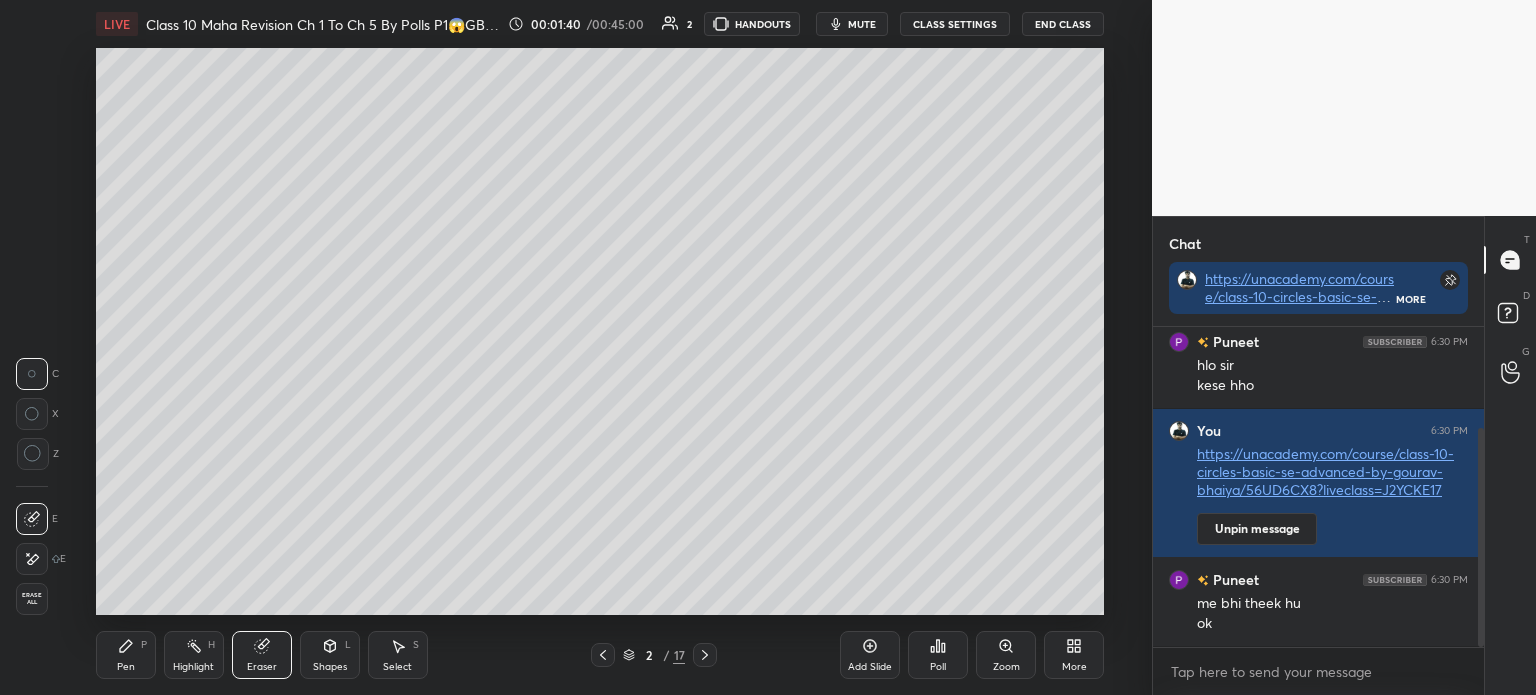 scroll, scrollTop: 148, scrollLeft: 0, axis: vertical 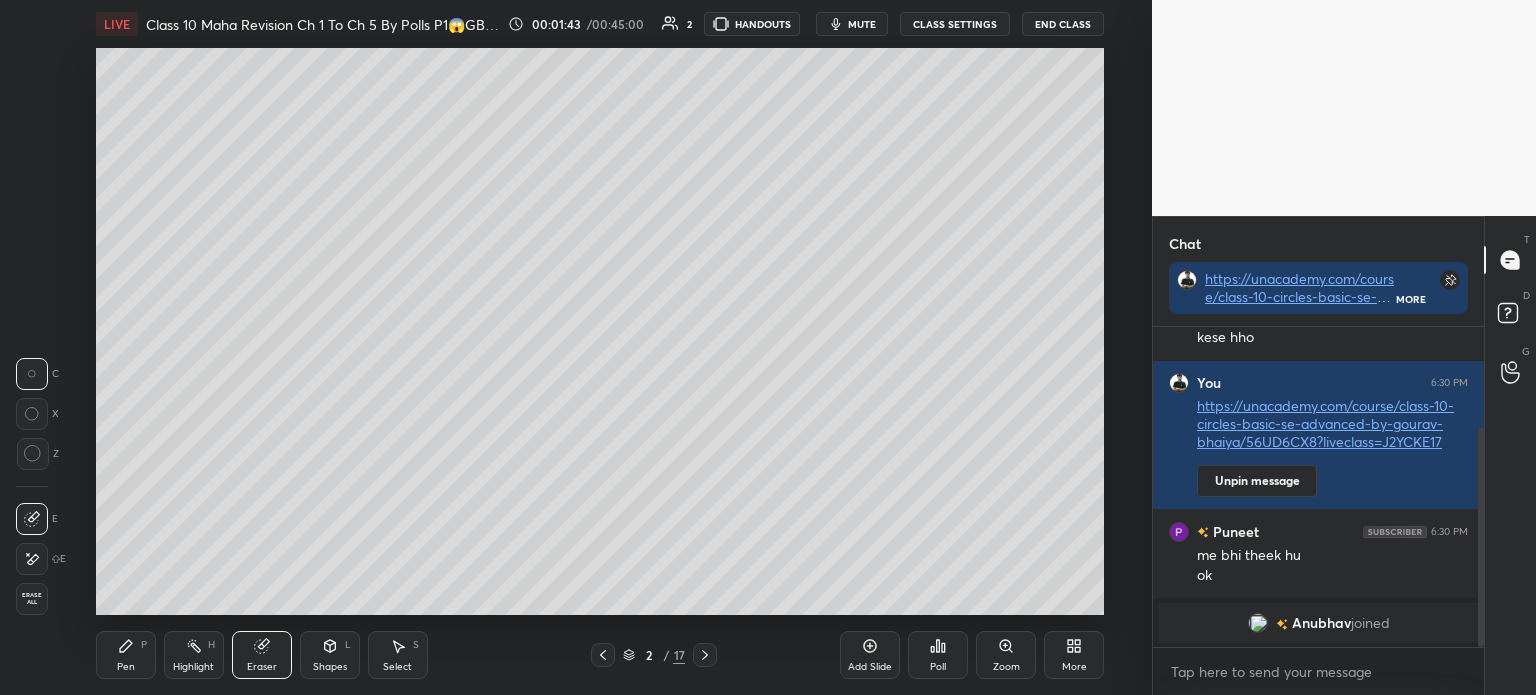 click on "Erase all" at bounding box center (32, 599) 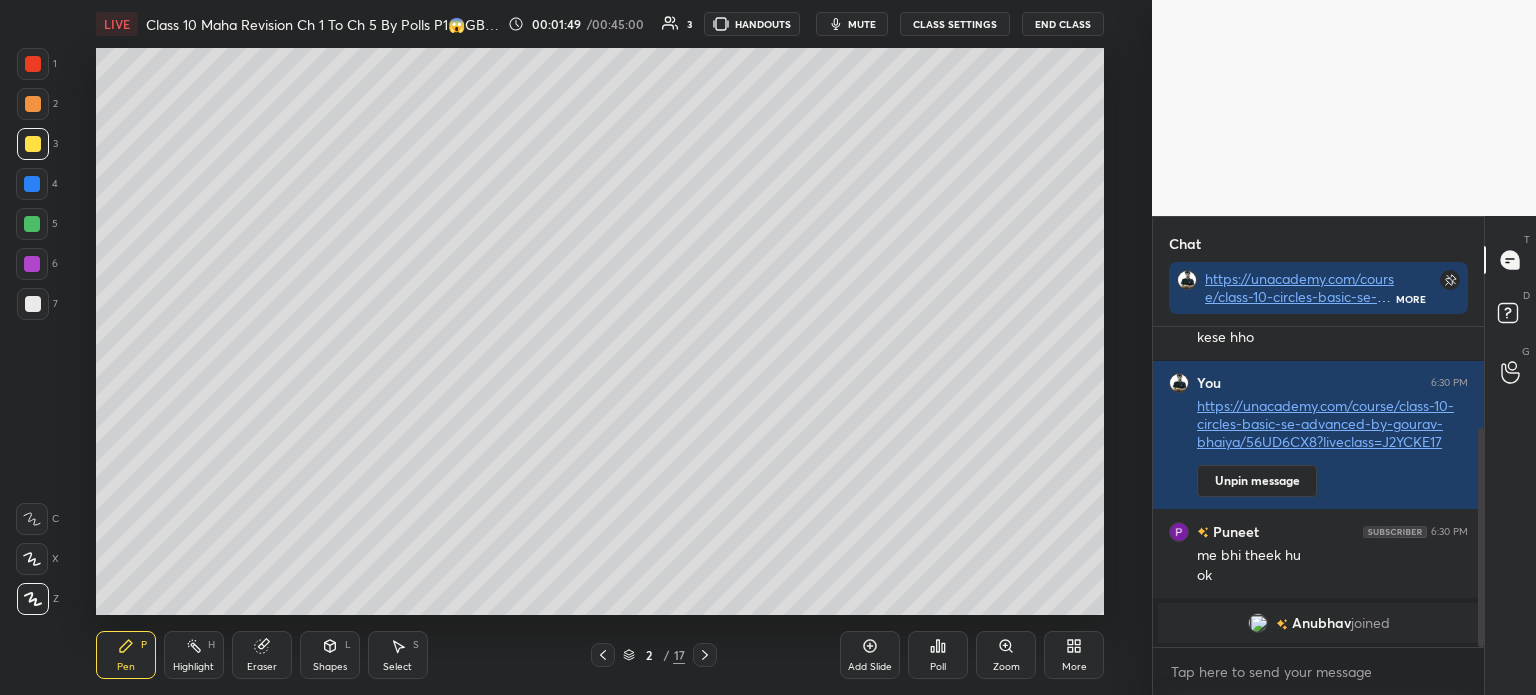 click at bounding box center (33, 304) 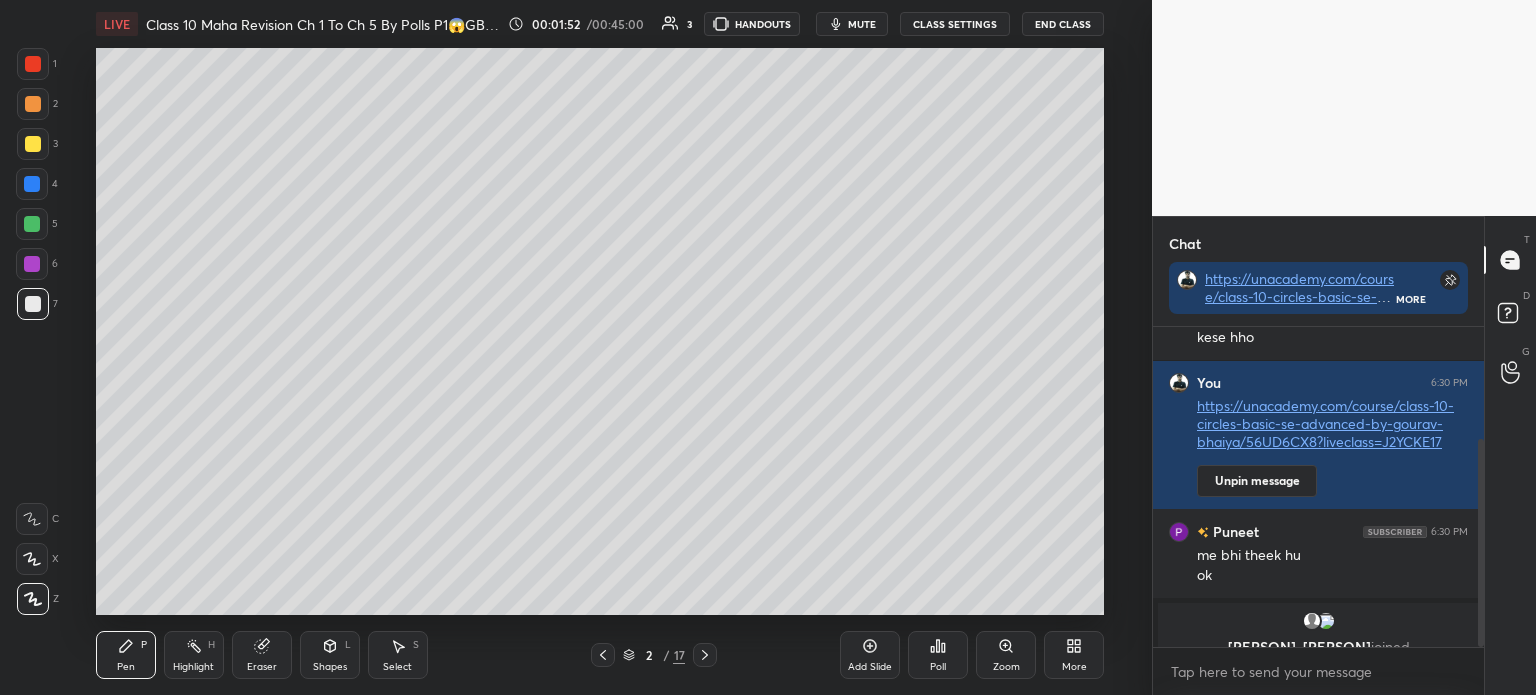 scroll, scrollTop: 172, scrollLeft: 0, axis: vertical 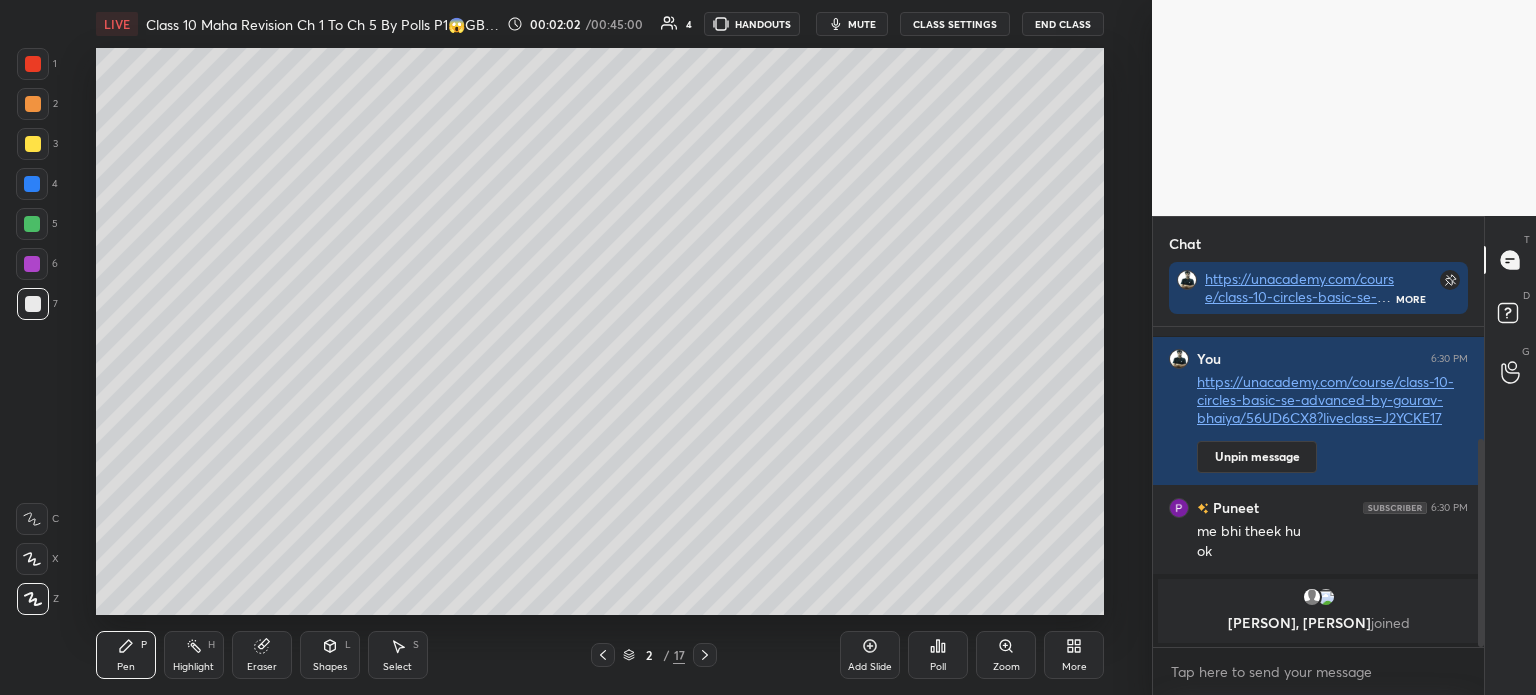 click at bounding box center (33, 144) 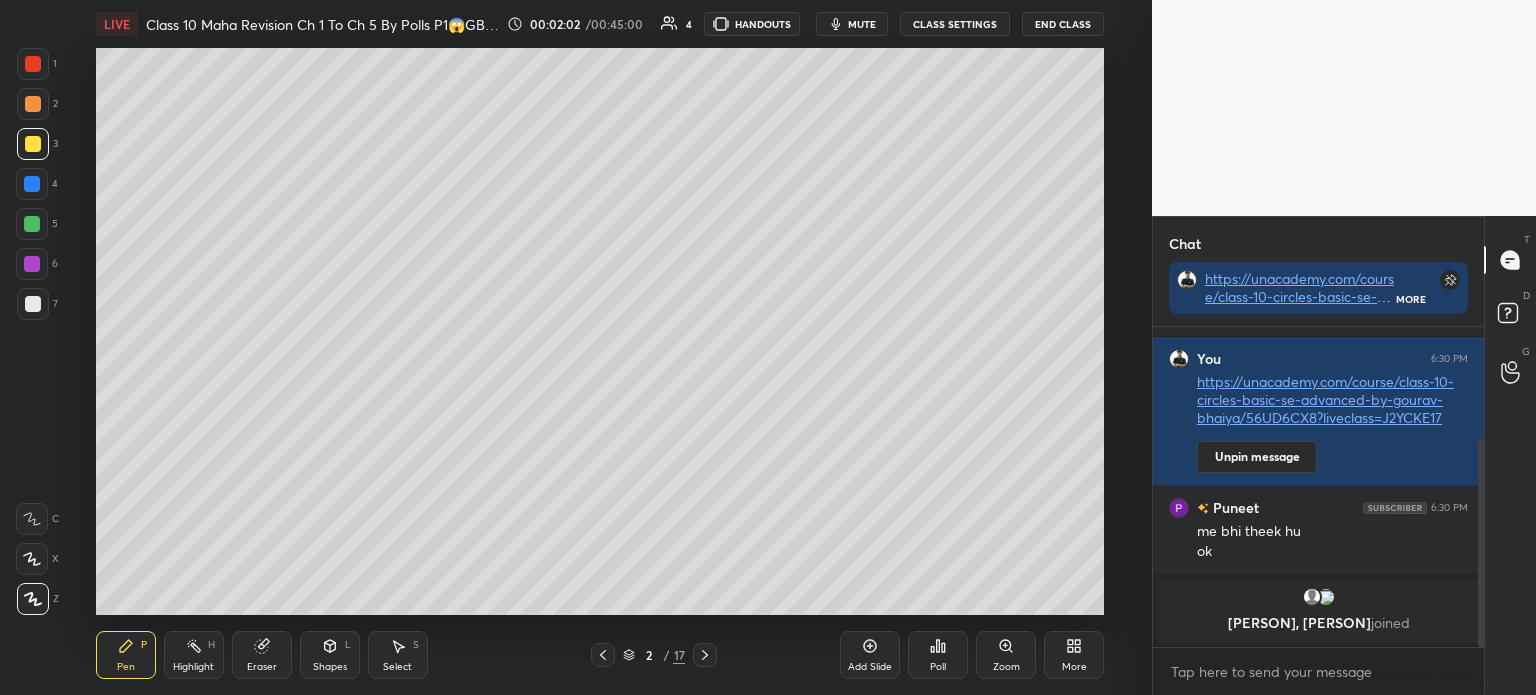 click at bounding box center [33, 64] 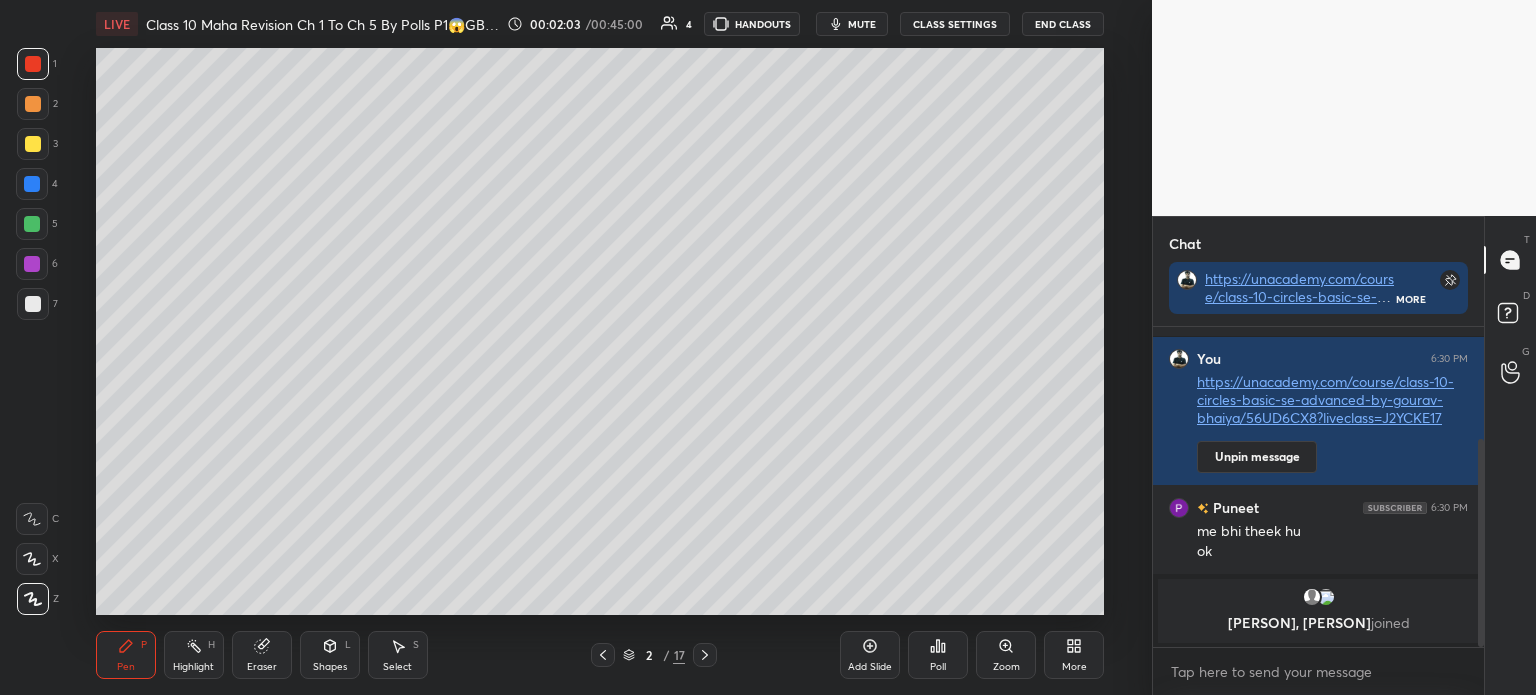 click at bounding box center (33, 104) 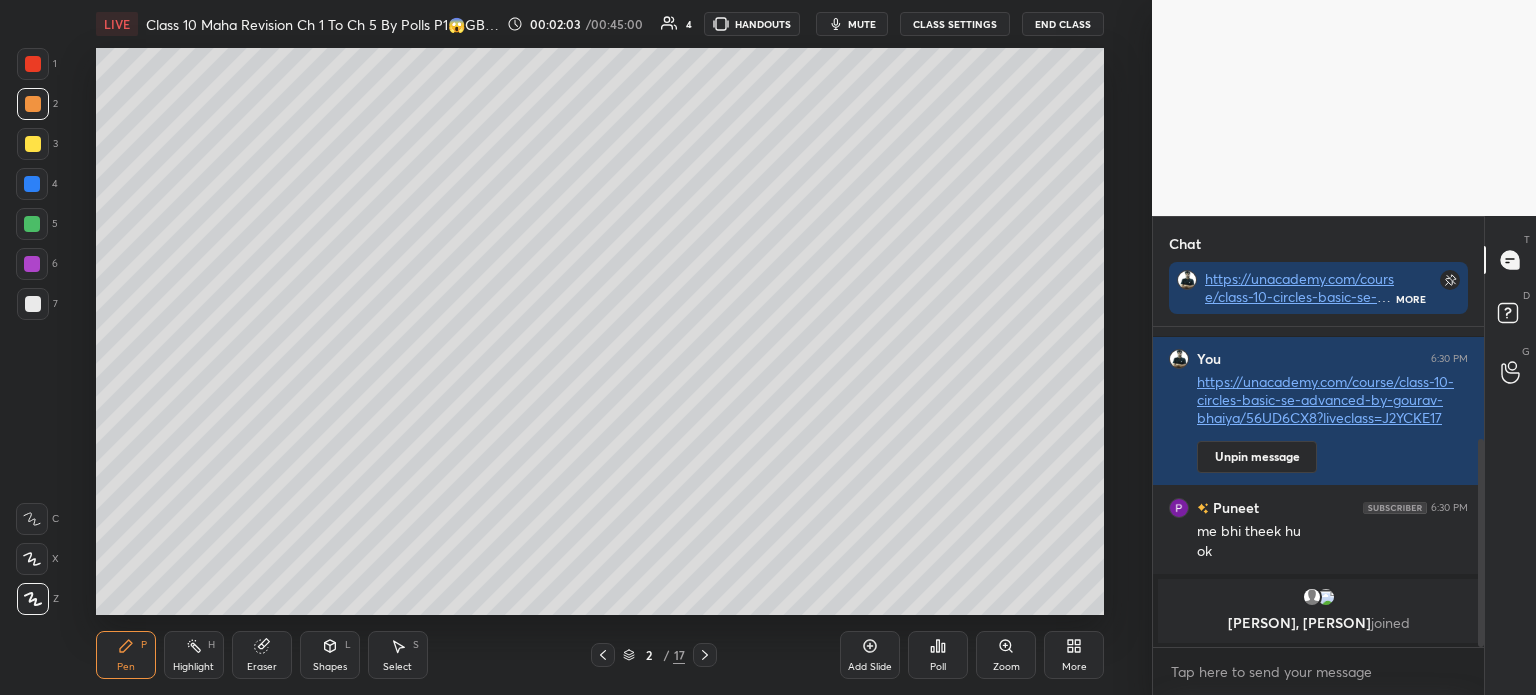 click on "3" at bounding box center (37, 148) 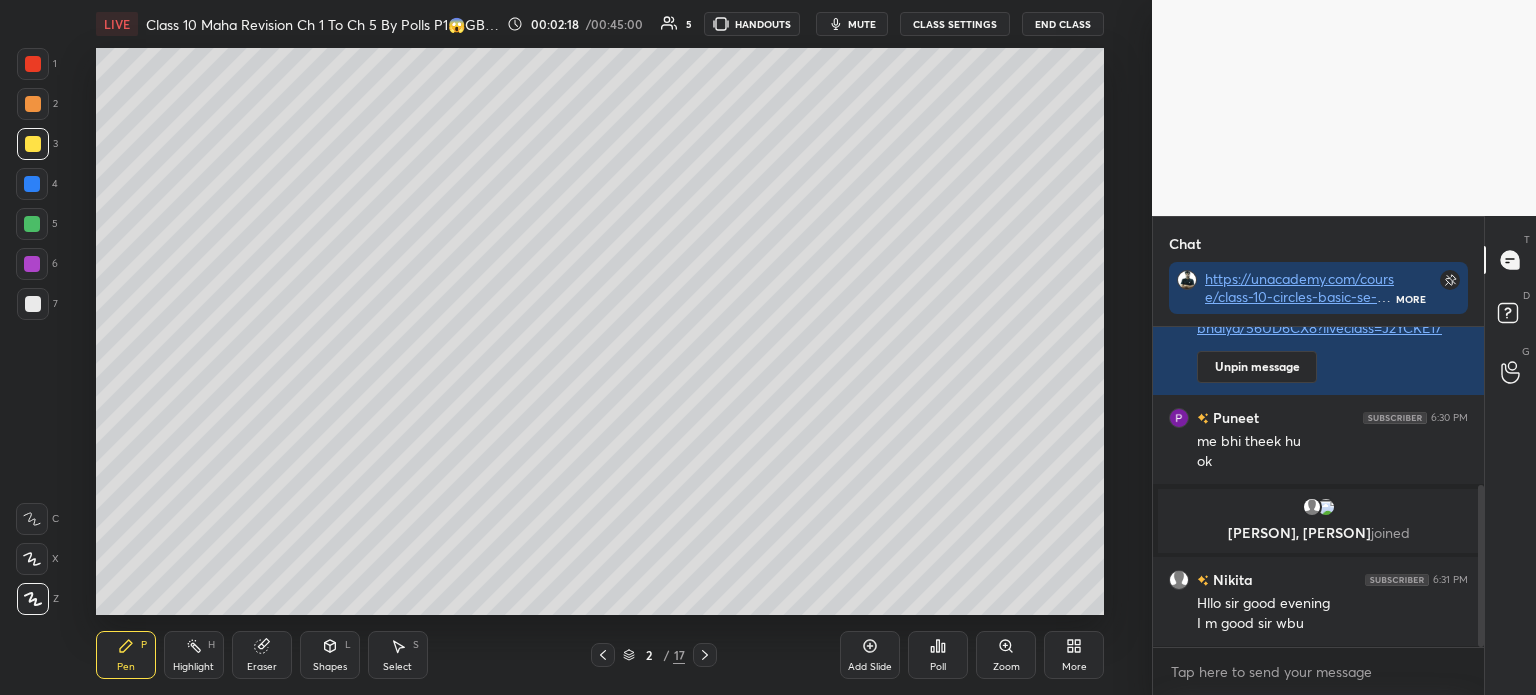 scroll, scrollTop: 312, scrollLeft: 0, axis: vertical 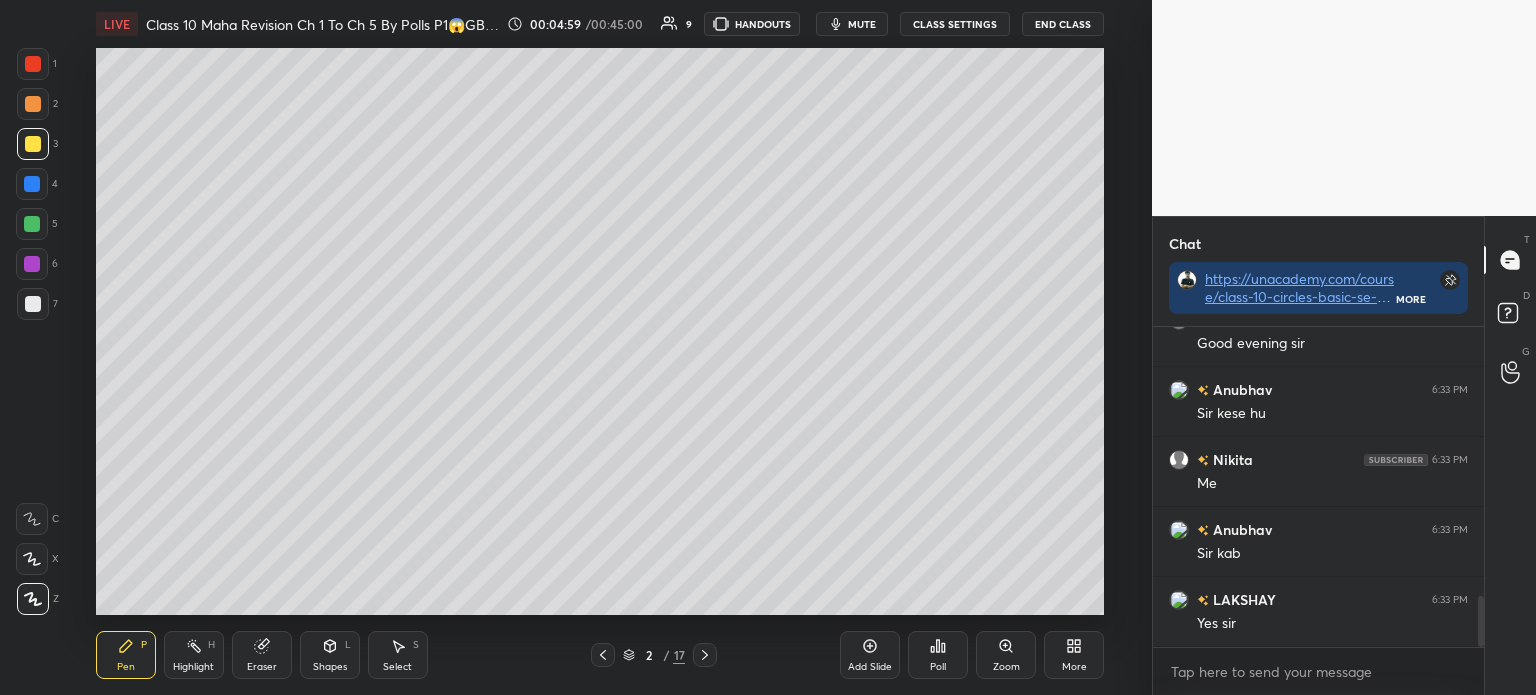 click 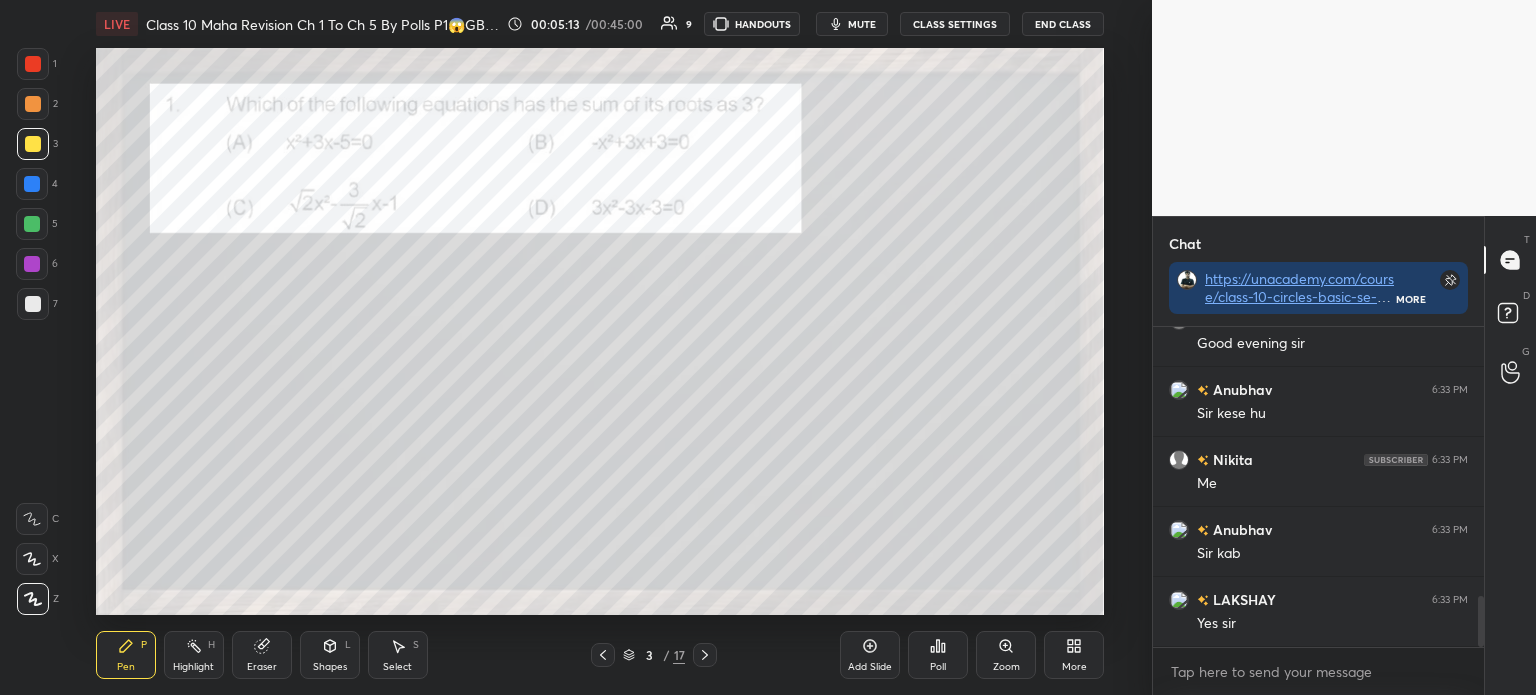 scroll, scrollTop: 1736, scrollLeft: 0, axis: vertical 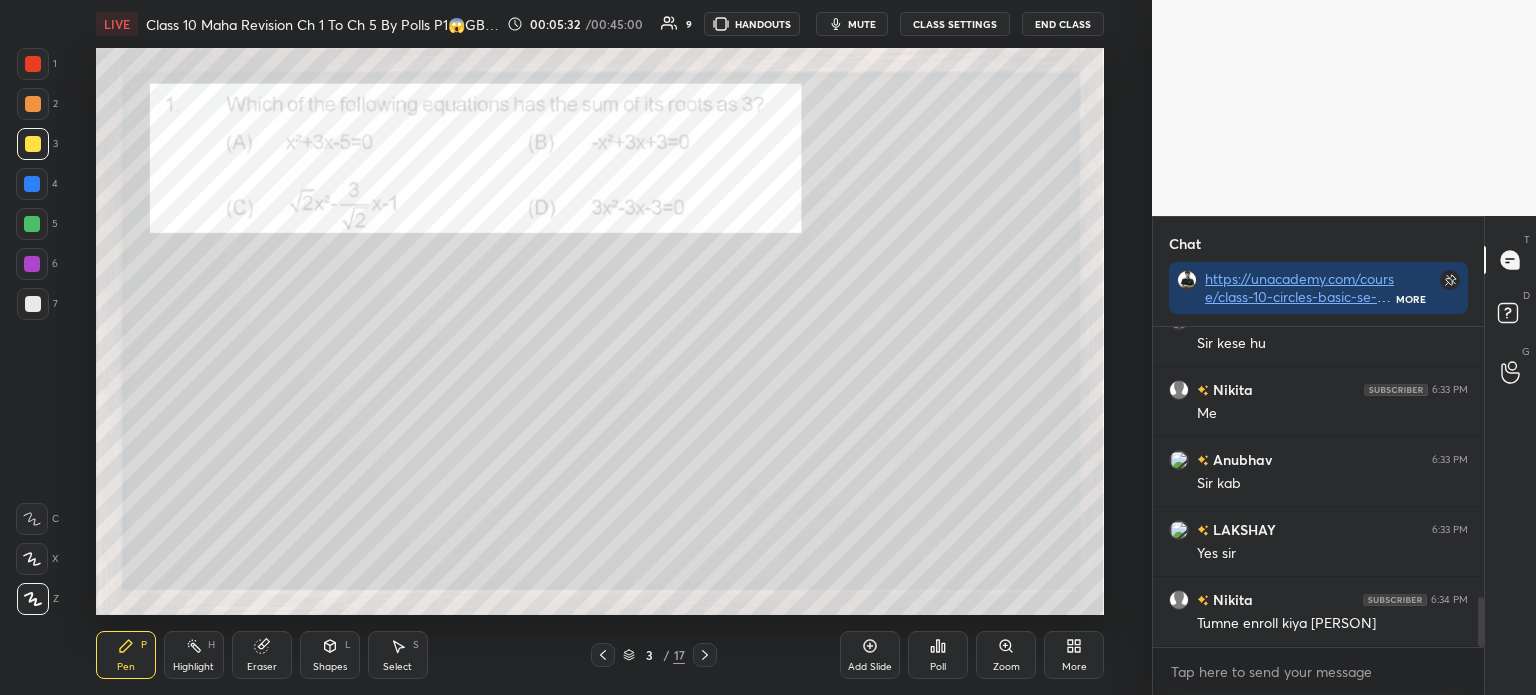 click on "Poll" at bounding box center (938, 655) 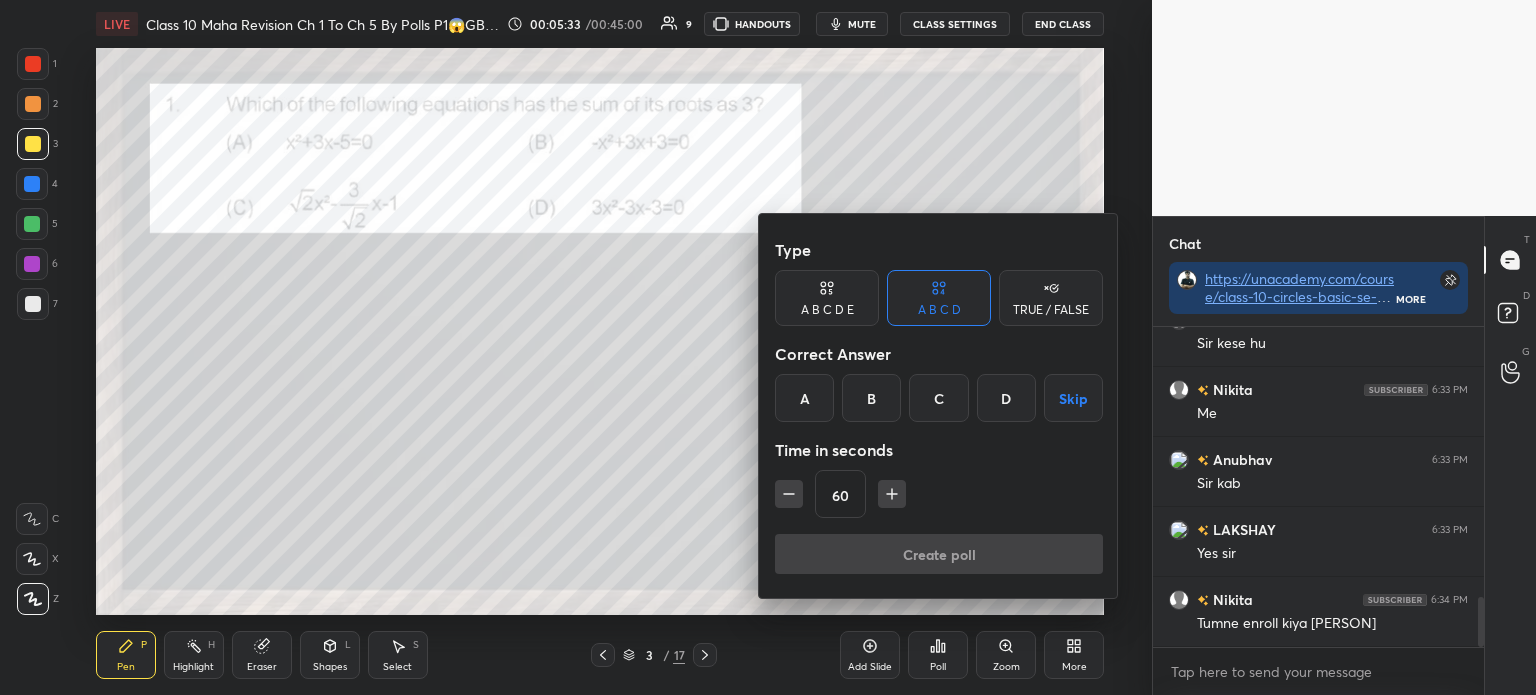 click on "B" at bounding box center [871, 398] 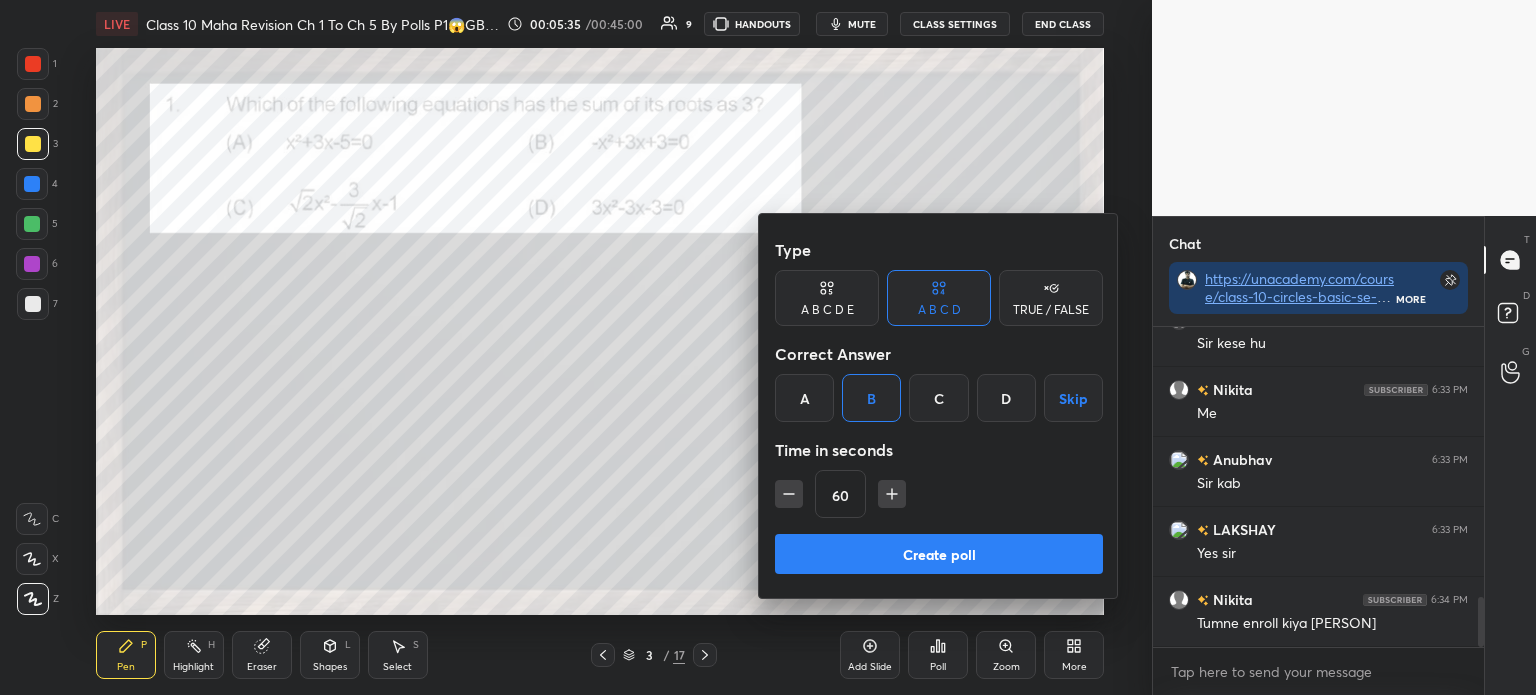 click on "Create poll" at bounding box center (939, 554) 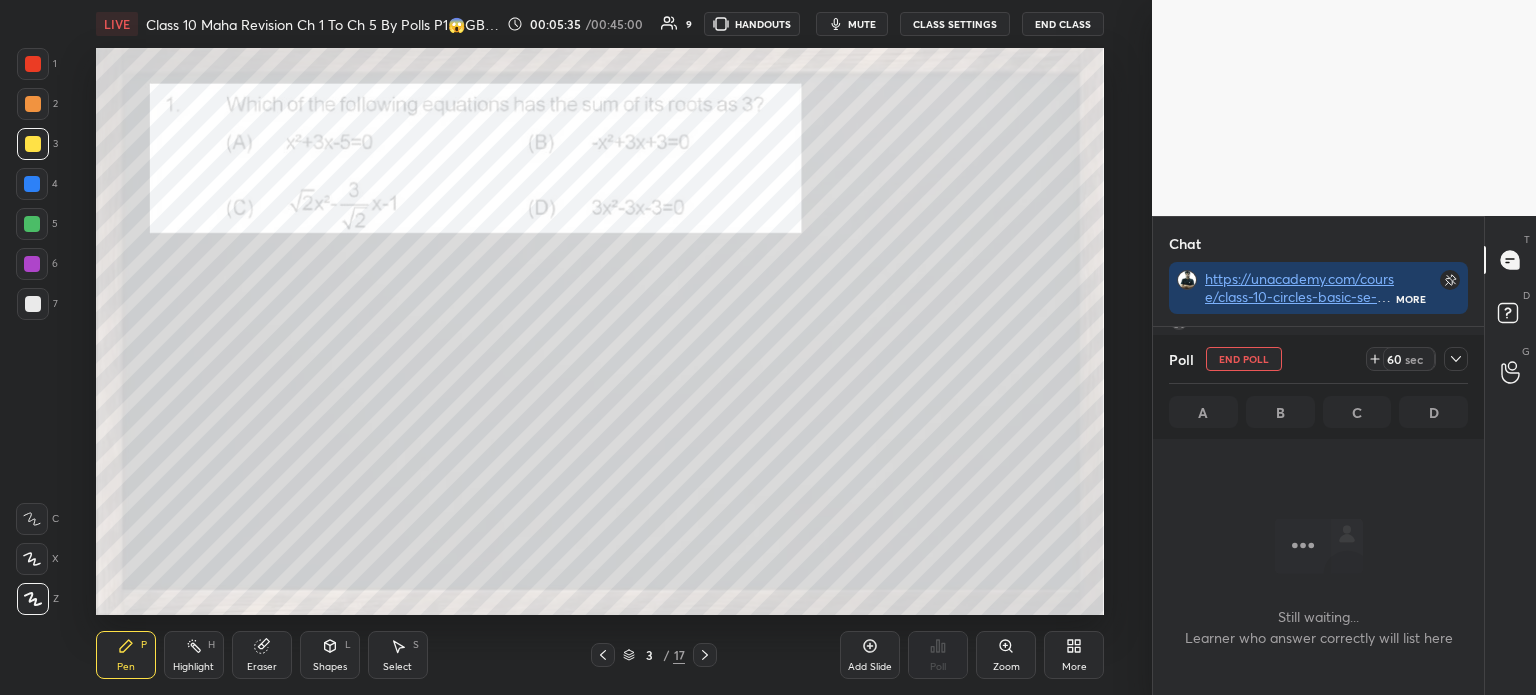 scroll, scrollTop: 281, scrollLeft: 325, axis: both 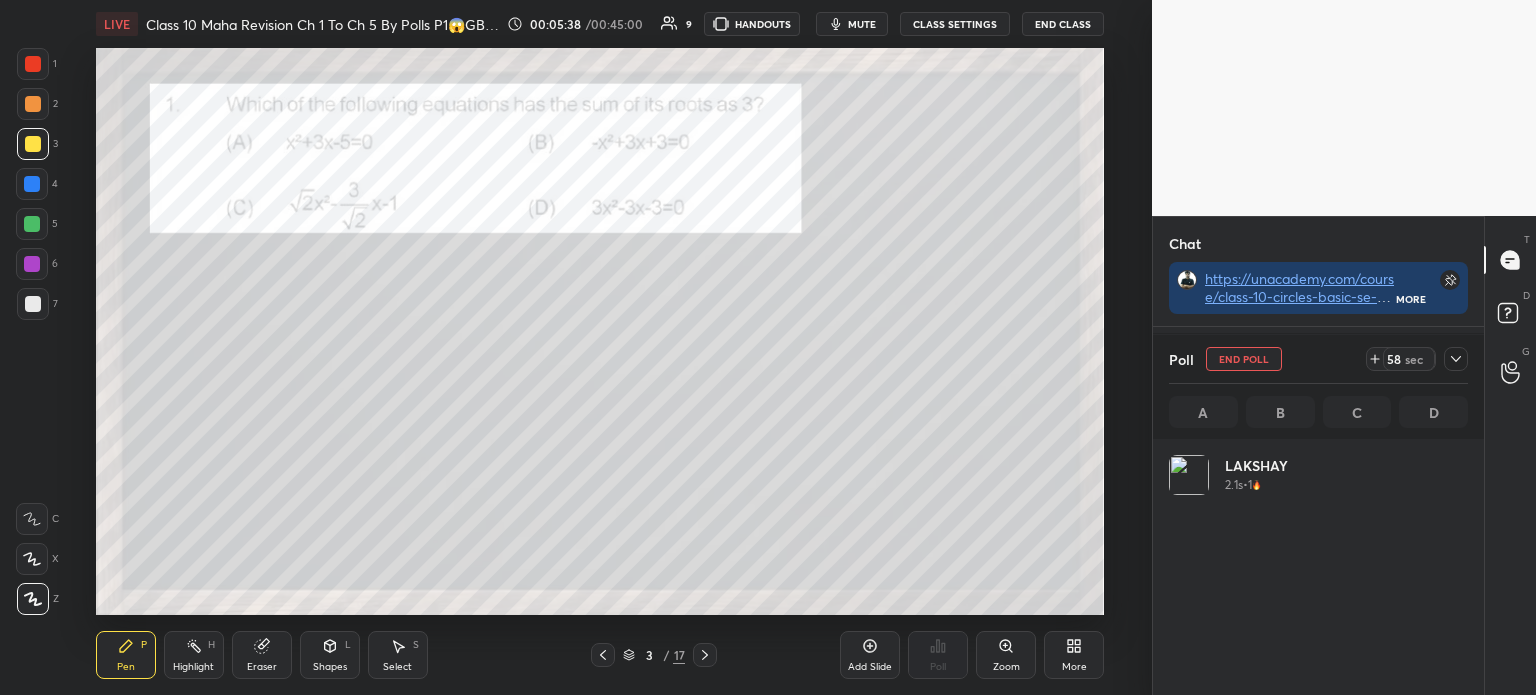 click 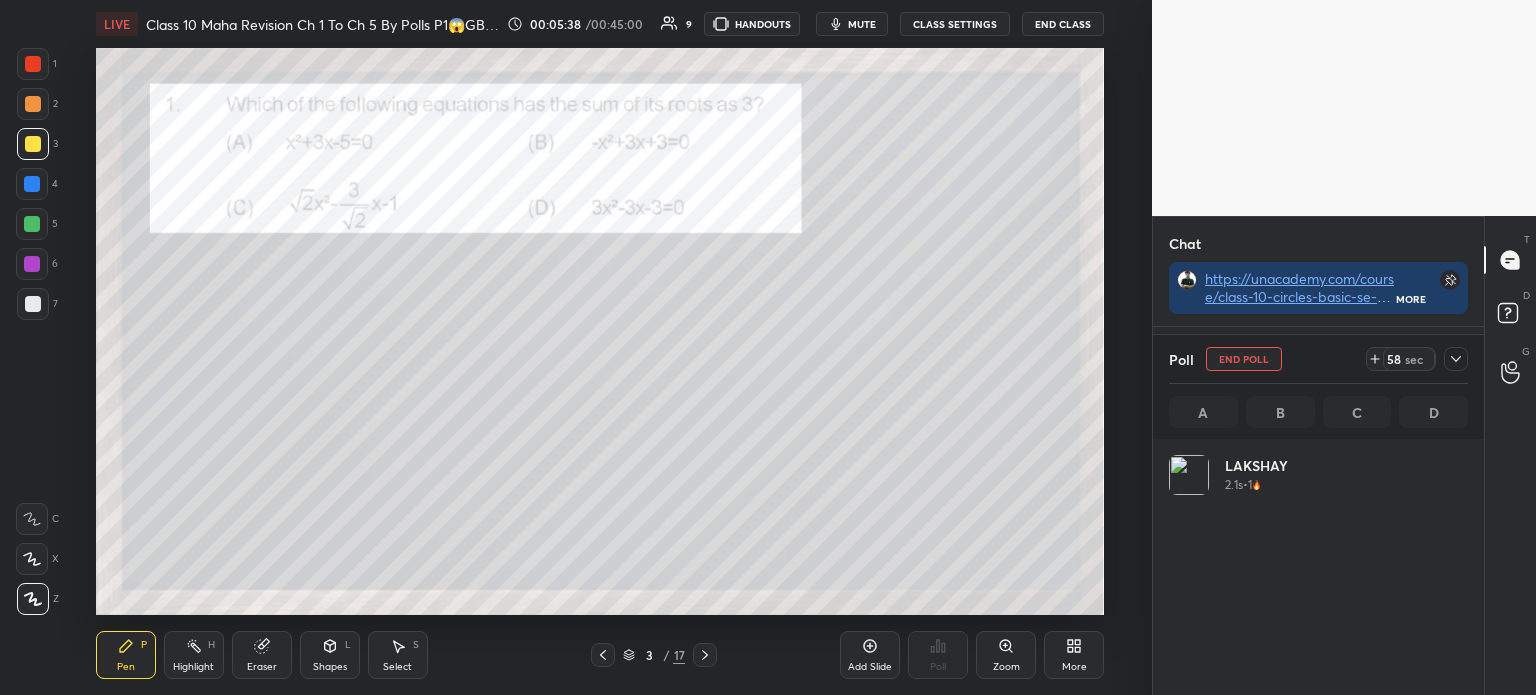 scroll, scrollTop: 131, scrollLeft: 293, axis: both 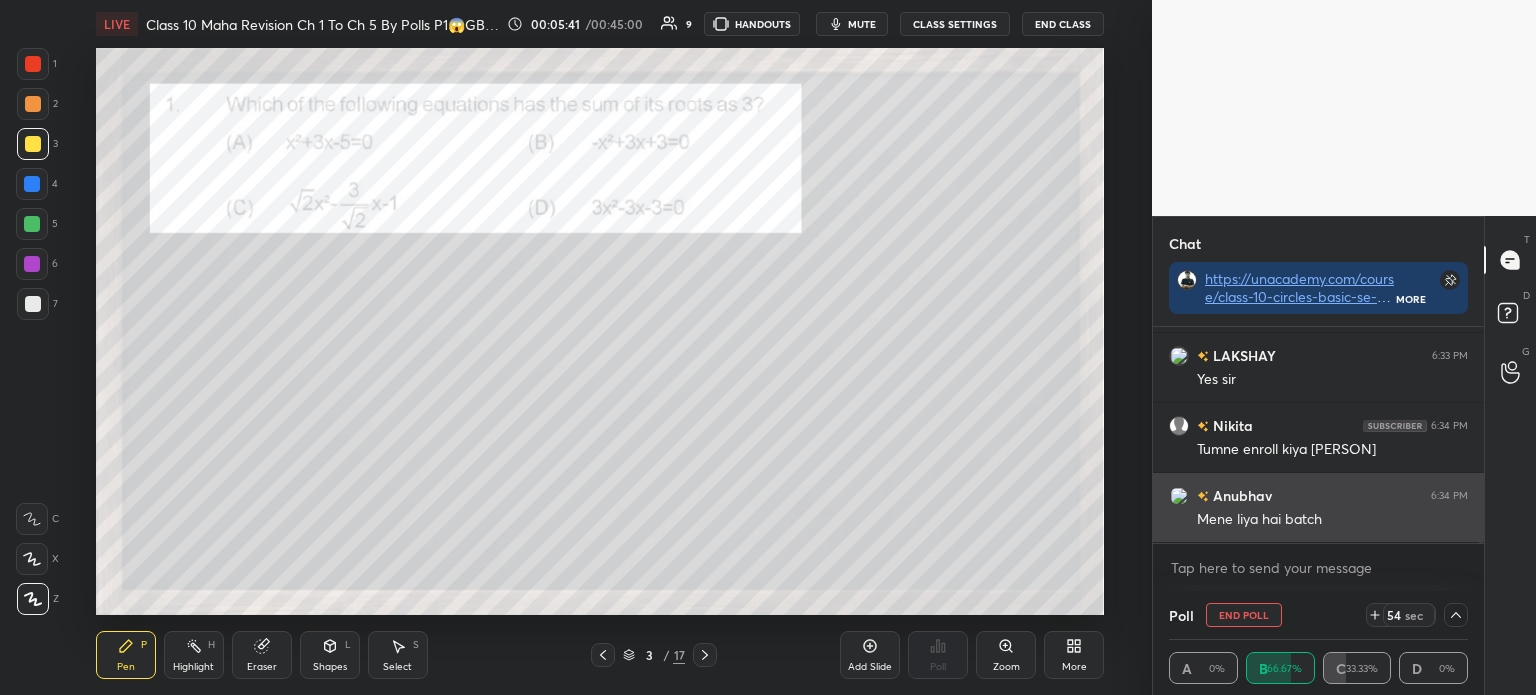 click on "Anubhav" at bounding box center [1240, 495] 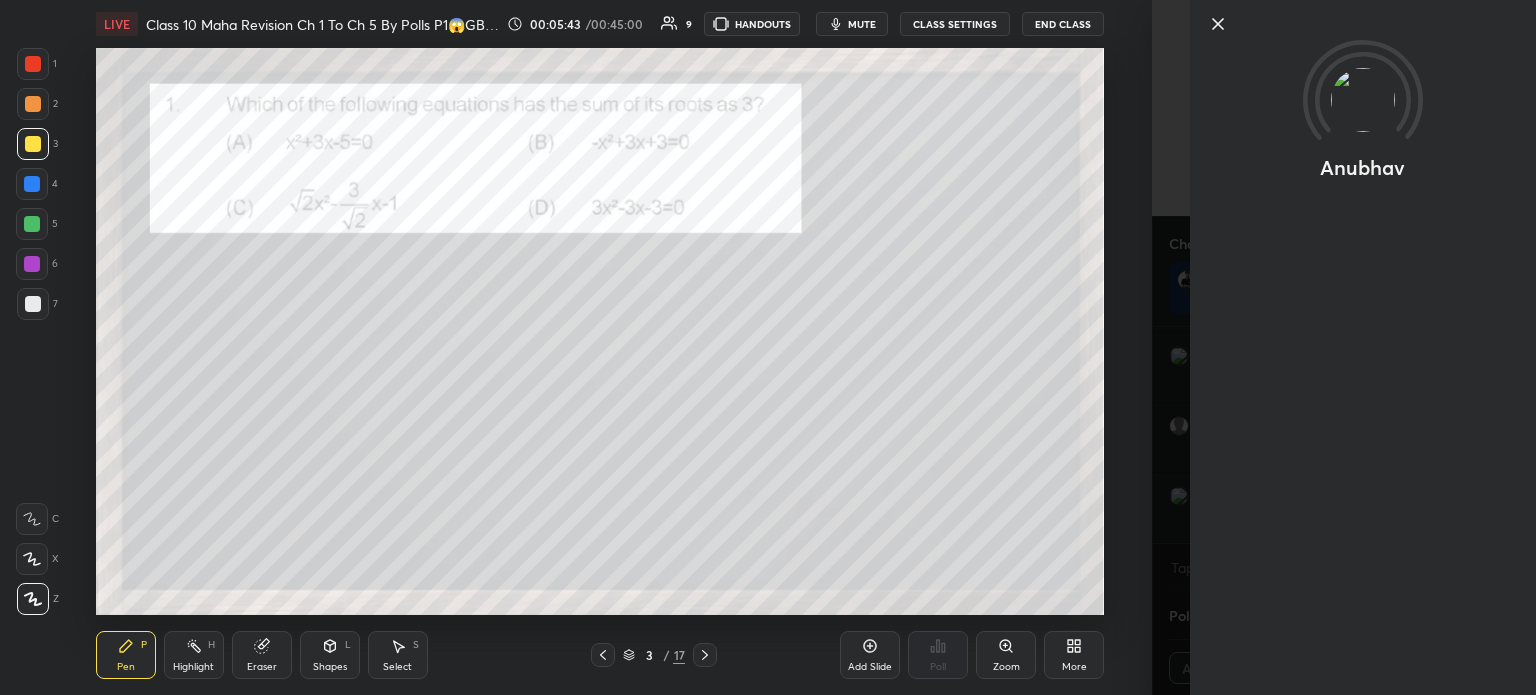 scroll, scrollTop: 1980, scrollLeft: 0, axis: vertical 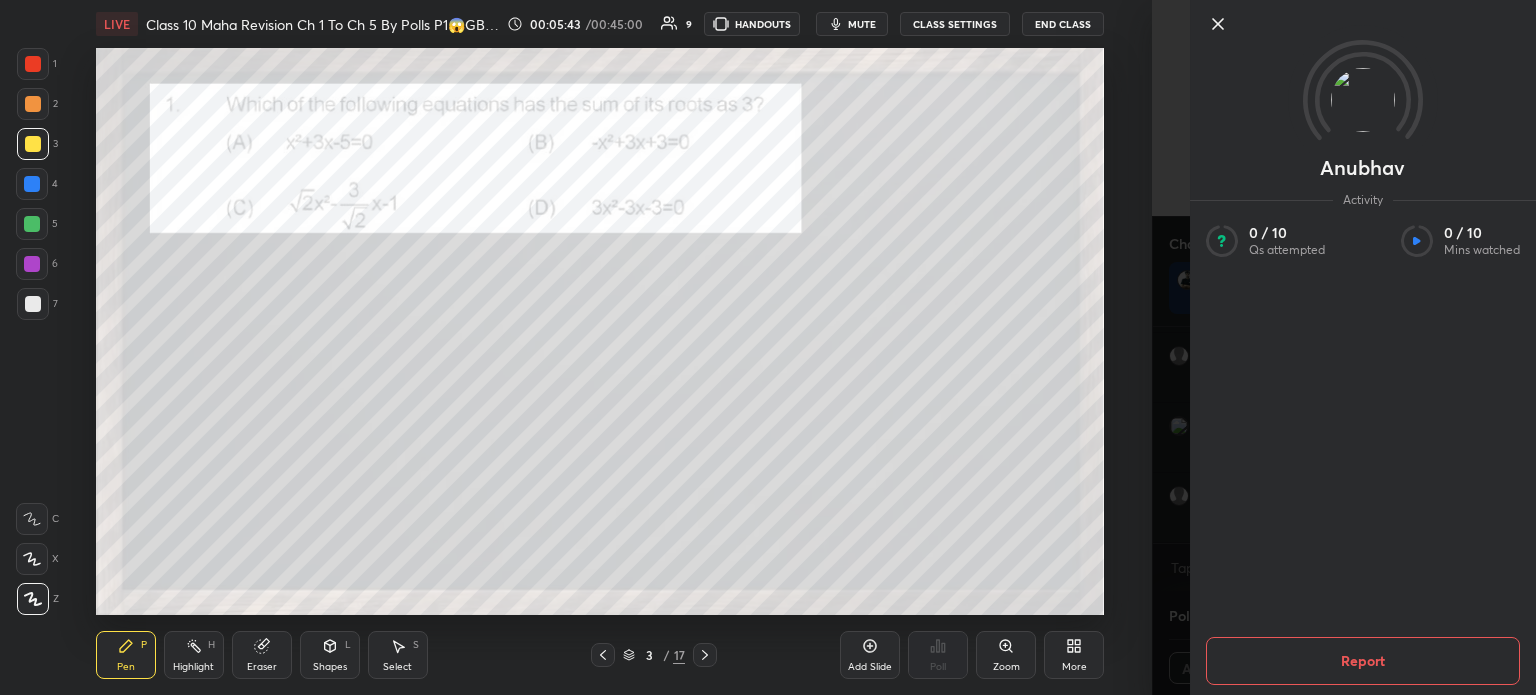 click 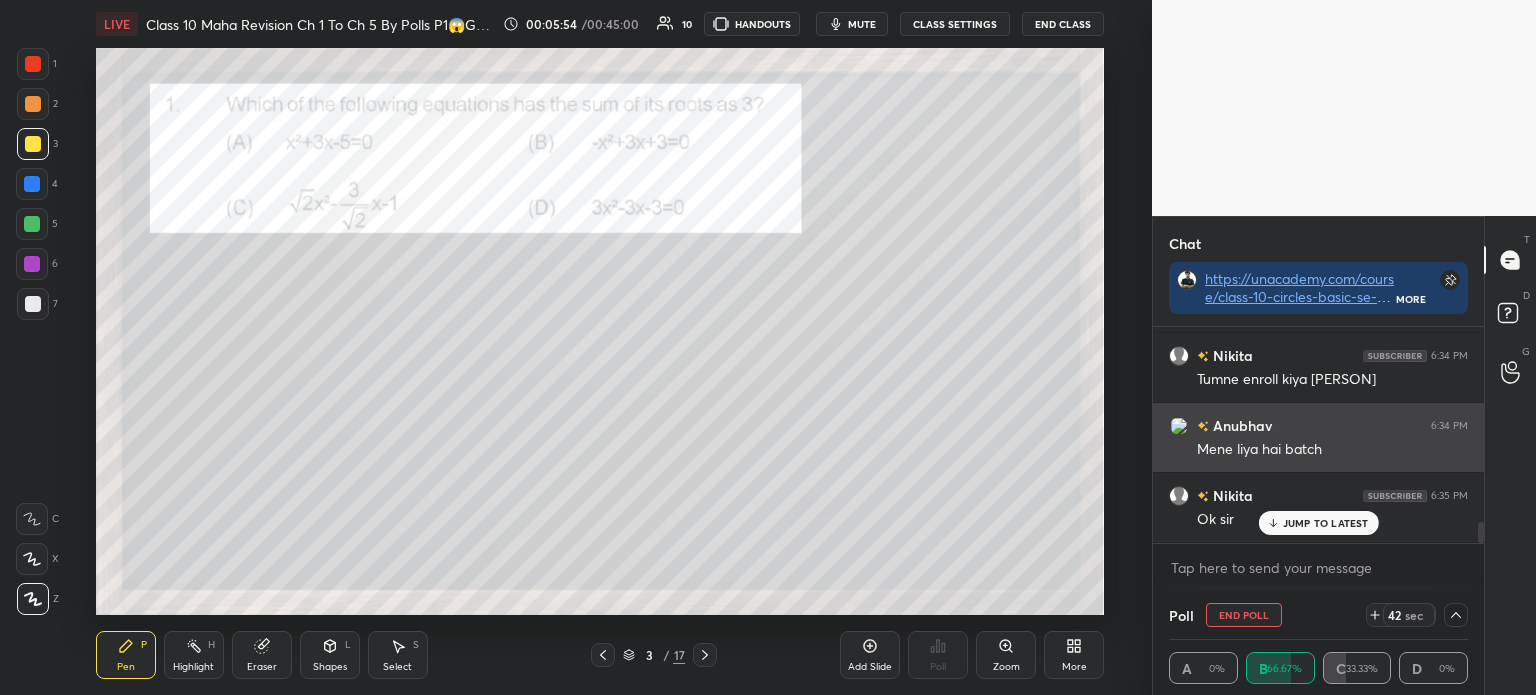 scroll, scrollTop: 2049, scrollLeft: 0, axis: vertical 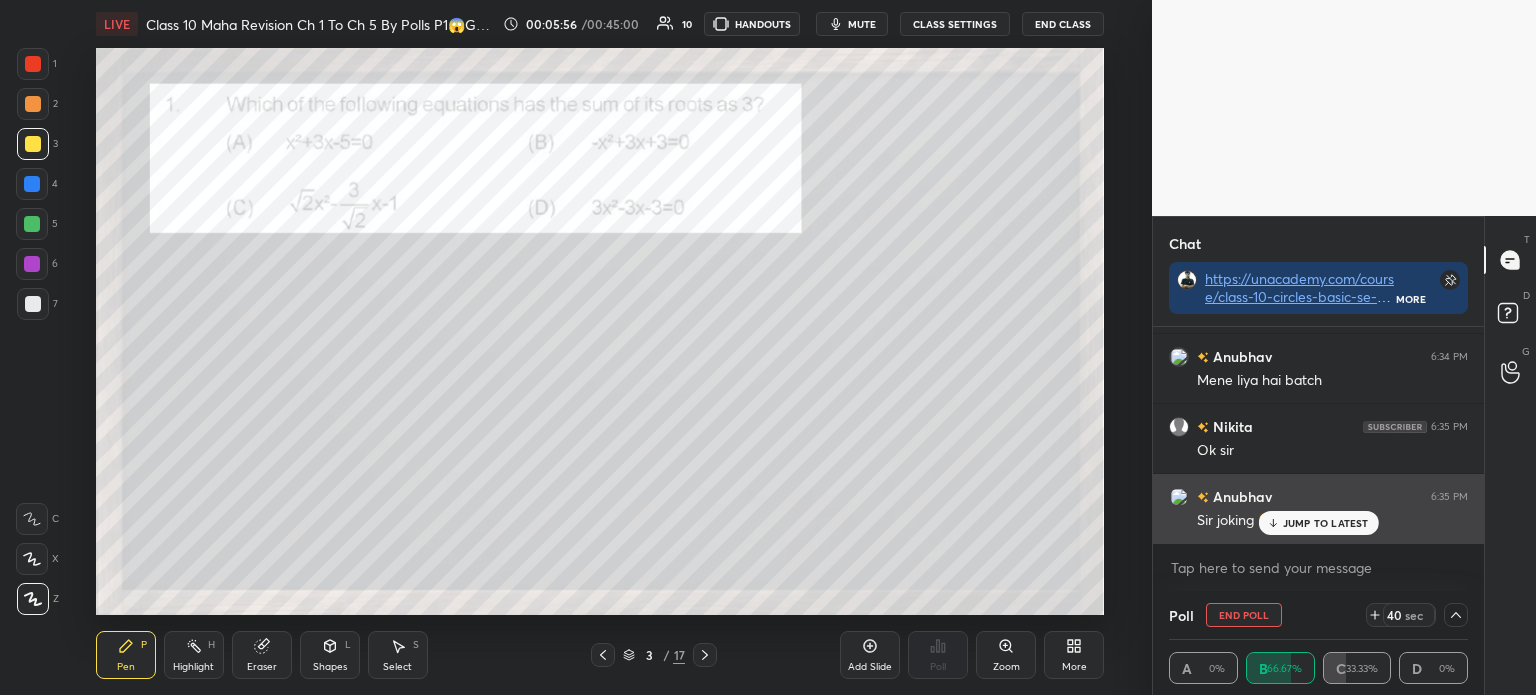 click on "JUMP TO LATEST" at bounding box center (1326, 523) 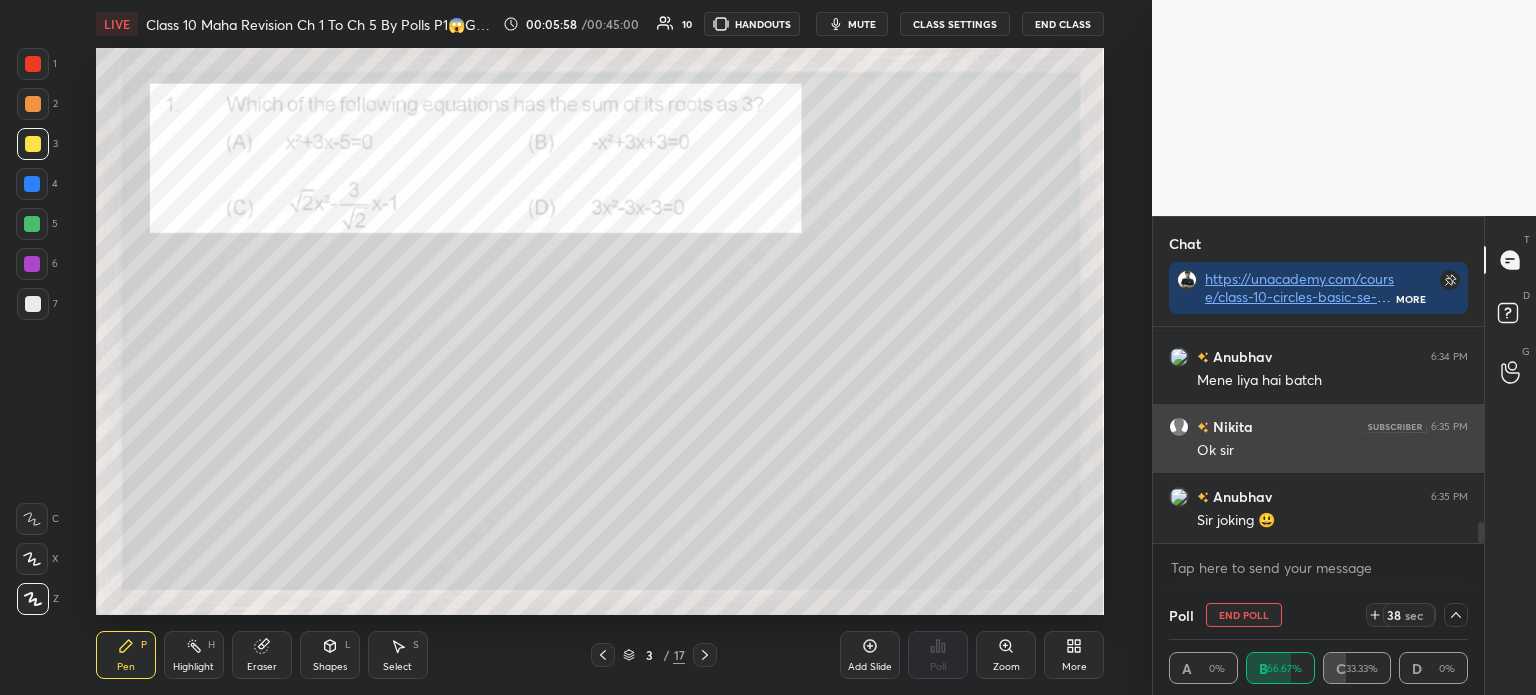 scroll, scrollTop: 2050, scrollLeft: 0, axis: vertical 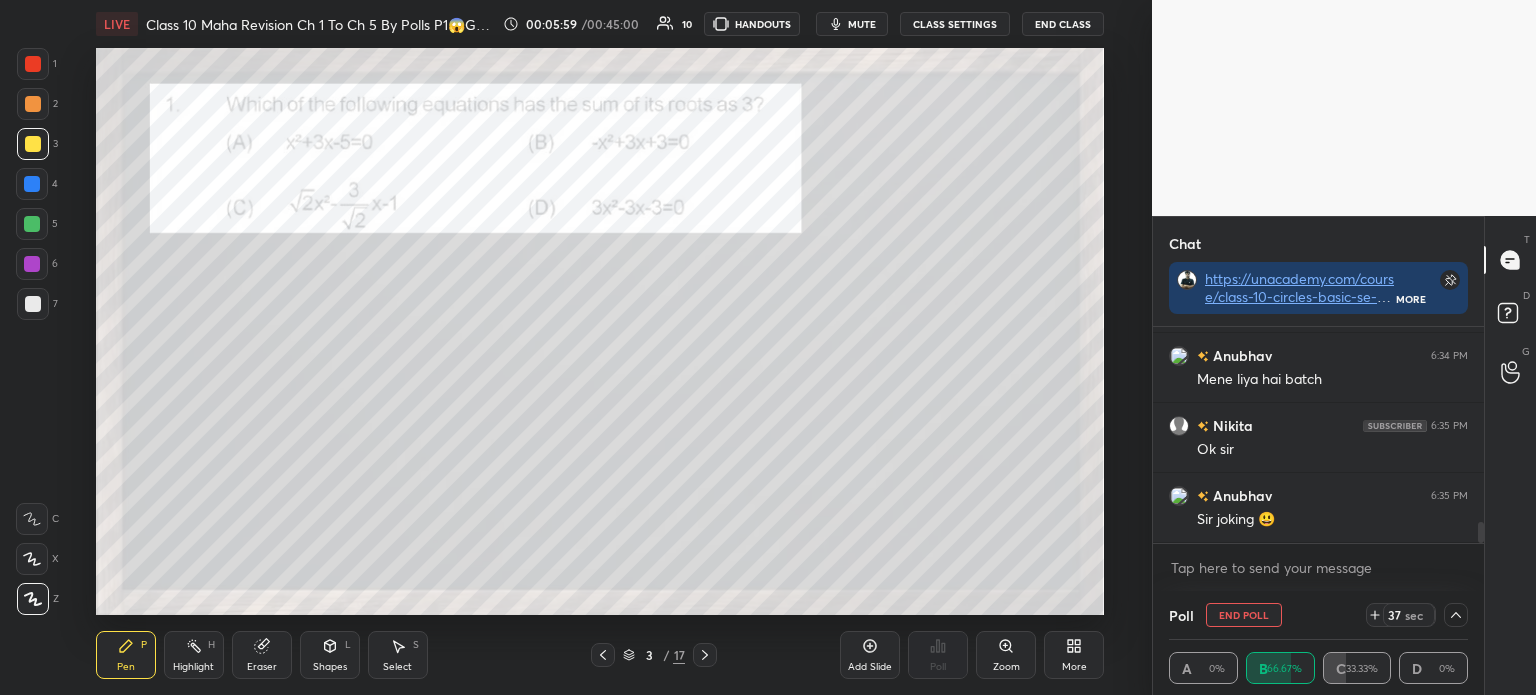 click on "Poll End Poll 37  sec A 0% B 66.67% C 33.33% D 0%" at bounding box center [1318, 643] 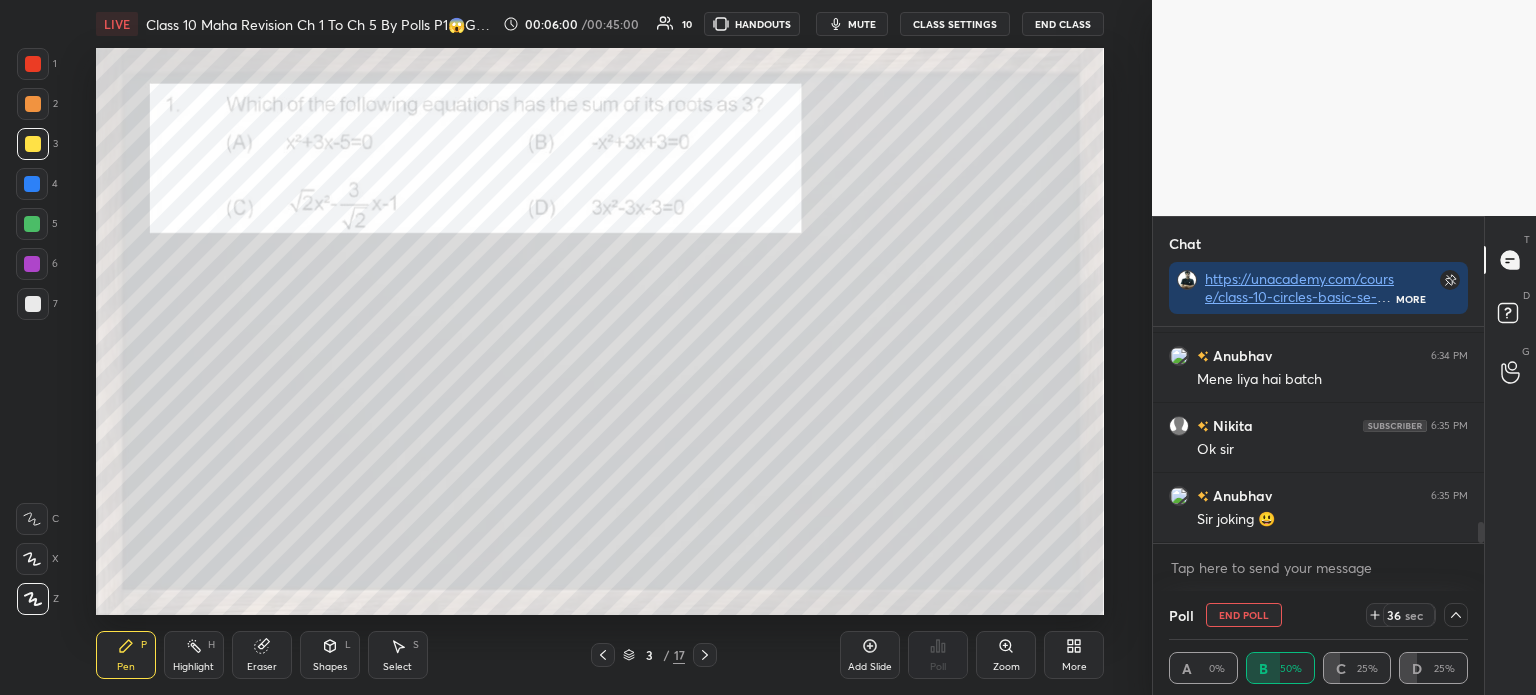 click 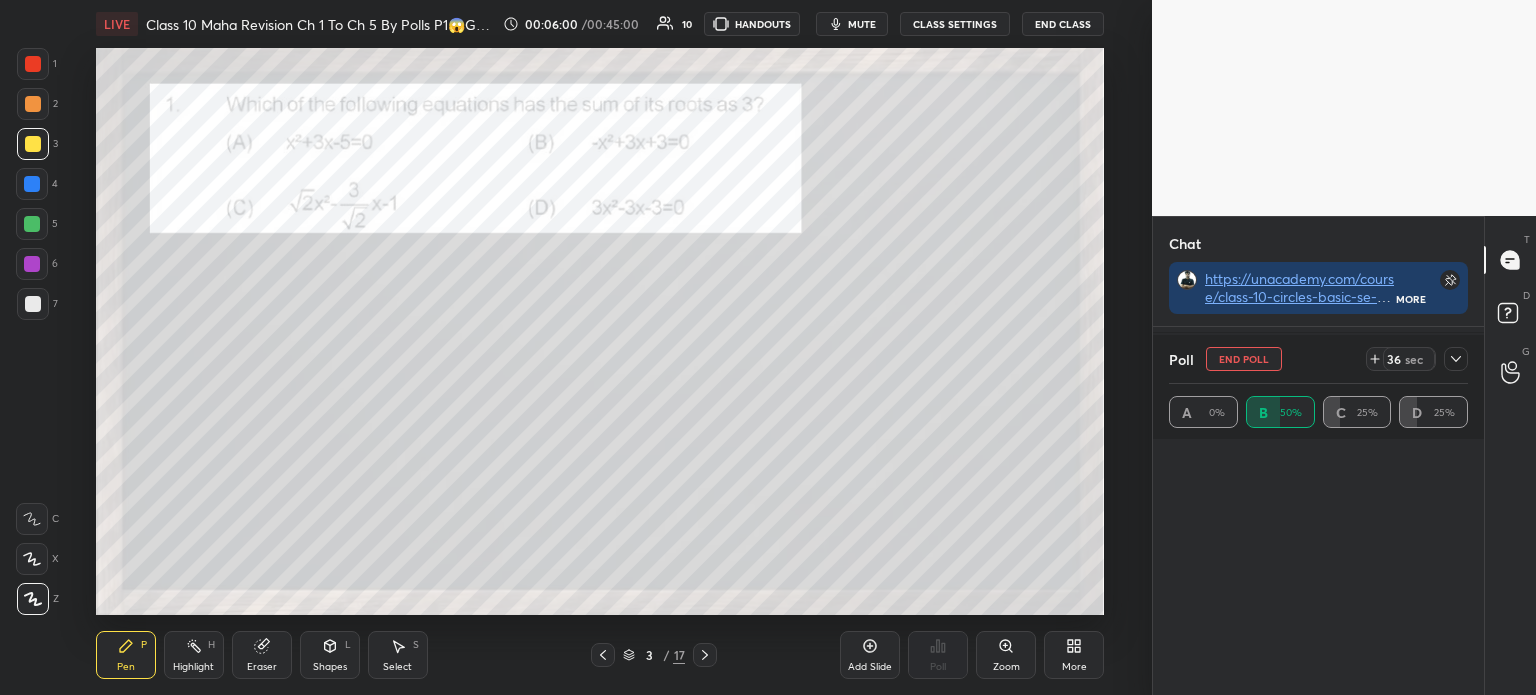 scroll, scrollTop: 6, scrollLeft: 6, axis: both 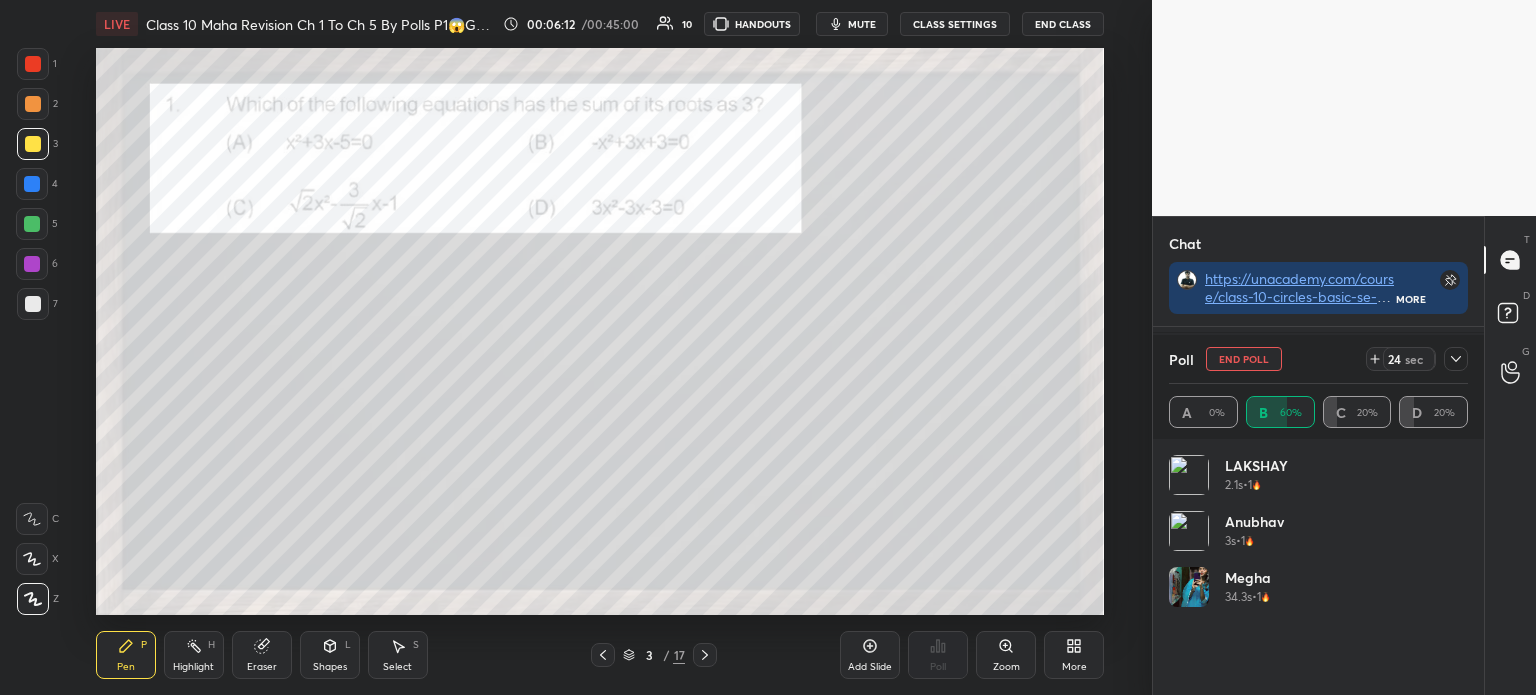 click 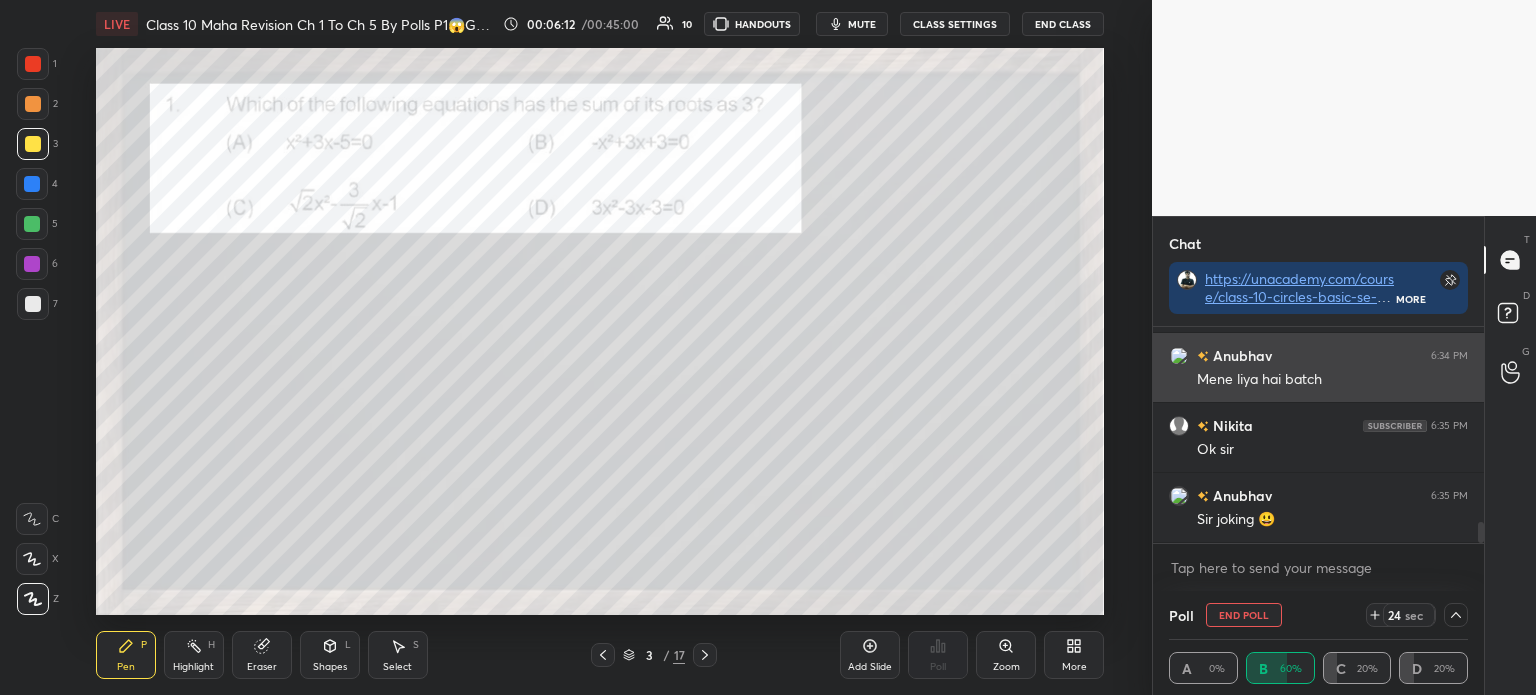 scroll, scrollTop: 154, scrollLeft: 293, axis: both 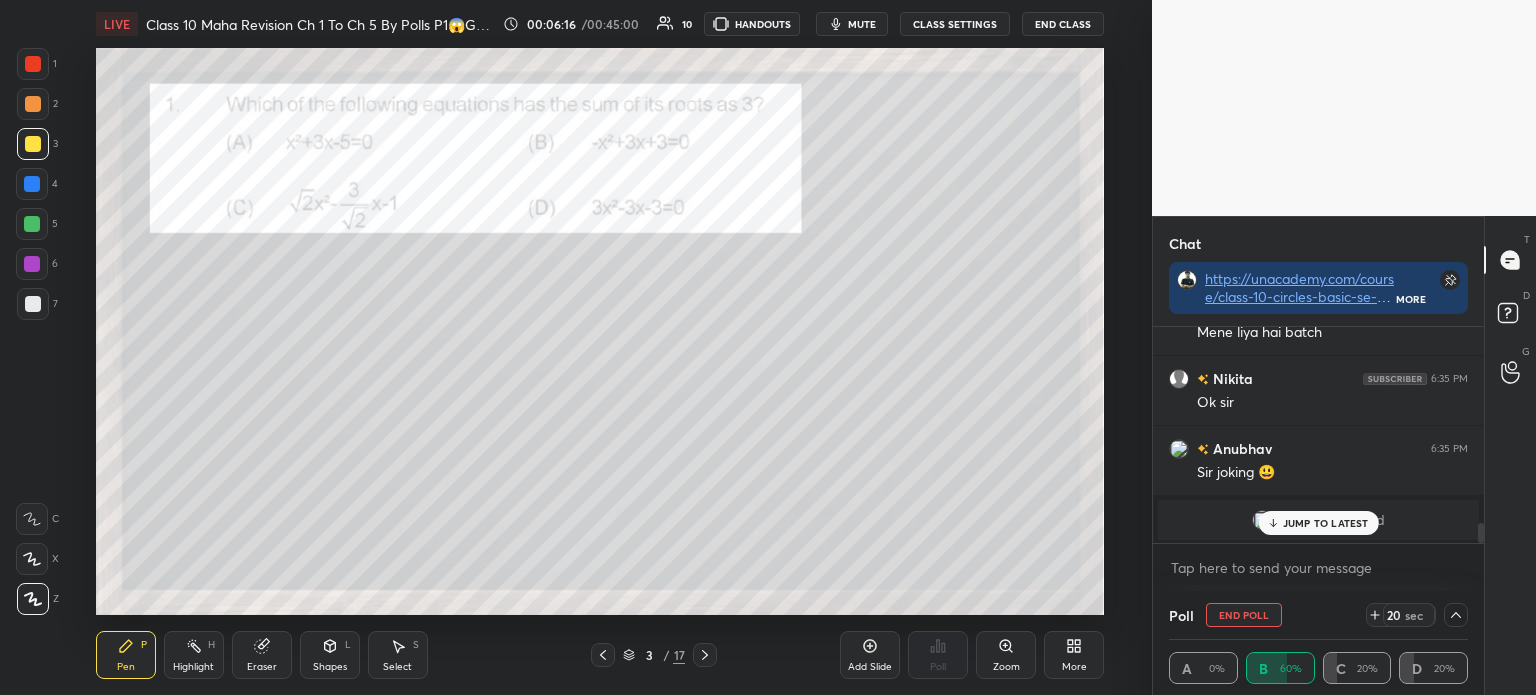 click on "JUMP TO LATEST" at bounding box center (1326, 523) 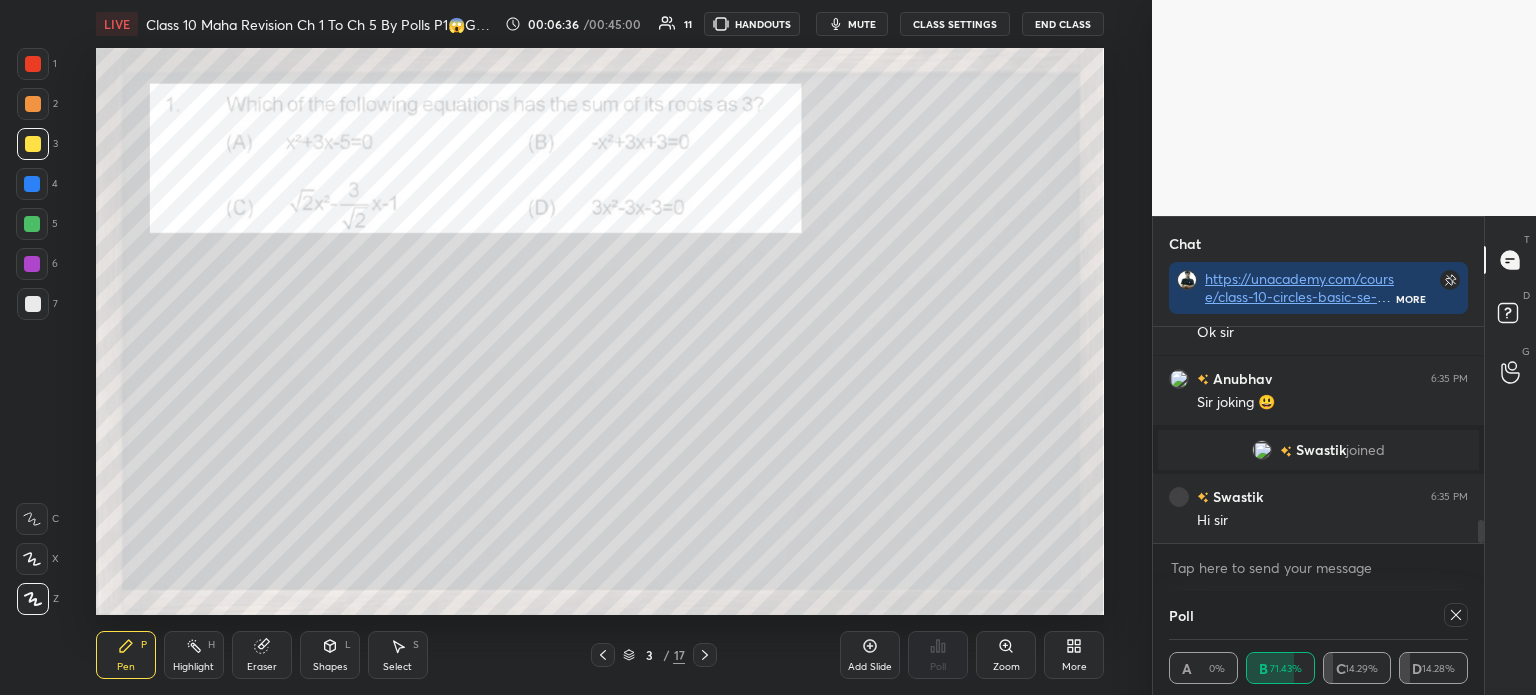 scroll, scrollTop: 1832, scrollLeft: 0, axis: vertical 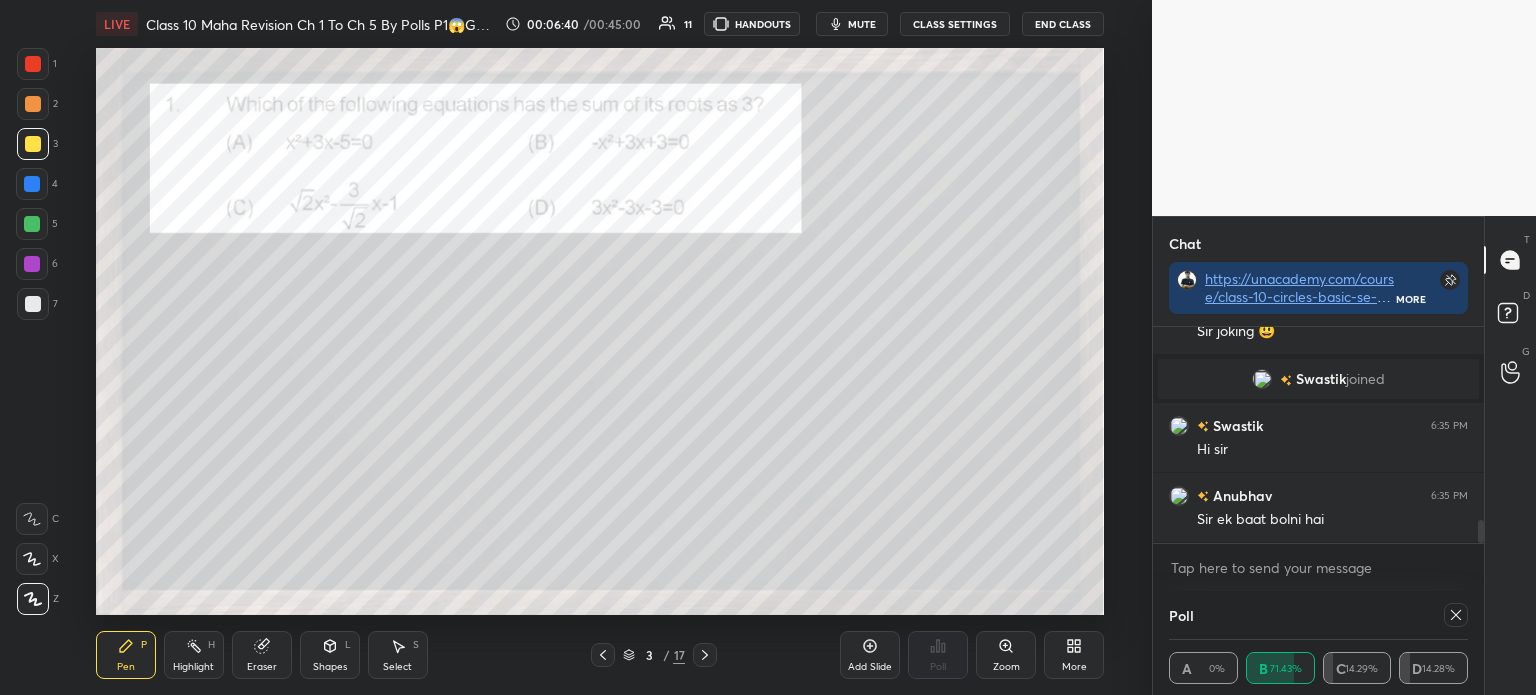 click 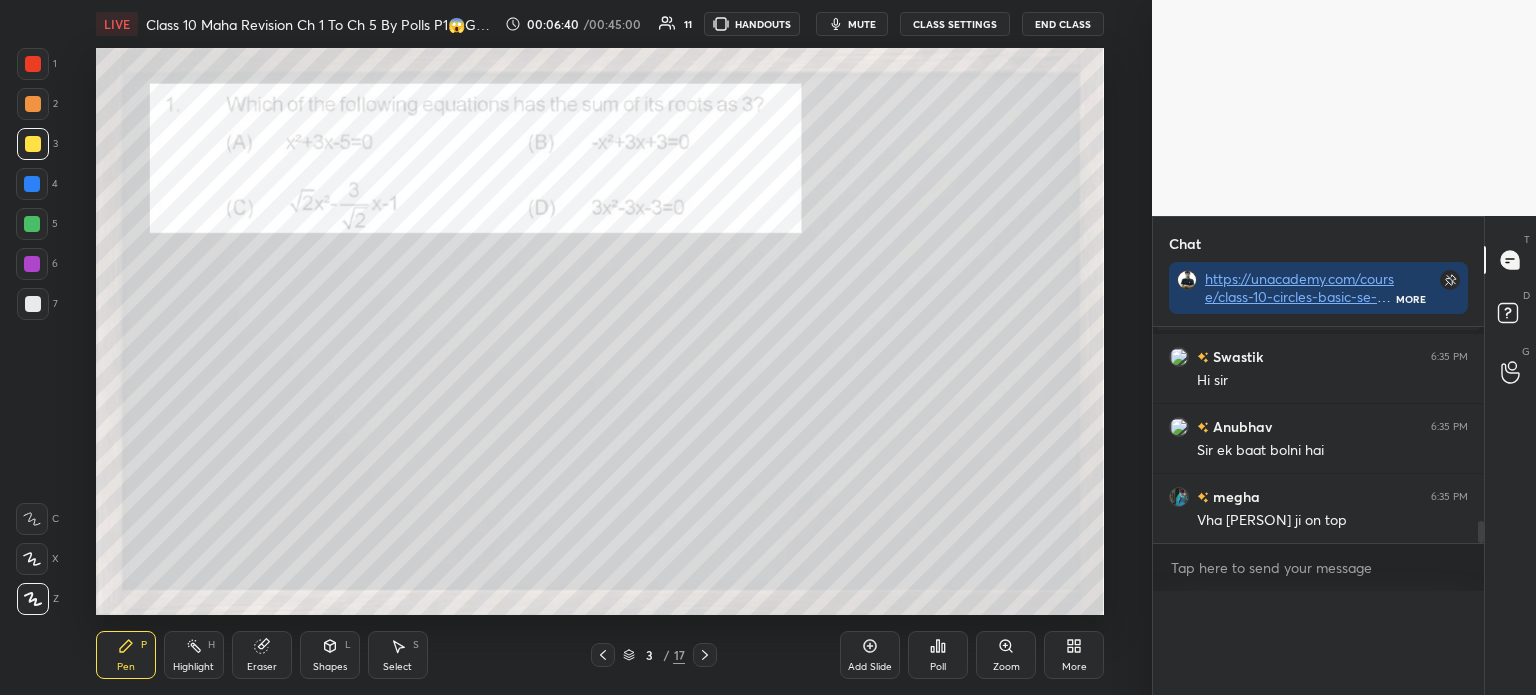 scroll, scrollTop: 252, scrollLeft: 325, axis: both 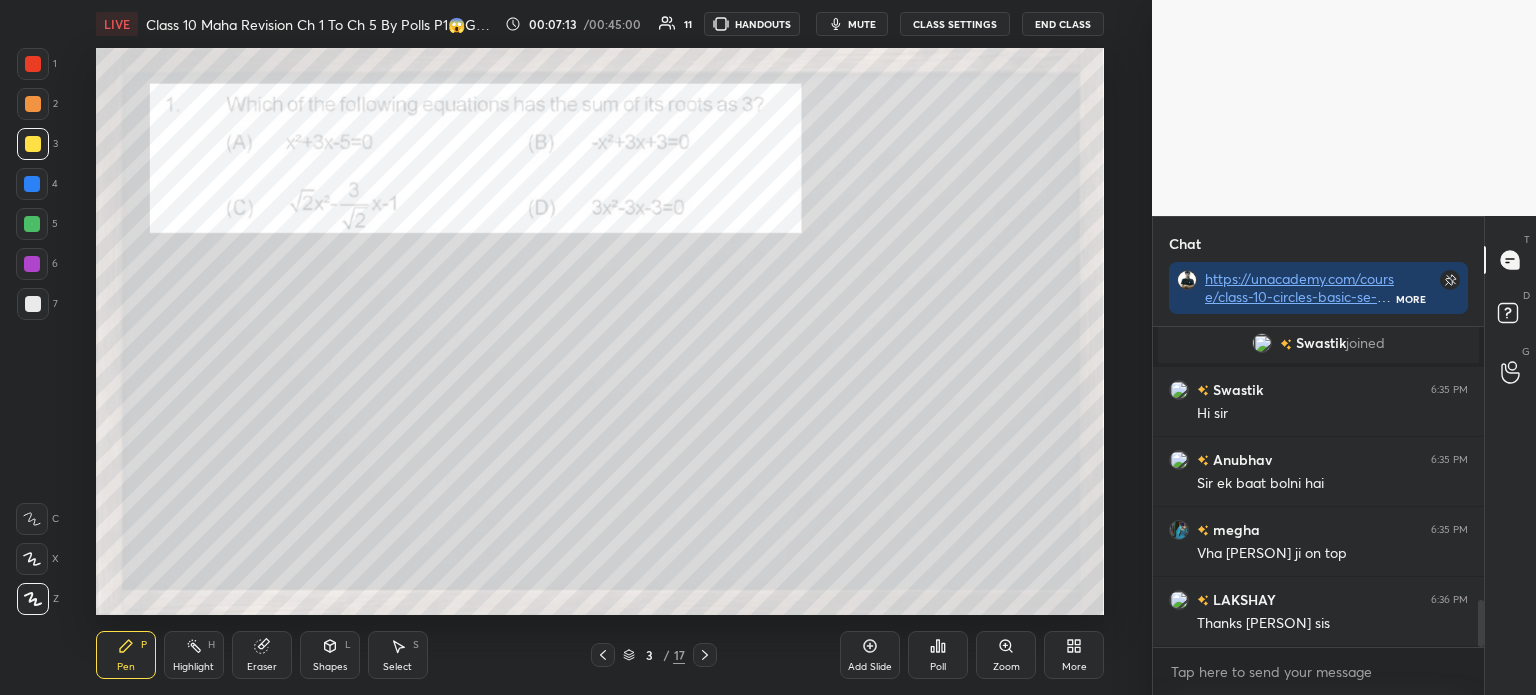 click on "1" at bounding box center (37, 68) 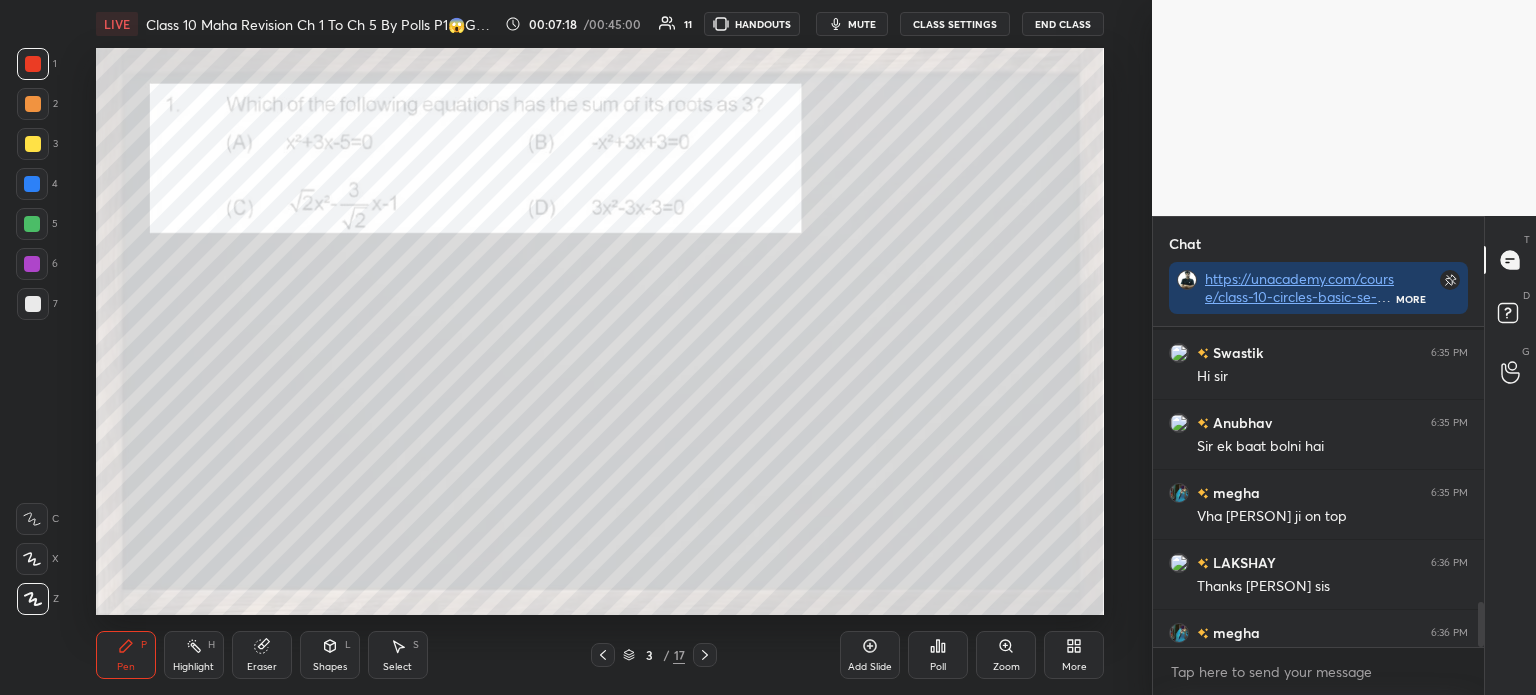 scroll, scrollTop: 1938, scrollLeft: 0, axis: vertical 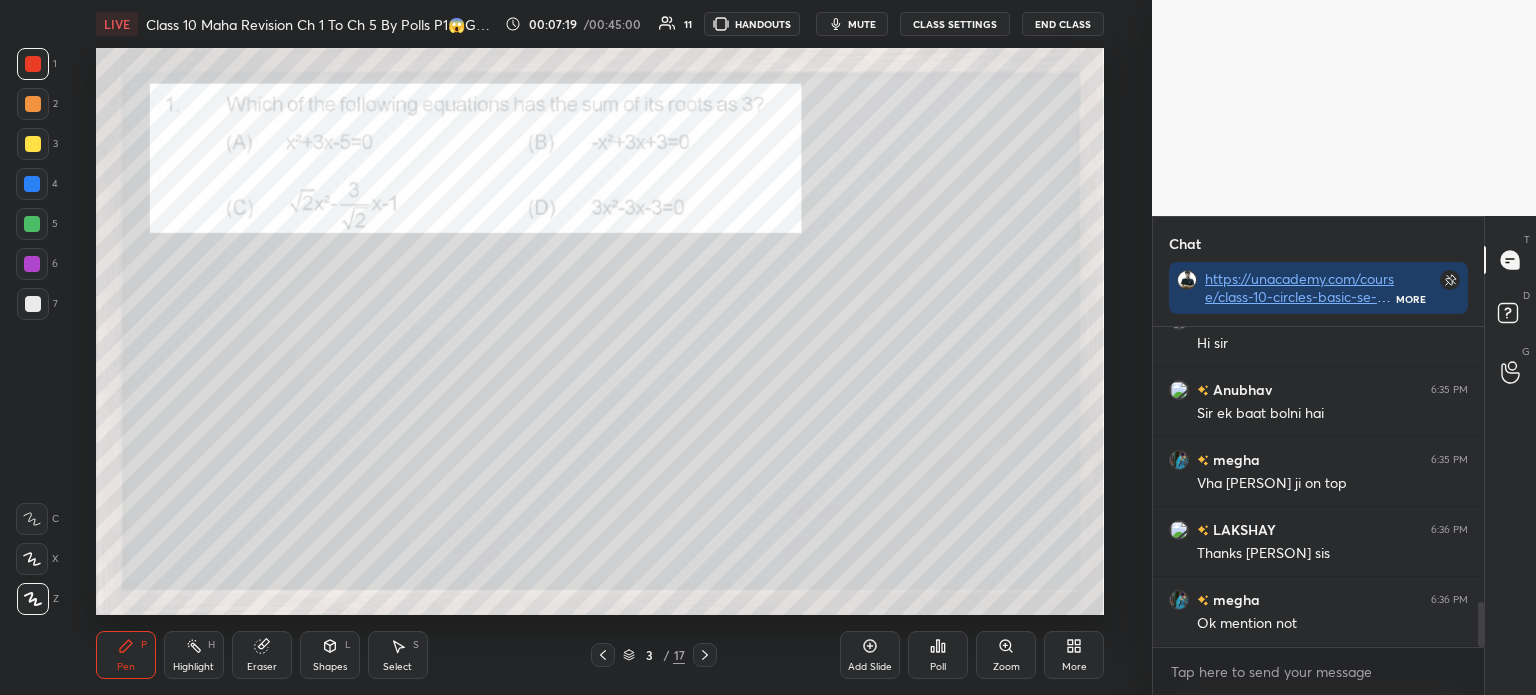 click at bounding box center [705, 655] 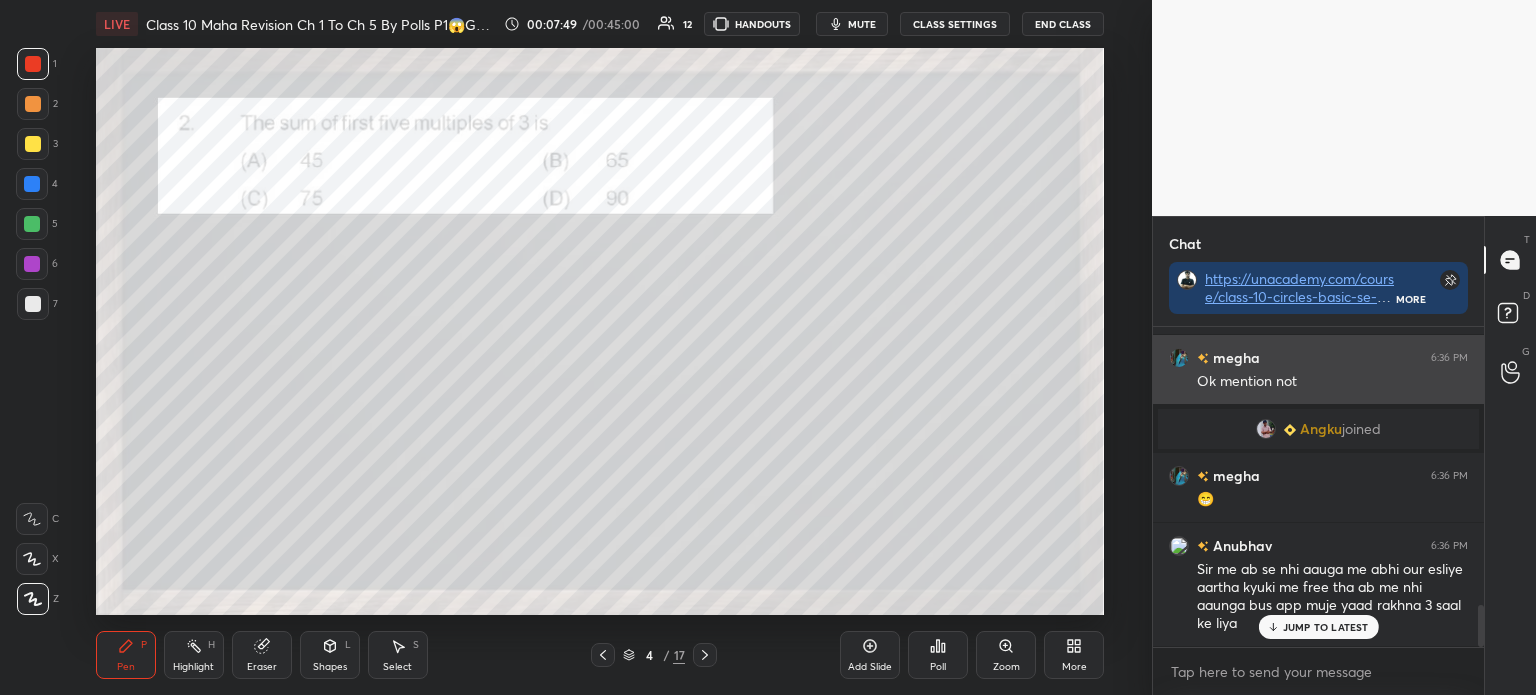 scroll, scrollTop: 2149, scrollLeft: 0, axis: vertical 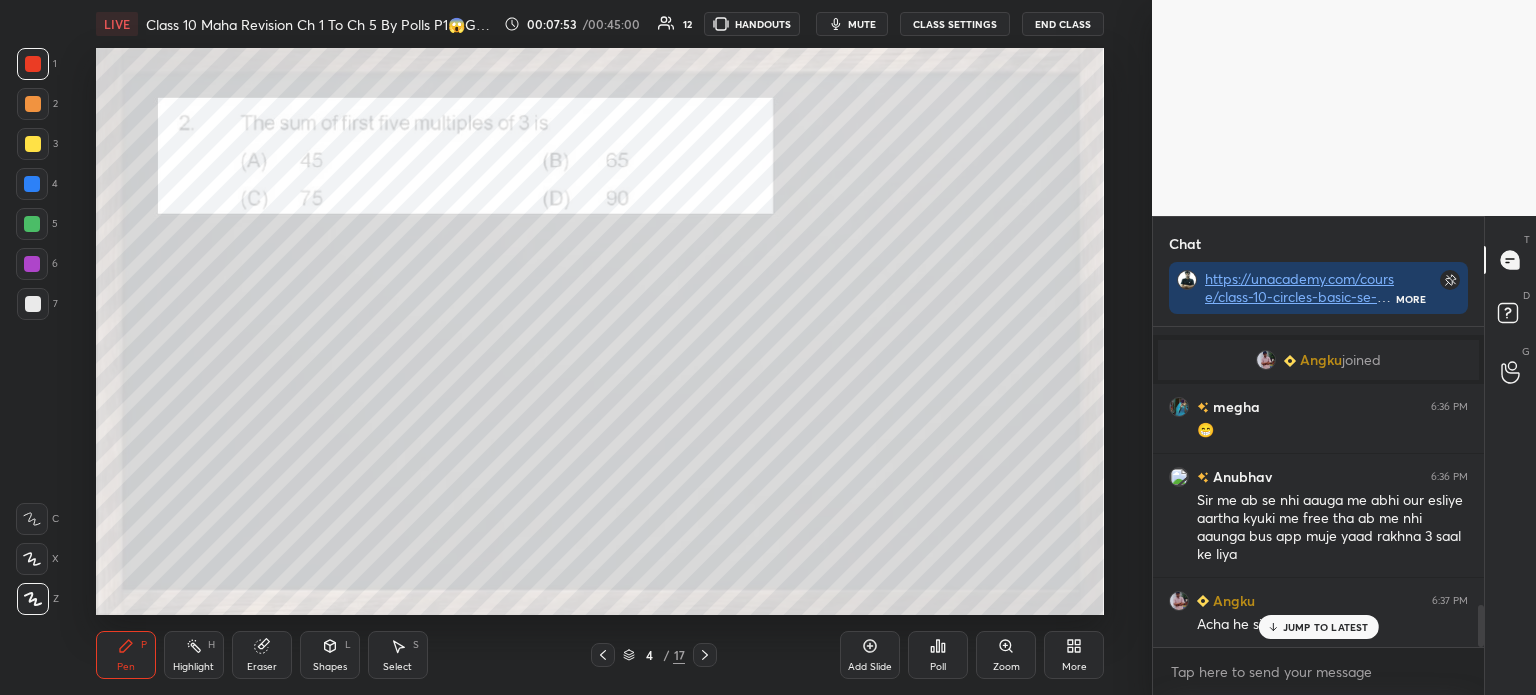 click on "Poll" at bounding box center [938, 655] 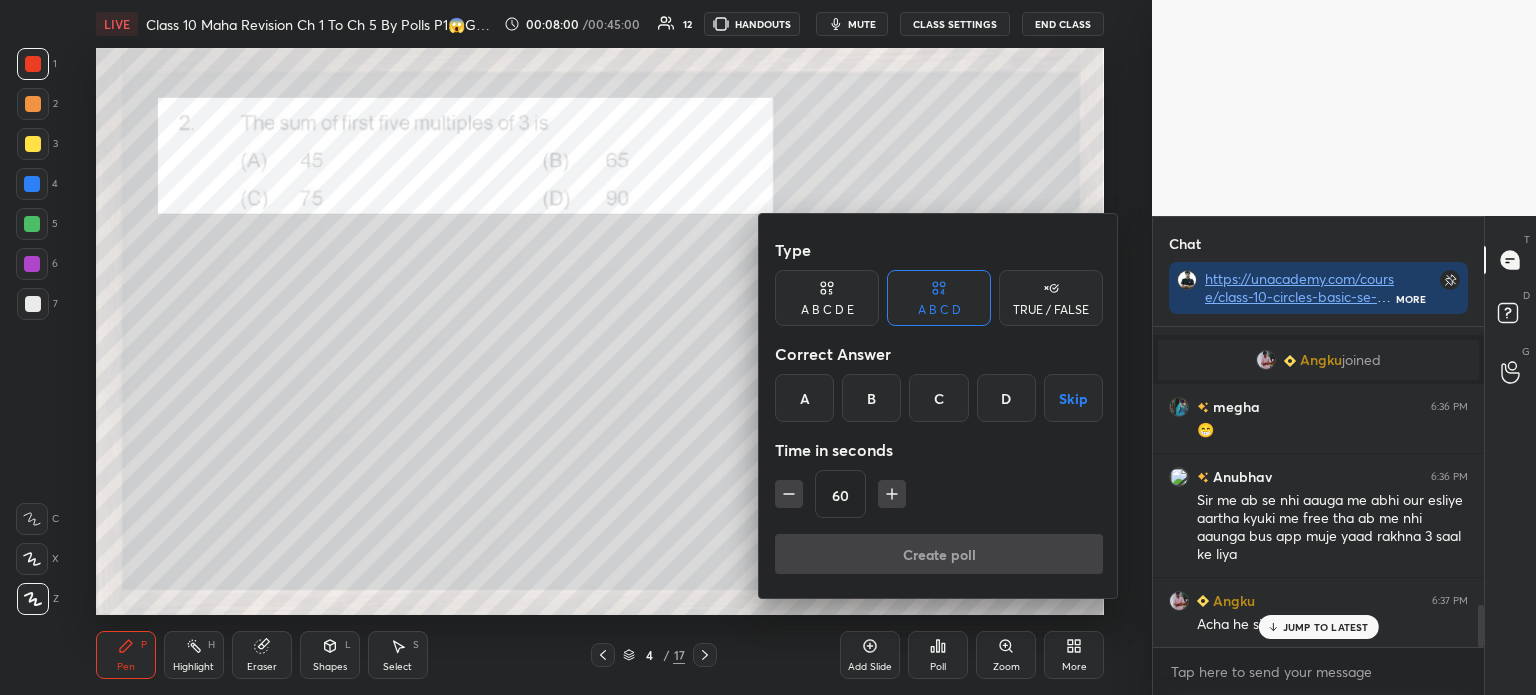 click on "A" at bounding box center [804, 398] 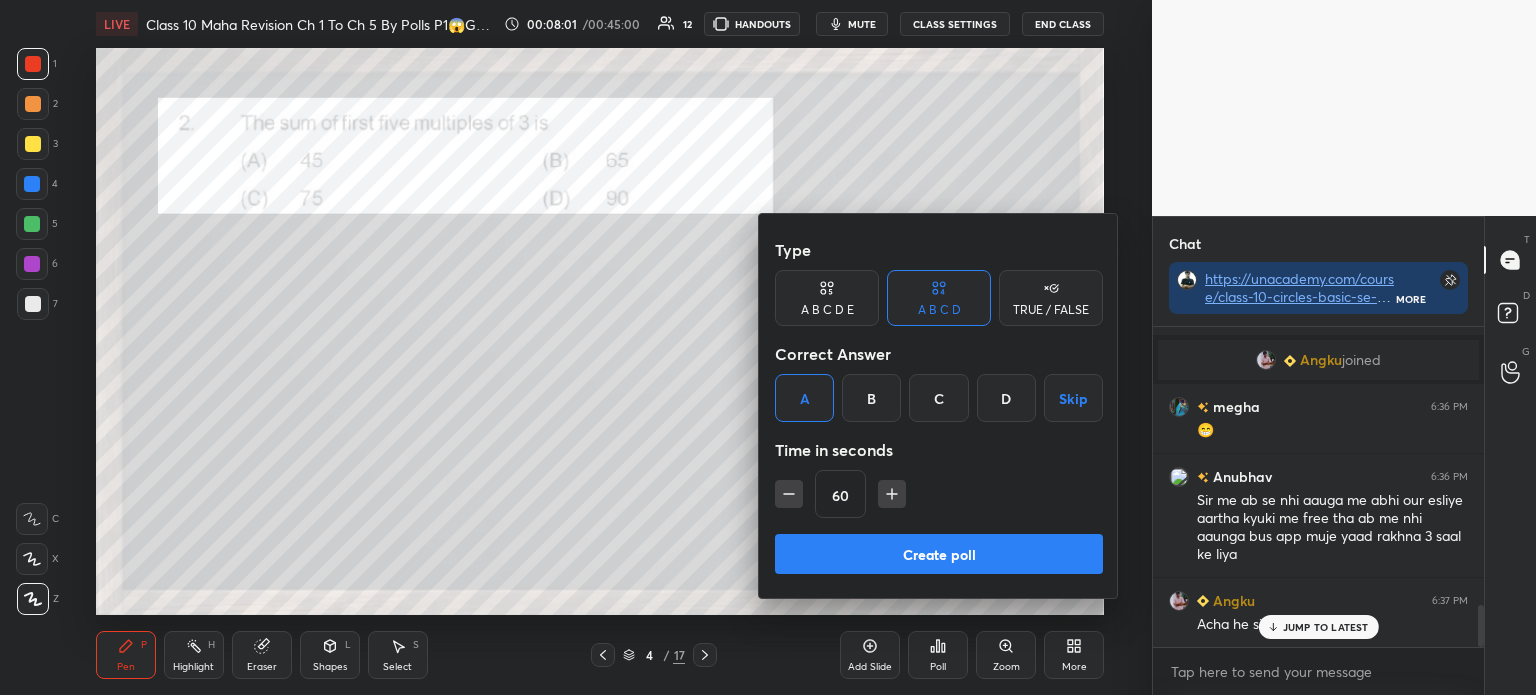 click on "Create poll" at bounding box center [939, 554] 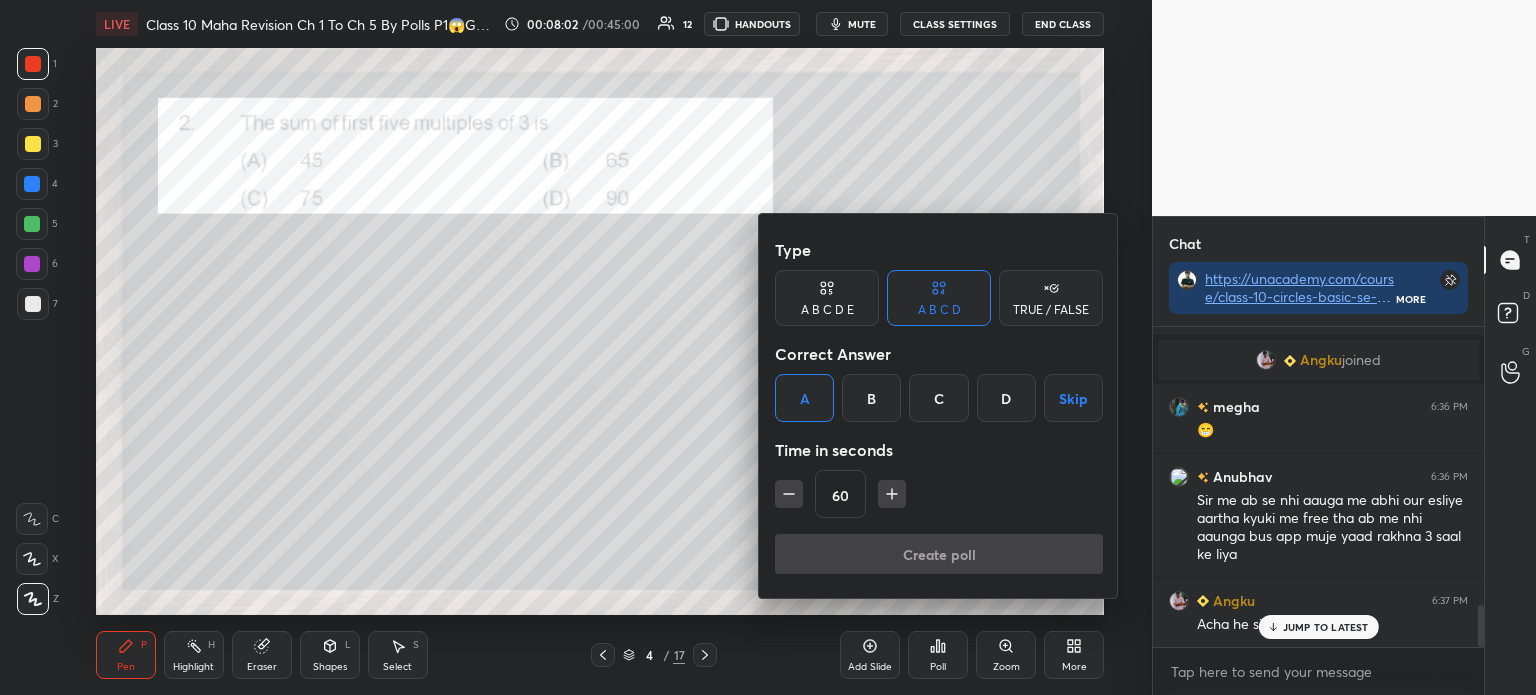 scroll, scrollTop: 272, scrollLeft: 325, axis: both 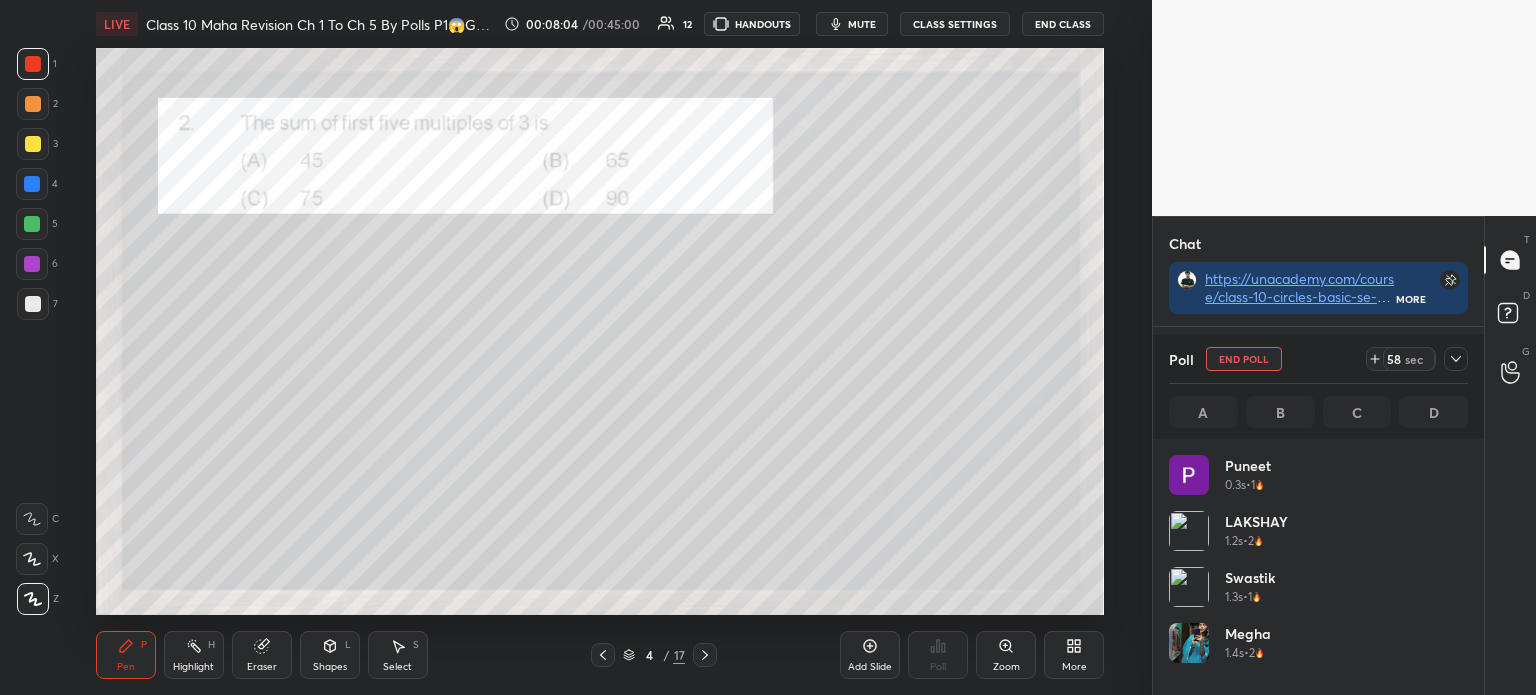 click 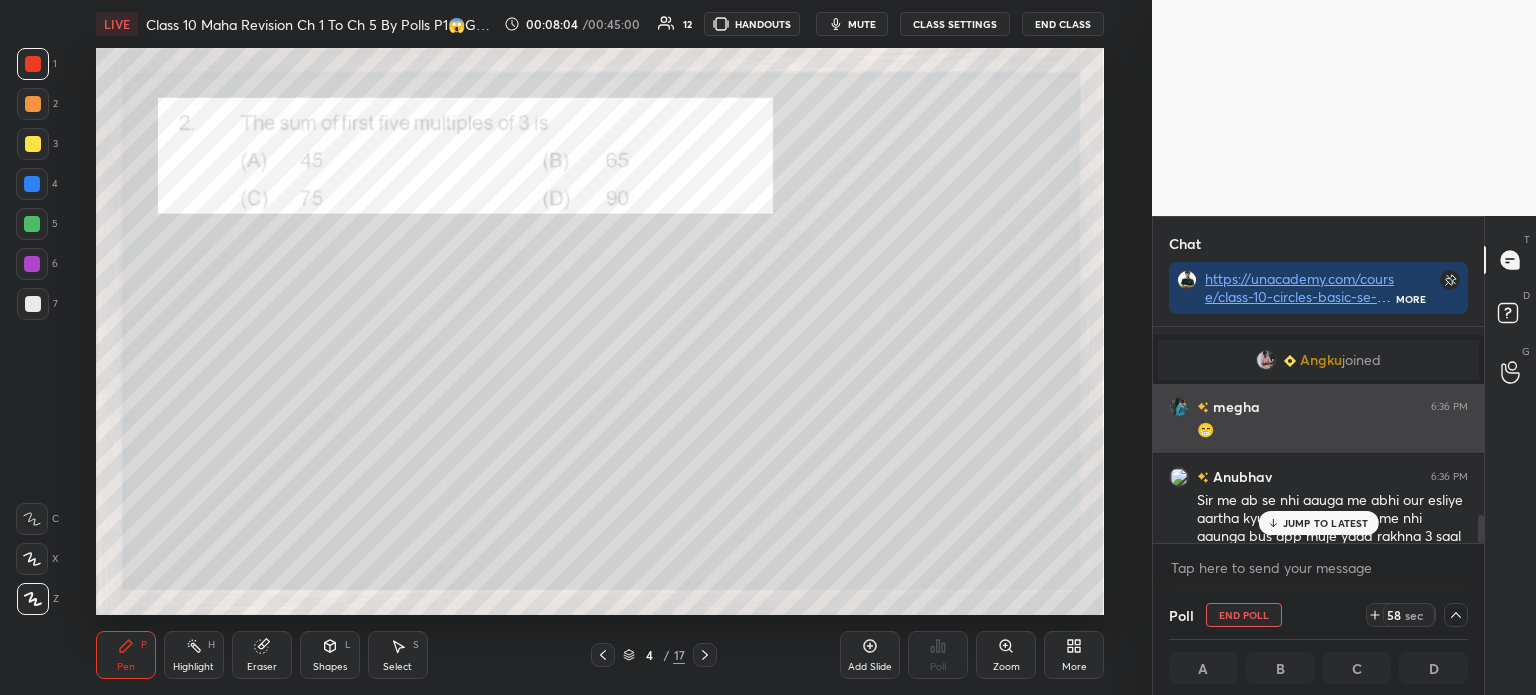 scroll, scrollTop: 0, scrollLeft: 0, axis: both 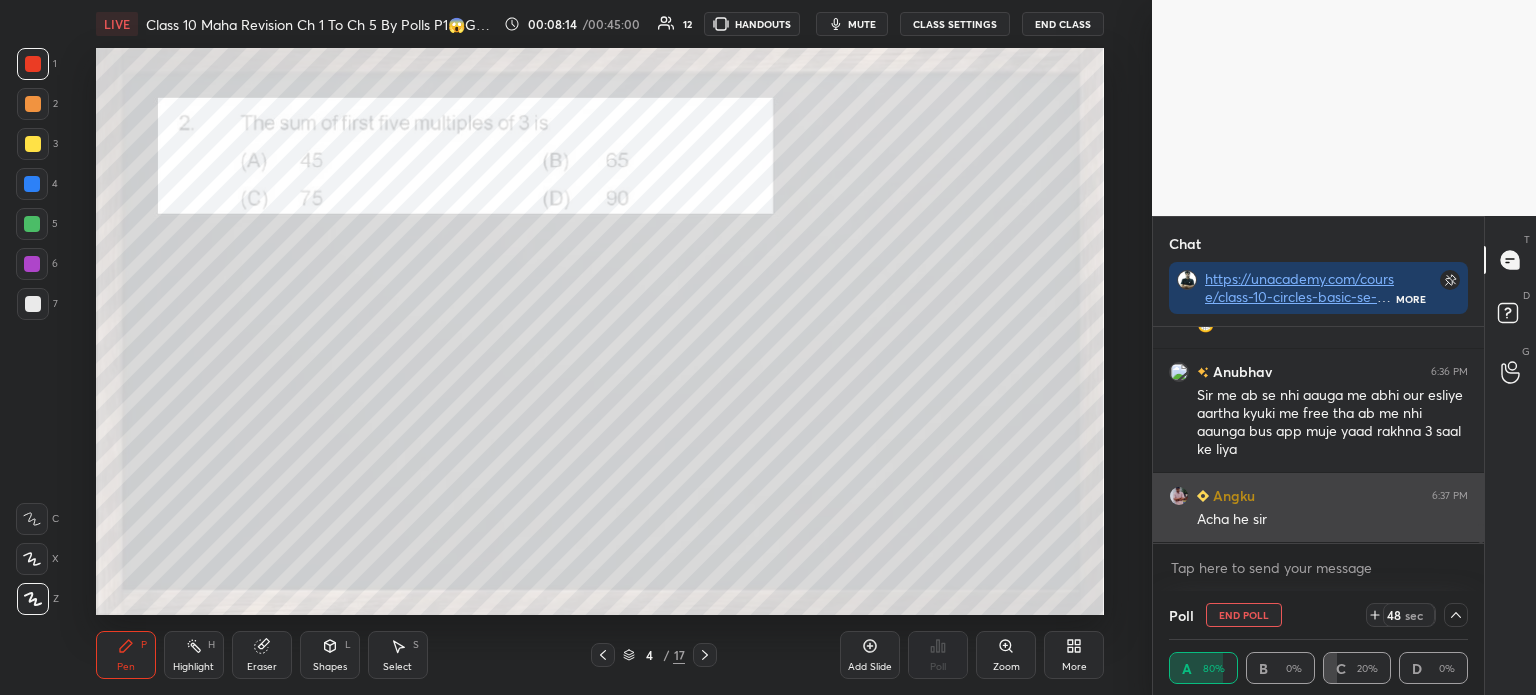 click at bounding box center [1179, 496] 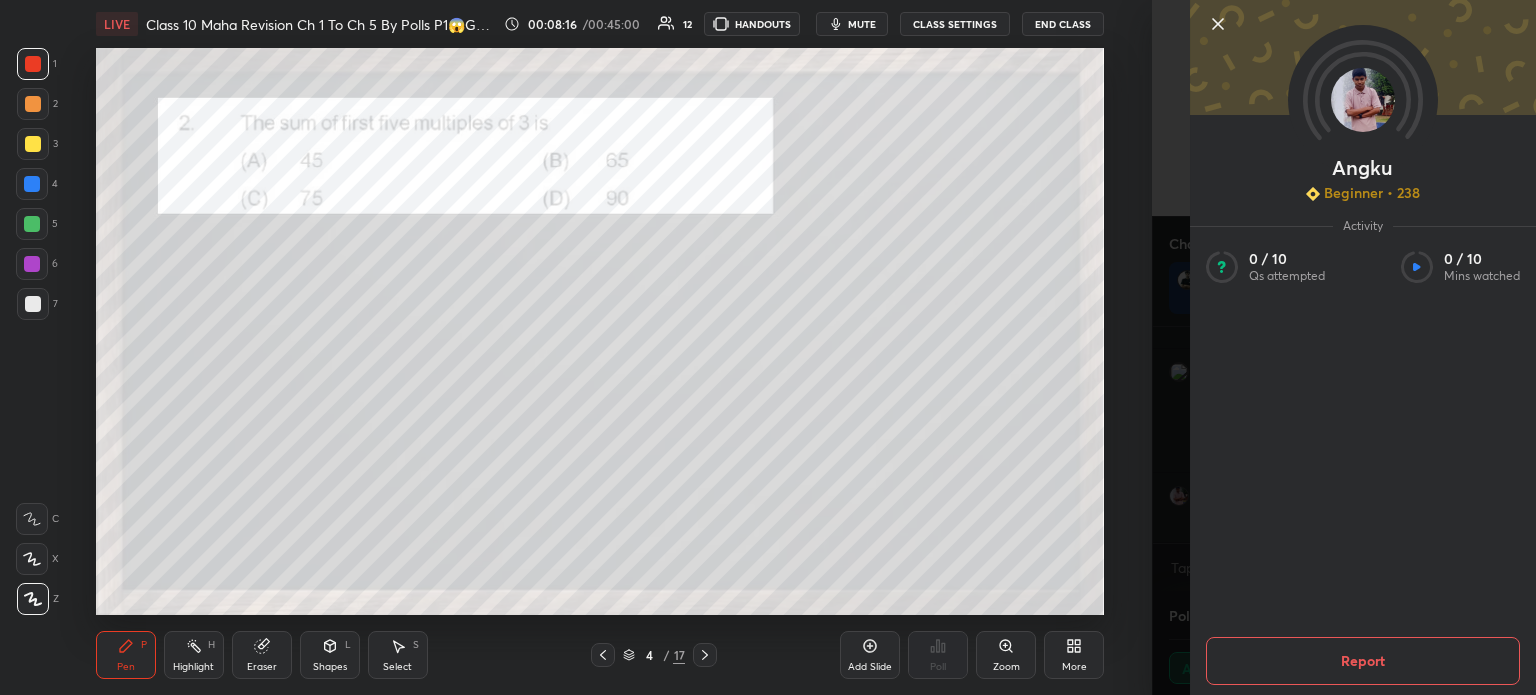 click 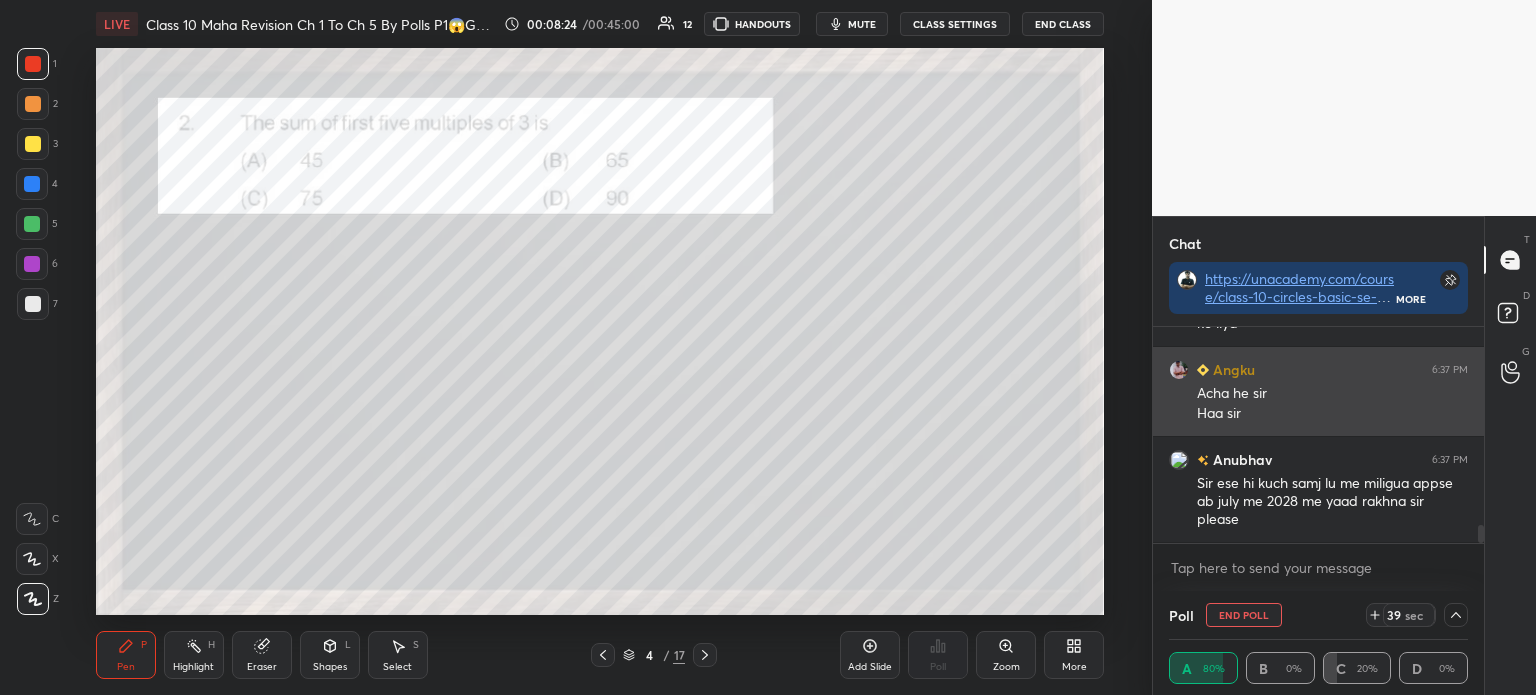 scroll, scrollTop: 2449, scrollLeft: 0, axis: vertical 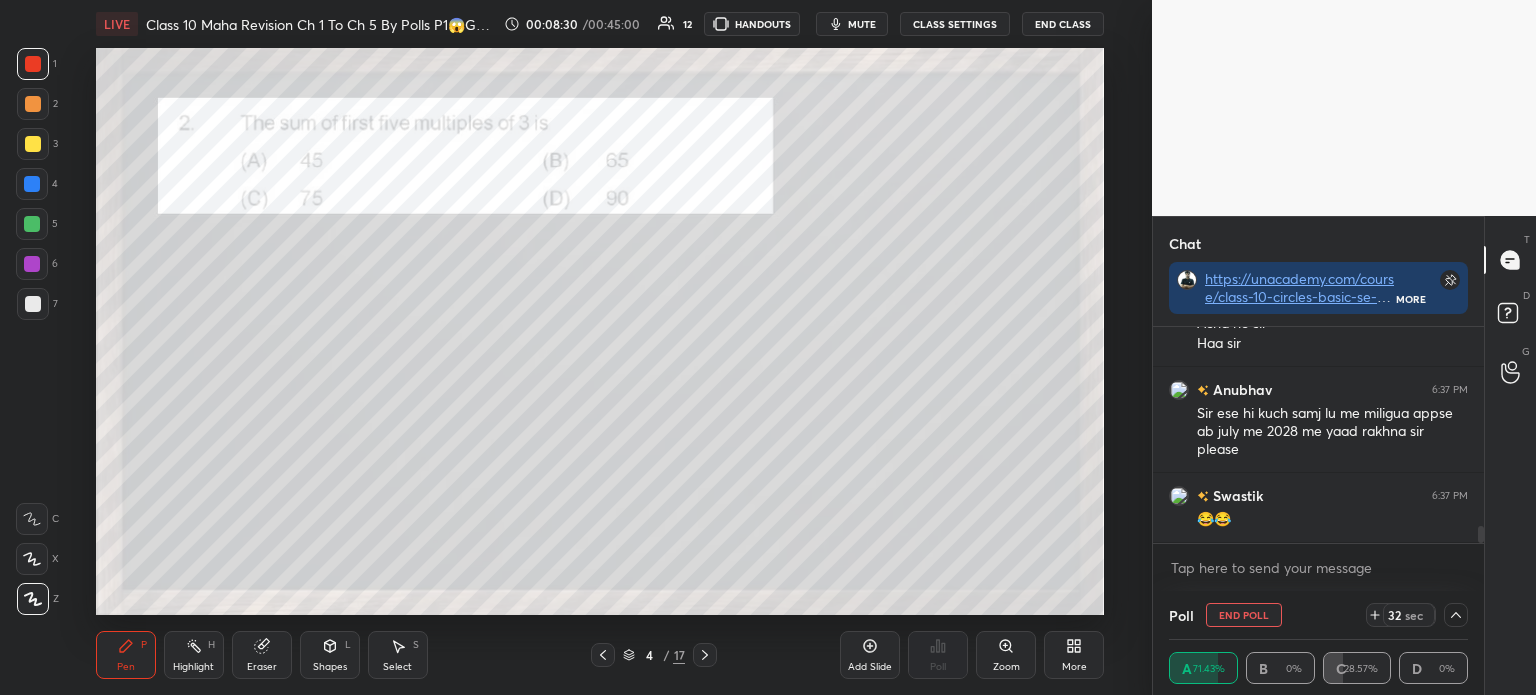 click at bounding box center [33, 144] 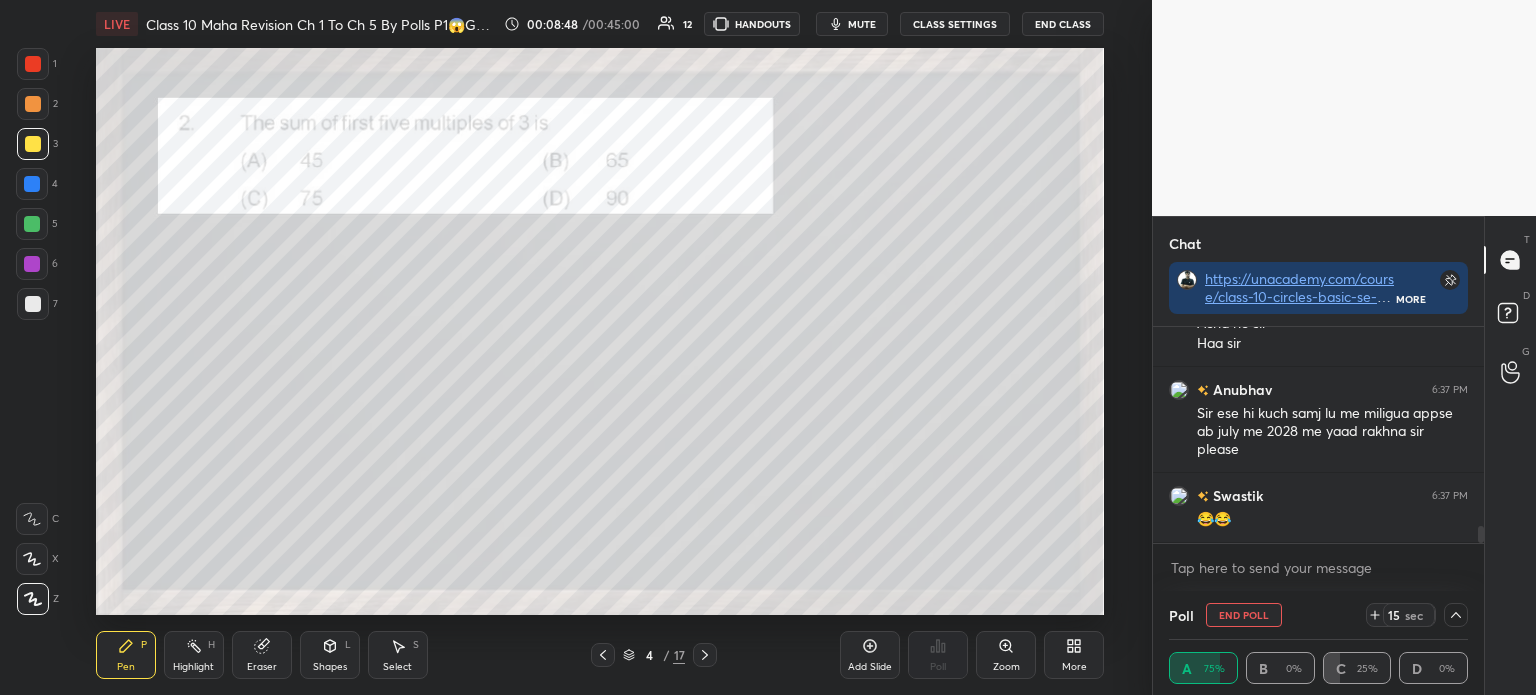click 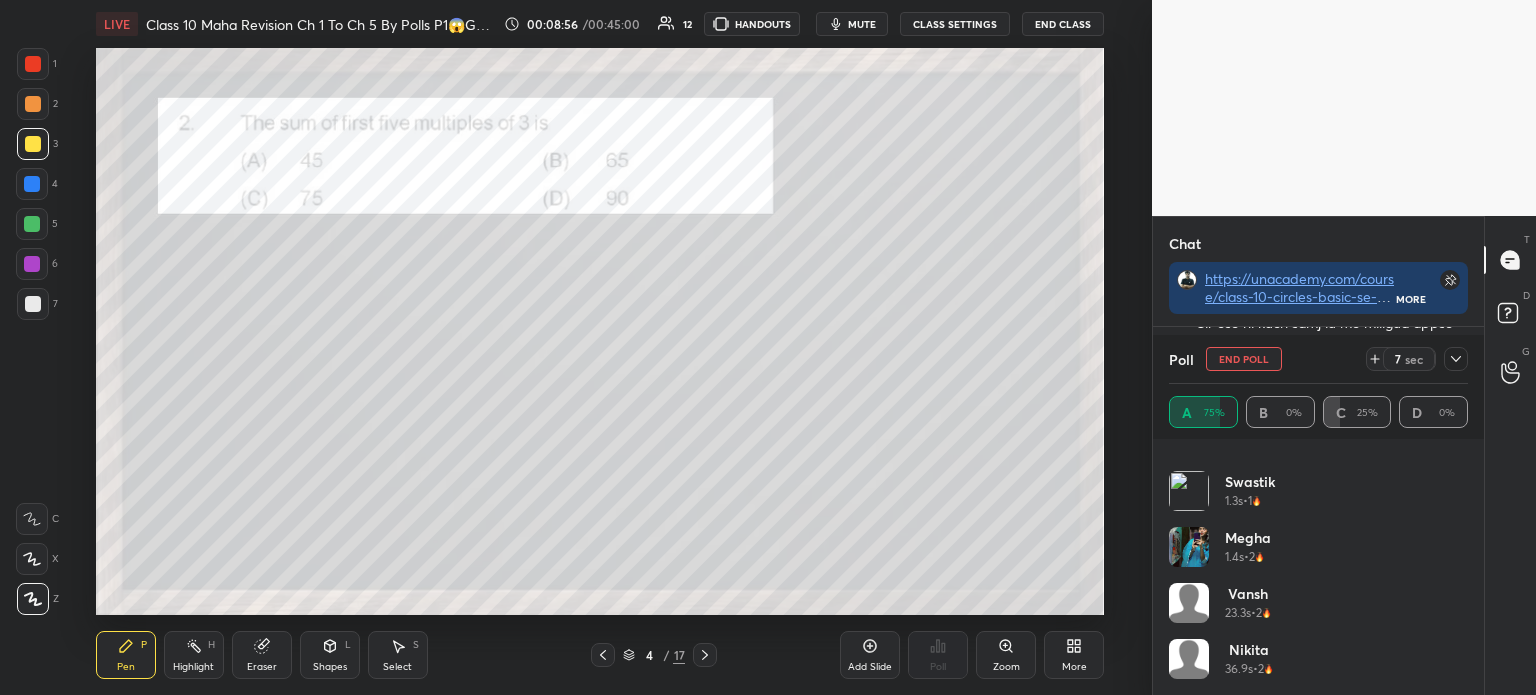 click at bounding box center [1456, 359] 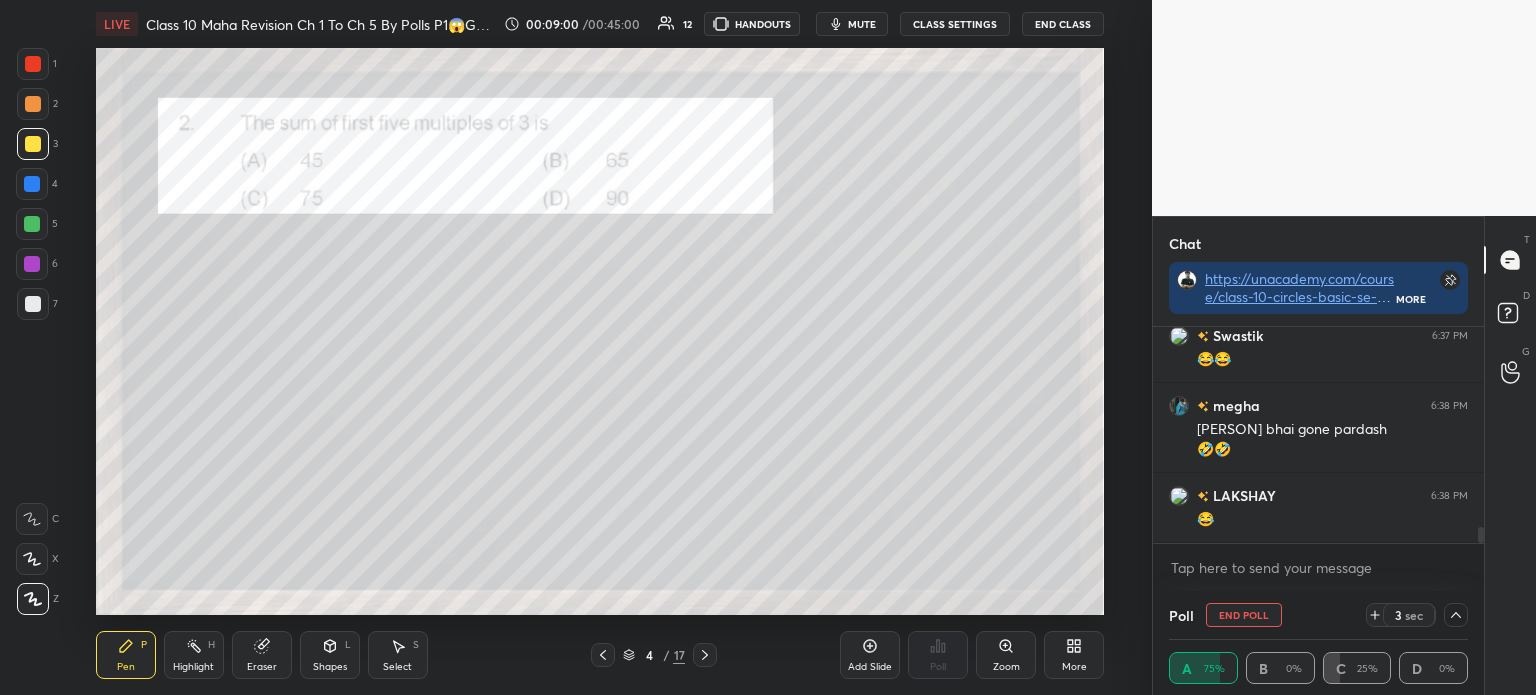 click on "7" at bounding box center (37, 304) 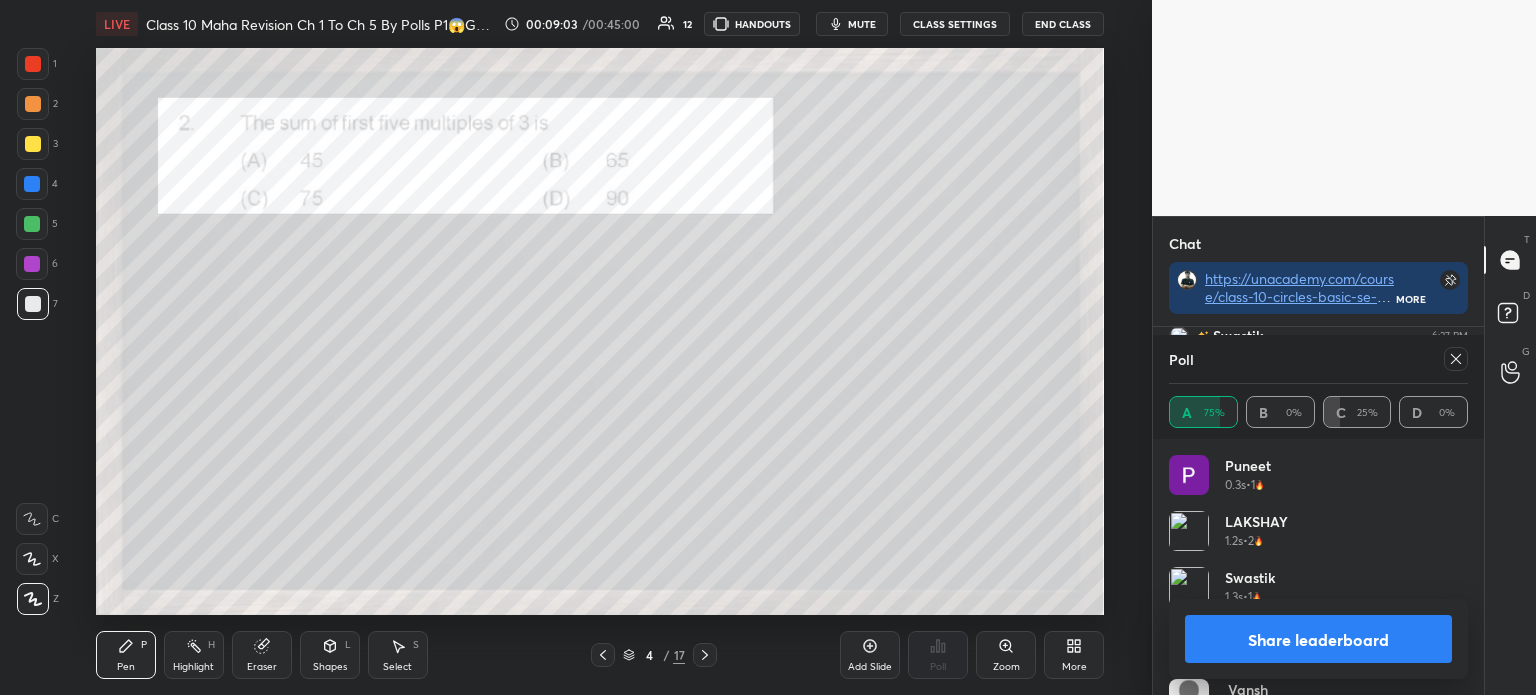click on "Share leaderboard" at bounding box center [1318, 639] 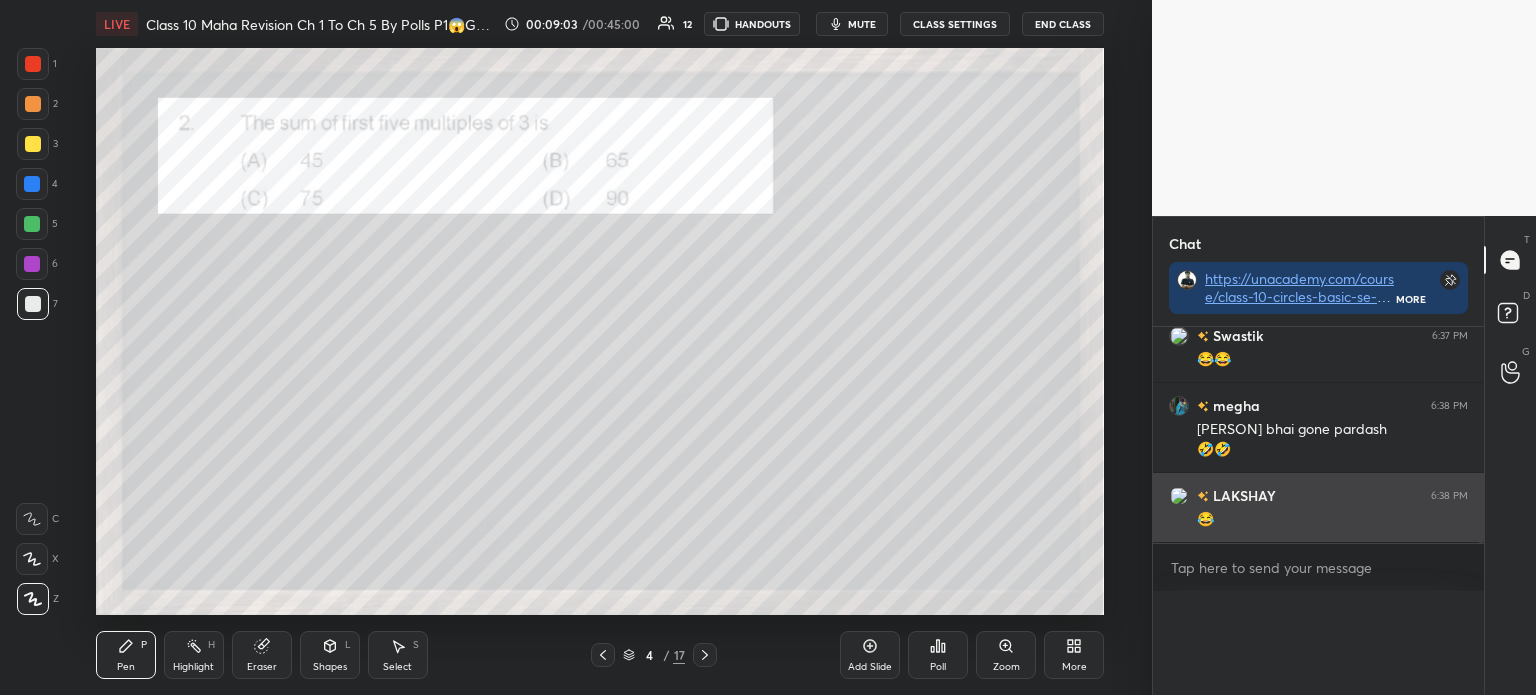 scroll, scrollTop: 0, scrollLeft: 0, axis: both 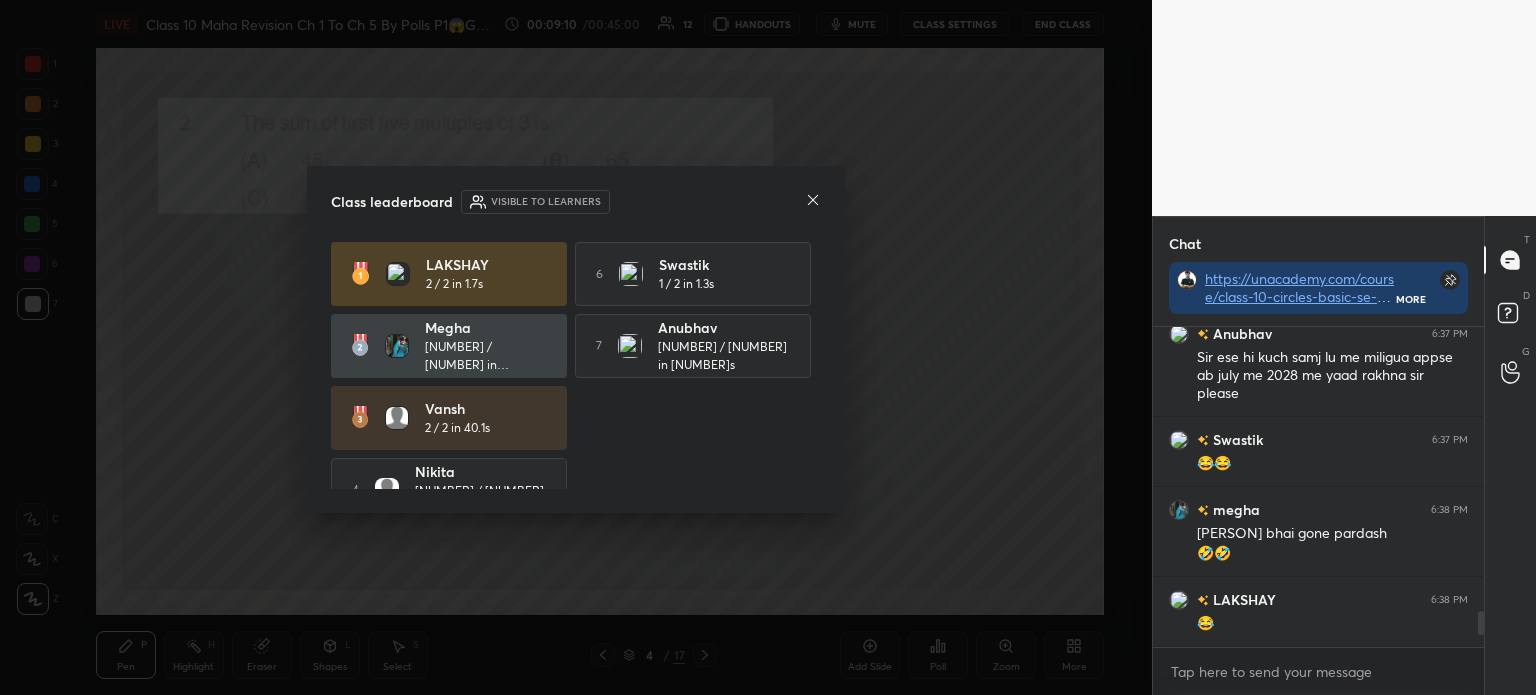 click 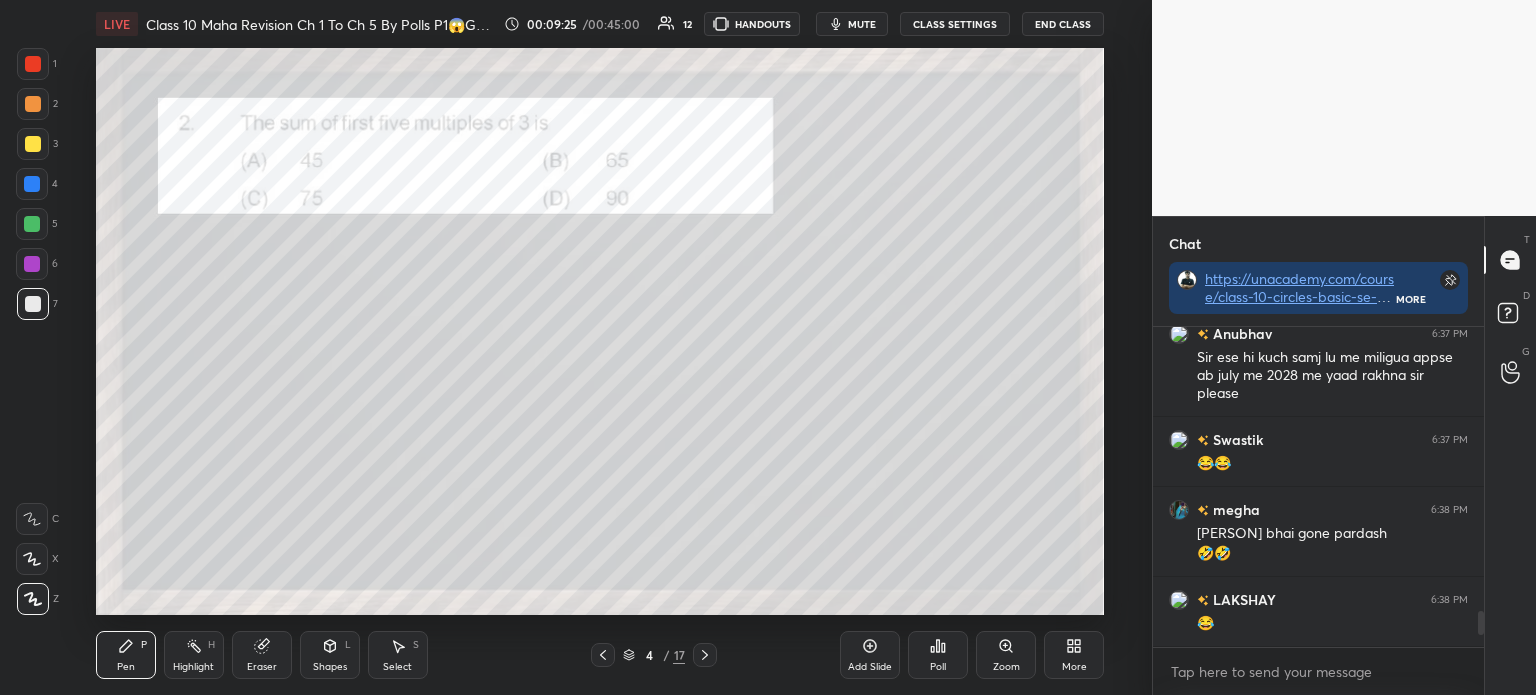 click on "1" at bounding box center (37, 64) 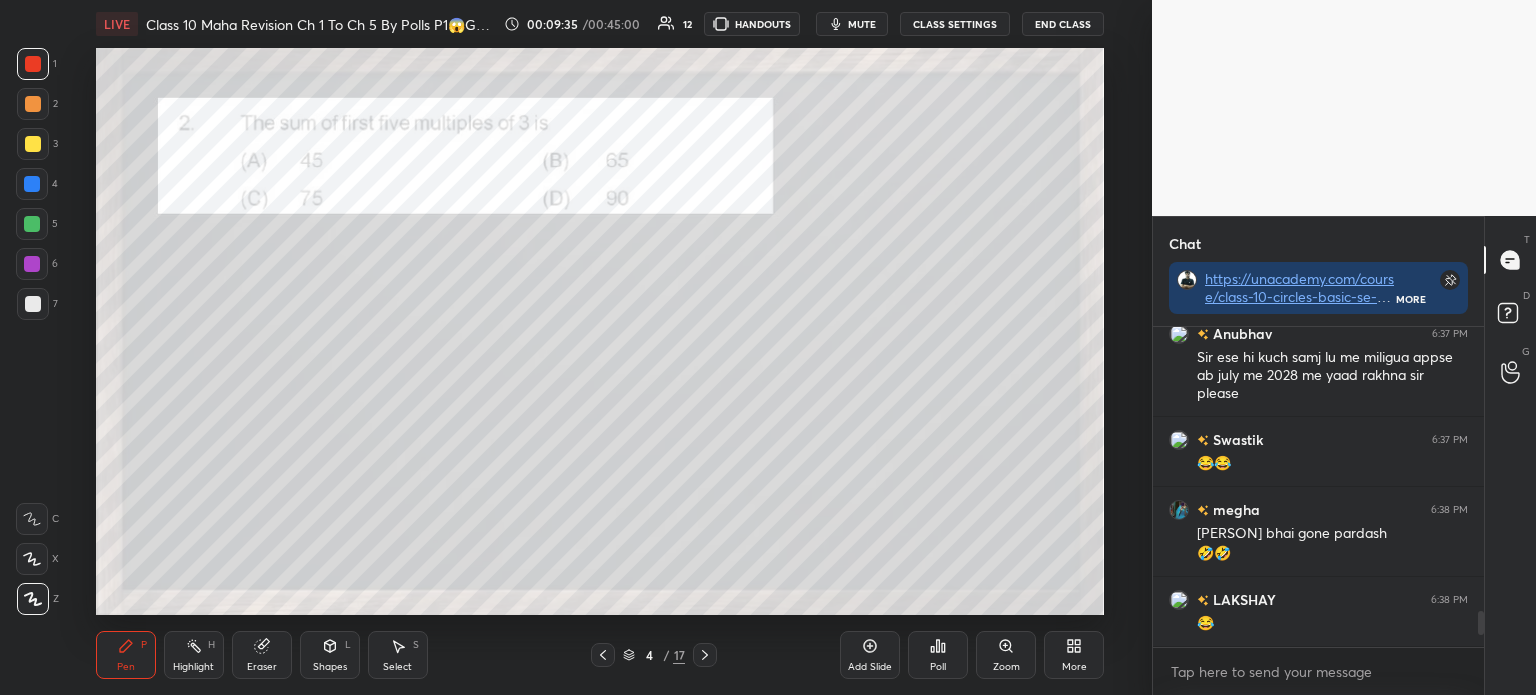 click 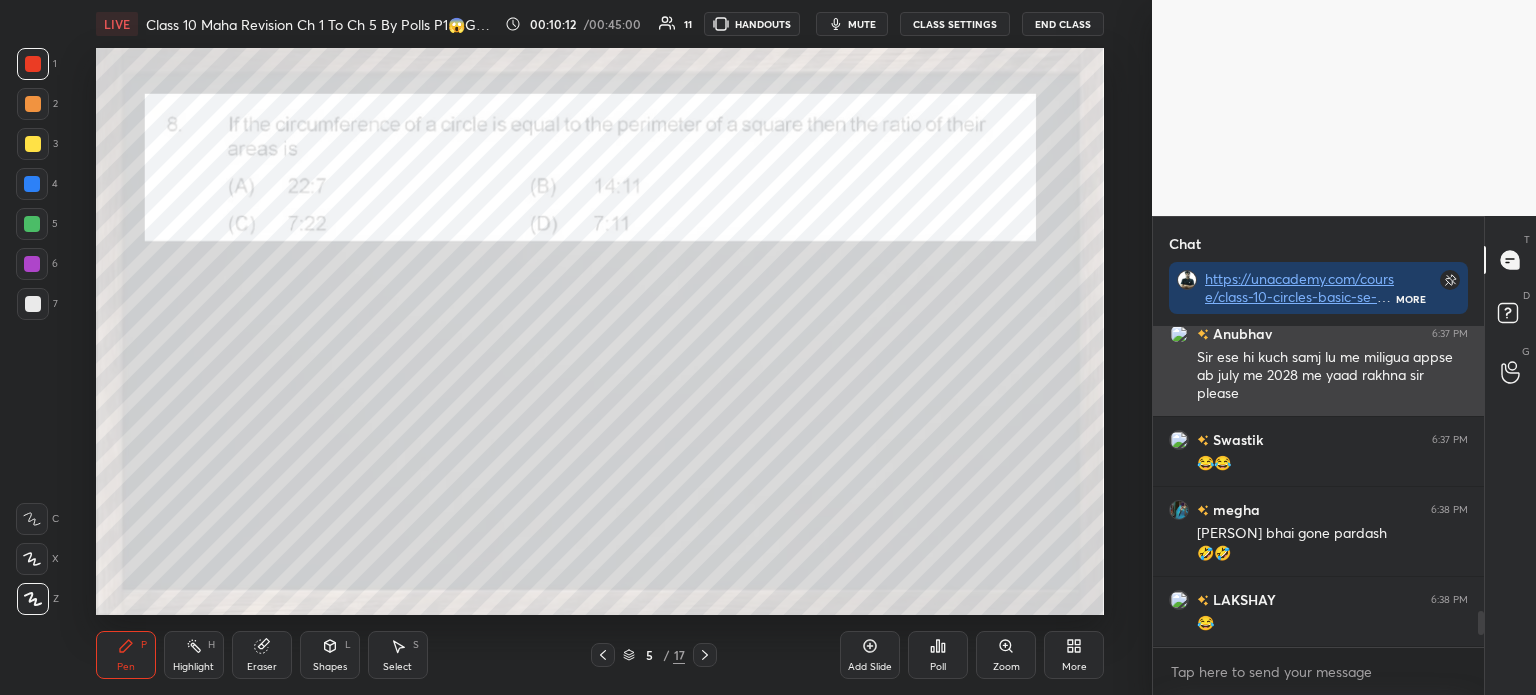 scroll, scrollTop: 2612, scrollLeft: 0, axis: vertical 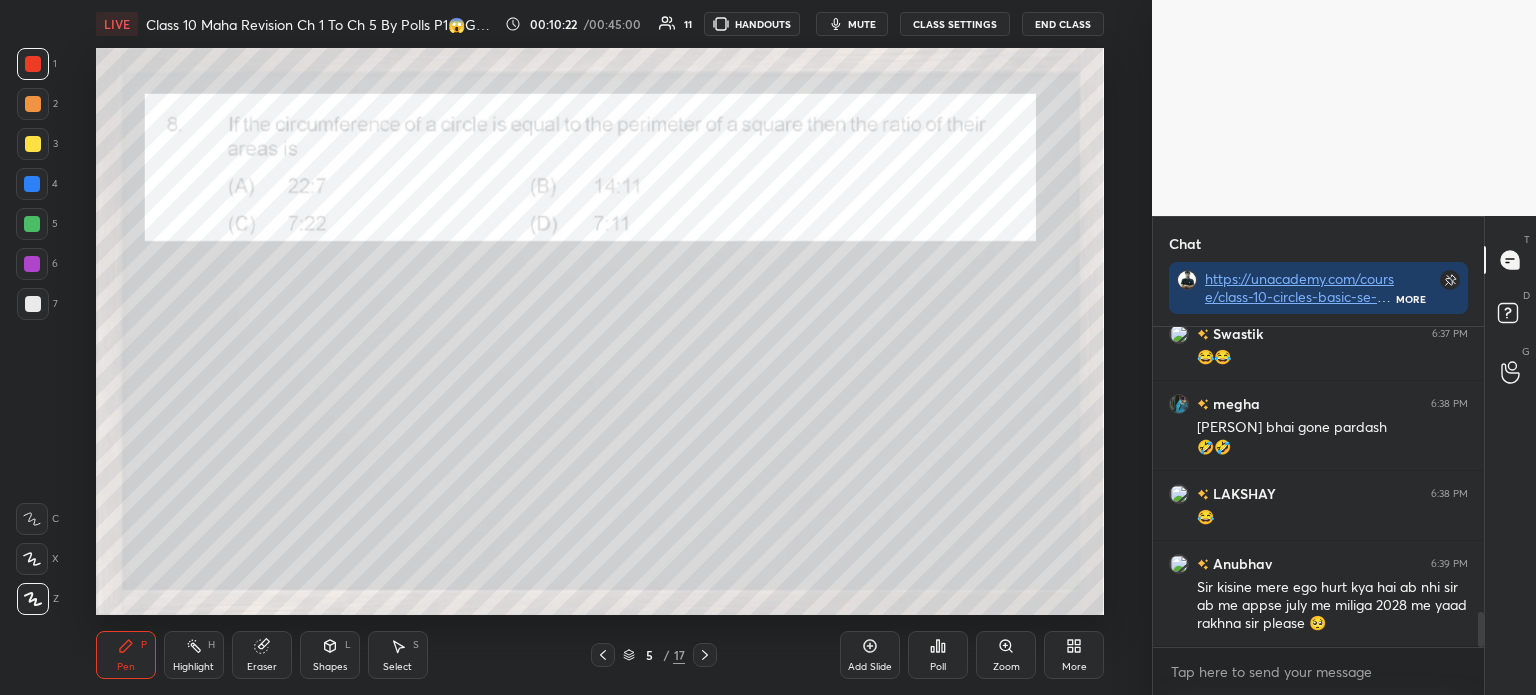 click at bounding box center (33, 304) 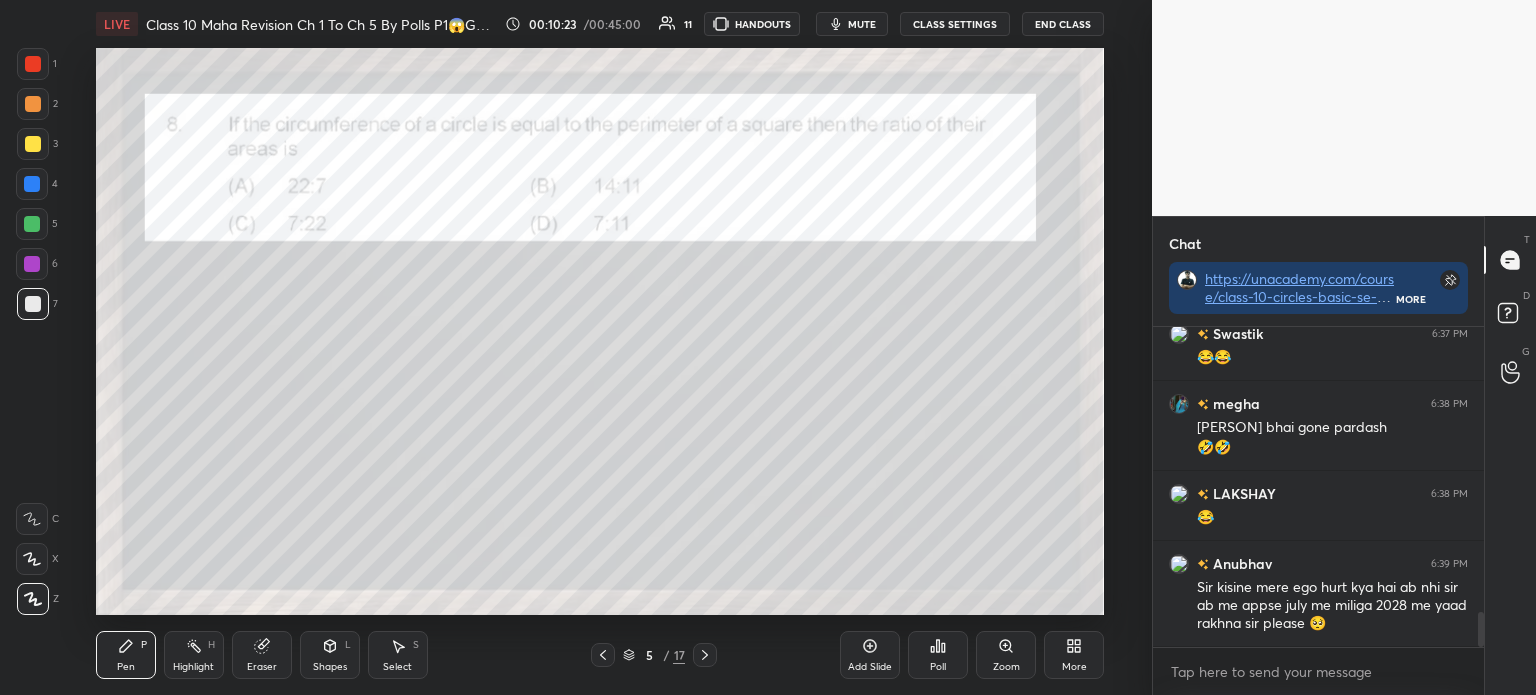 click at bounding box center (32, 264) 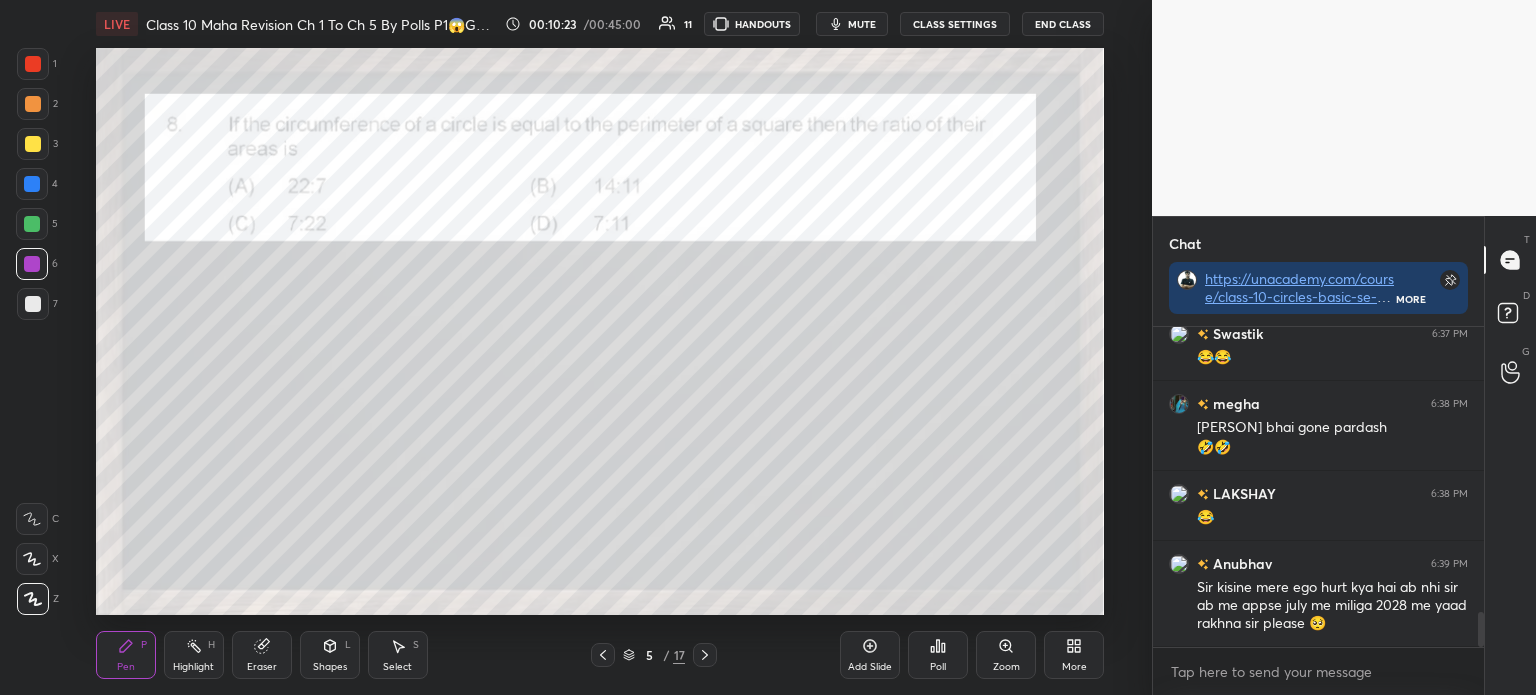 click at bounding box center [32, 224] 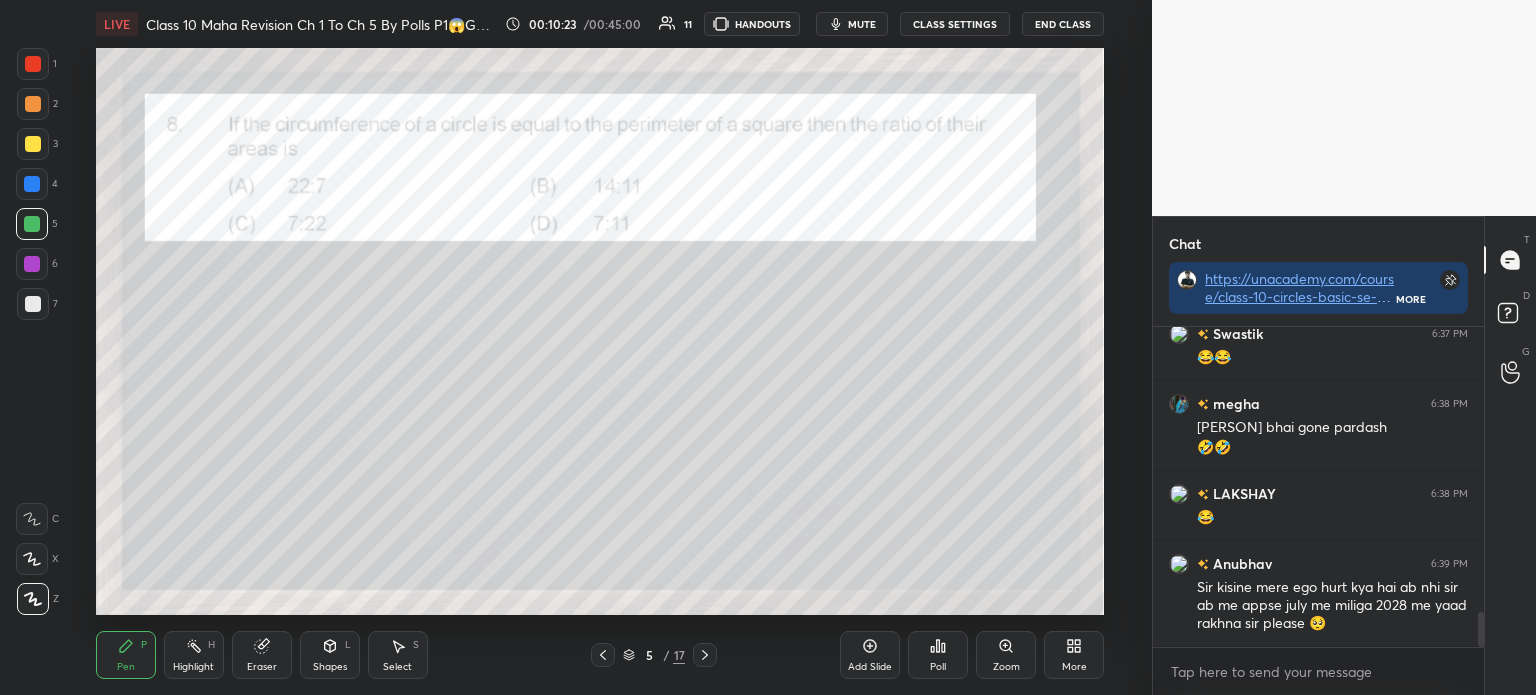 click at bounding box center (32, 184) 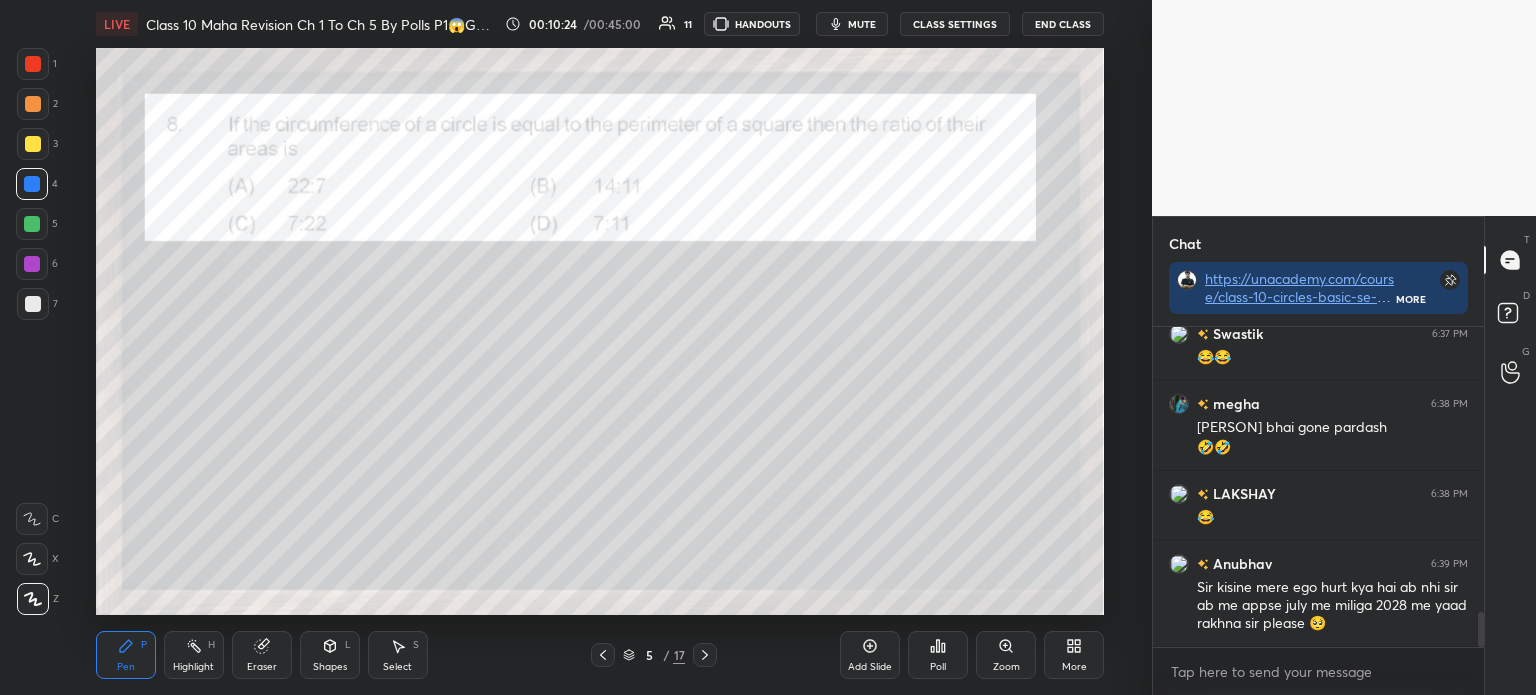 click at bounding box center [33, 144] 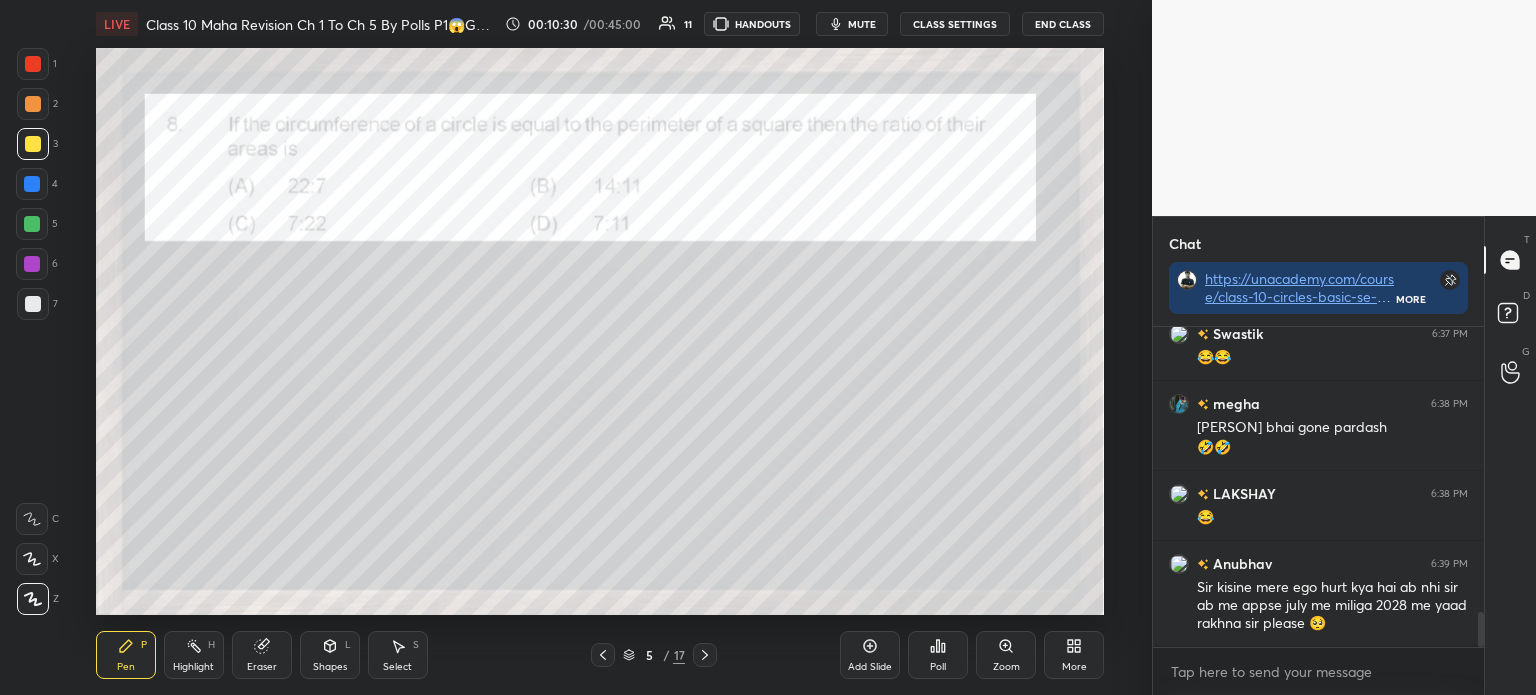 click on "Poll" at bounding box center [938, 655] 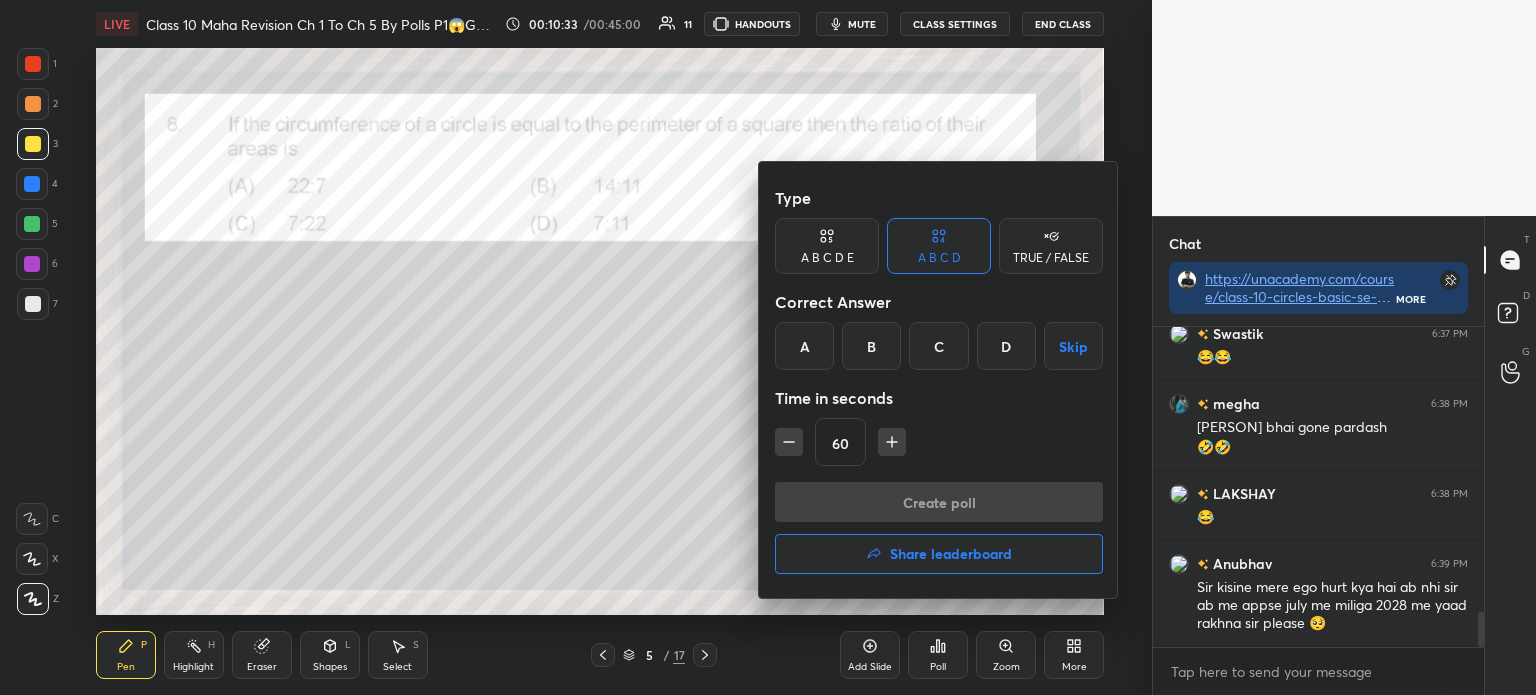scroll, scrollTop: 2681, scrollLeft: 0, axis: vertical 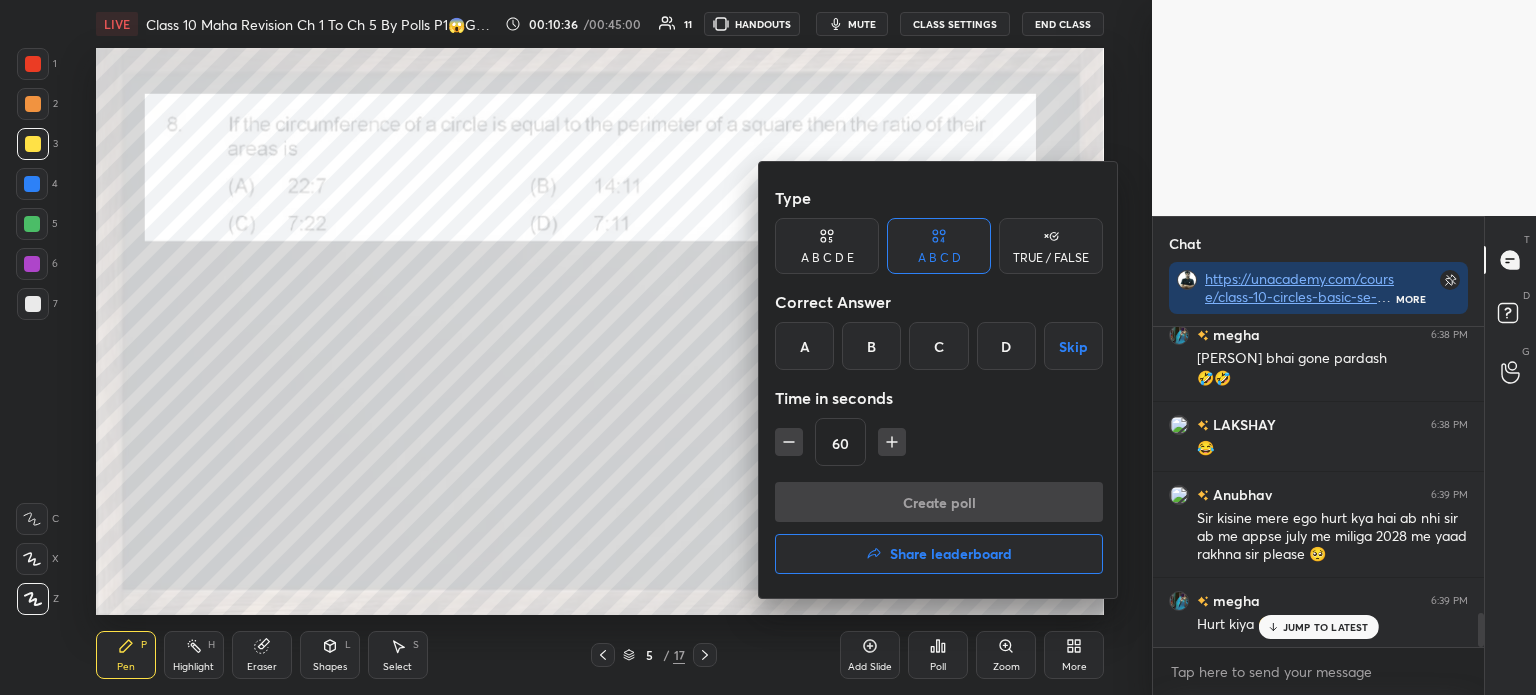 click at bounding box center [768, 347] 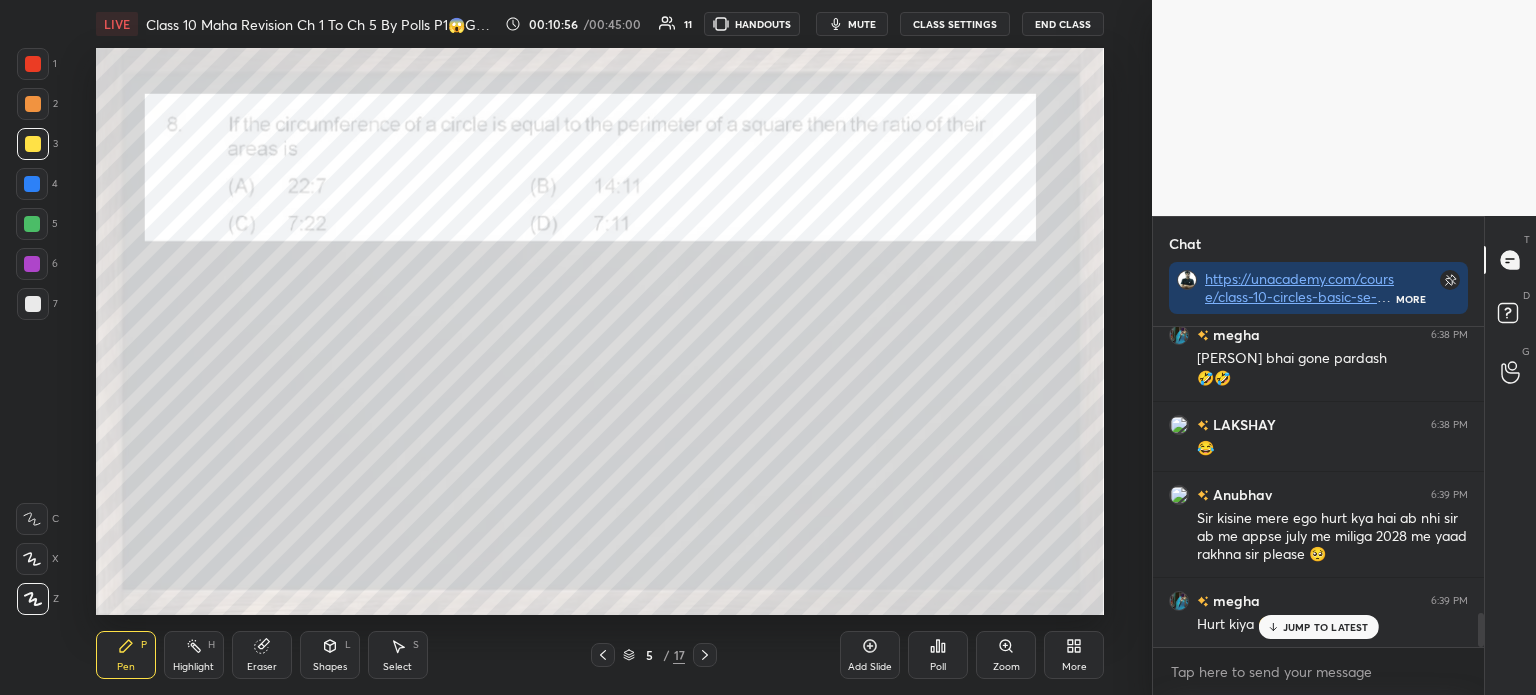 click on "Poll" at bounding box center (938, 667) 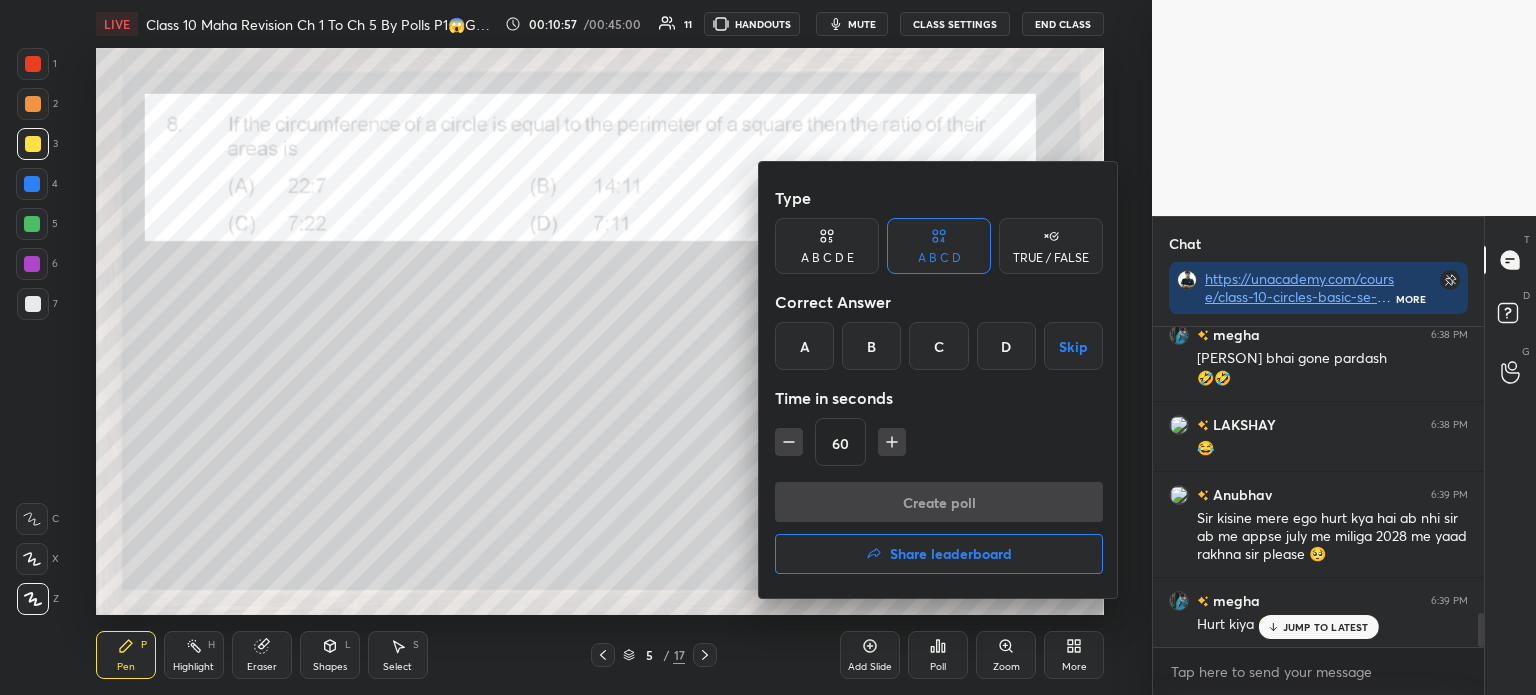 click on "B" at bounding box center [871, 346] 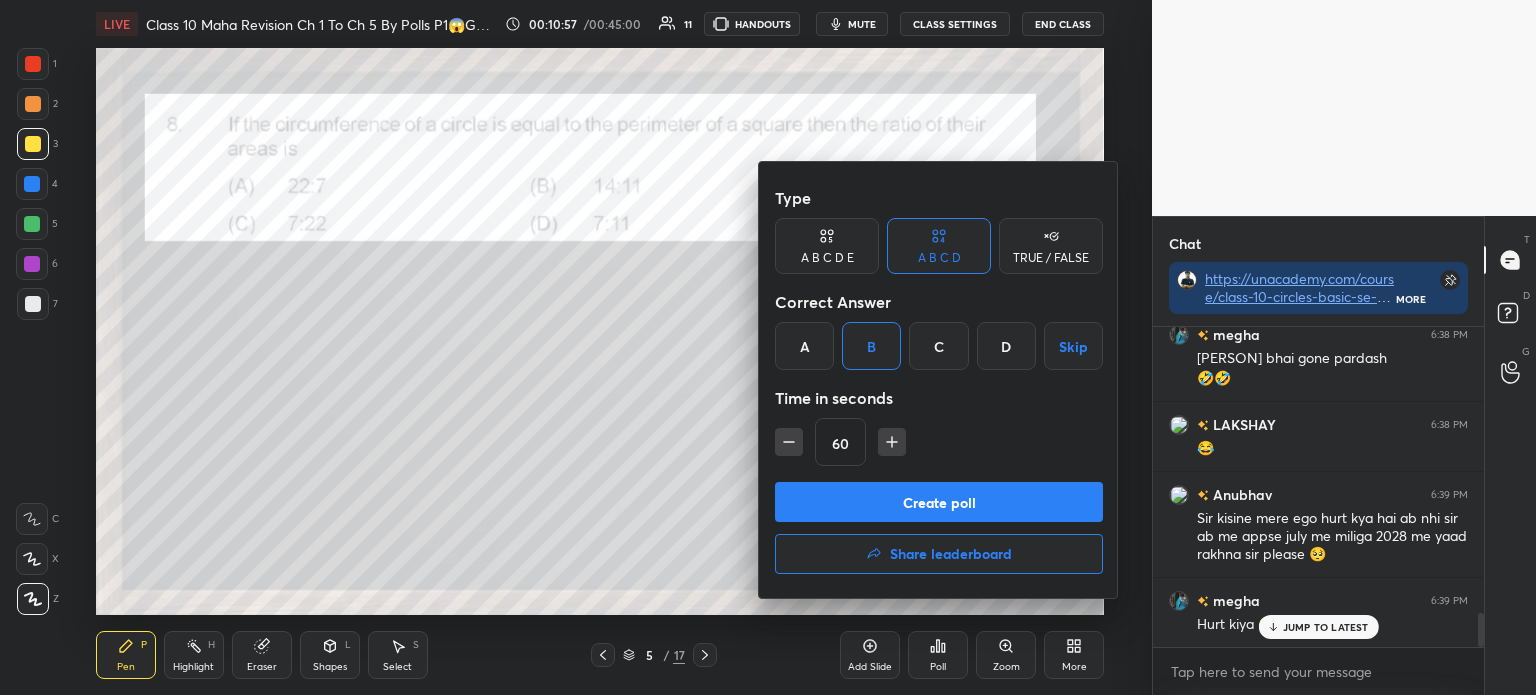 click on "Create poll" at bounding box center [939, 502] 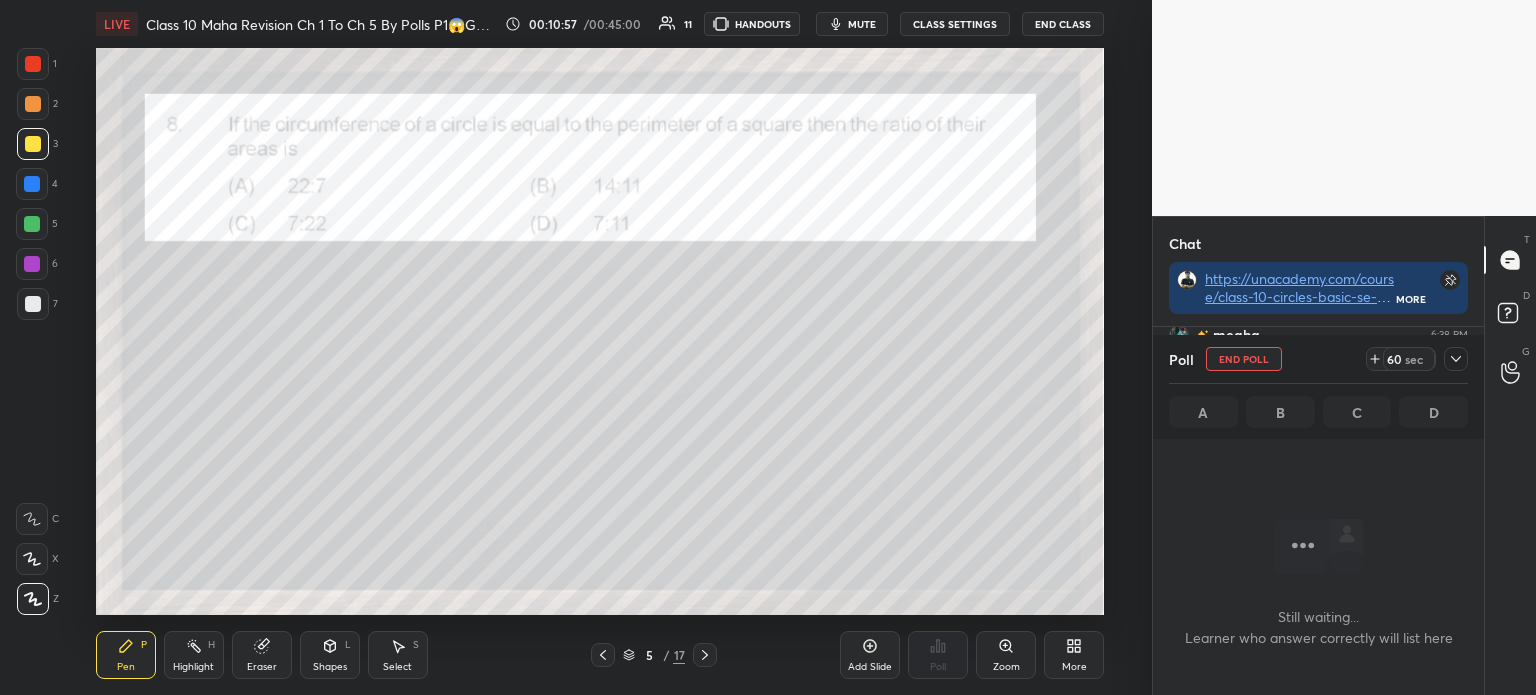 scroll, scrollTop: 220, scrollLeft: 325, axis: both 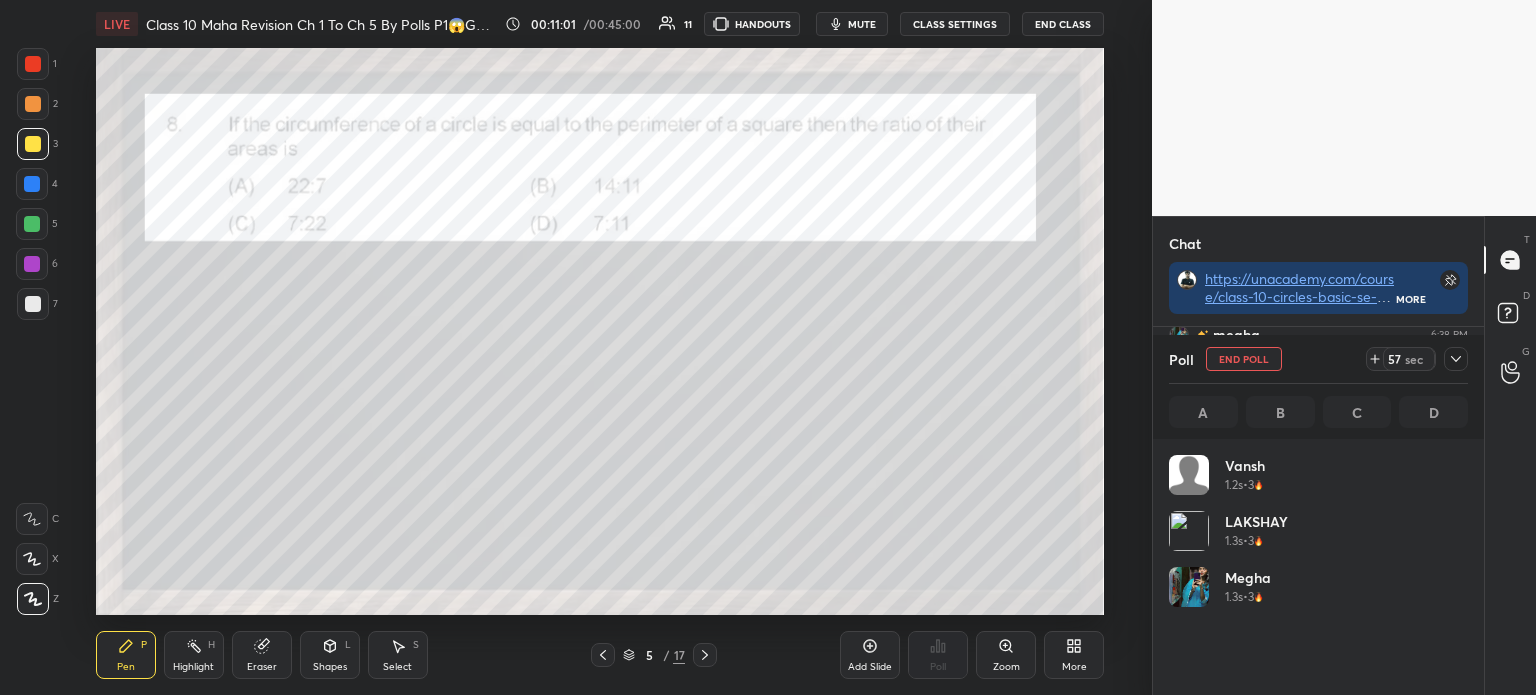 click 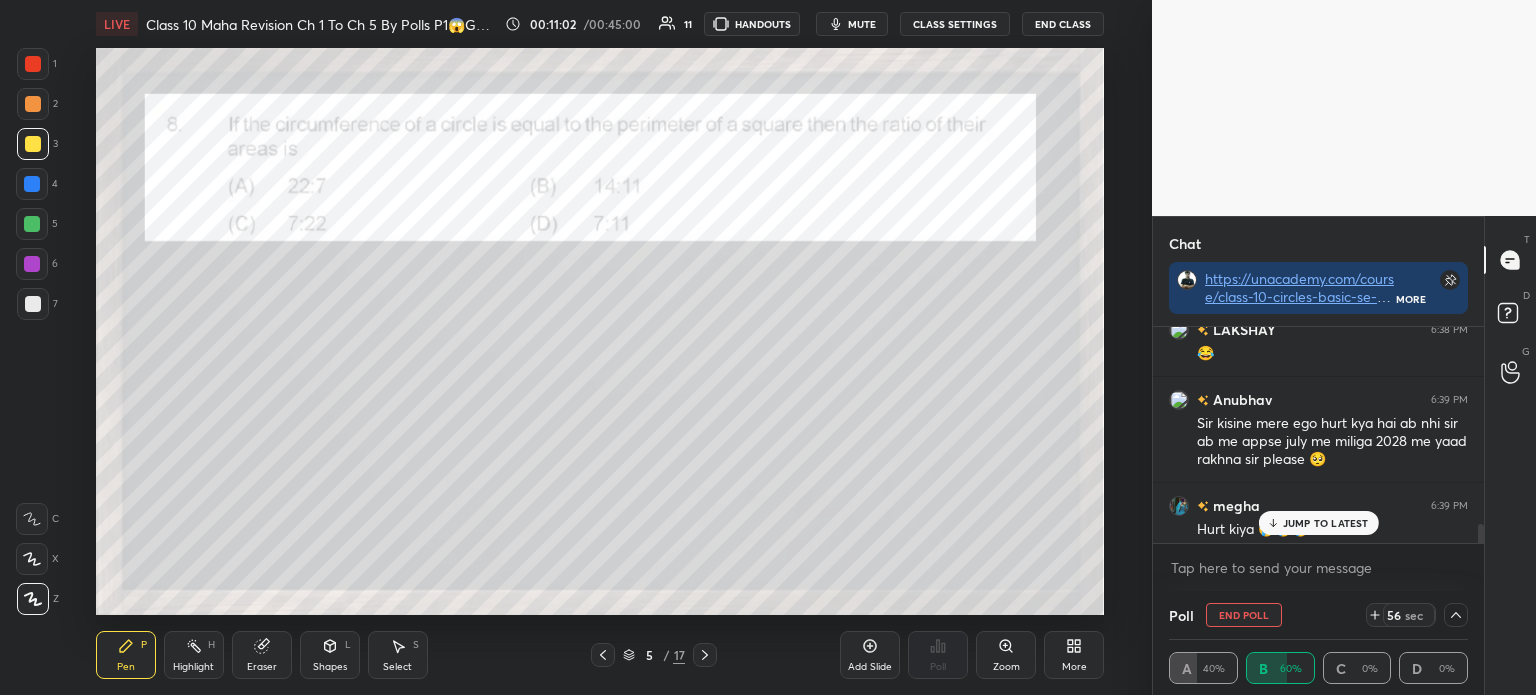 scroll, scrollTop: 2786, scrollLeft: 0, axis: vertical 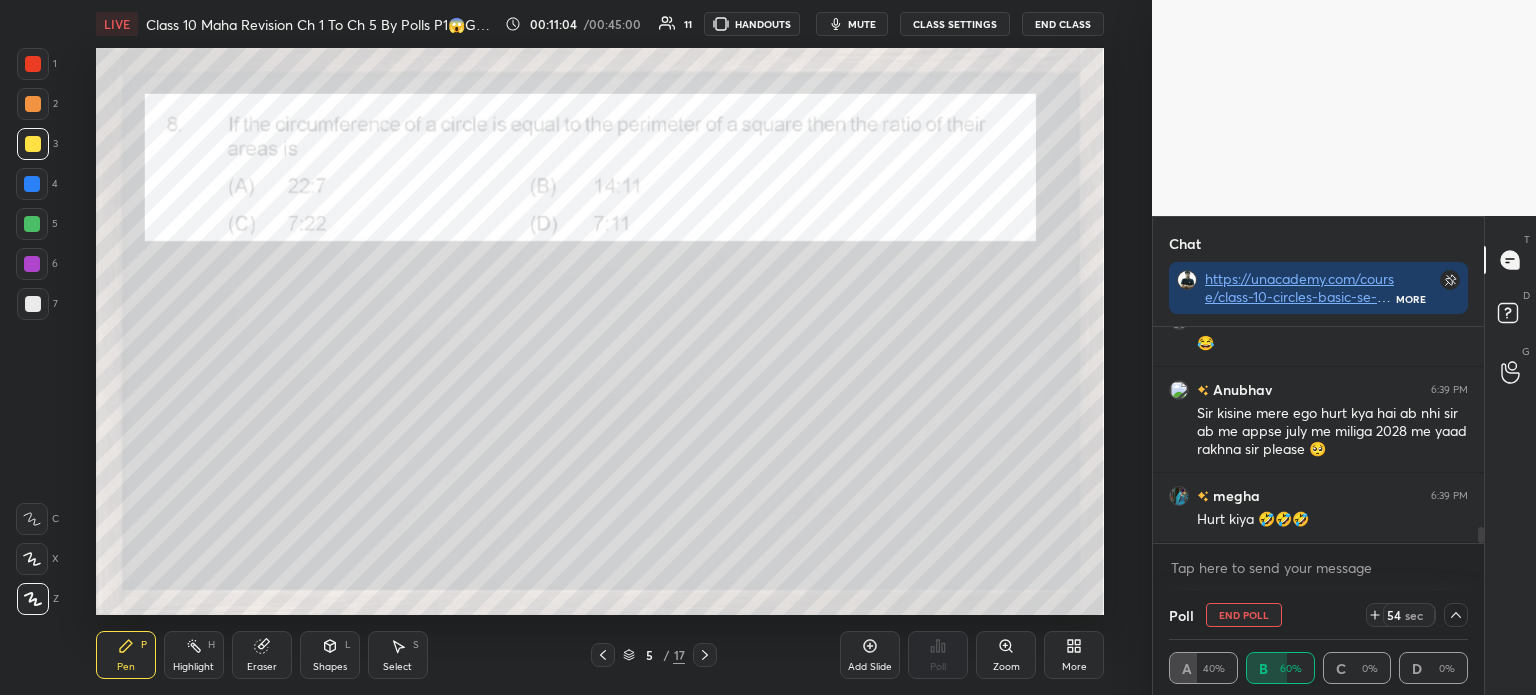 click 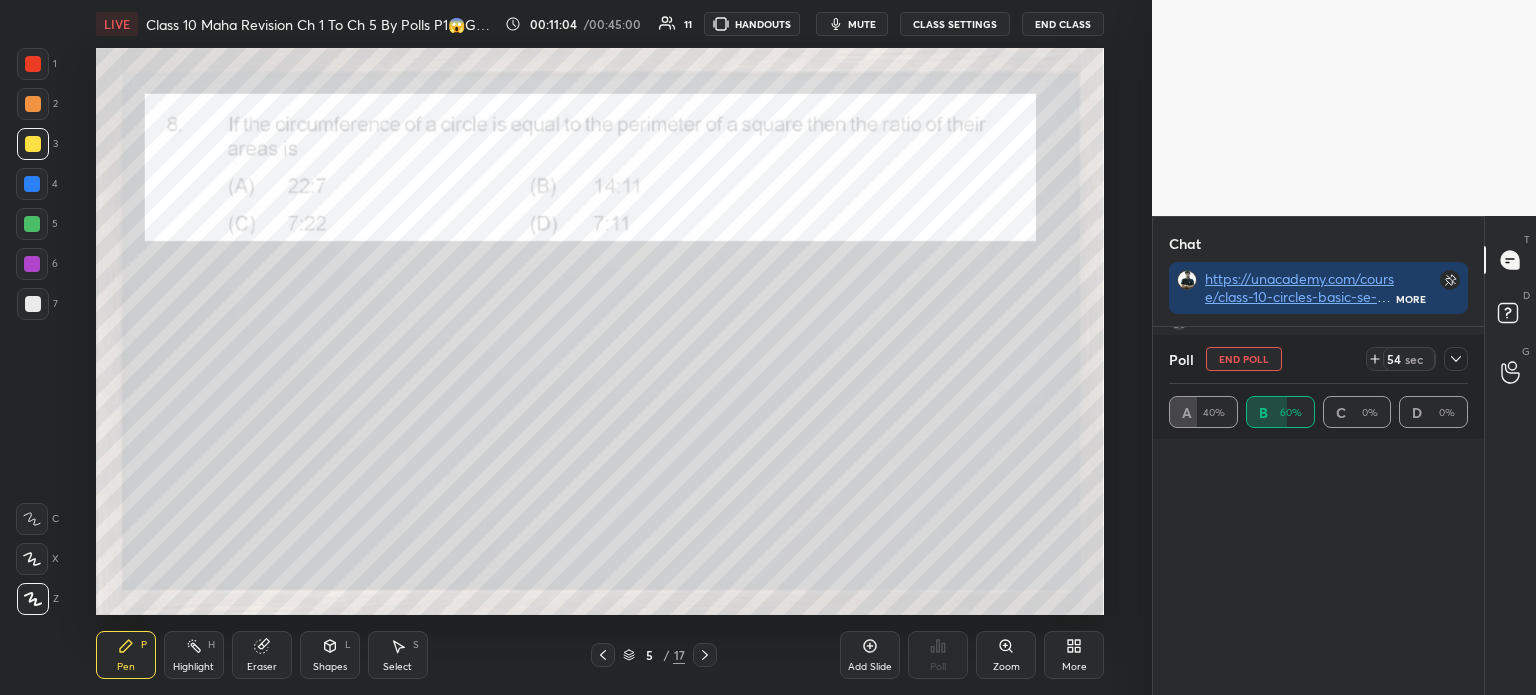 scroll, scrollTop: 6, scrollLeft: 6, axis: both 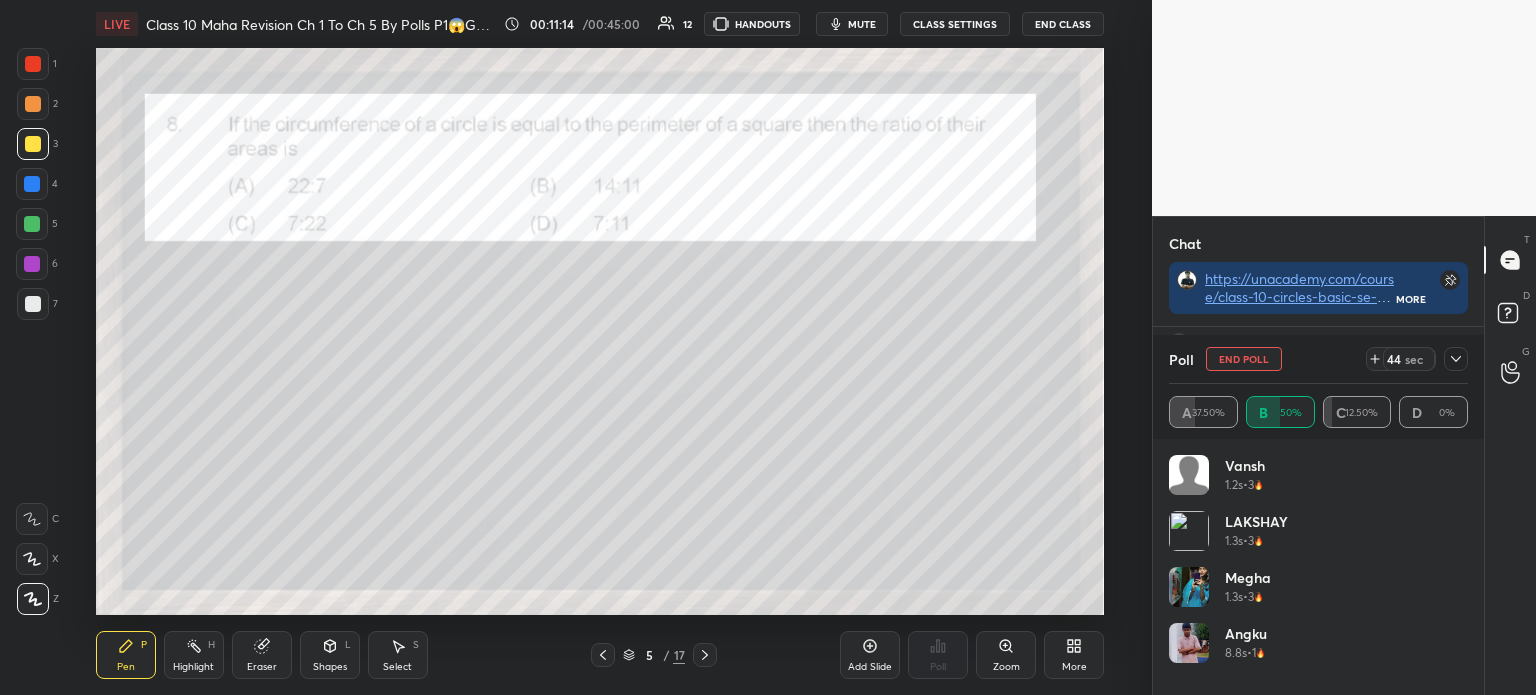 click on "Poll End Poll 44  sec A 37.50% B 50% C 12.50% D 0%" at bounding box center (1318, 387) 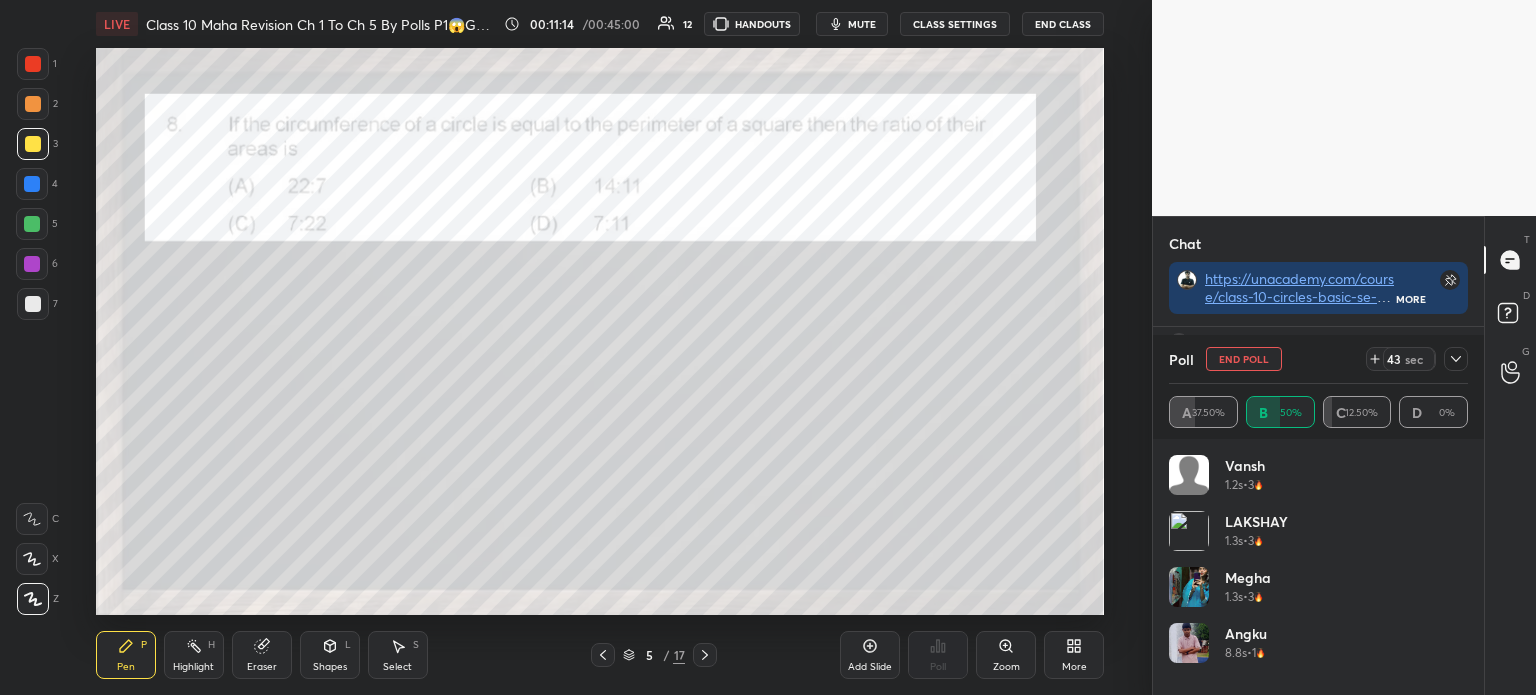 click 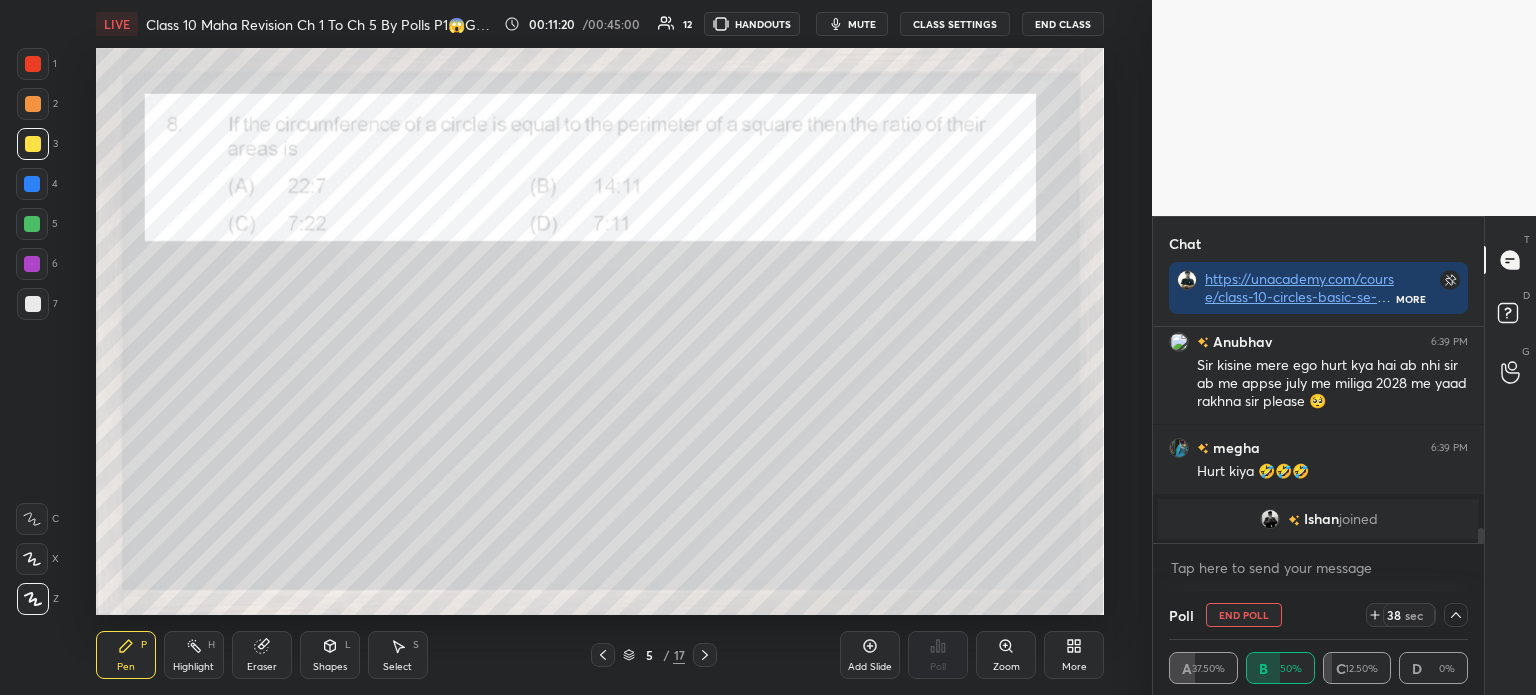 click at bounding box center [33, 304] 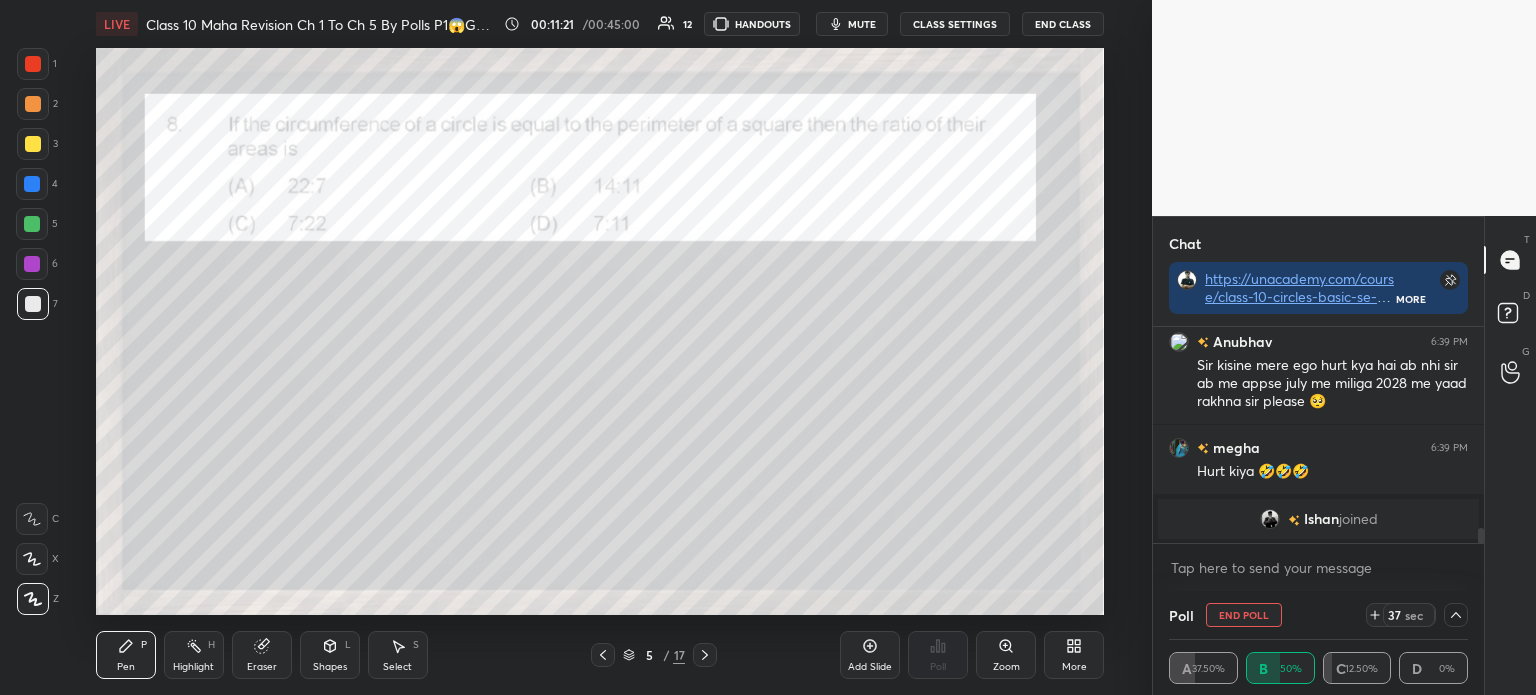 click at bounding box center [32, 264] 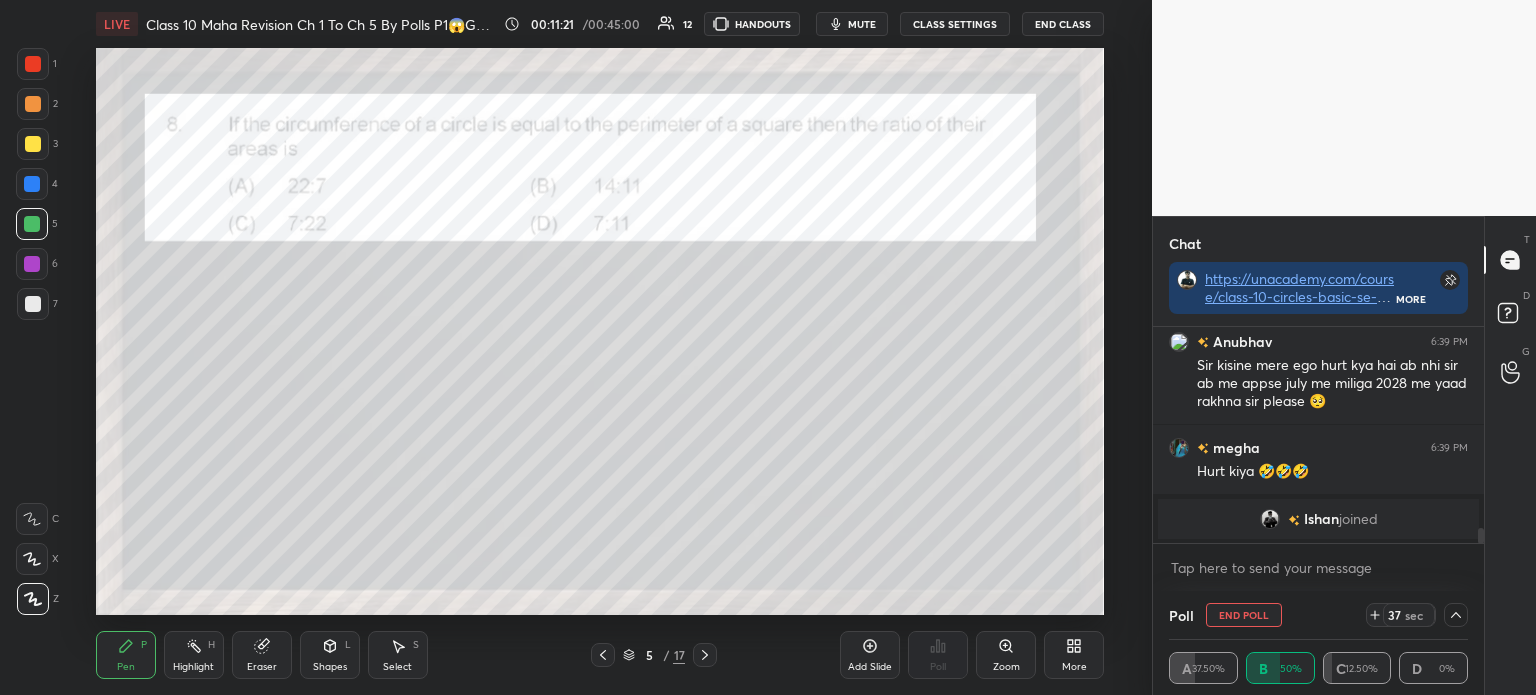 click on "3" at bounding box center [37, 148] 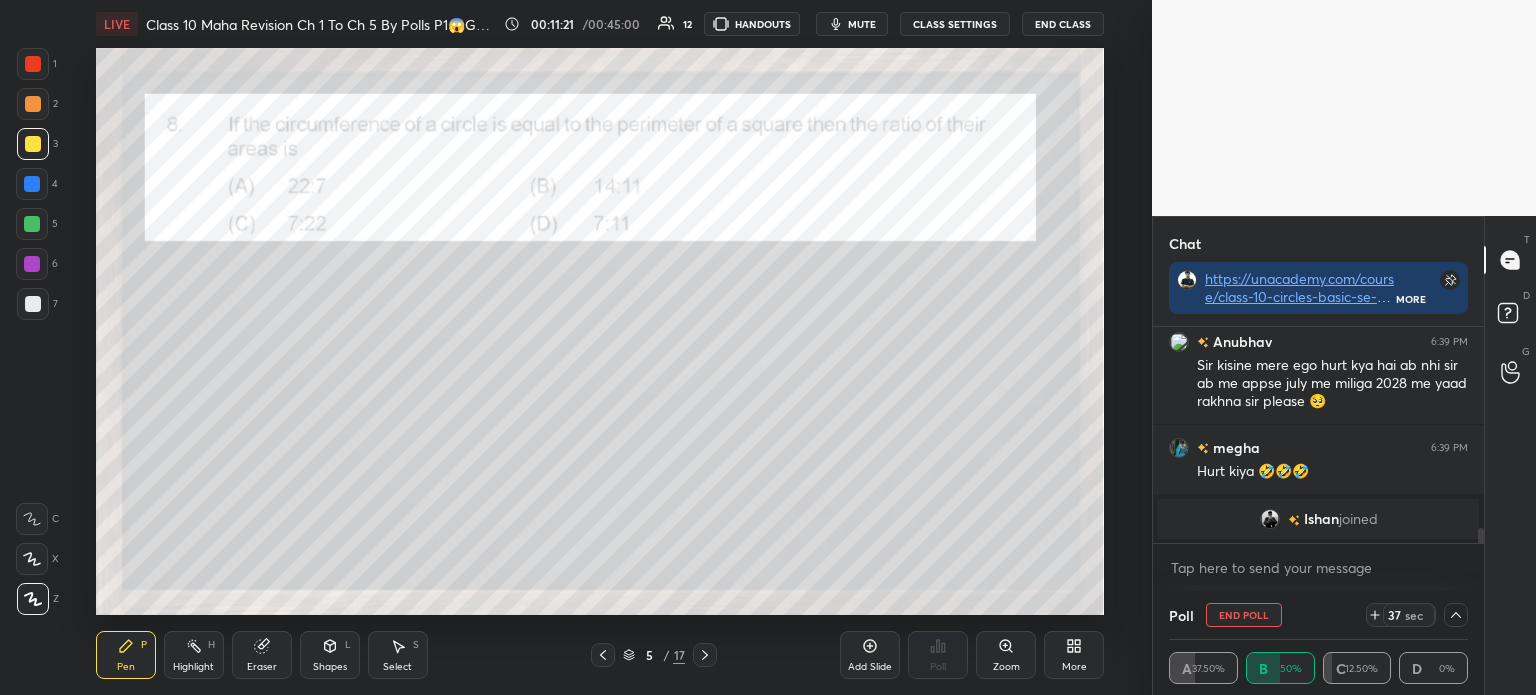 click at bounding box center [33, 144] 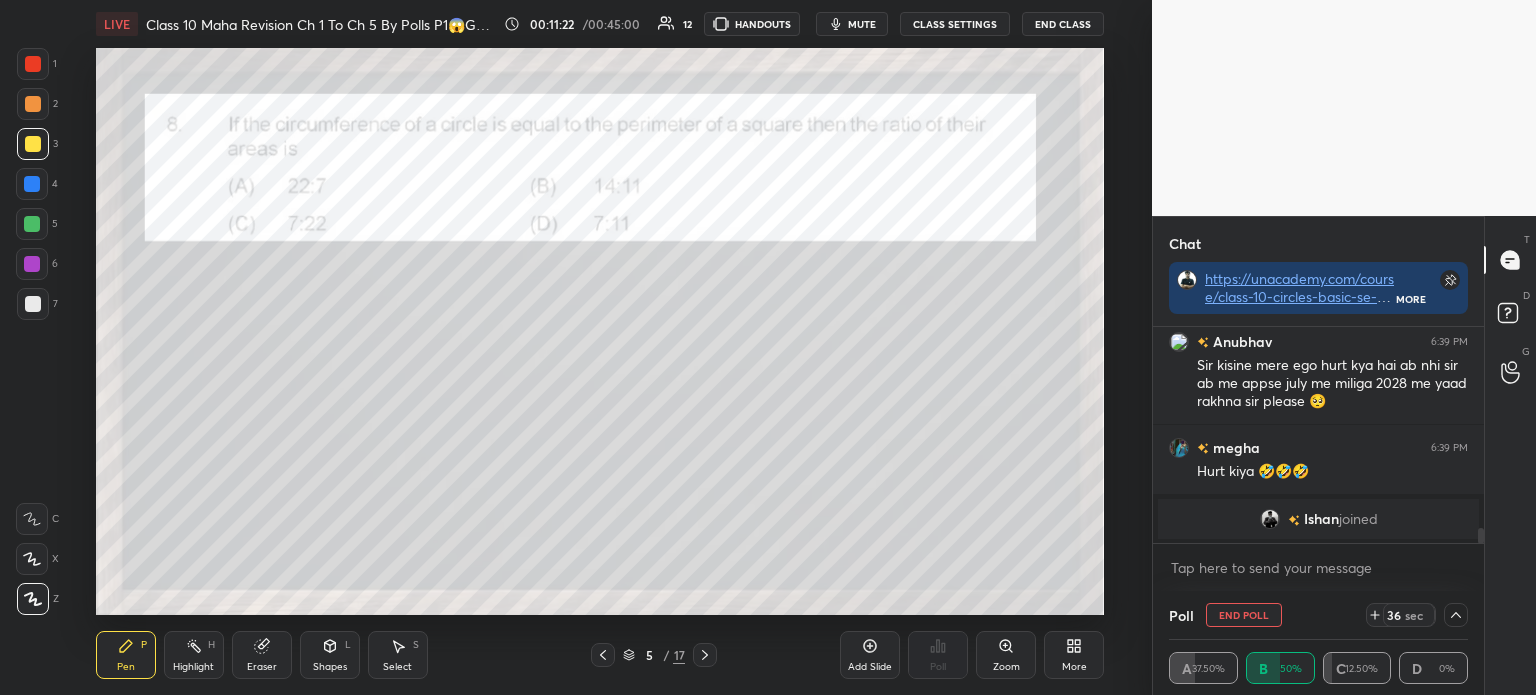 click at bounding box center (32, 264) 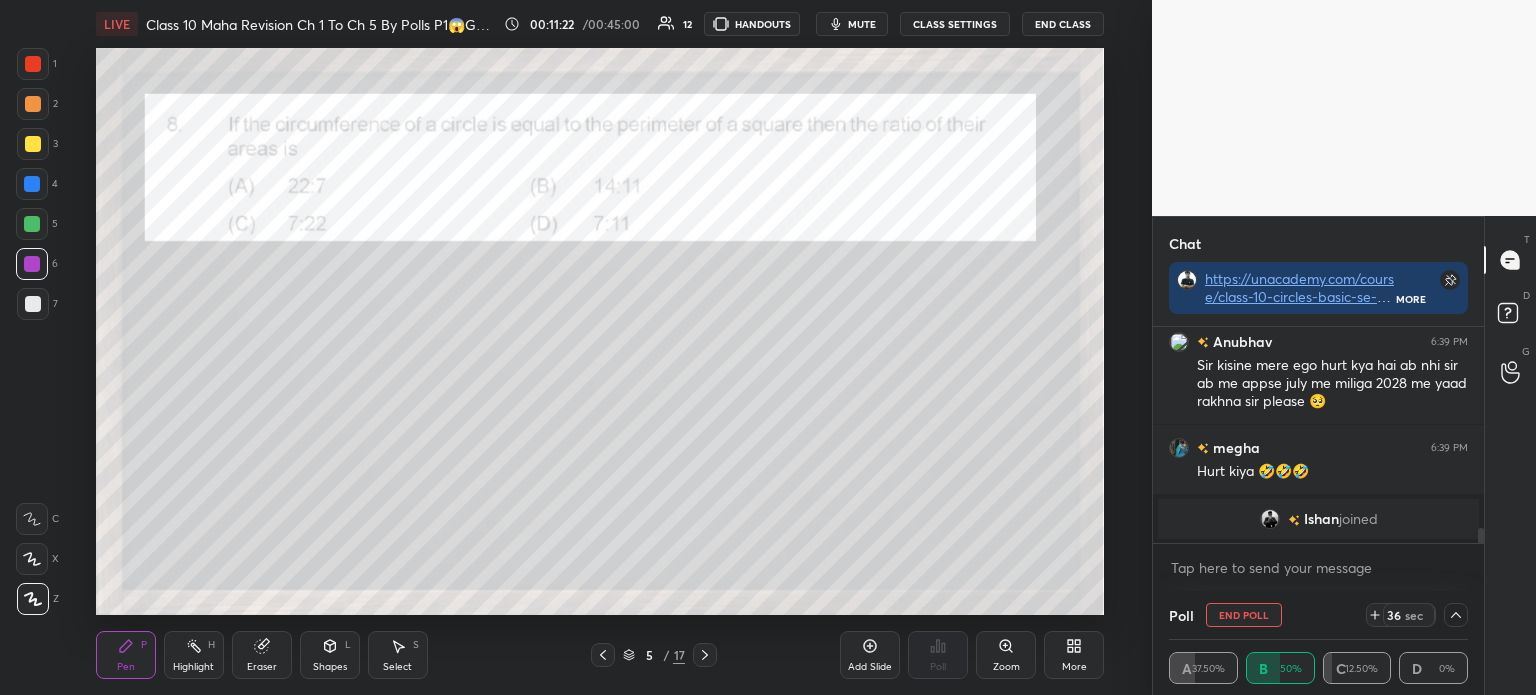 click at bounding box center (33, 304) 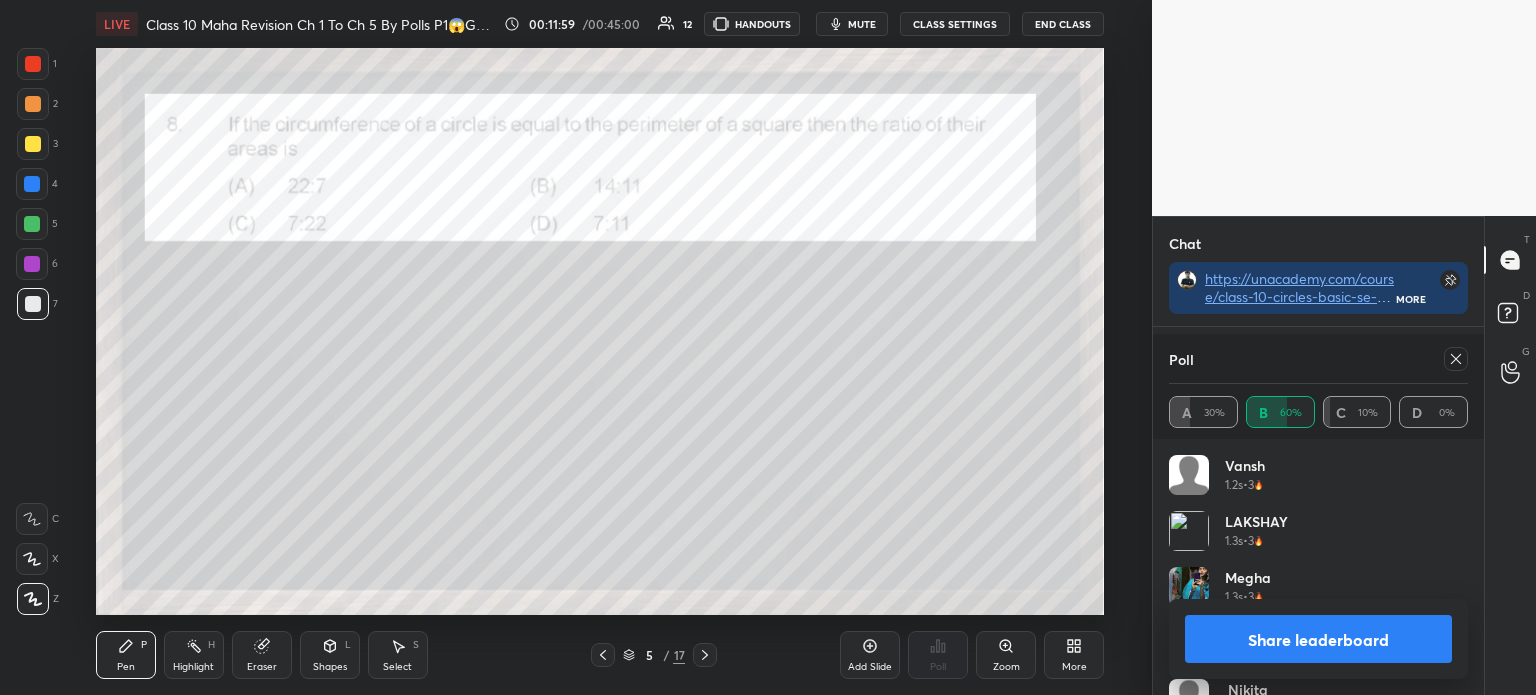 click on "Share leaderboard" at bounding box center (1318, 639) 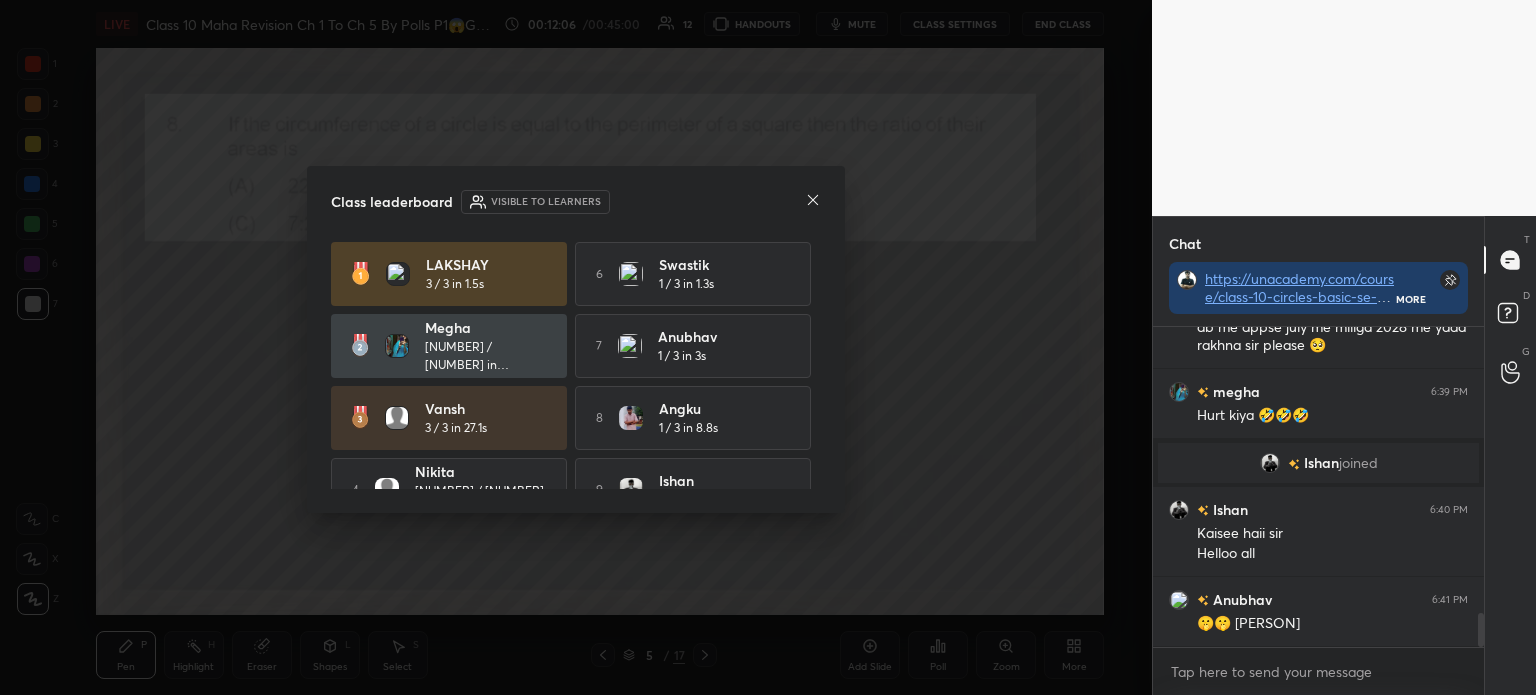 click 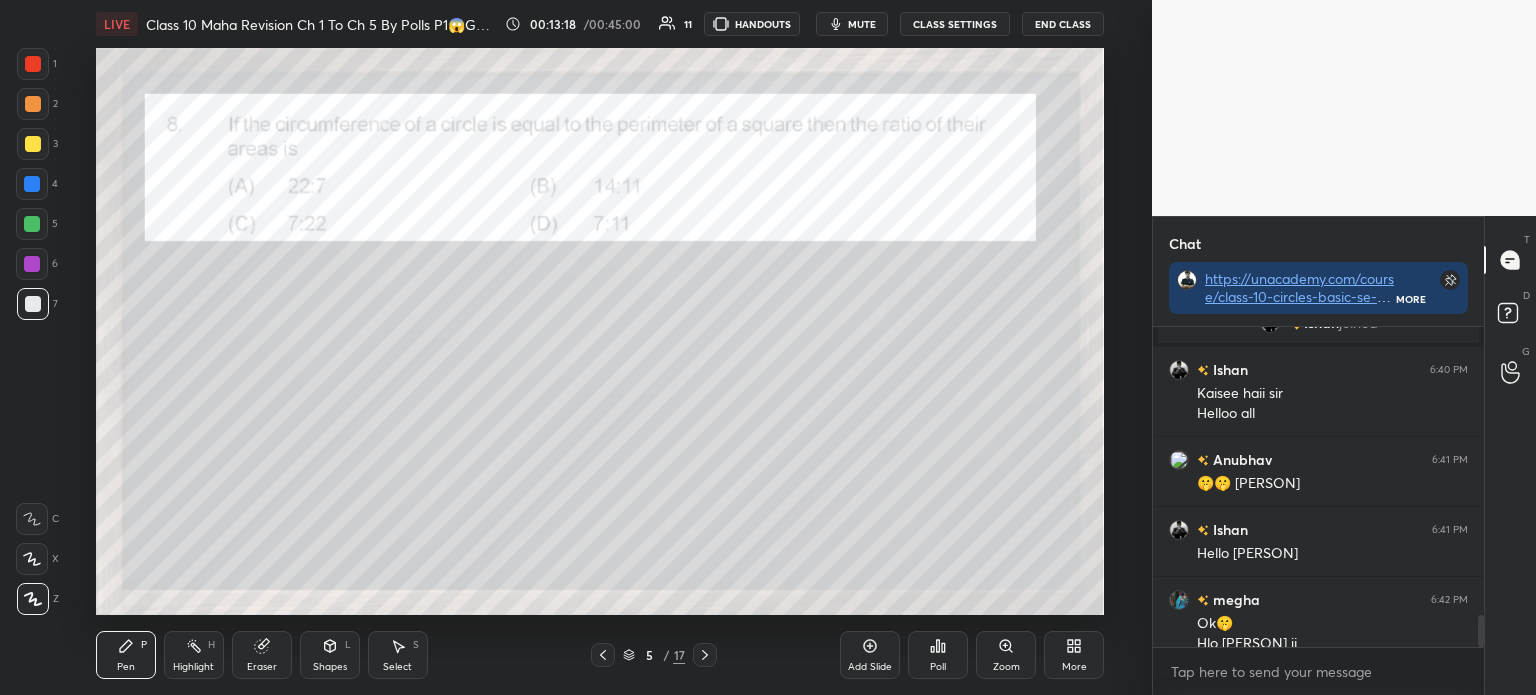 scroll, scrollTop: 2832, scrollLeft: 0, axis: vertical 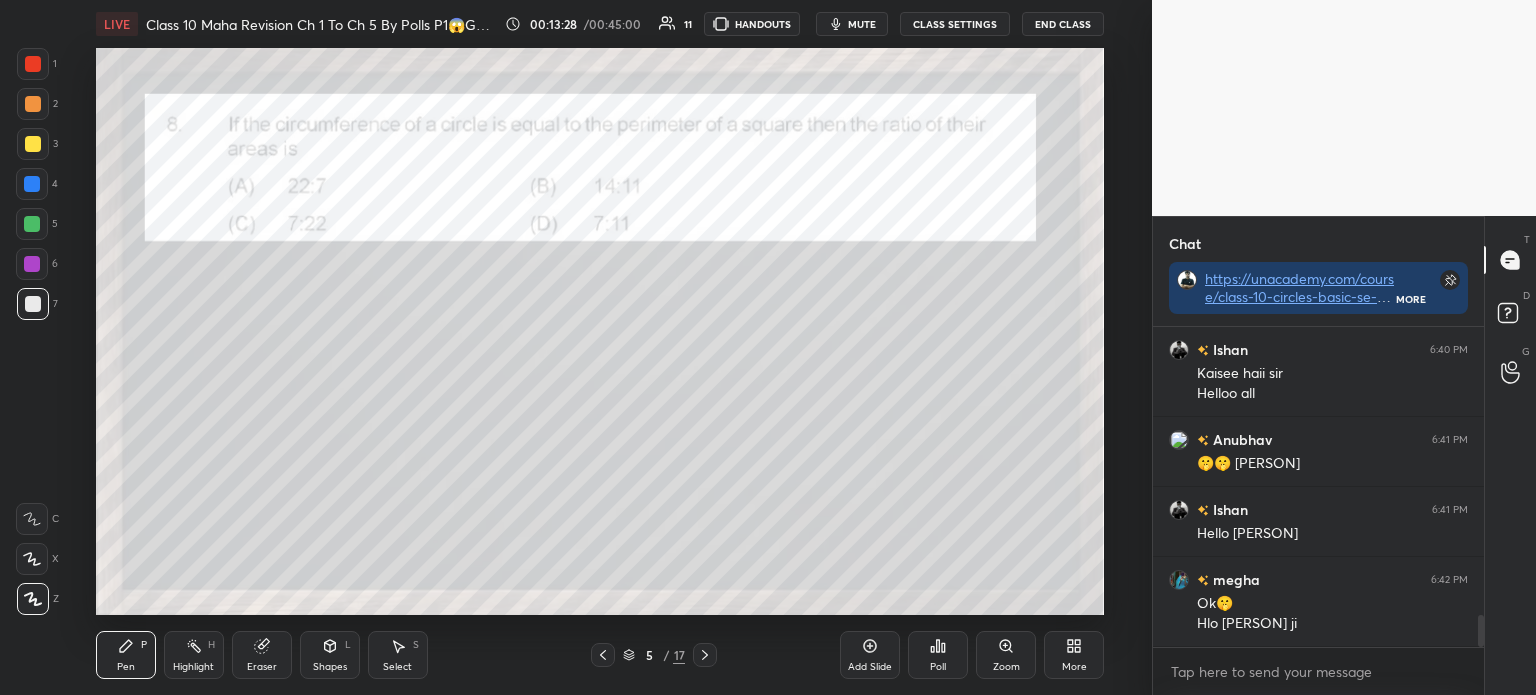 click at bounding box center [33, 64] 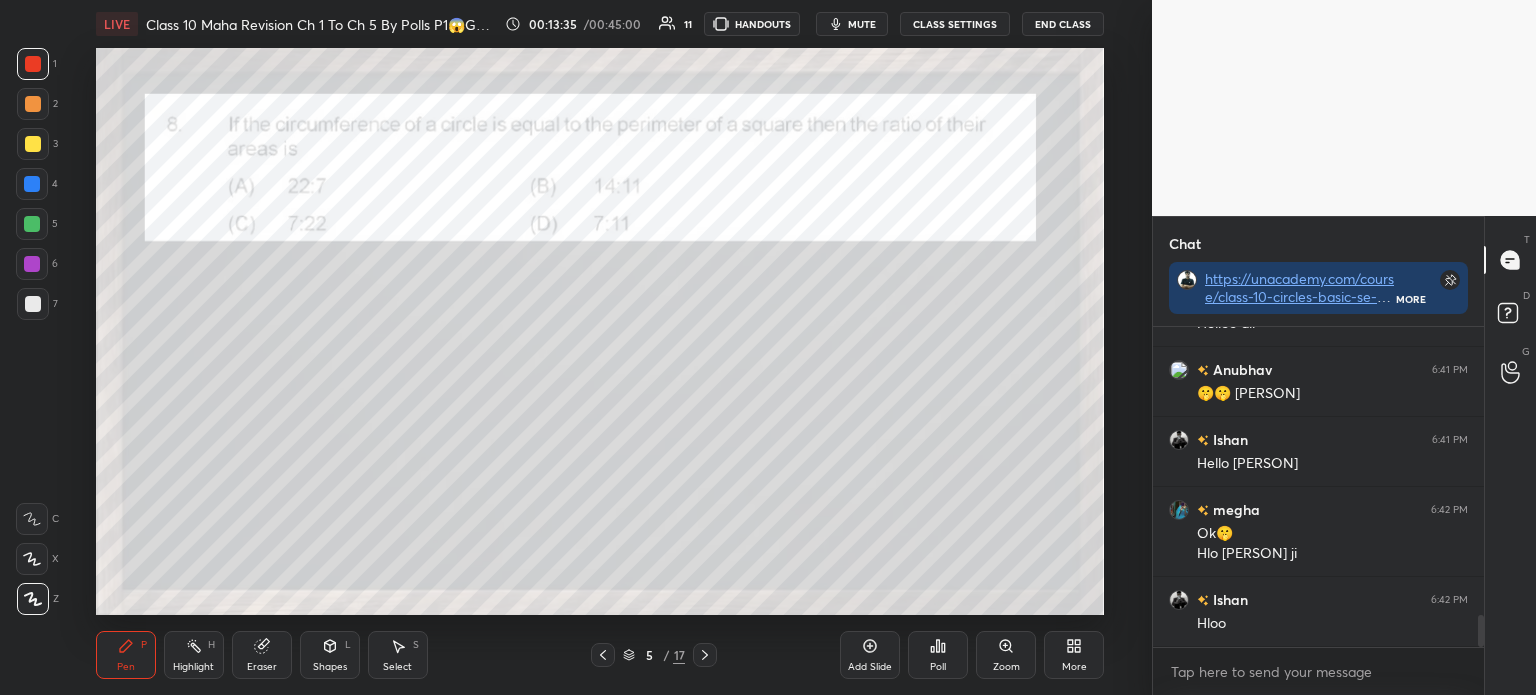 scroll, scrollTop: 2921, scrollLeft: 0, axis: vertical 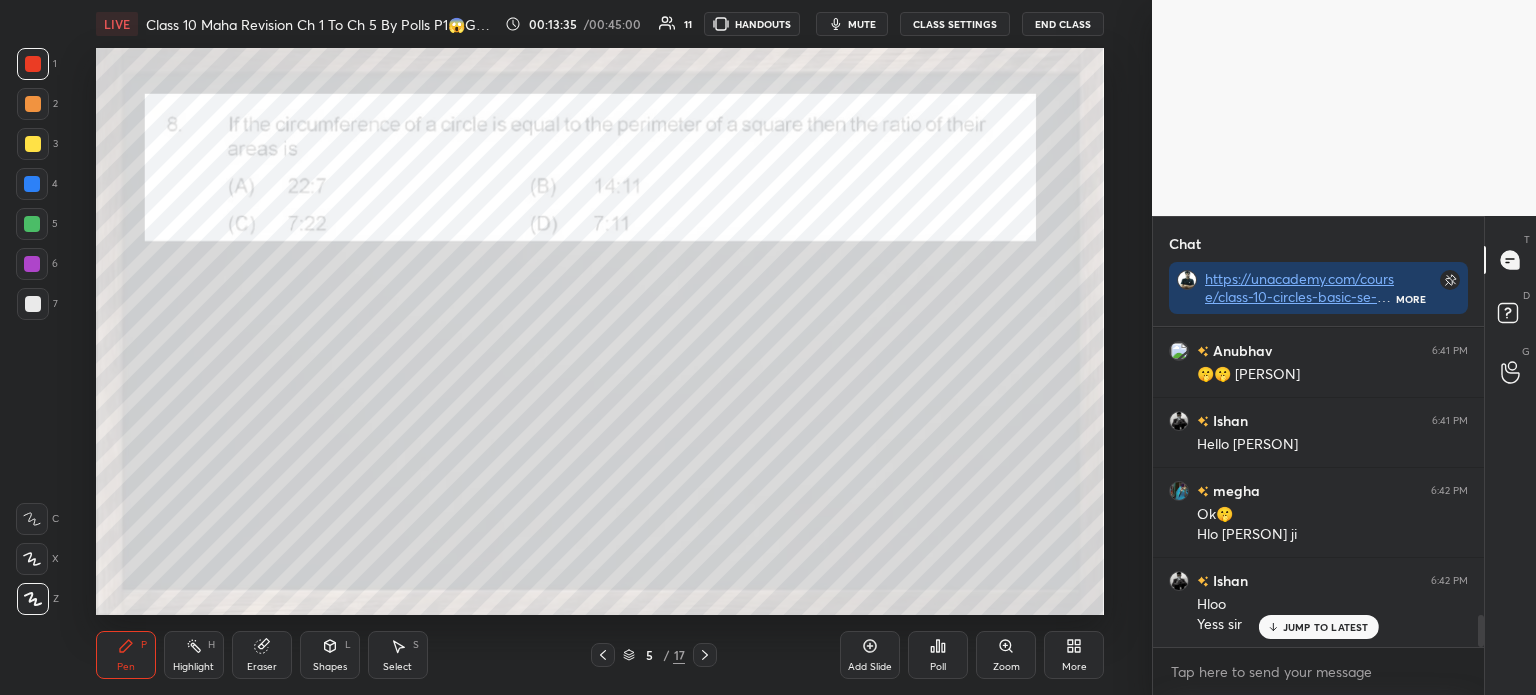 click 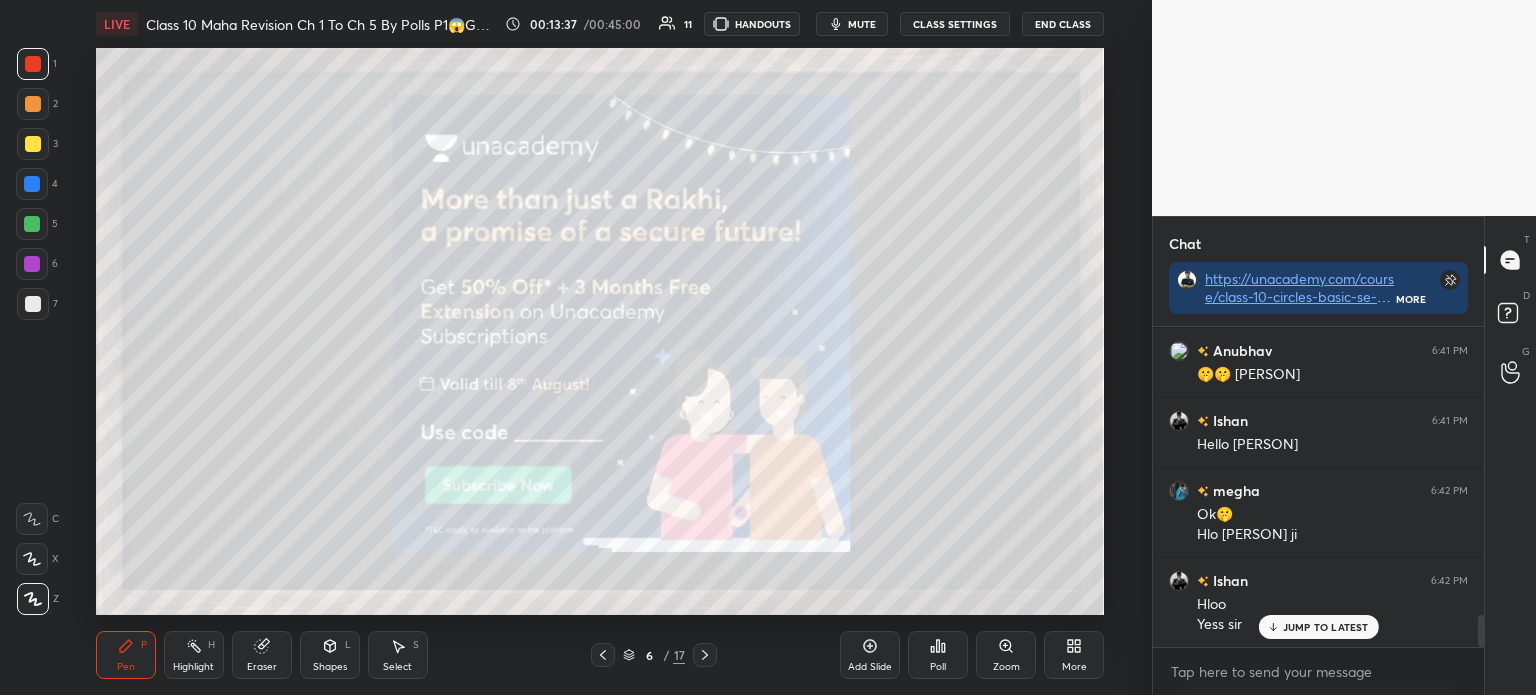 click at bounding box center (33, 144) 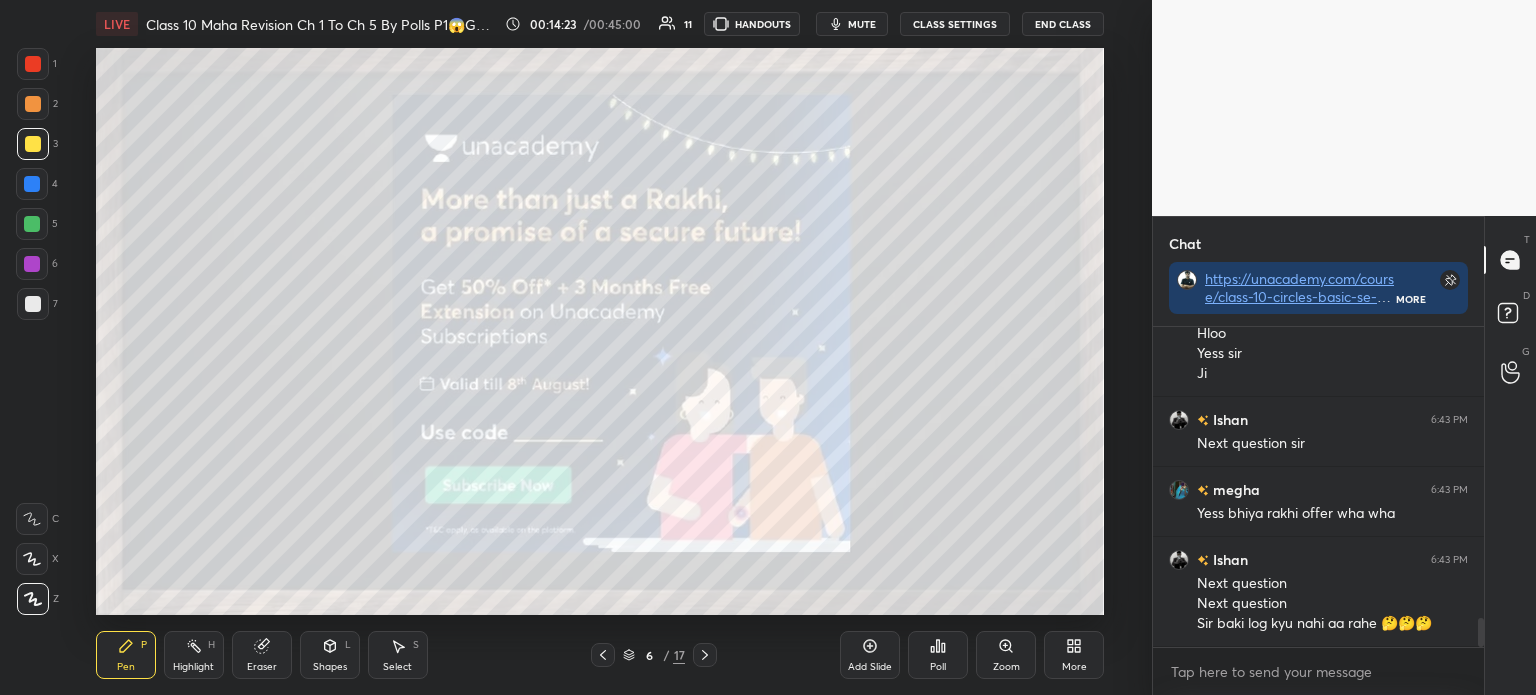scroll, scrollTop: 3212, scrollLeft: 0, axis: vertical 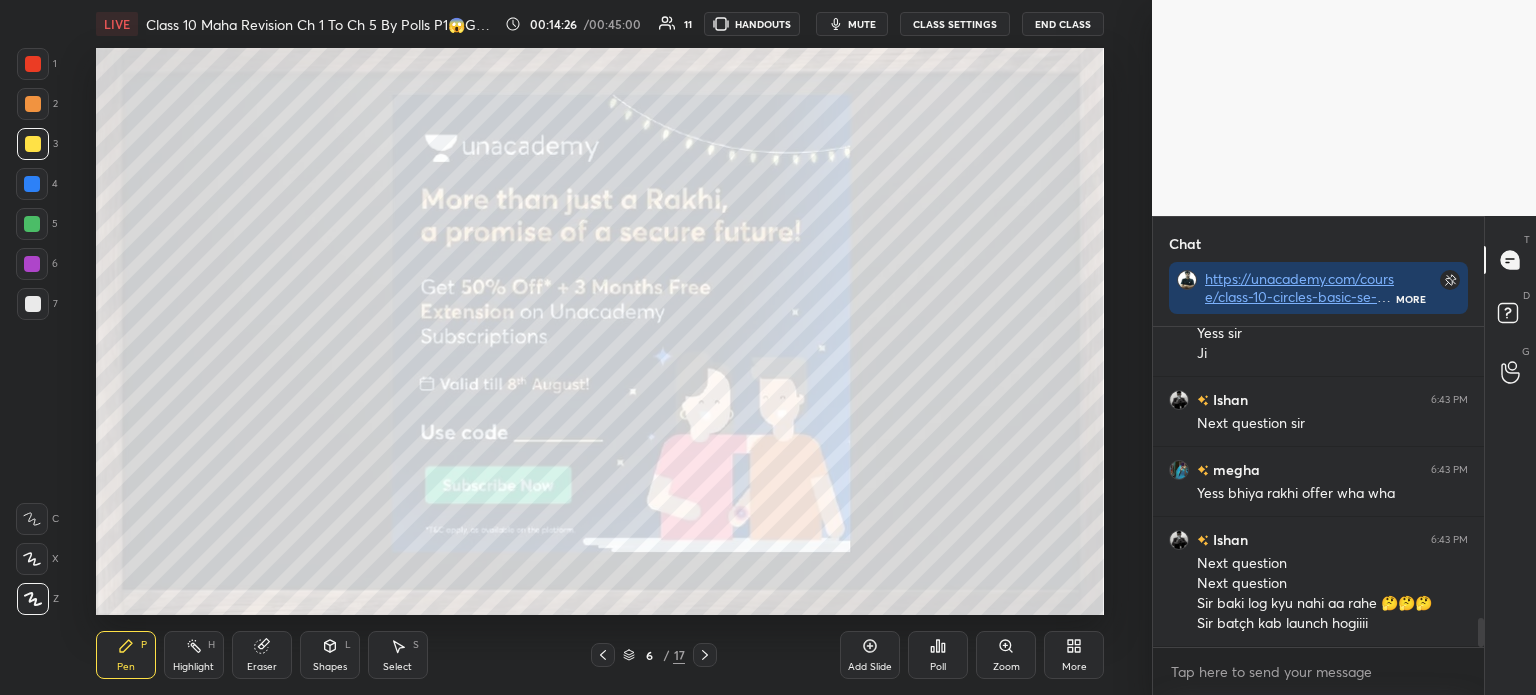 click on "Pen P Highlight H Eraser Shapes L Select S 6 / 17 Add Slide Poll Zoom More" at bounding box center [600, 655] 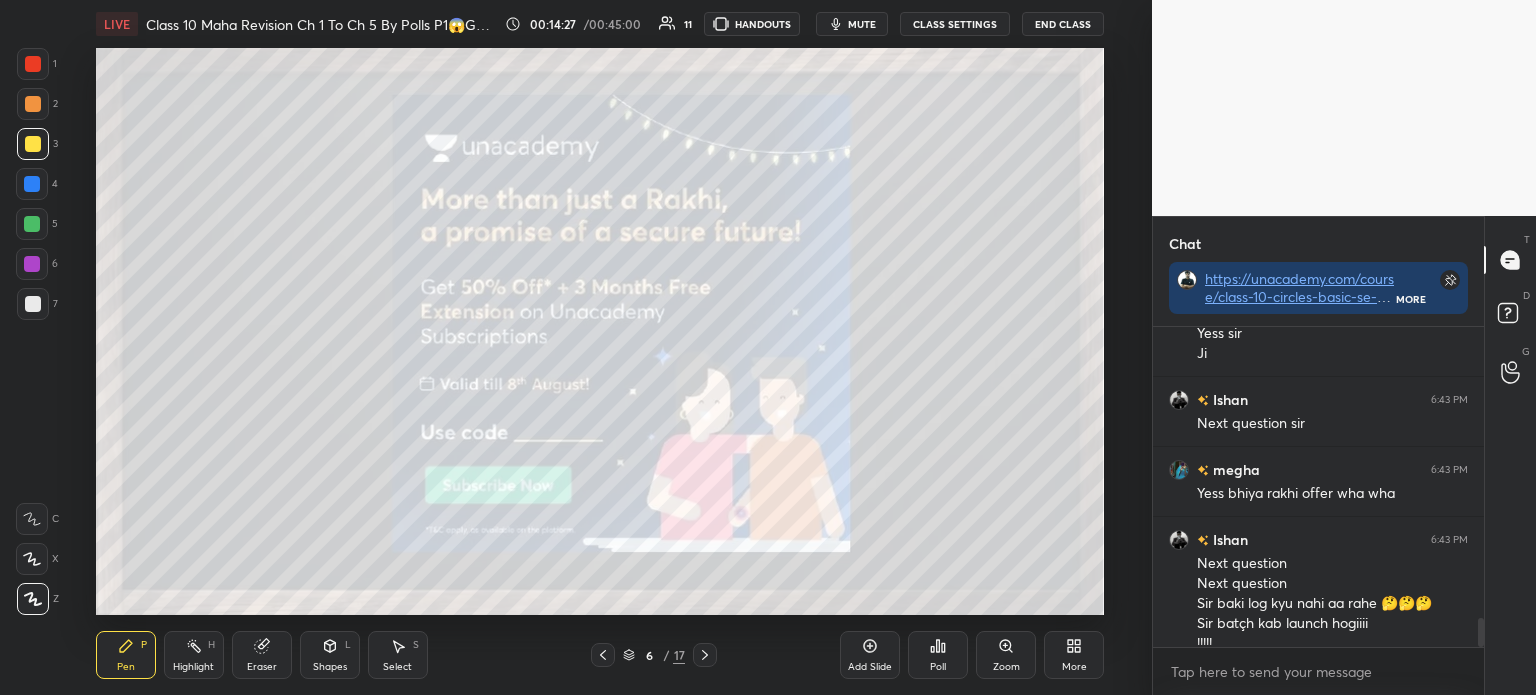 scroll, scrollTop: 3232, scrollLeft: 0, axis: vertical 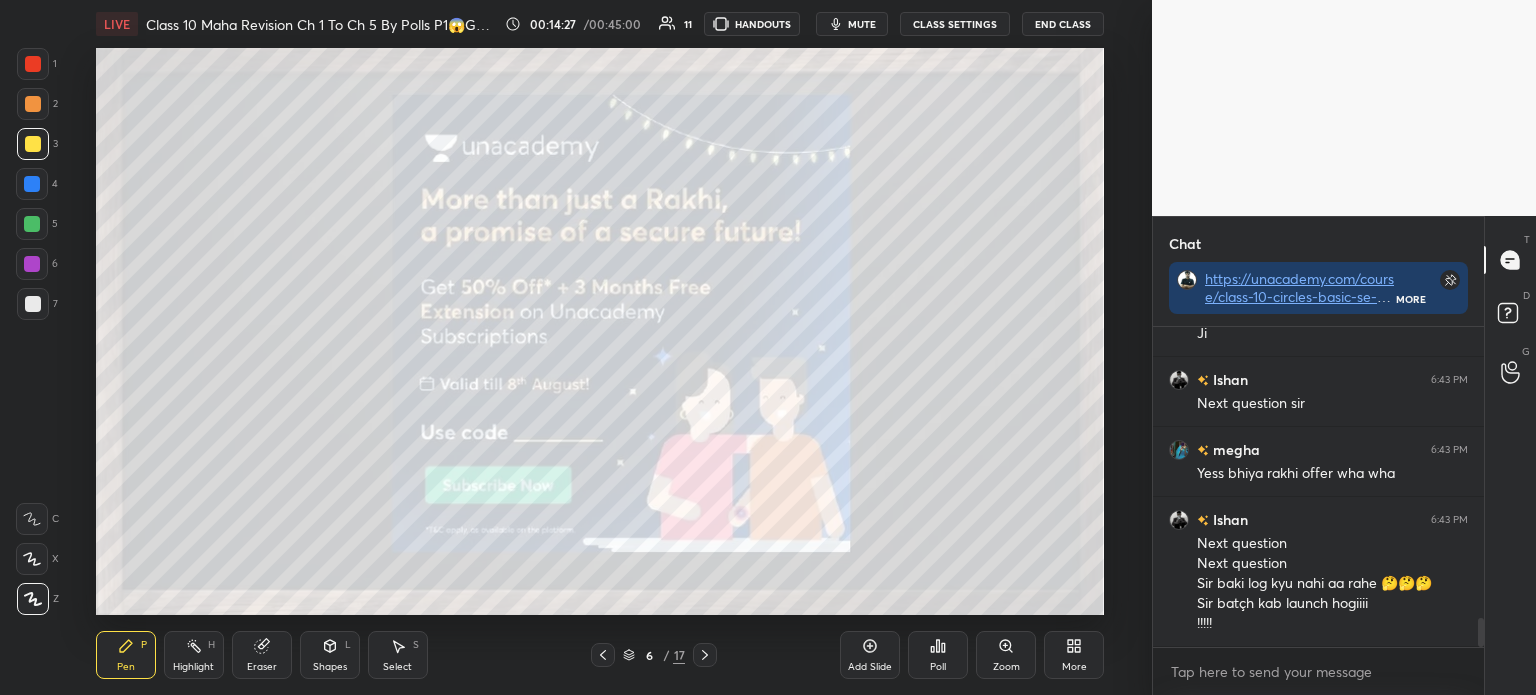 click 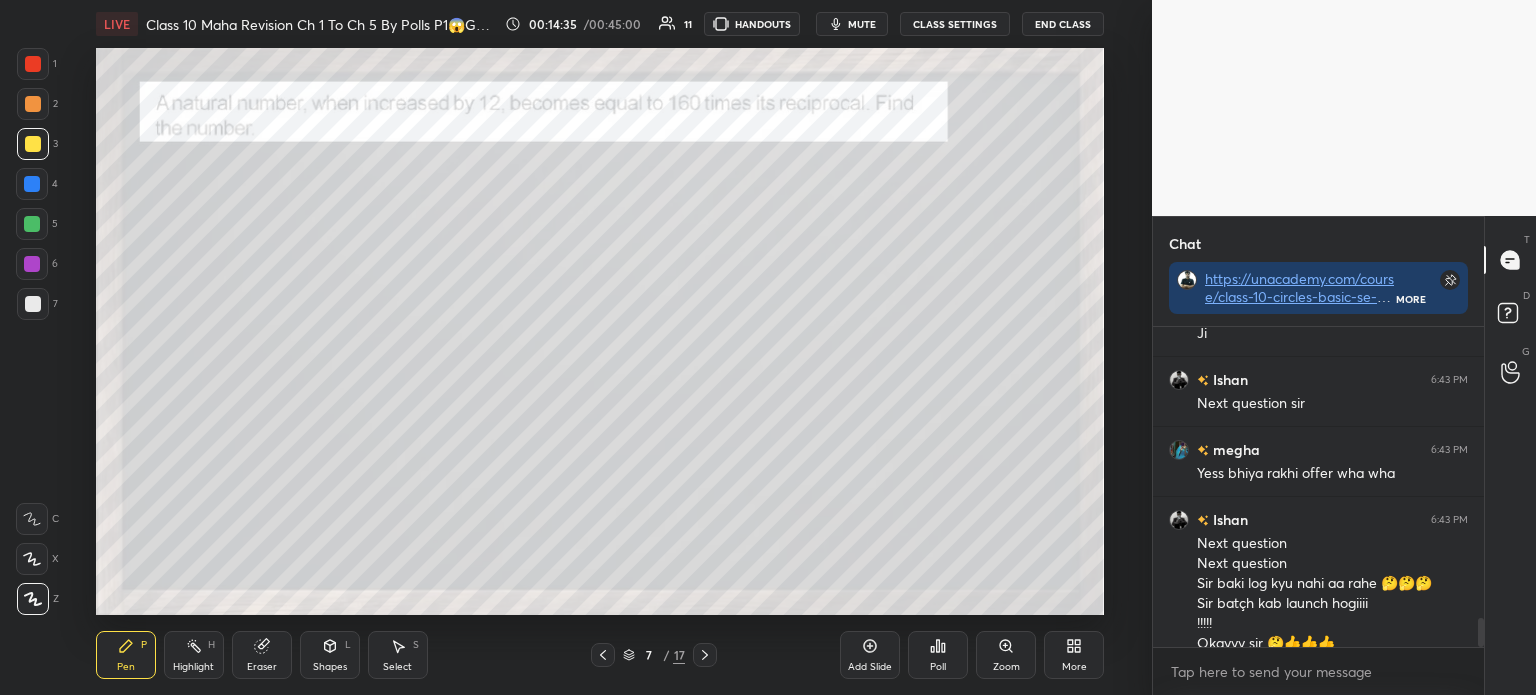 scroll, scrollTop: 3252, scrollLeft: 0, axis: vertical 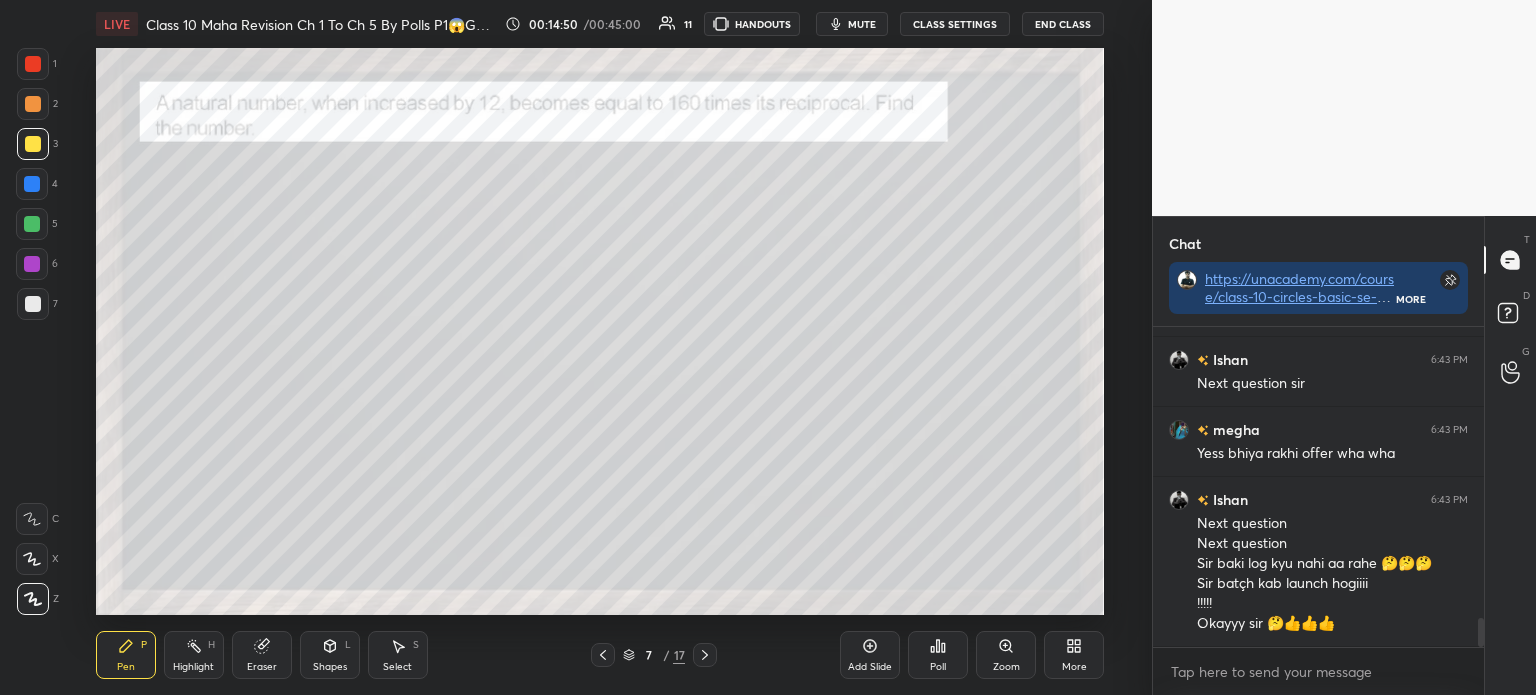 click at bounding box center (33, 144) 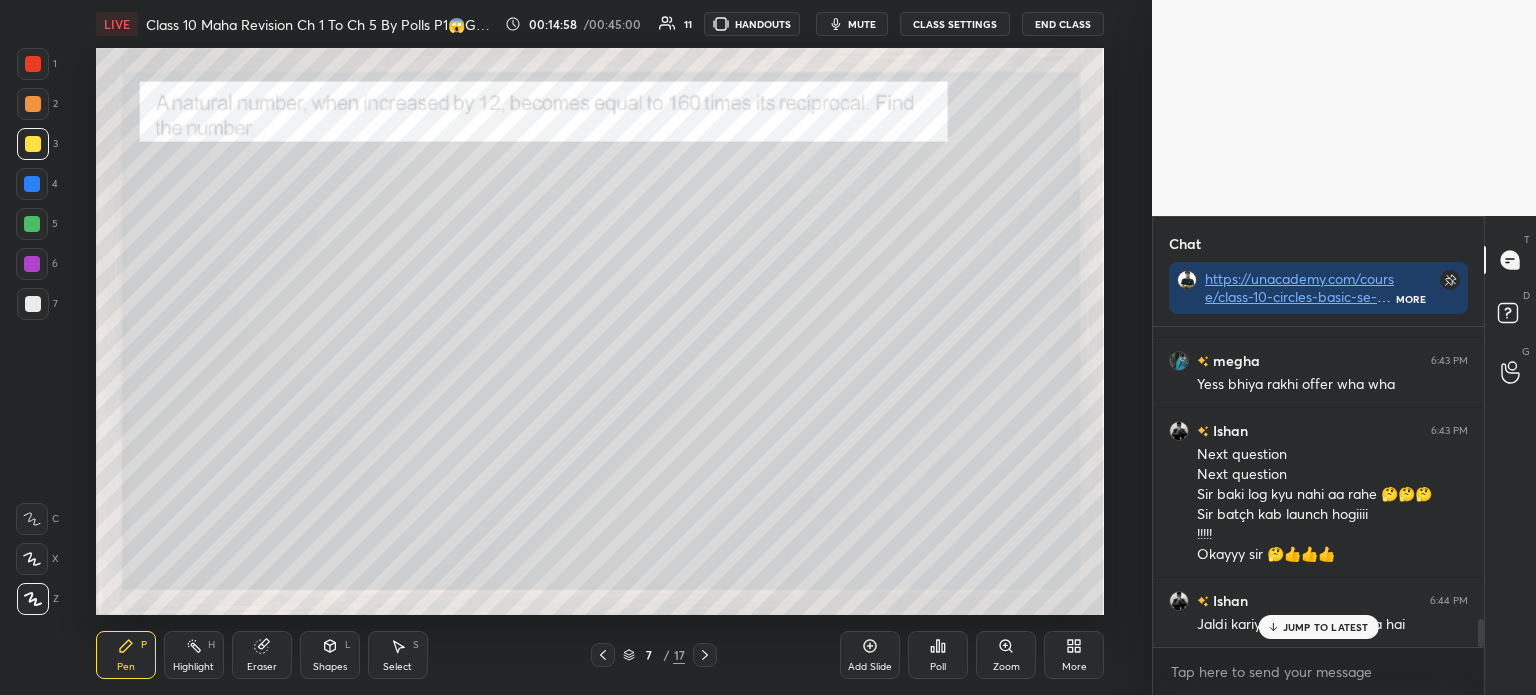 scroll, scrollTop: 3322, scrollLeft: 0, axis: vertical 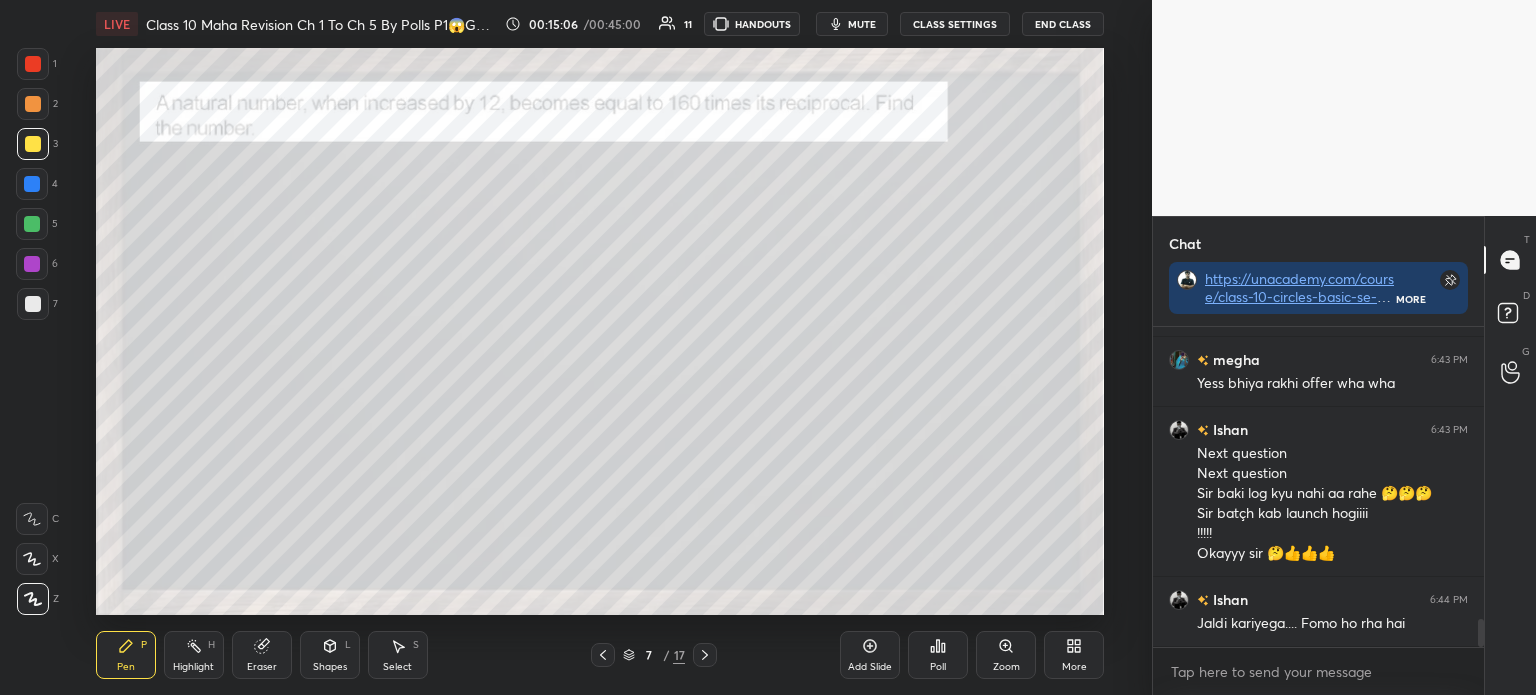 click at bounding box center [33, 304] 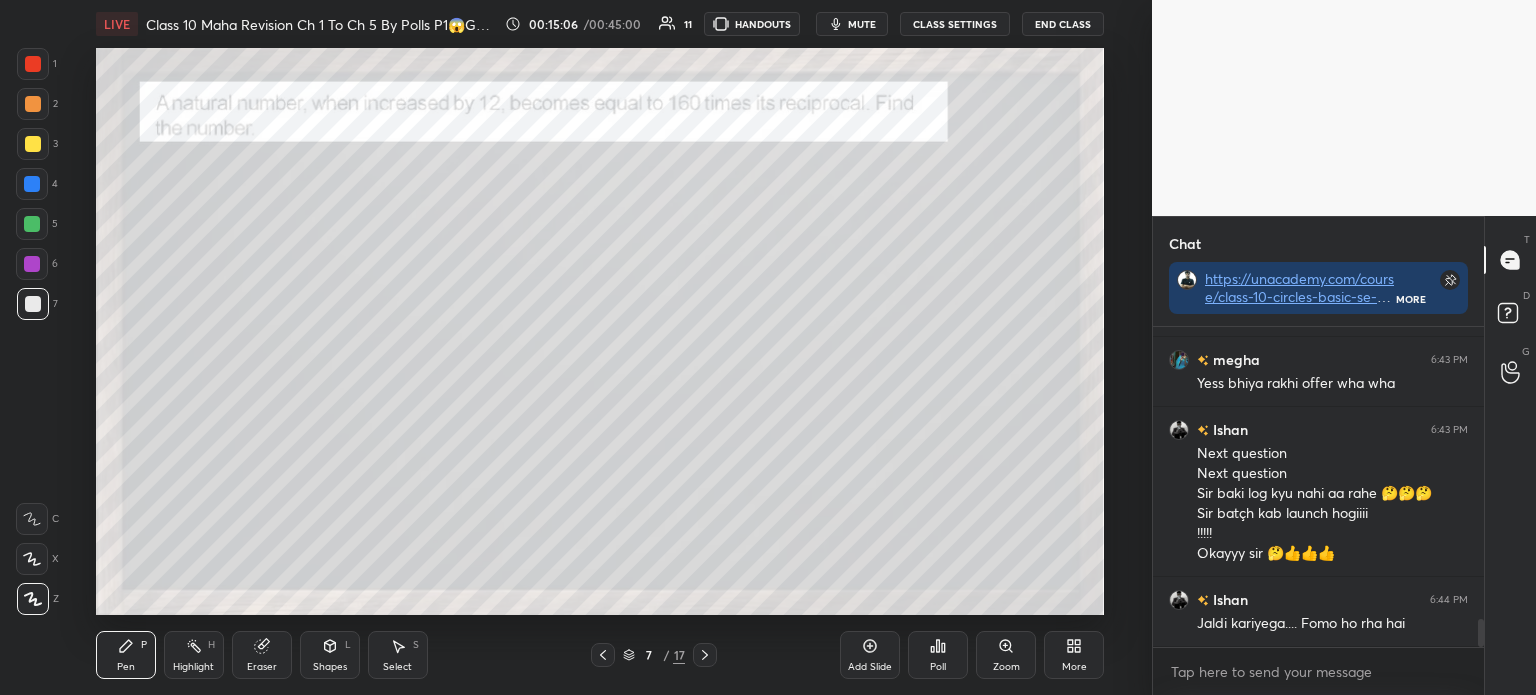 click at bounding box center (32, 264) 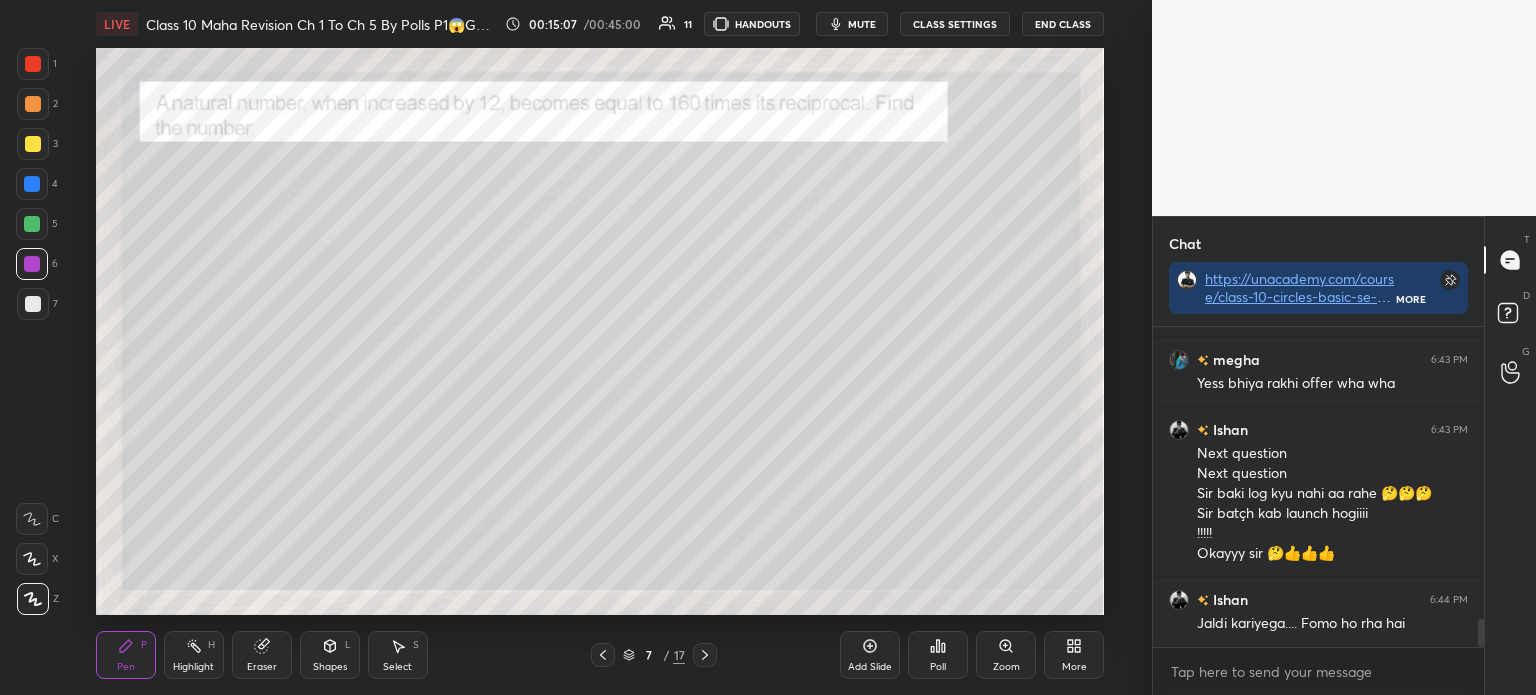 click at bounding box center (32, 224) 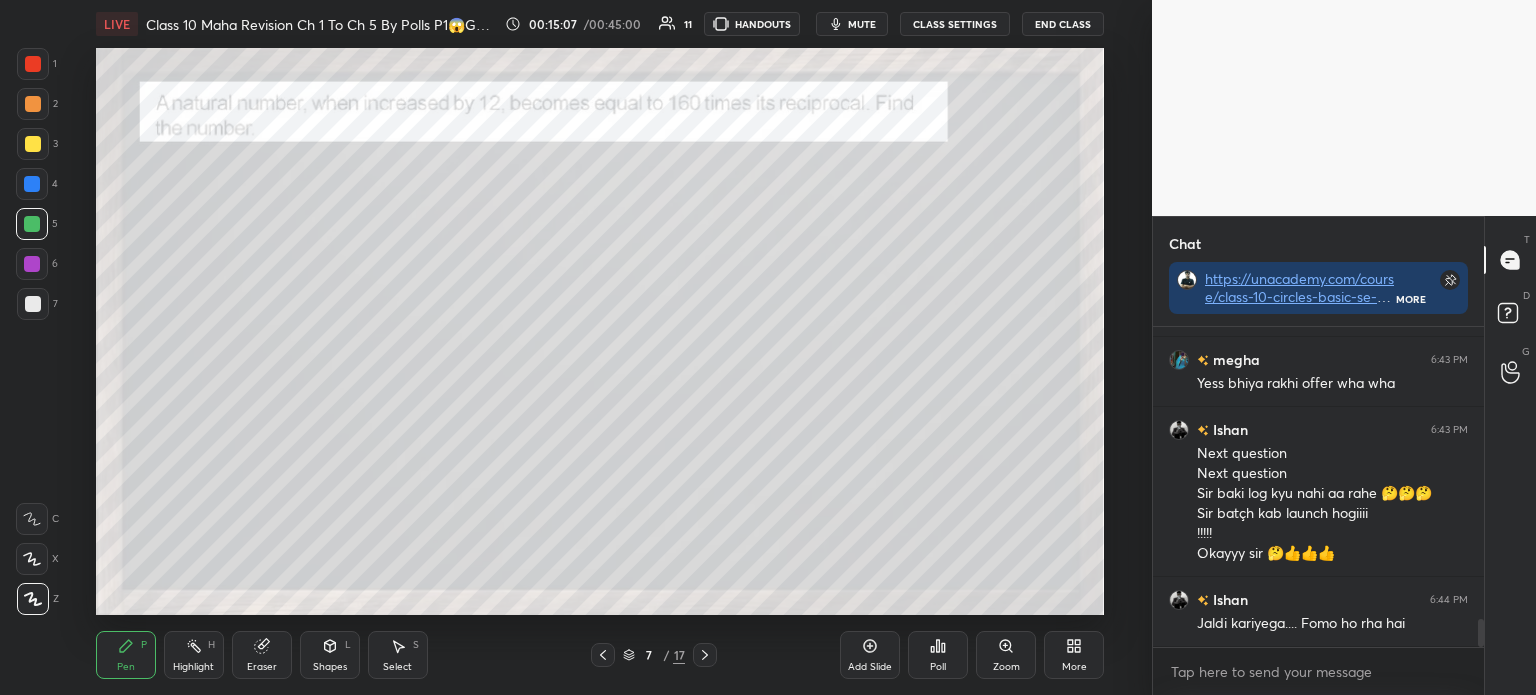 click at bounding box center [32, 184] 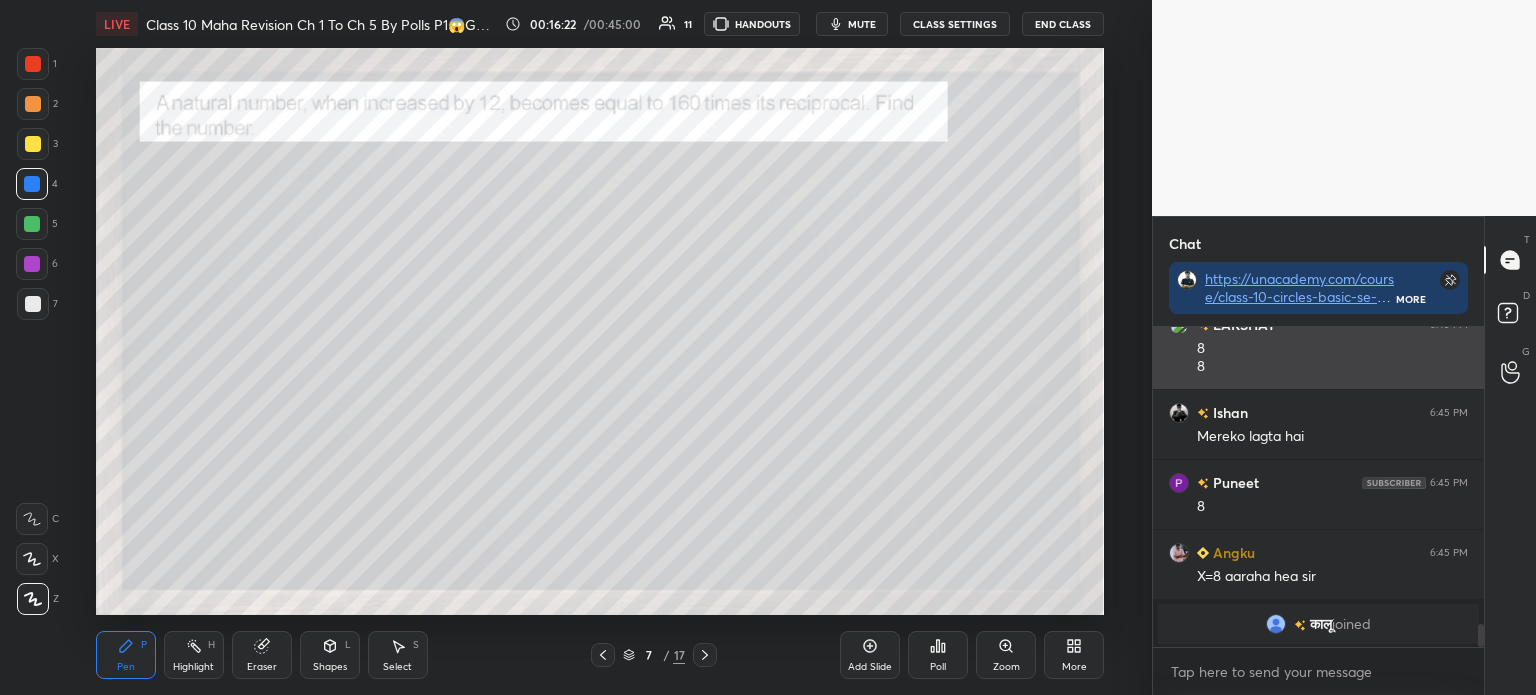 scroll, scrollTop: 4212, scrollLeft: 0, axis: vertical 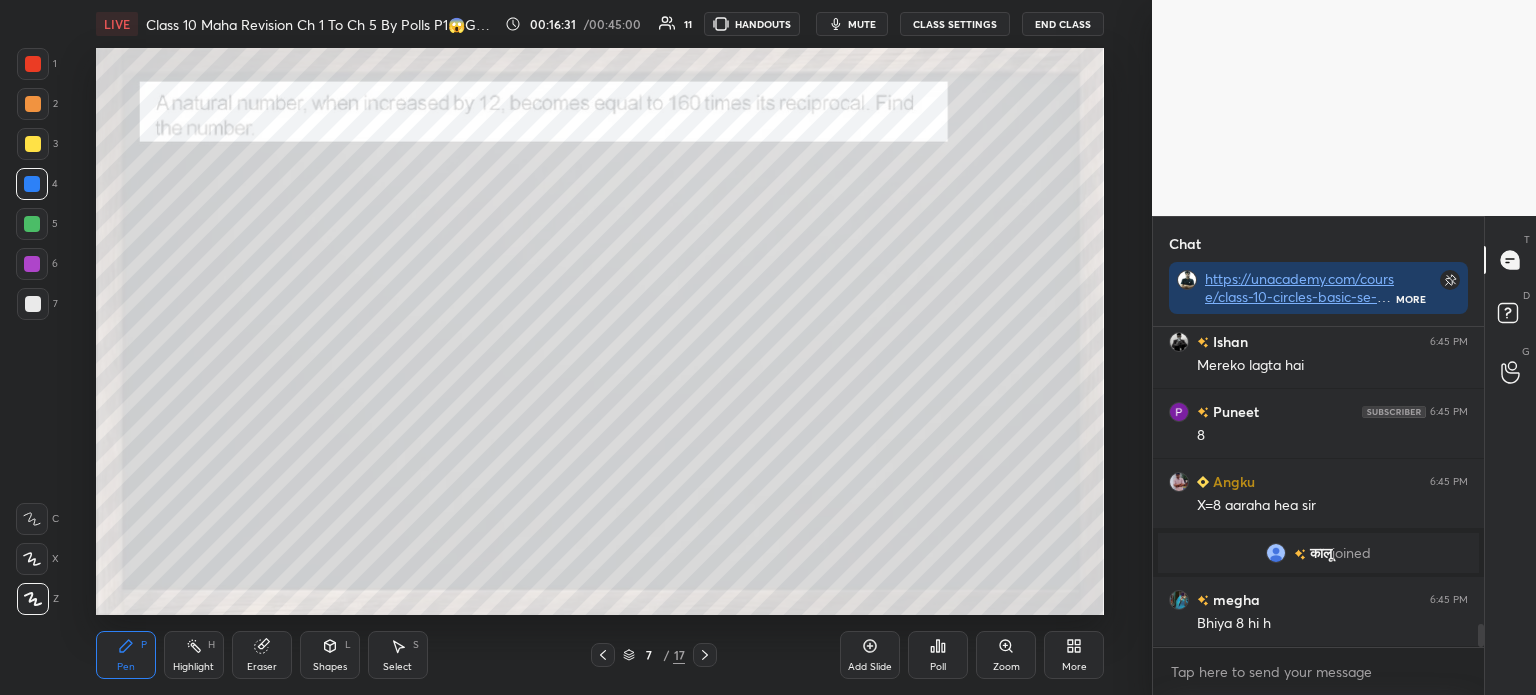click at bounding box center [1276, 553] 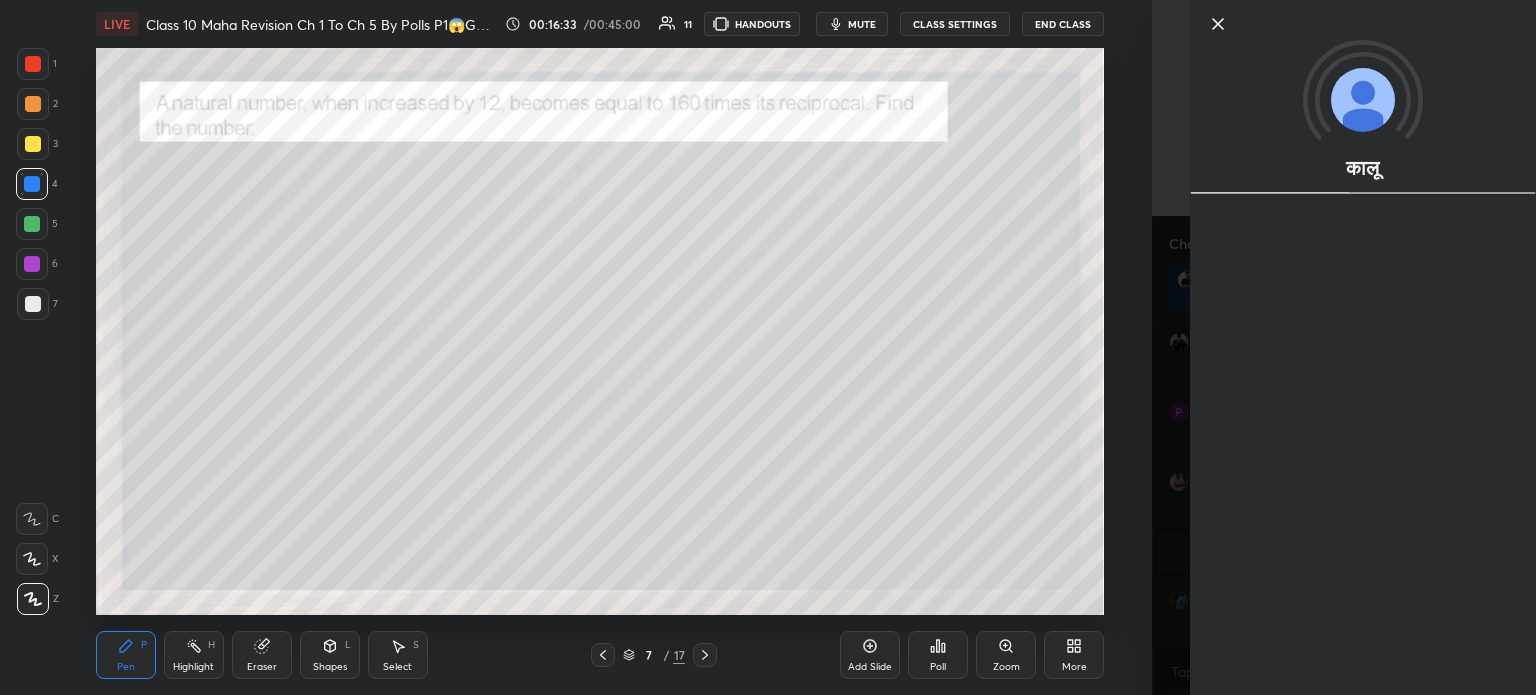 click 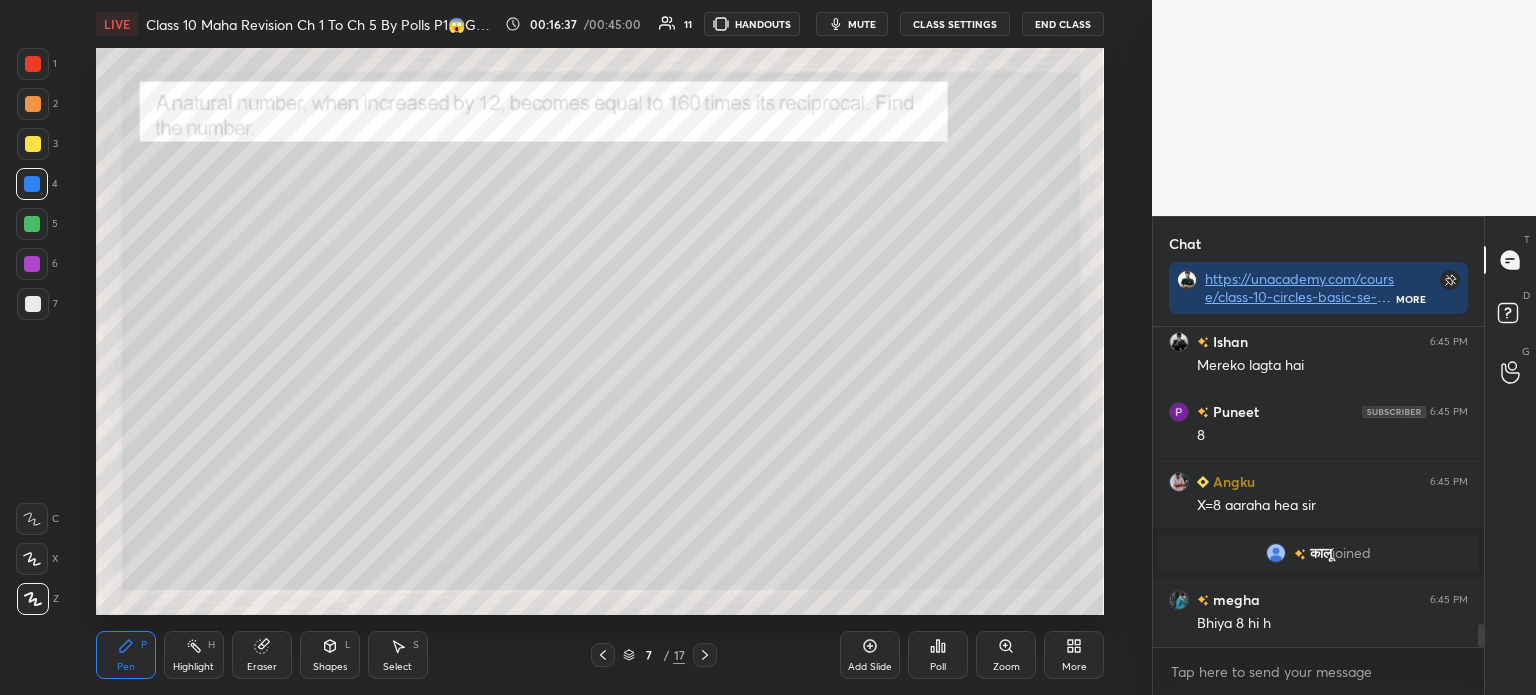 click on "7" at bounding box center [37, 304] 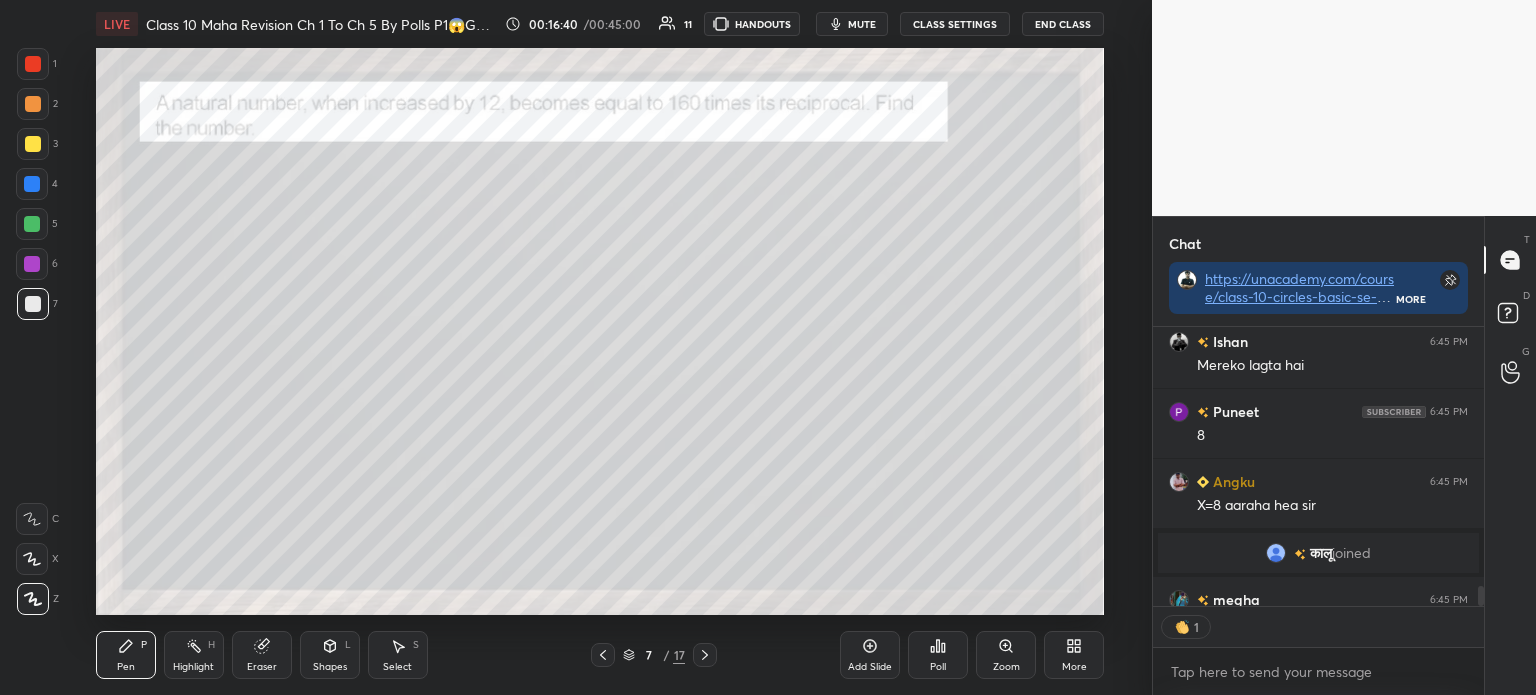 scroll, scrollTop: 6, scrollLeft: 6, axis: both 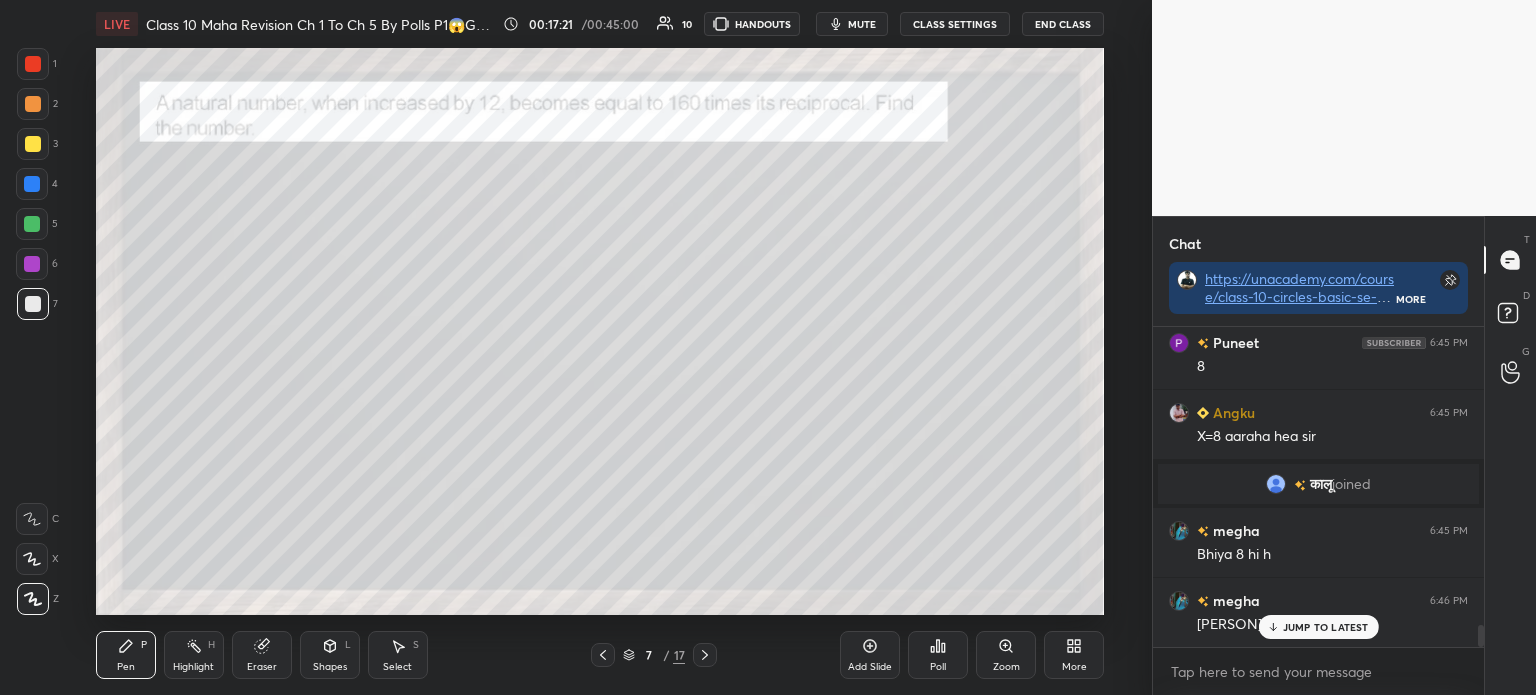 click 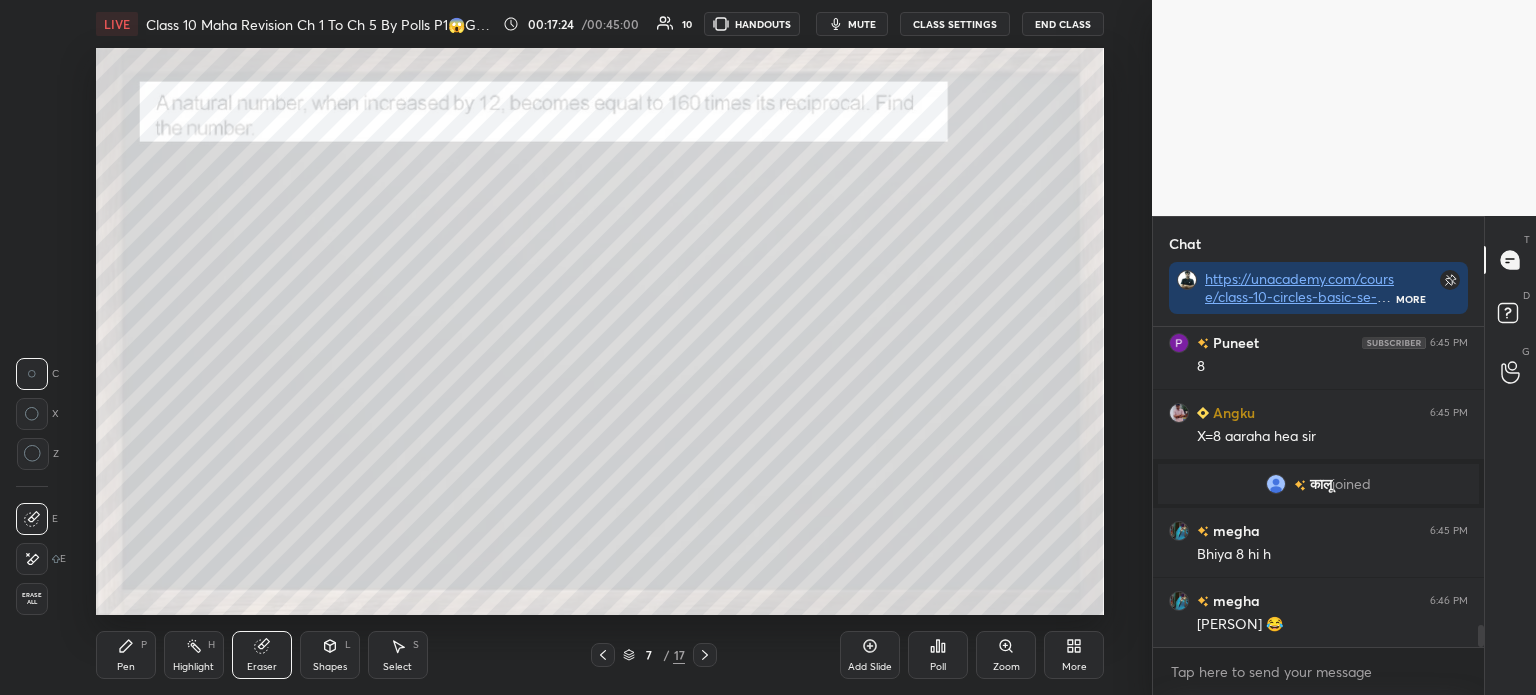 scroll, scrollTop: 4352, scrollLeft: 0, axis: vertical 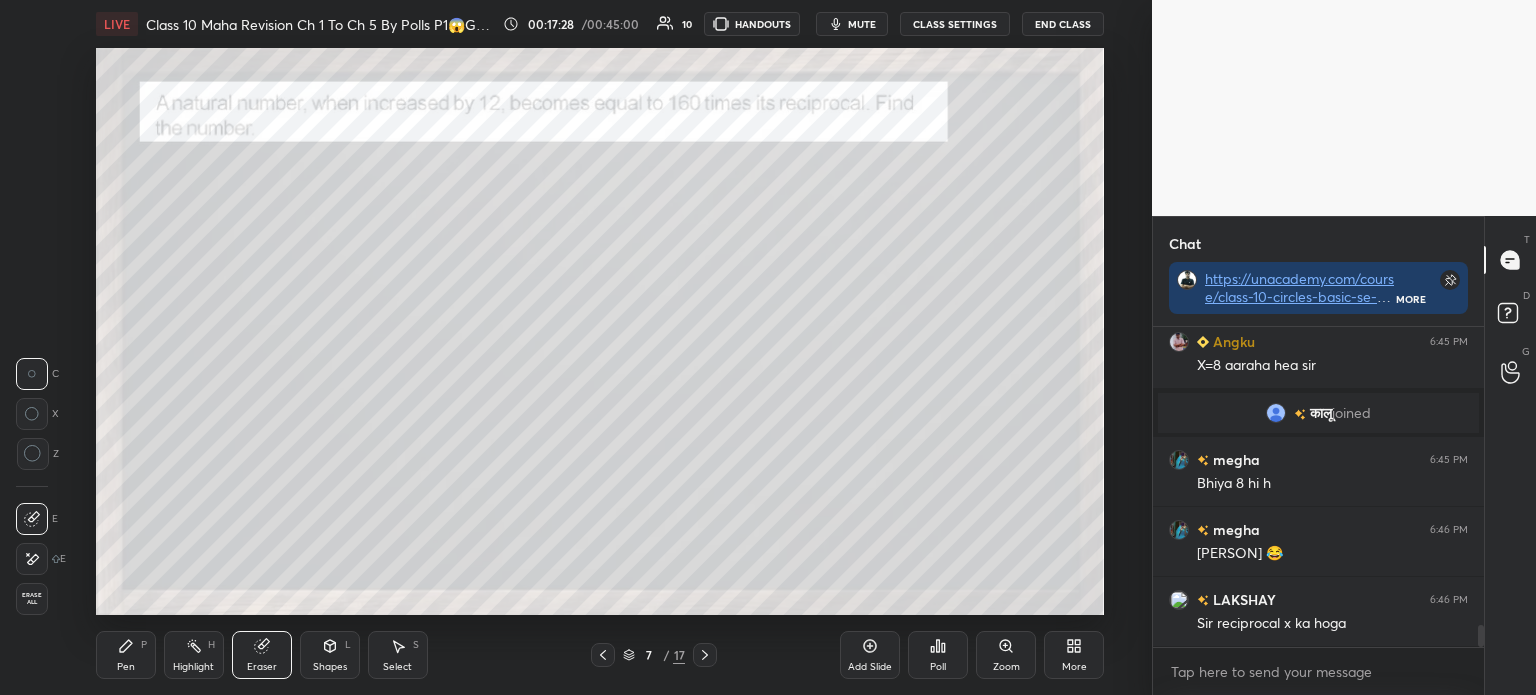 click 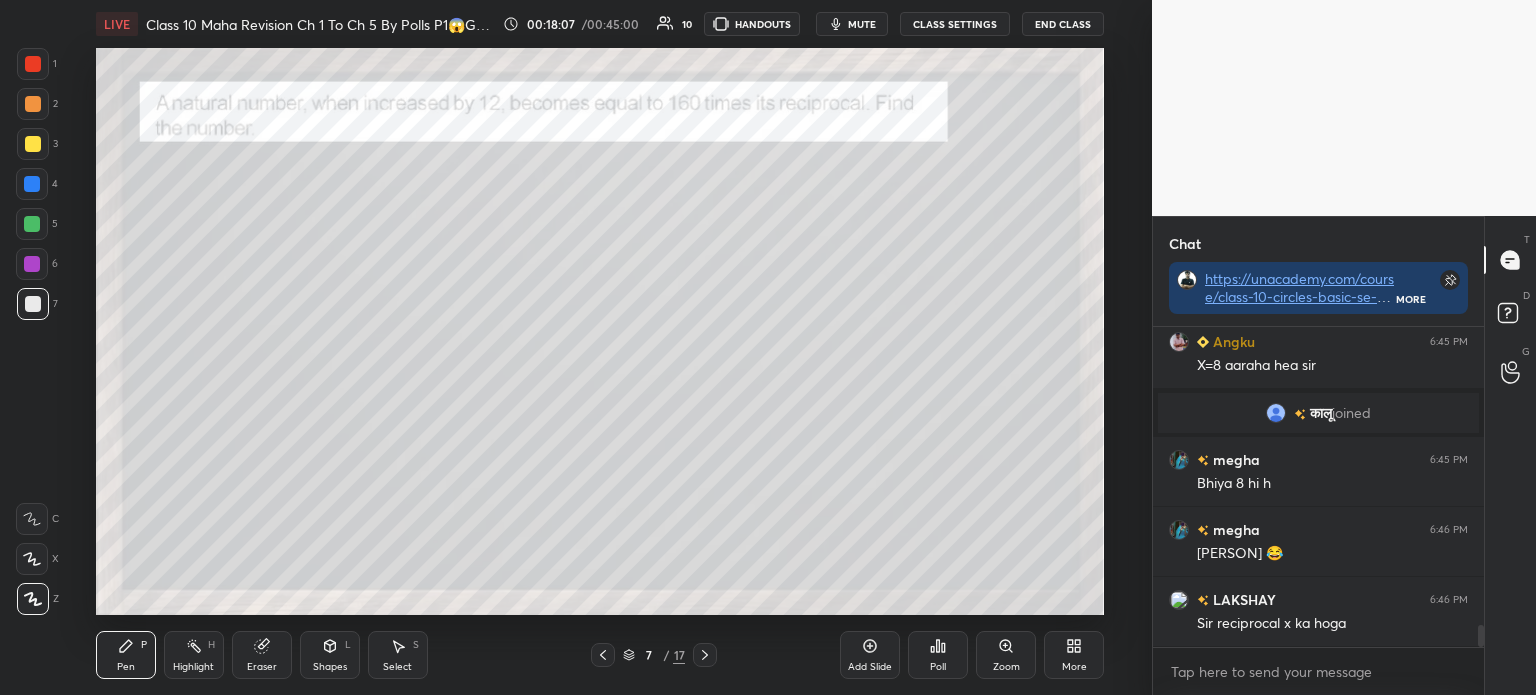 click 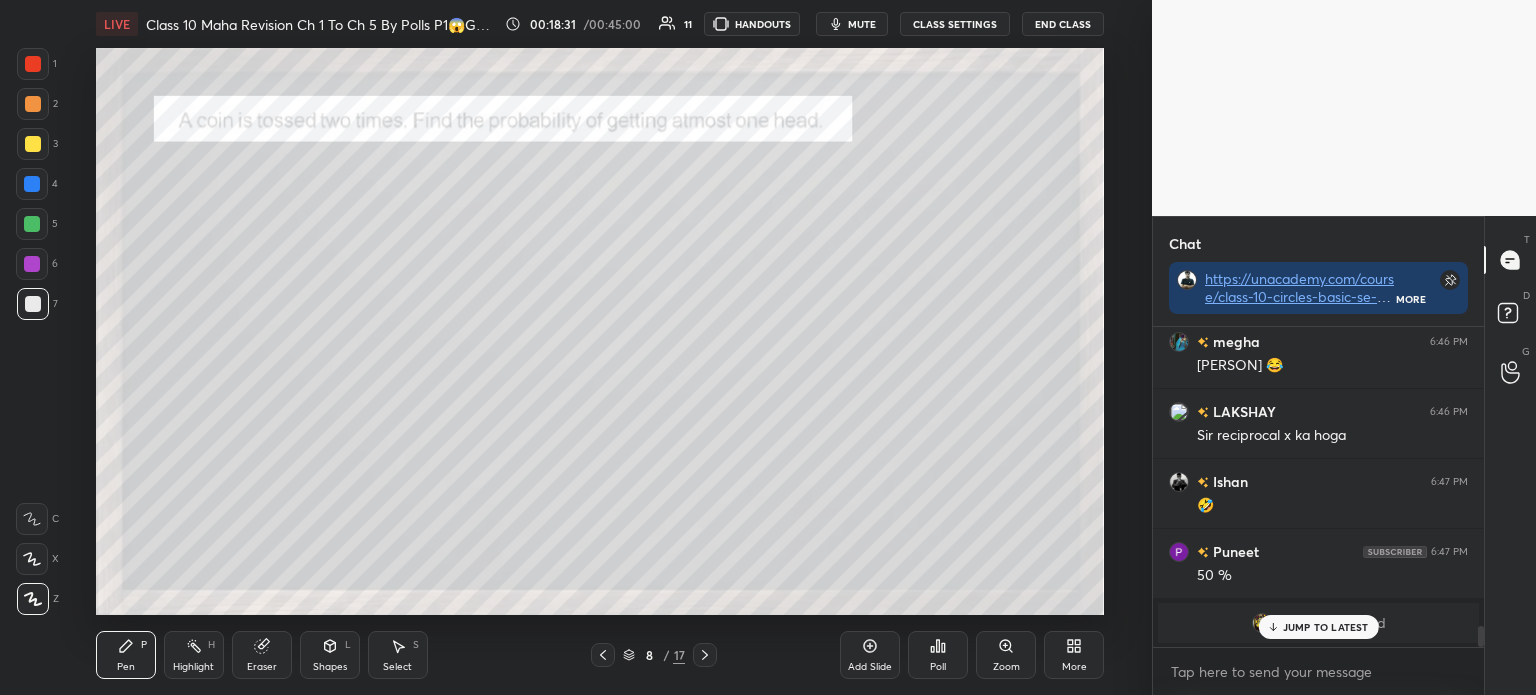 scroll, scrollTop: 4609, scrollLeft: 0, axis: vertical 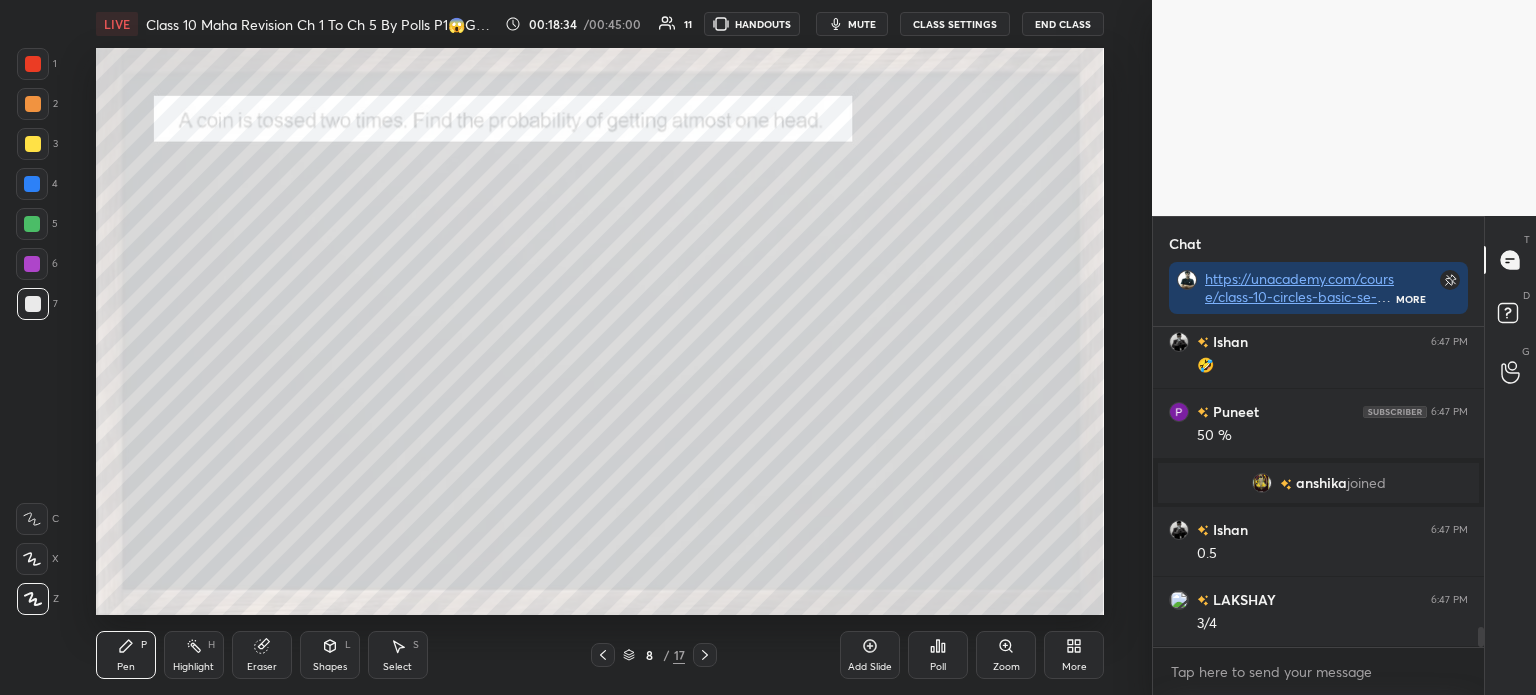 click at bounding box center (33, 144) 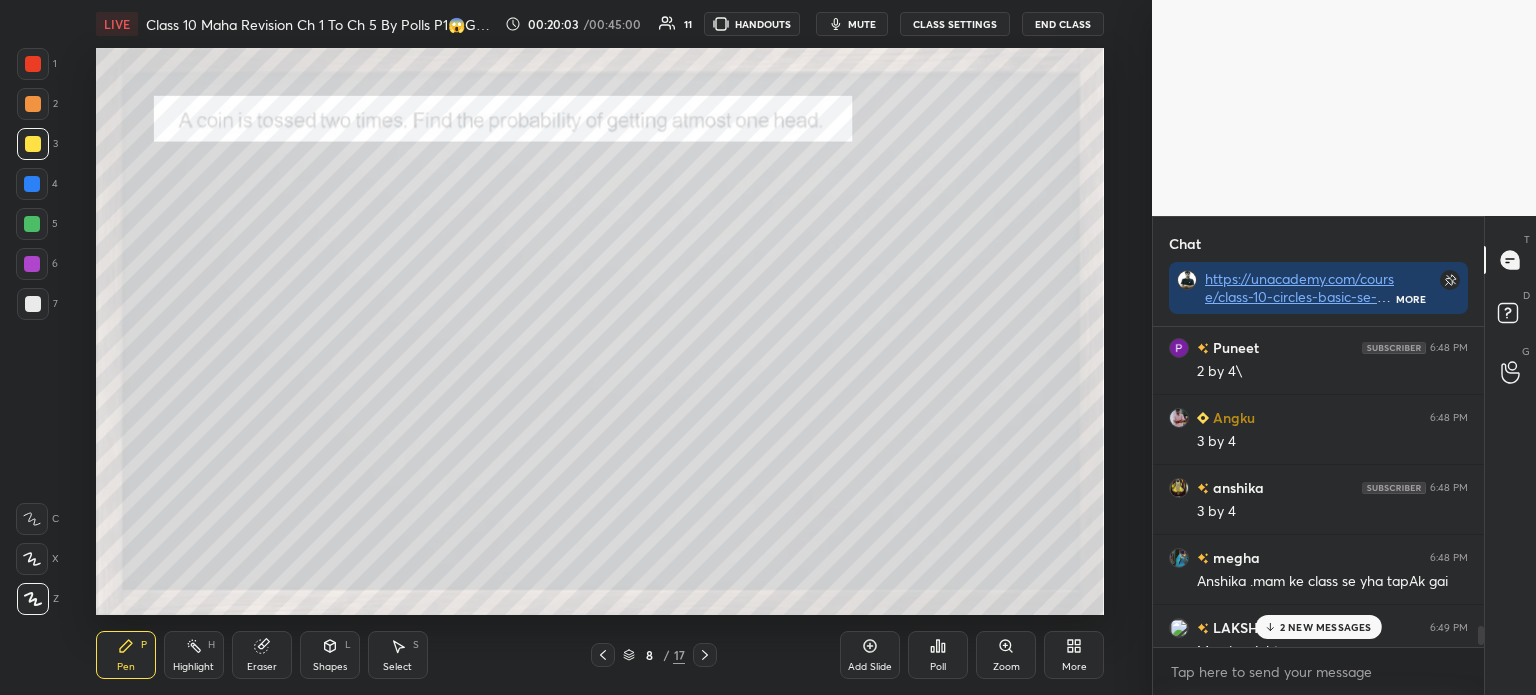 scroll, scrollTop: 5630, scrollLeft: 0, axis: vertical 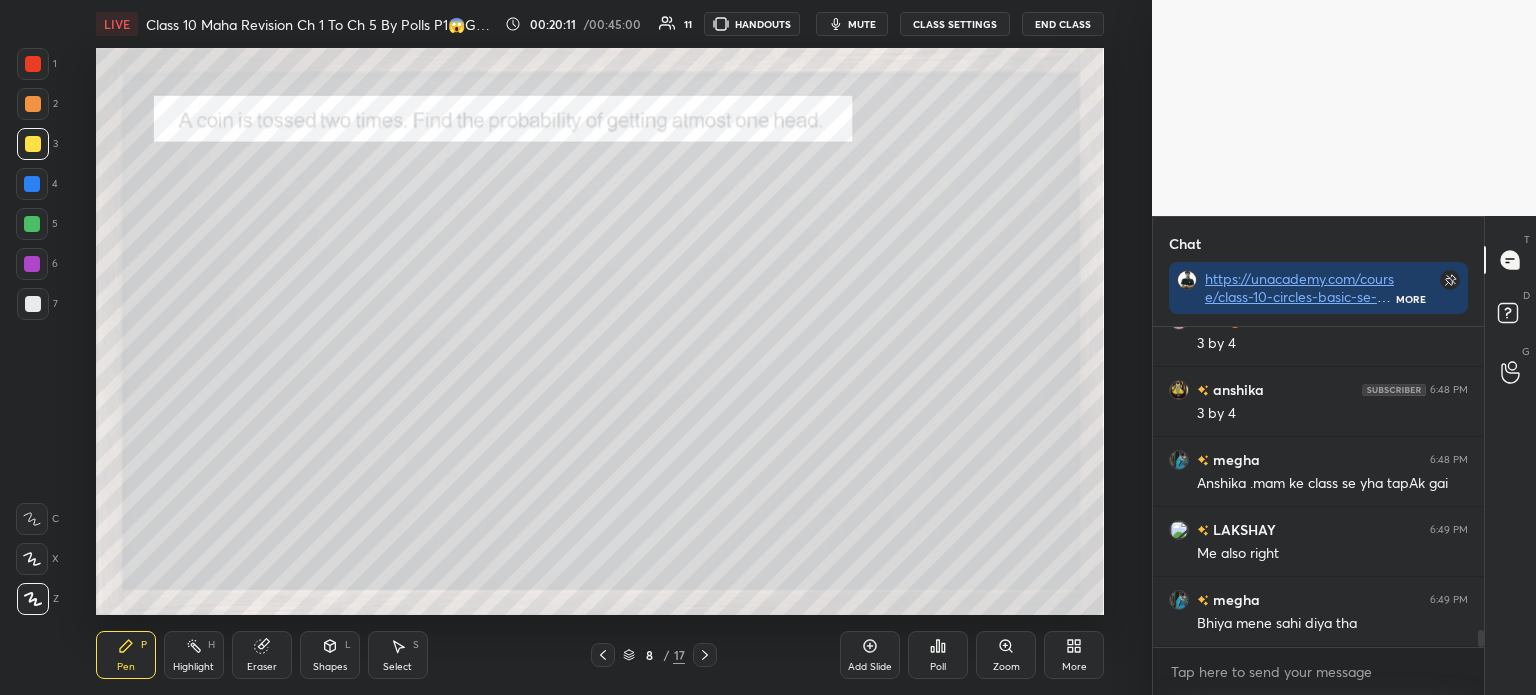 click 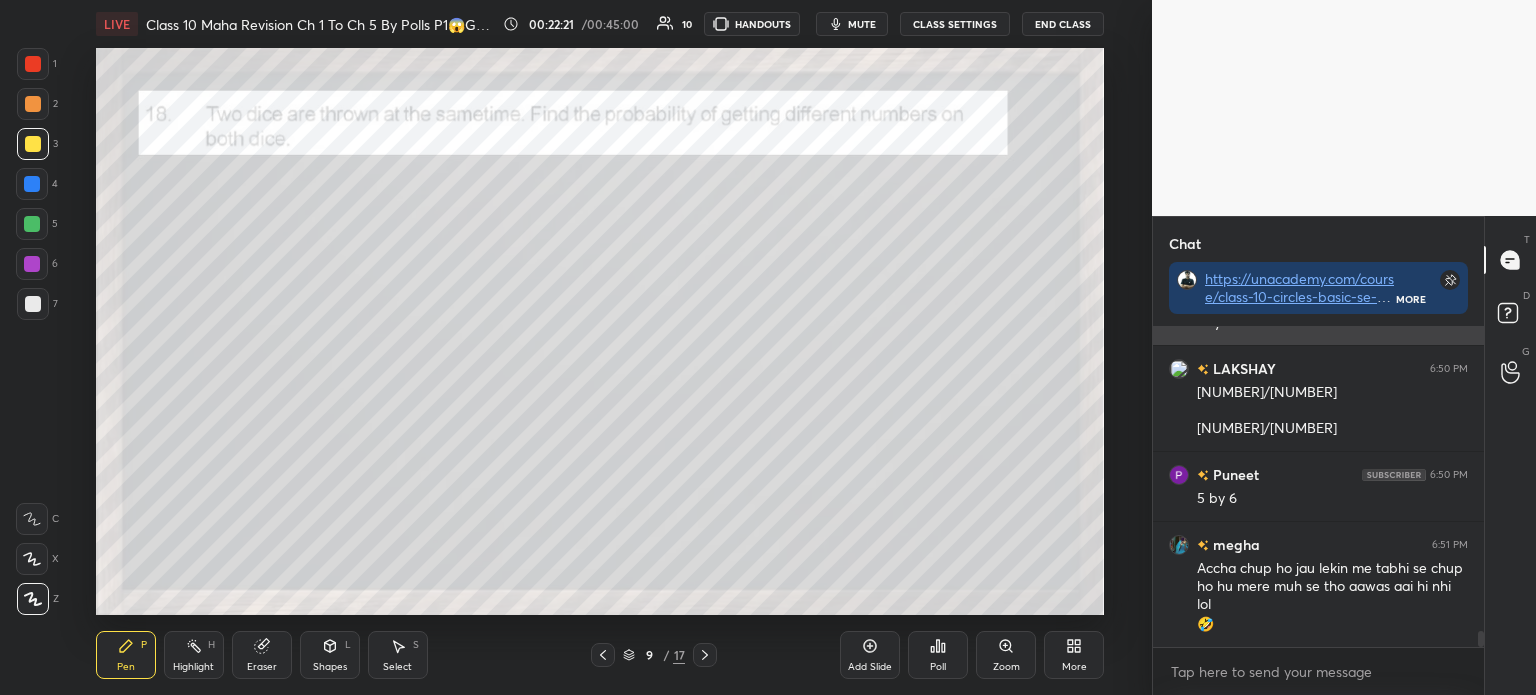 scroll, scrollTop: 6212, scrollLeft: 0, axis: vertical 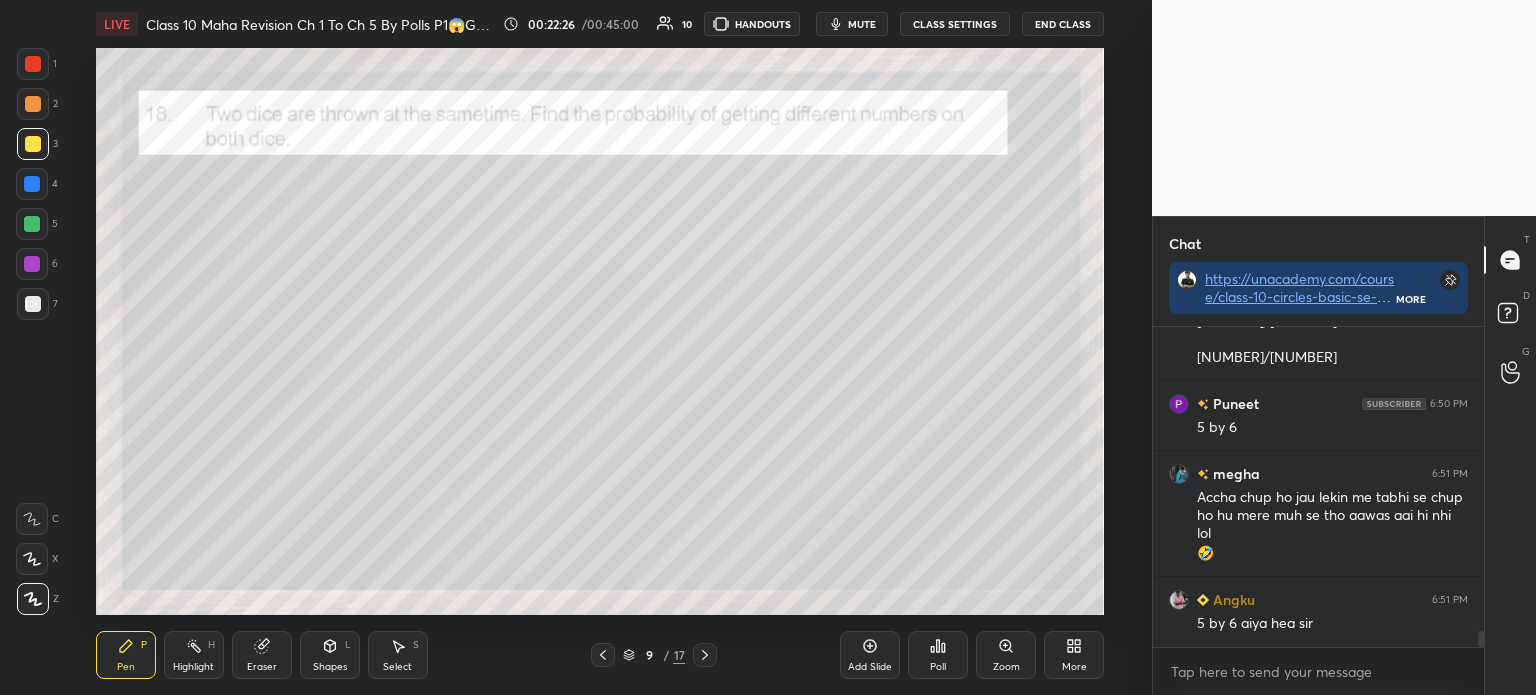 click 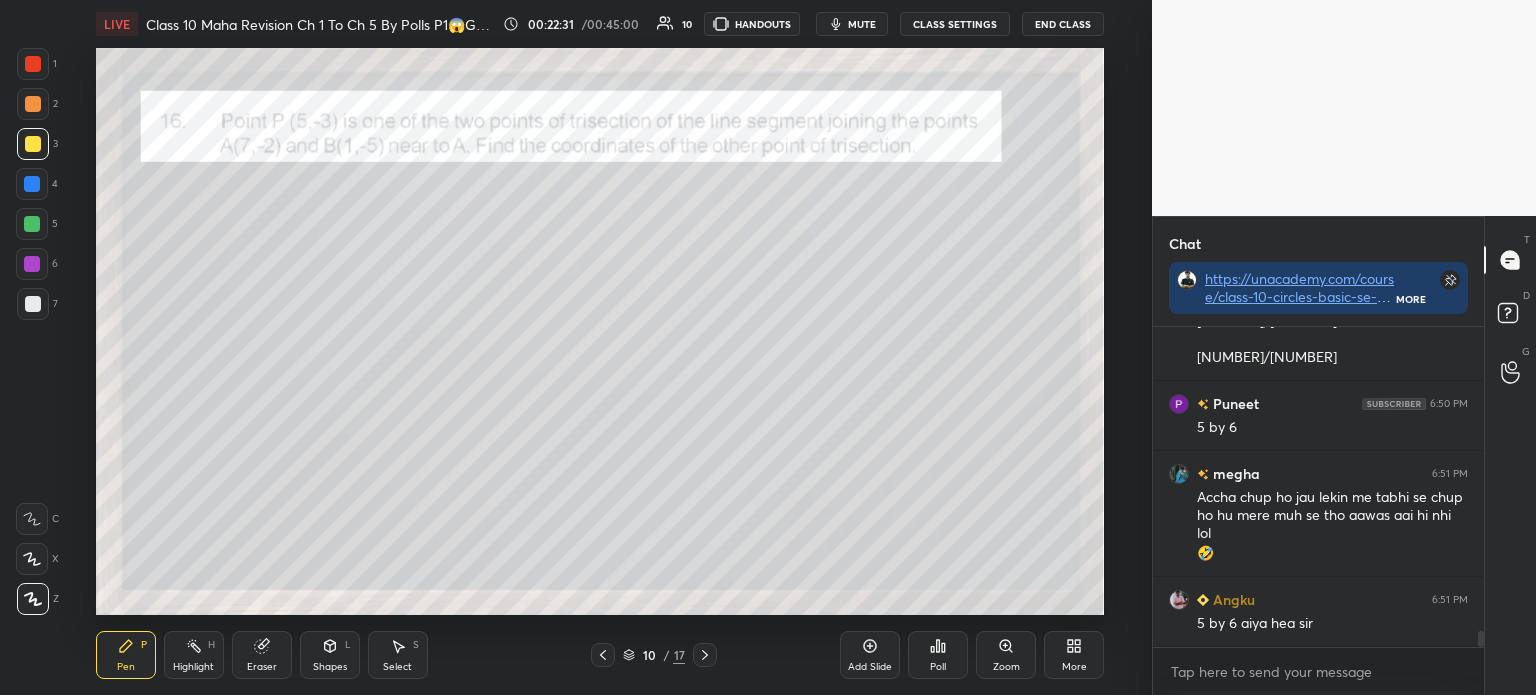 scroll, scrollTop: 6260, scrollLeft: 0, axis: vertical 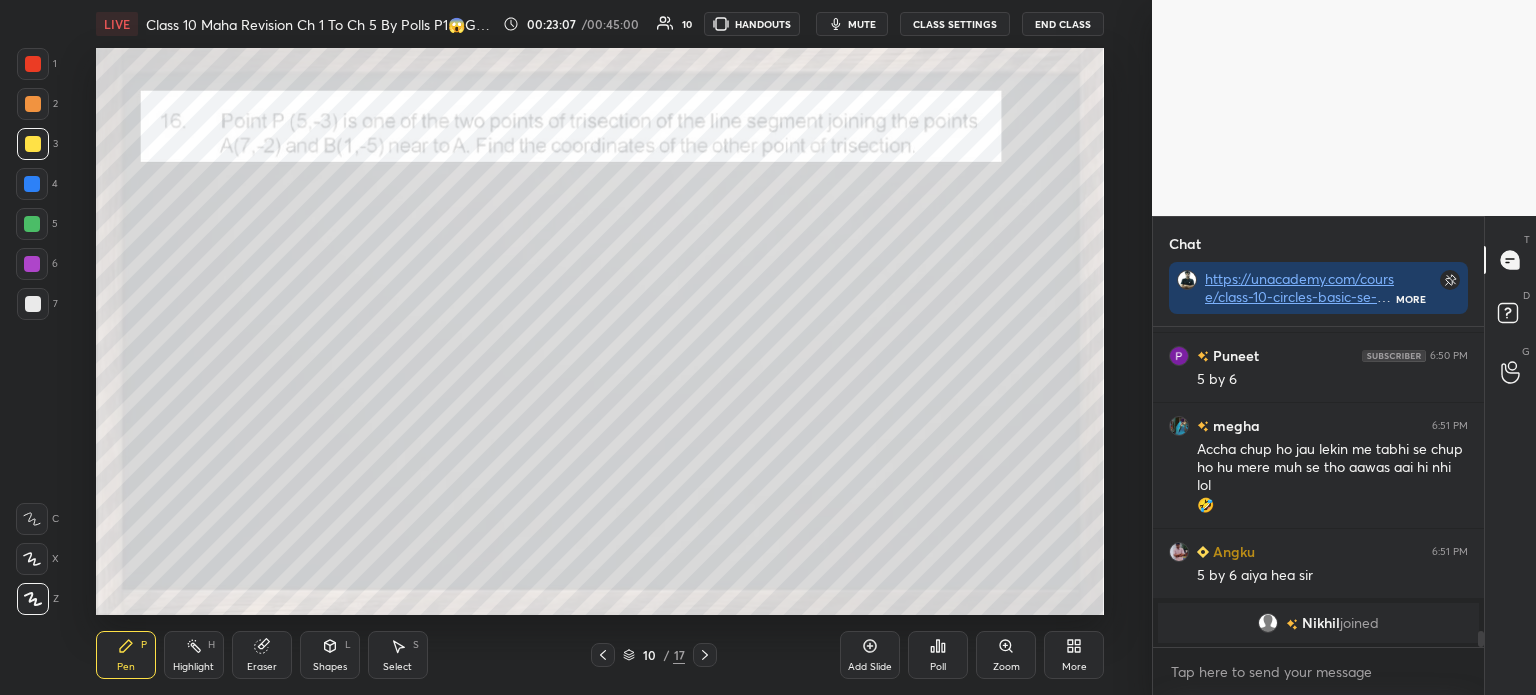 click 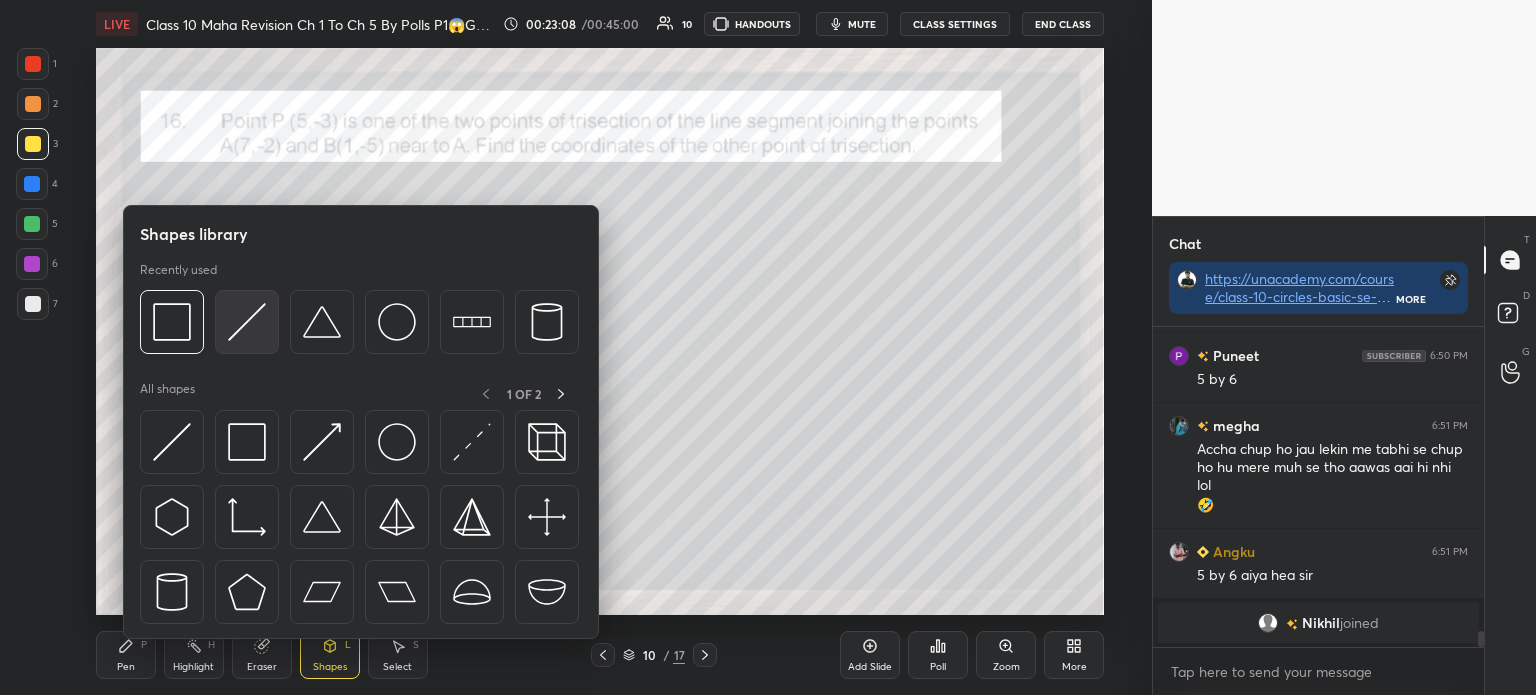 click at bounding box center (247, 322) 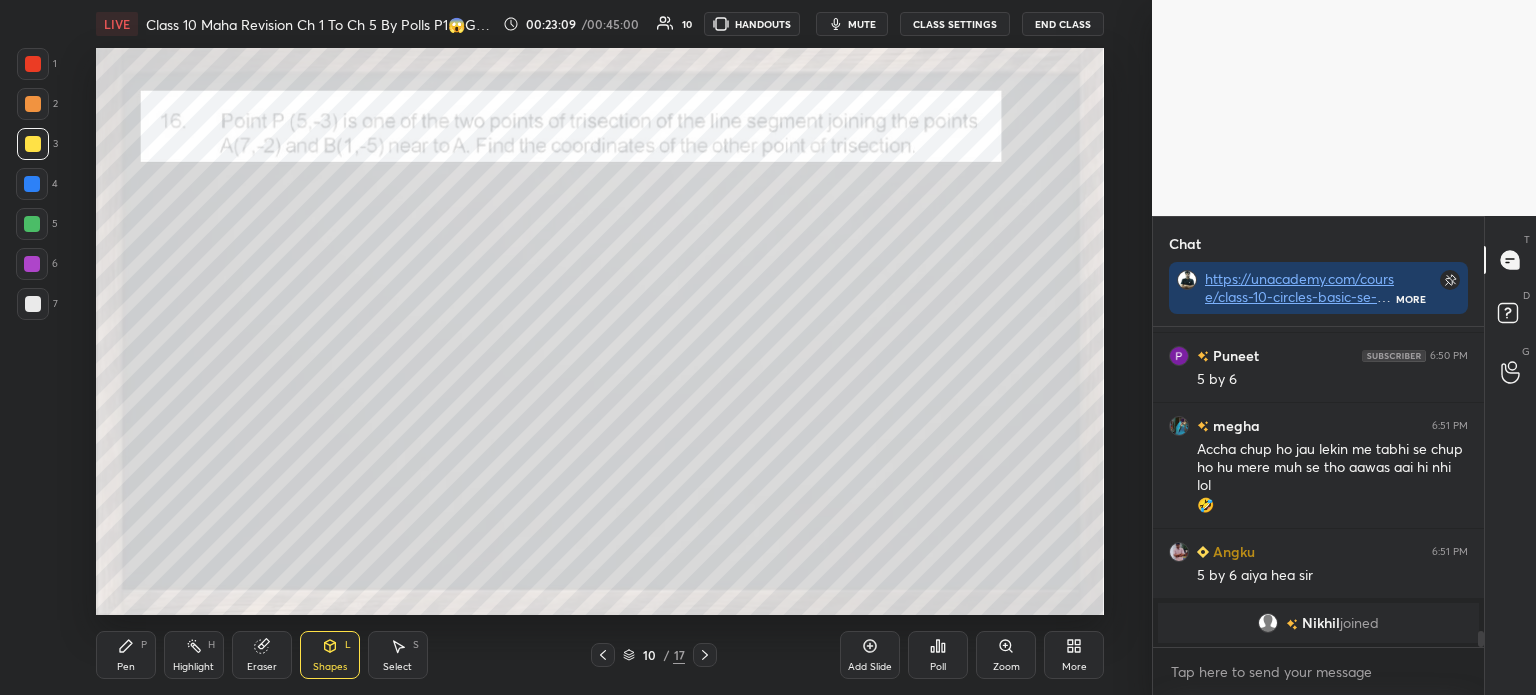 scroll, scrollTop: 5060, scrollLeft: 0, axis: vertical 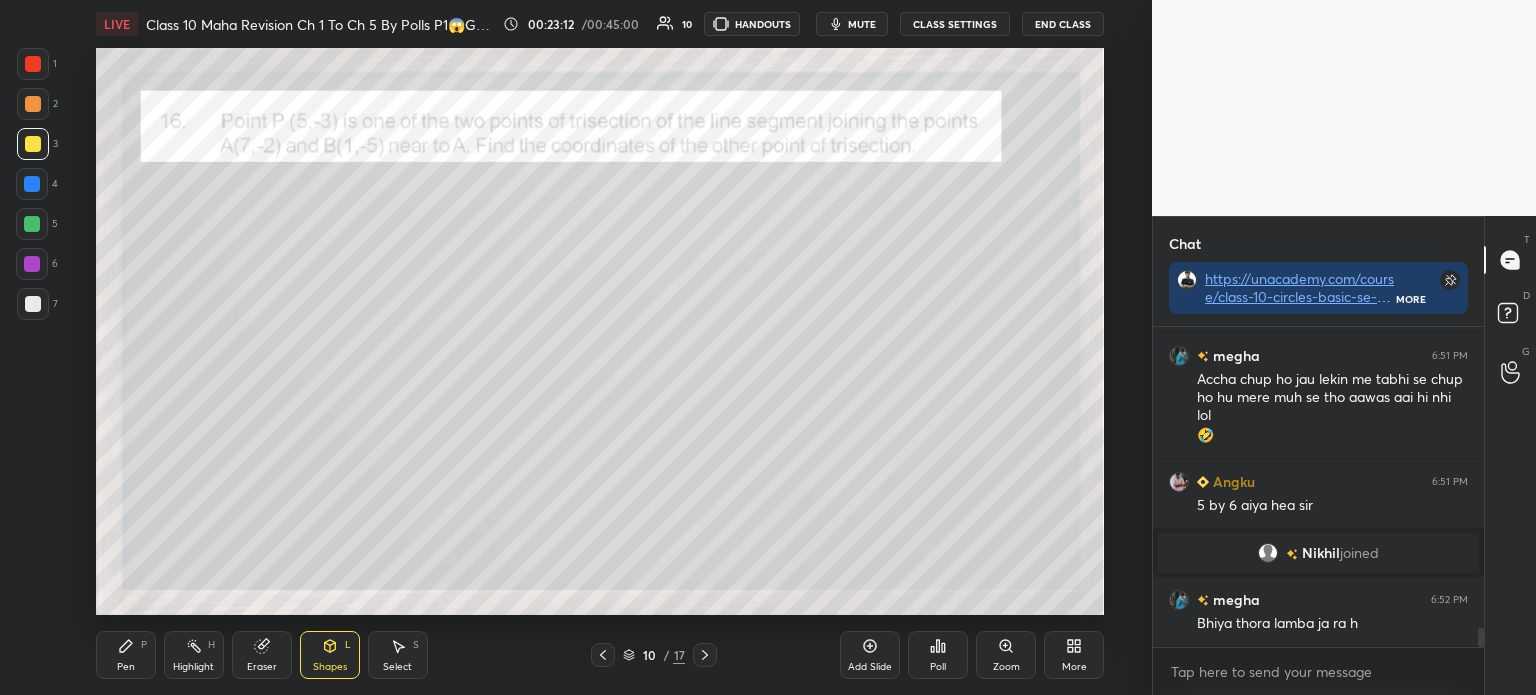 click 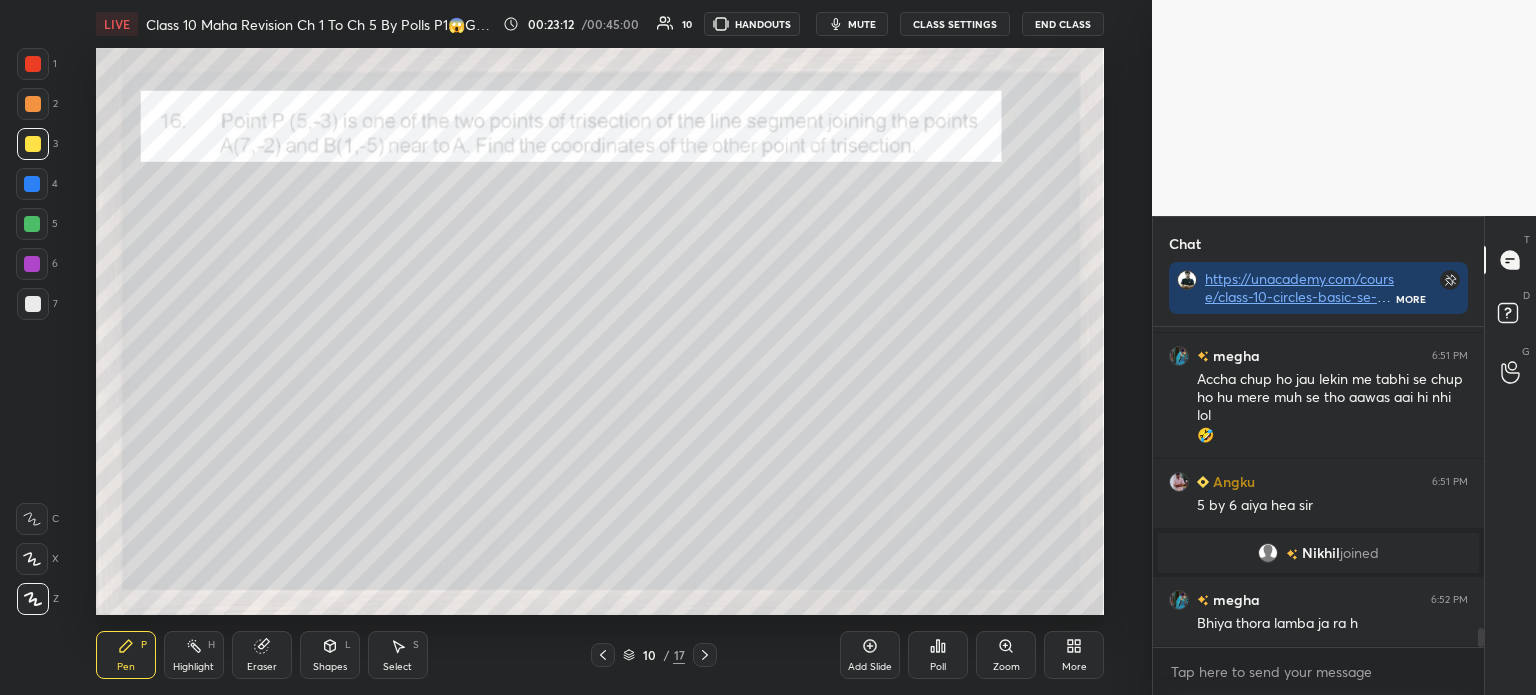 click at bounding box center (33, 304) 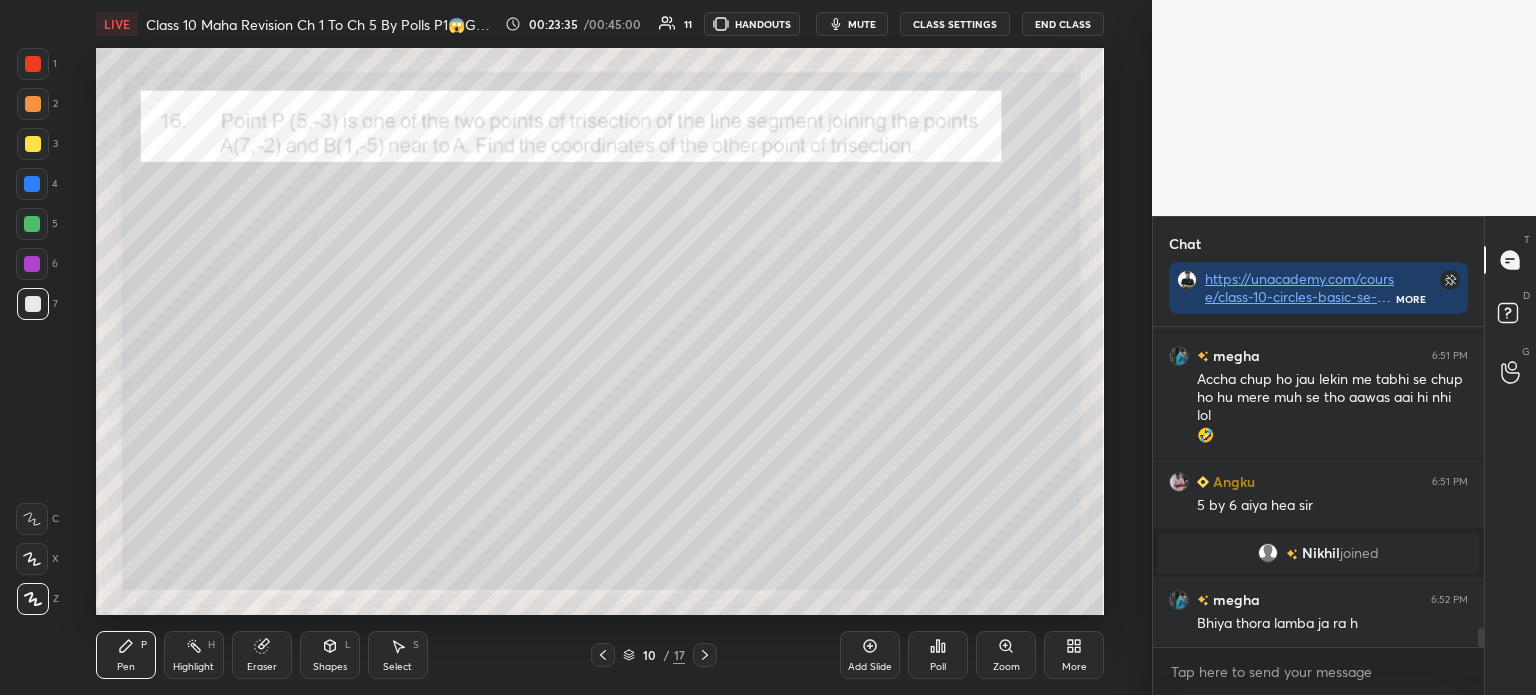 click at bounding box center (32, 184) 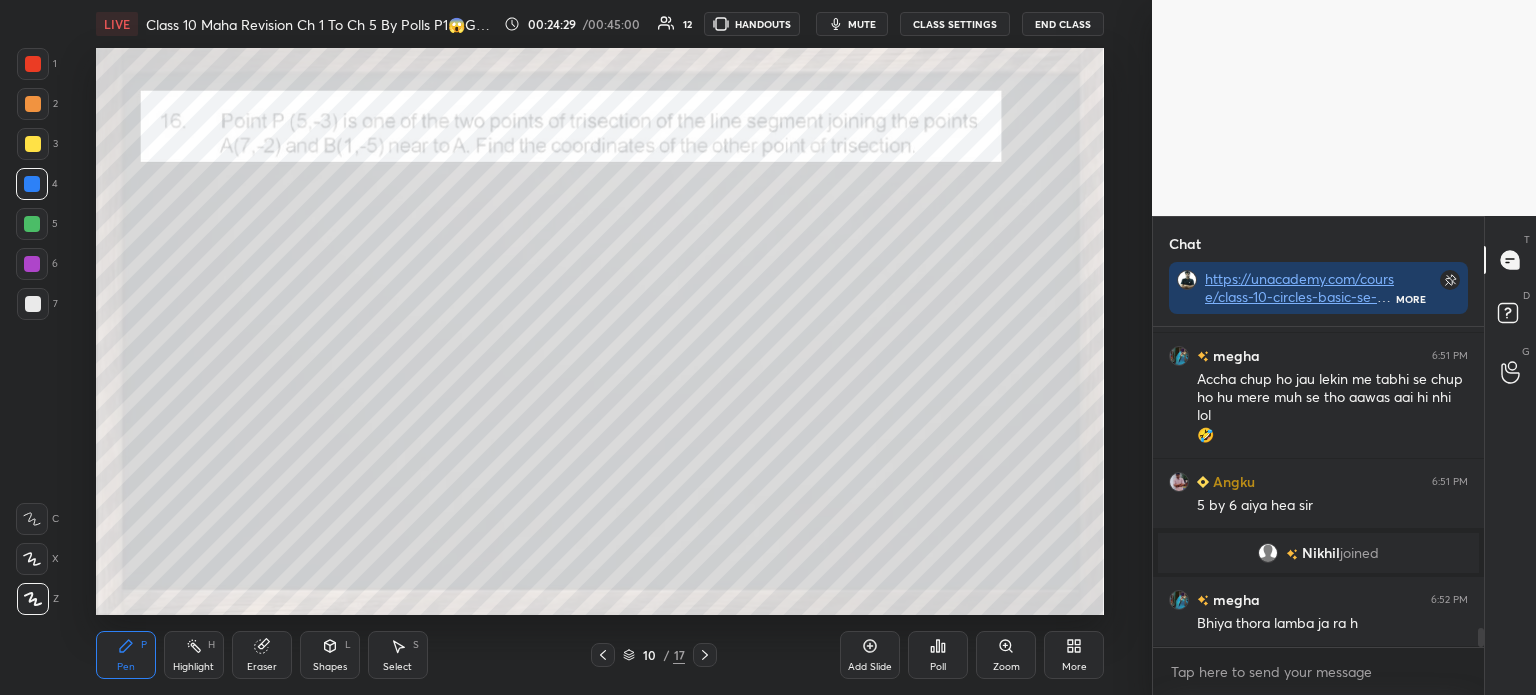 click at bounding box center (33, 304) 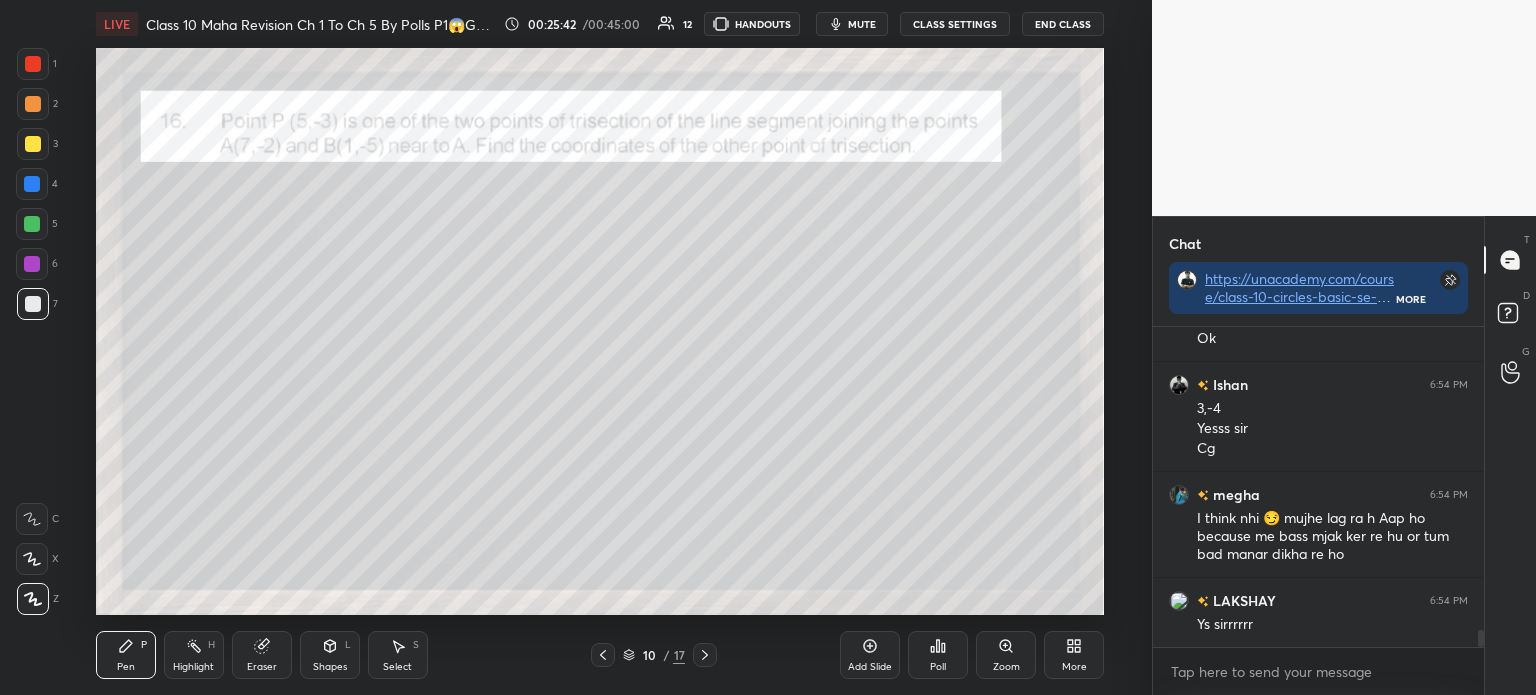 scroll, scrollTop: 5836, scrollLeft: 0, axis: vertical 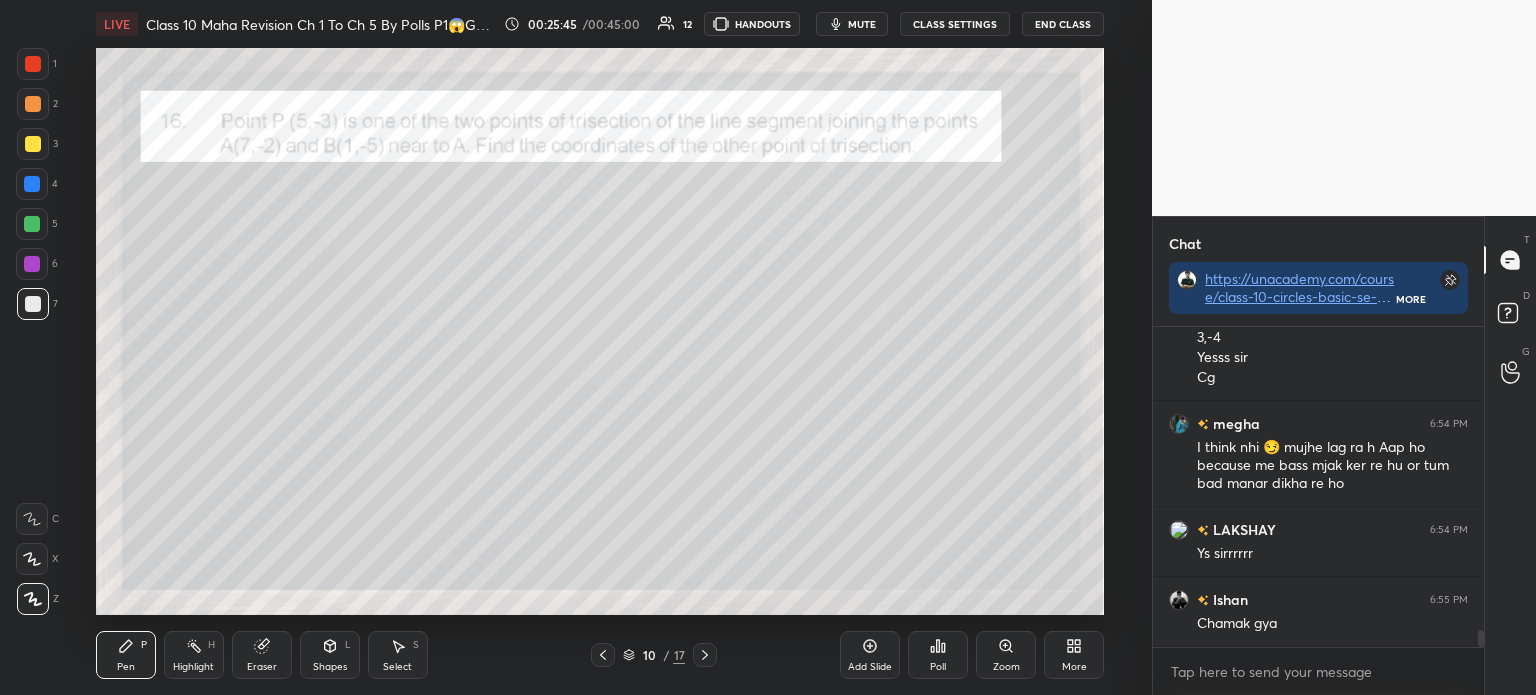 click at bounding box center (705, 655) 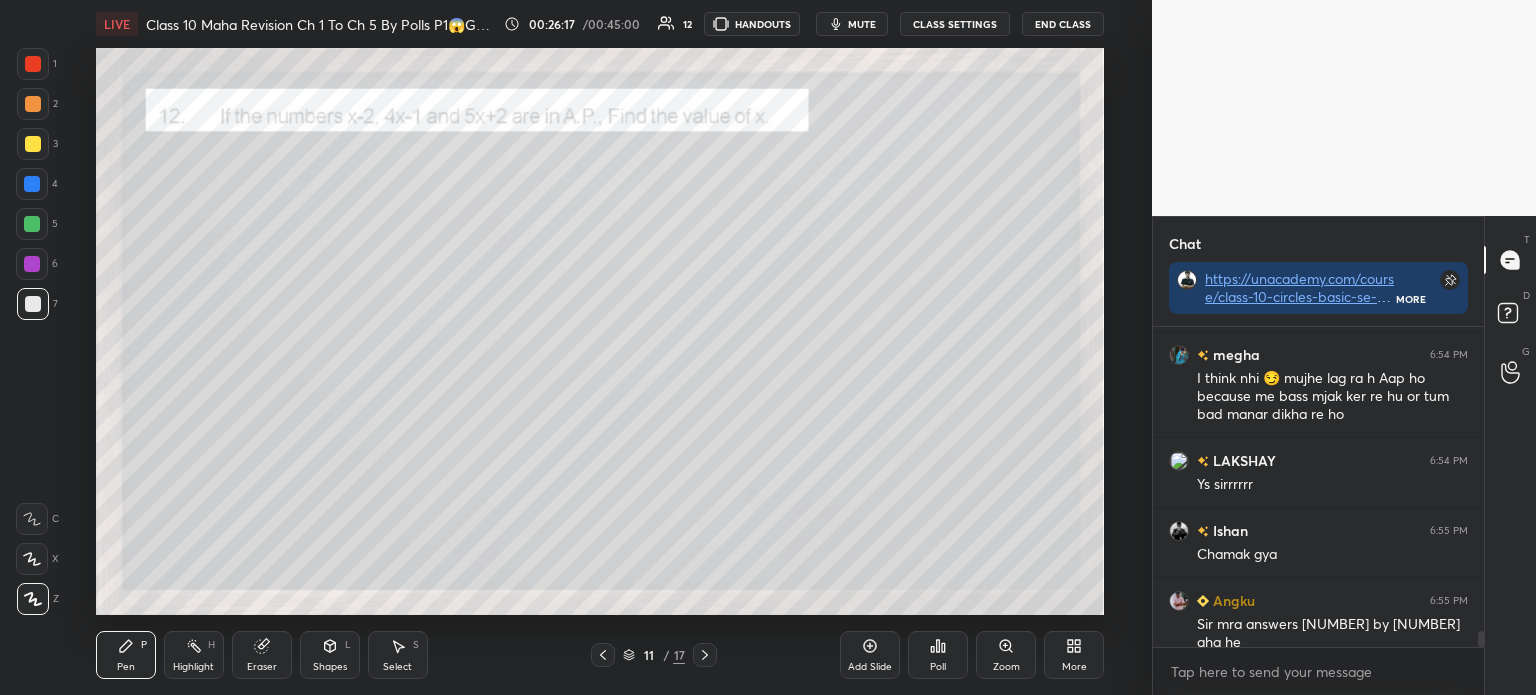 scroll, scrollTop: 5976, scrollLeft: 0, axis: vertical 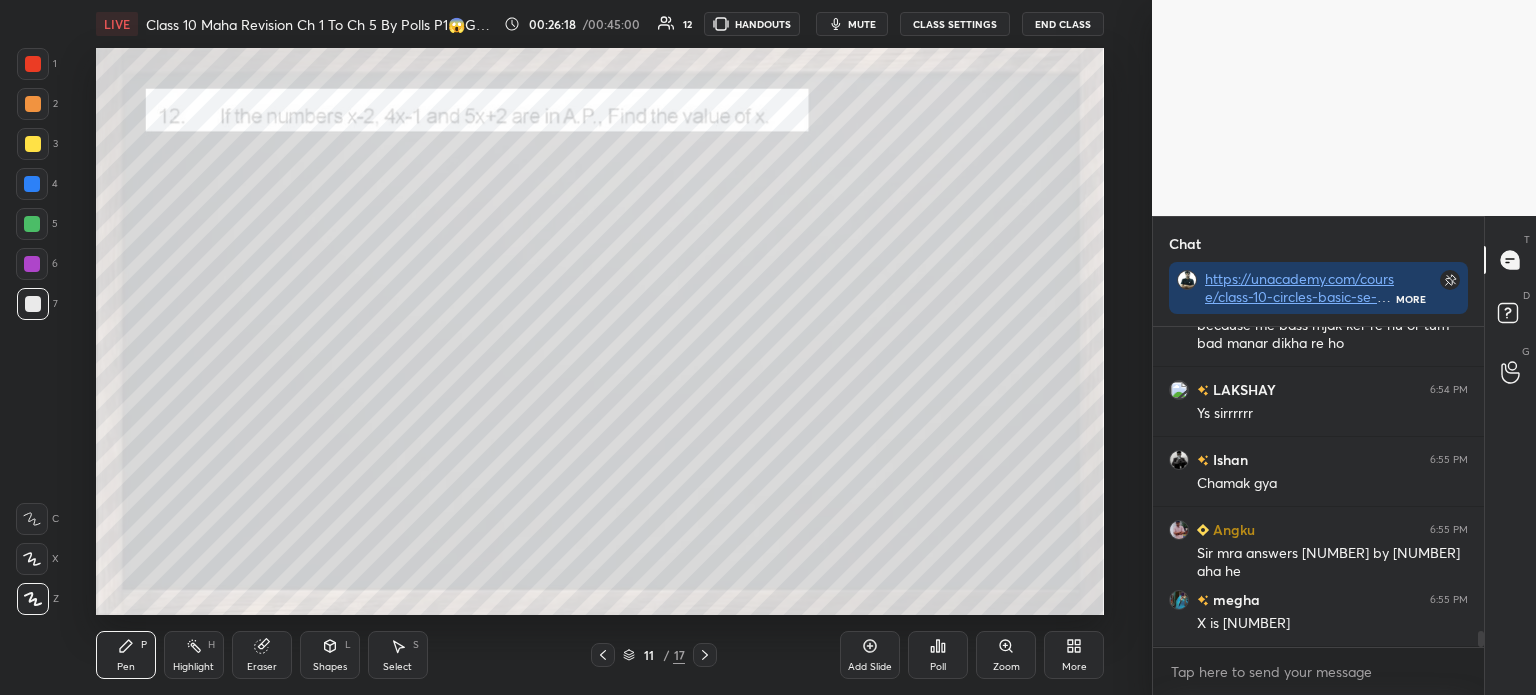 click at bounding box center [33, 144] 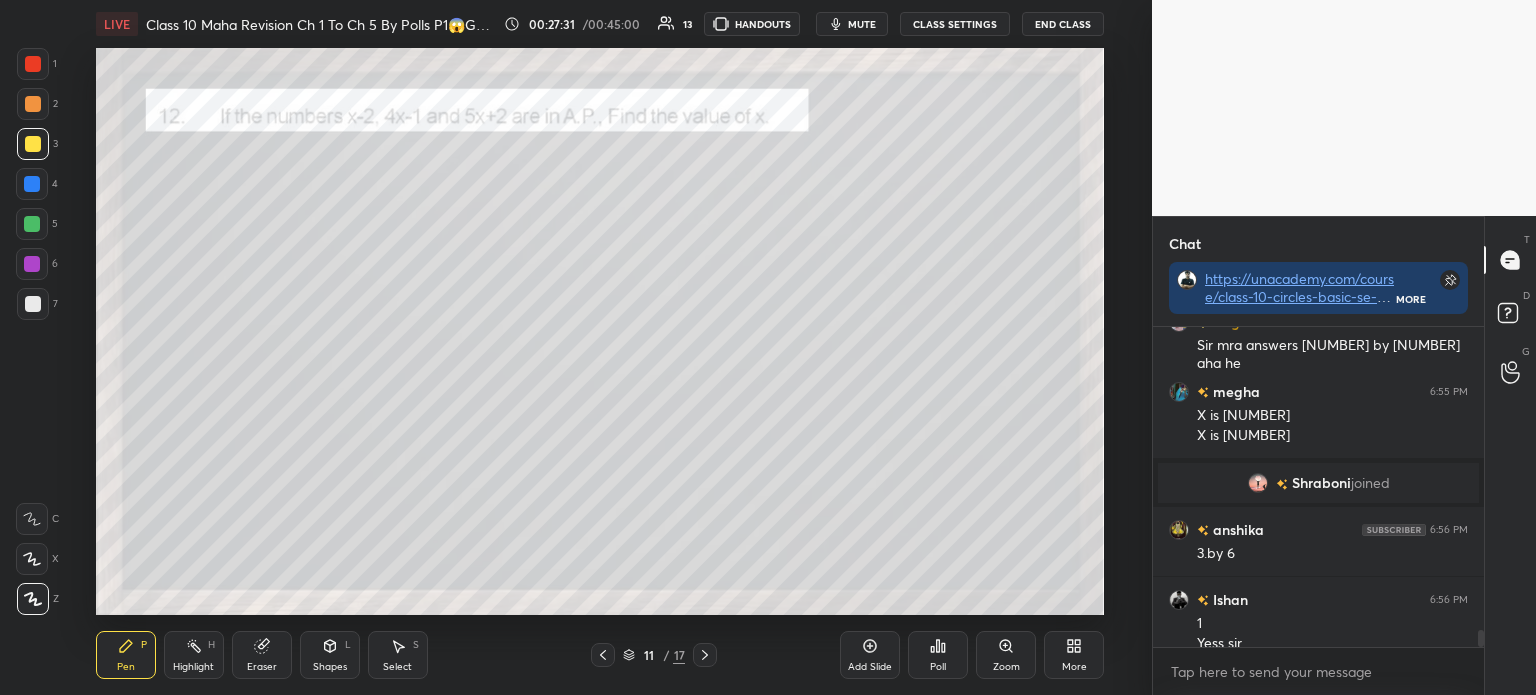 scroll, scrollTop: 5812, scrollLeft: 0, axis: vertical 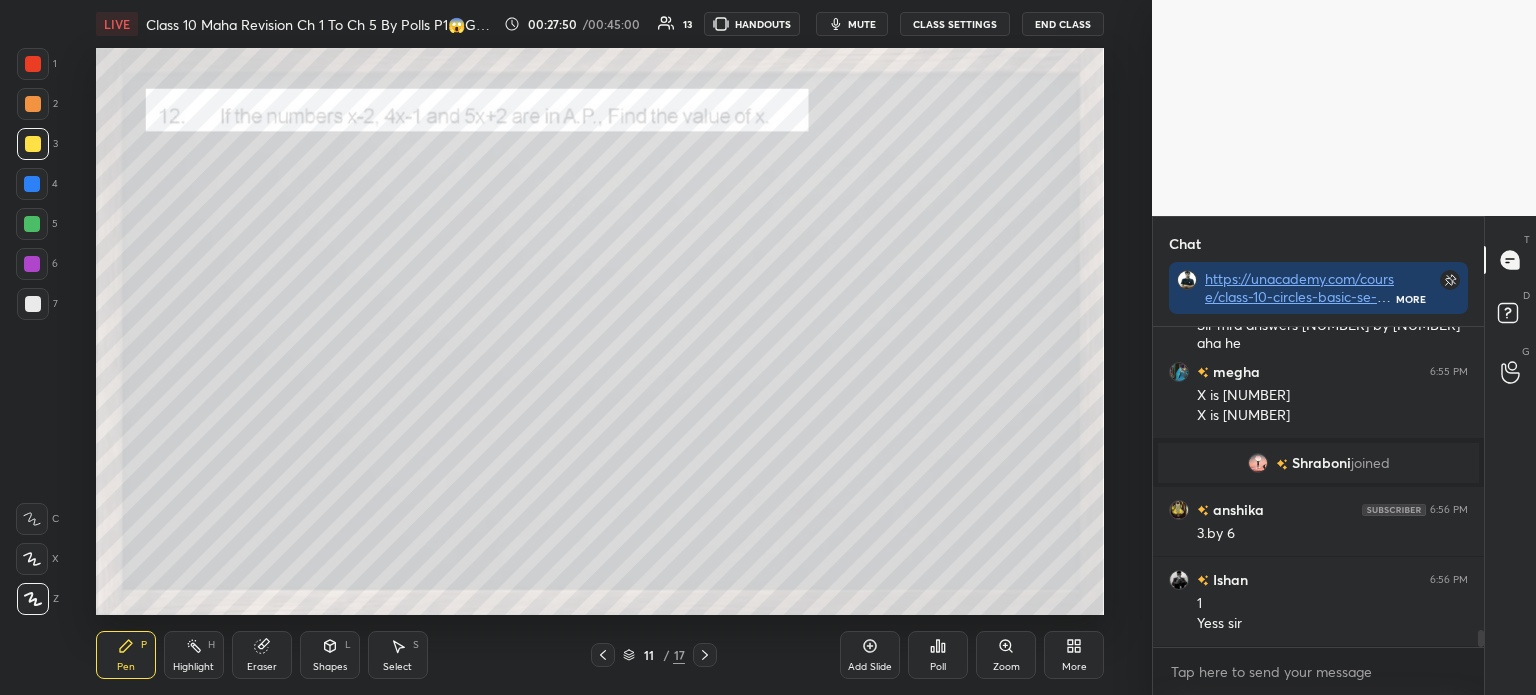 click 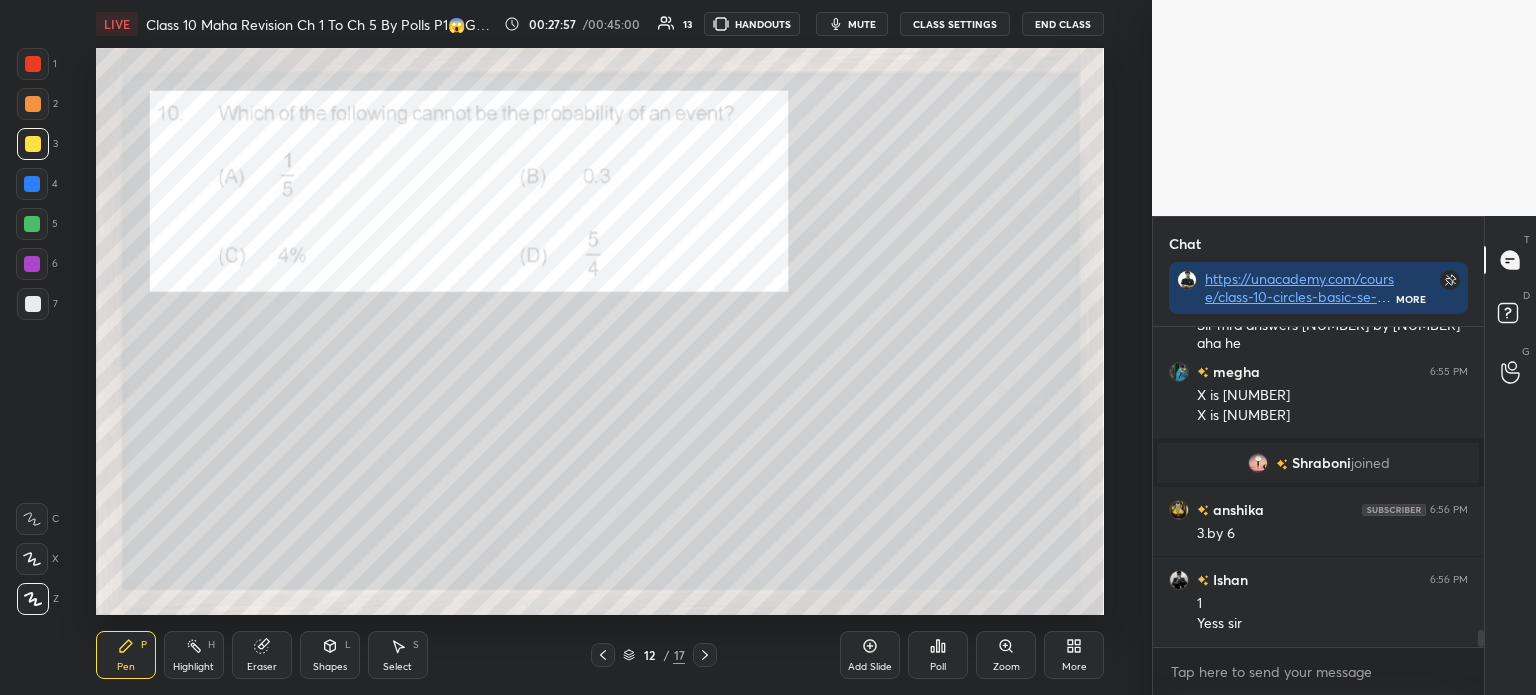 click on "Poll" at bounding box center [938, 655] 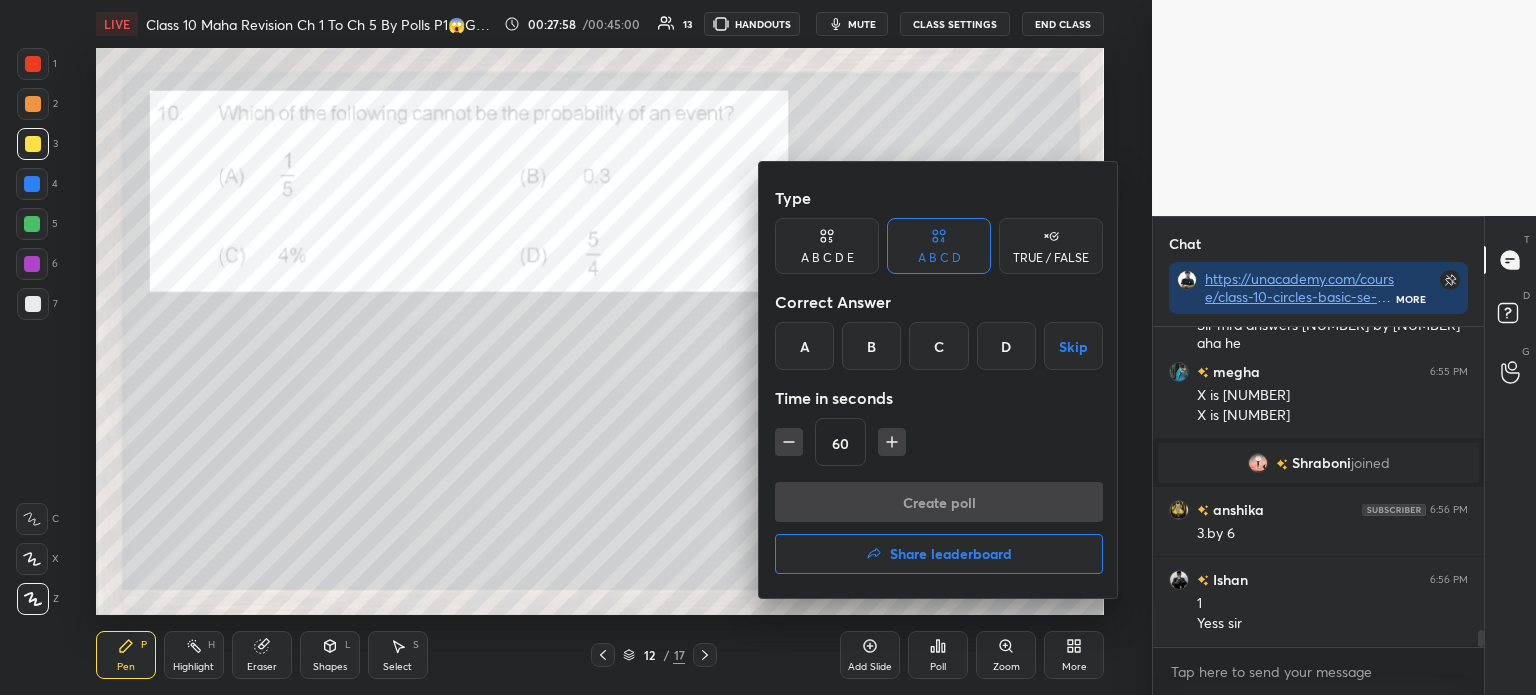 click on "D" at bounding box center (1006, 346) 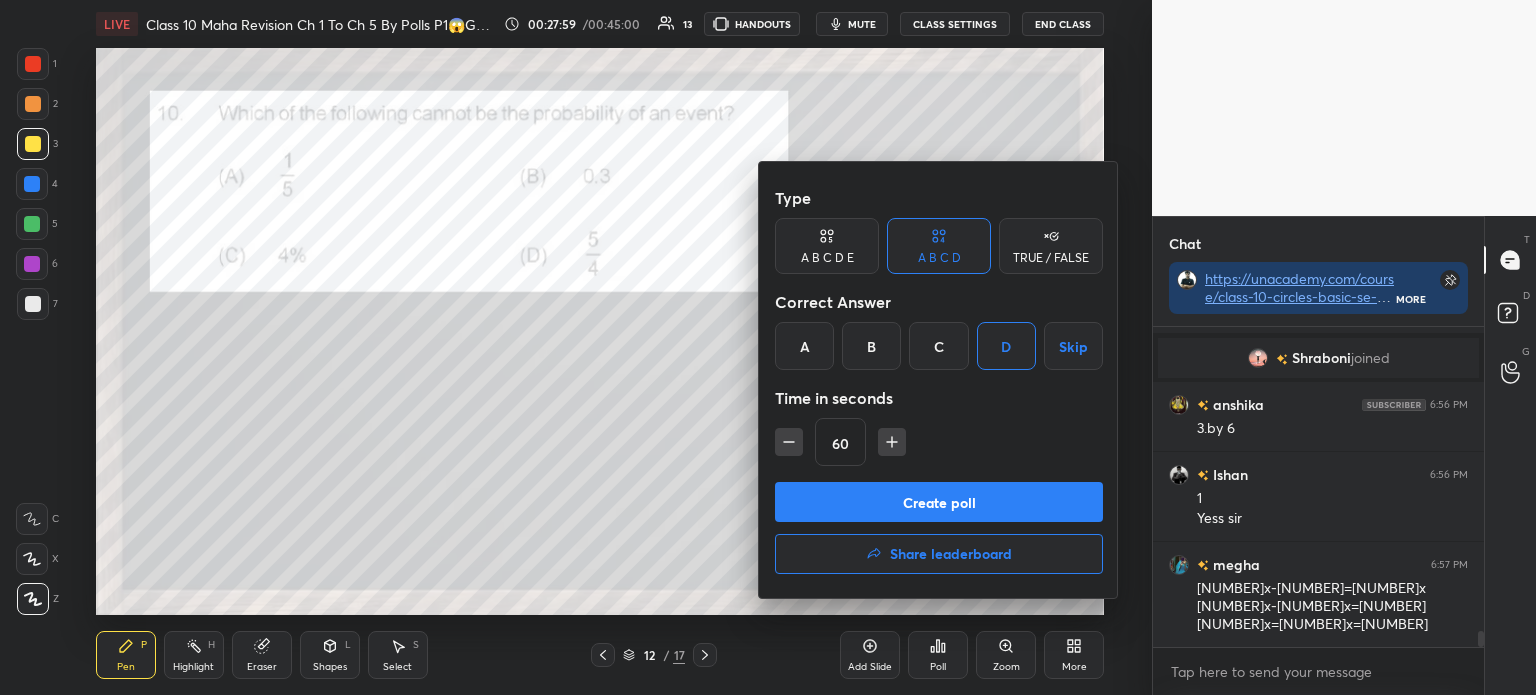 click on "Create poll" at bounding box center [939, 502] 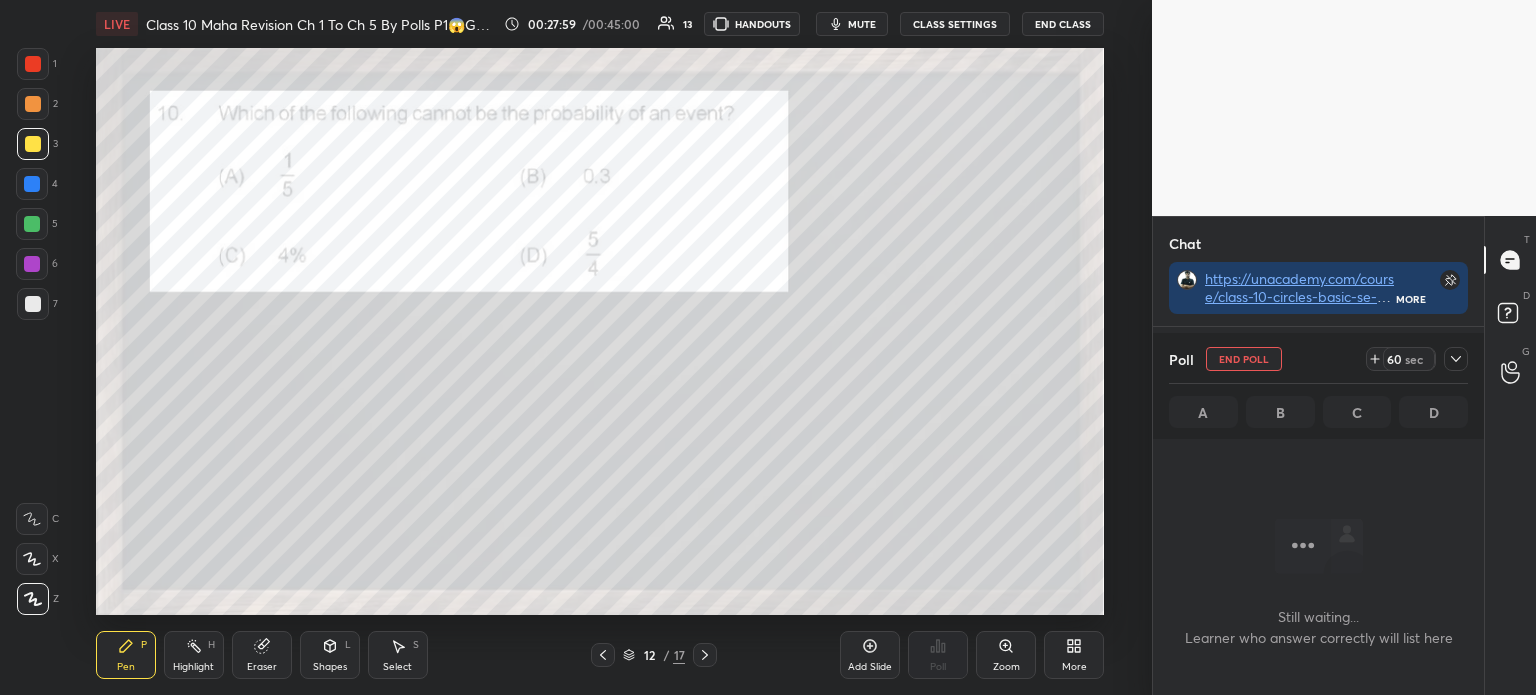 scroll, scrollTop: 228, scrollLeft: 325, axis: both 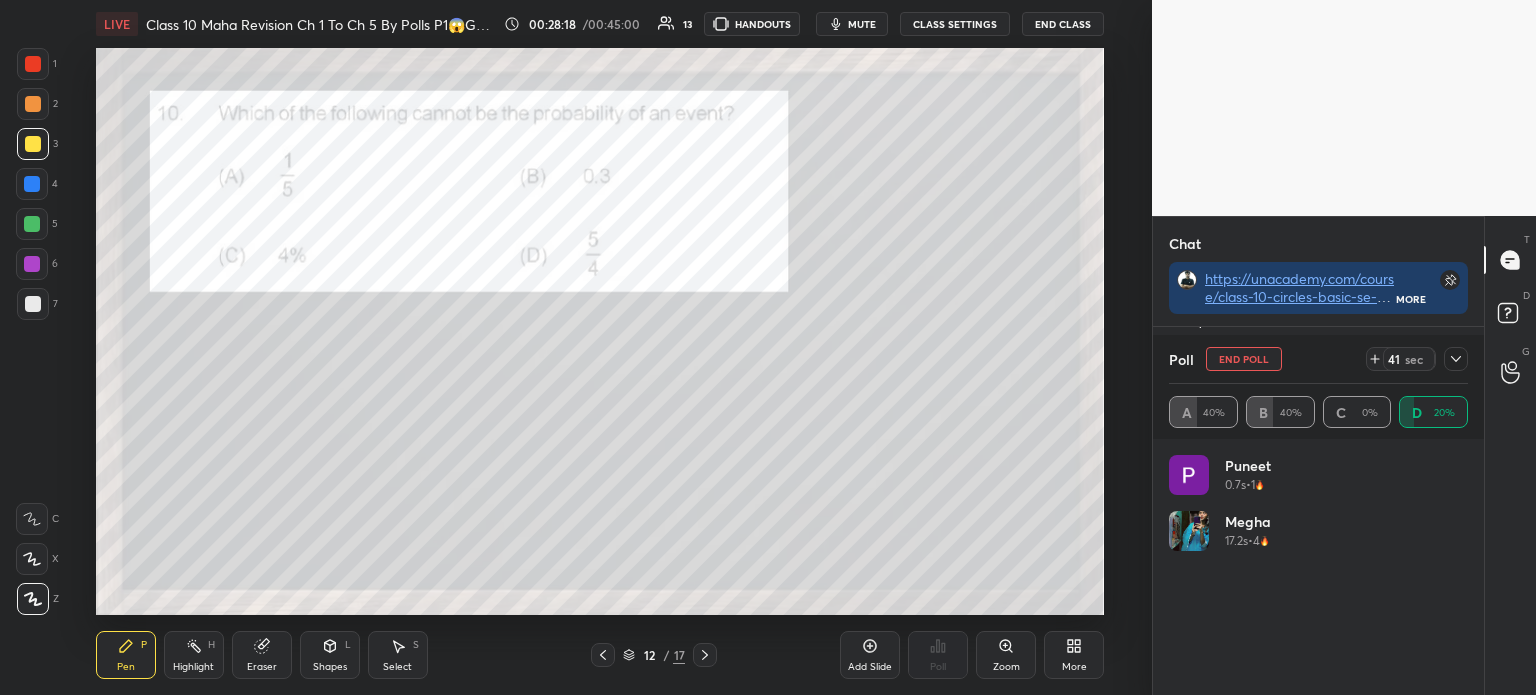 click 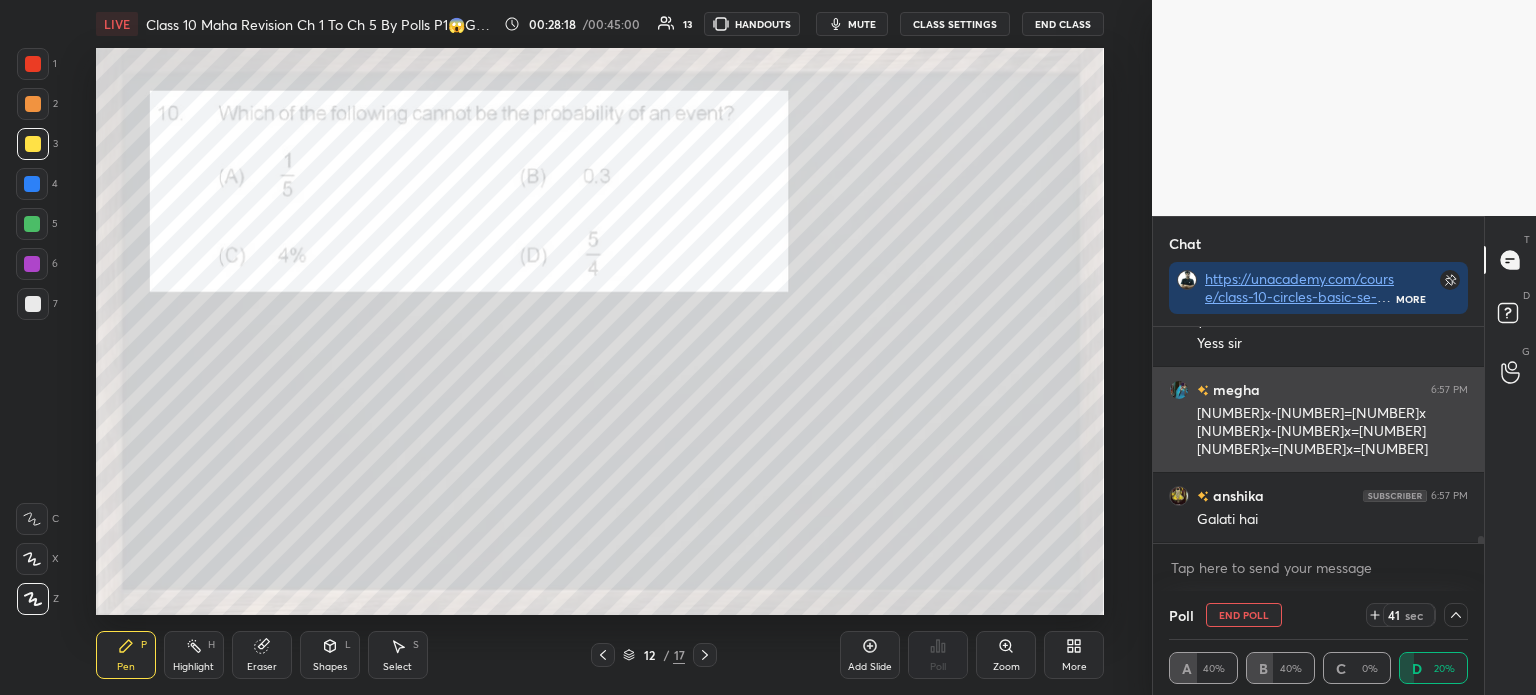scroll, scrollTop: 131, scrollLeft: 293, axis: both 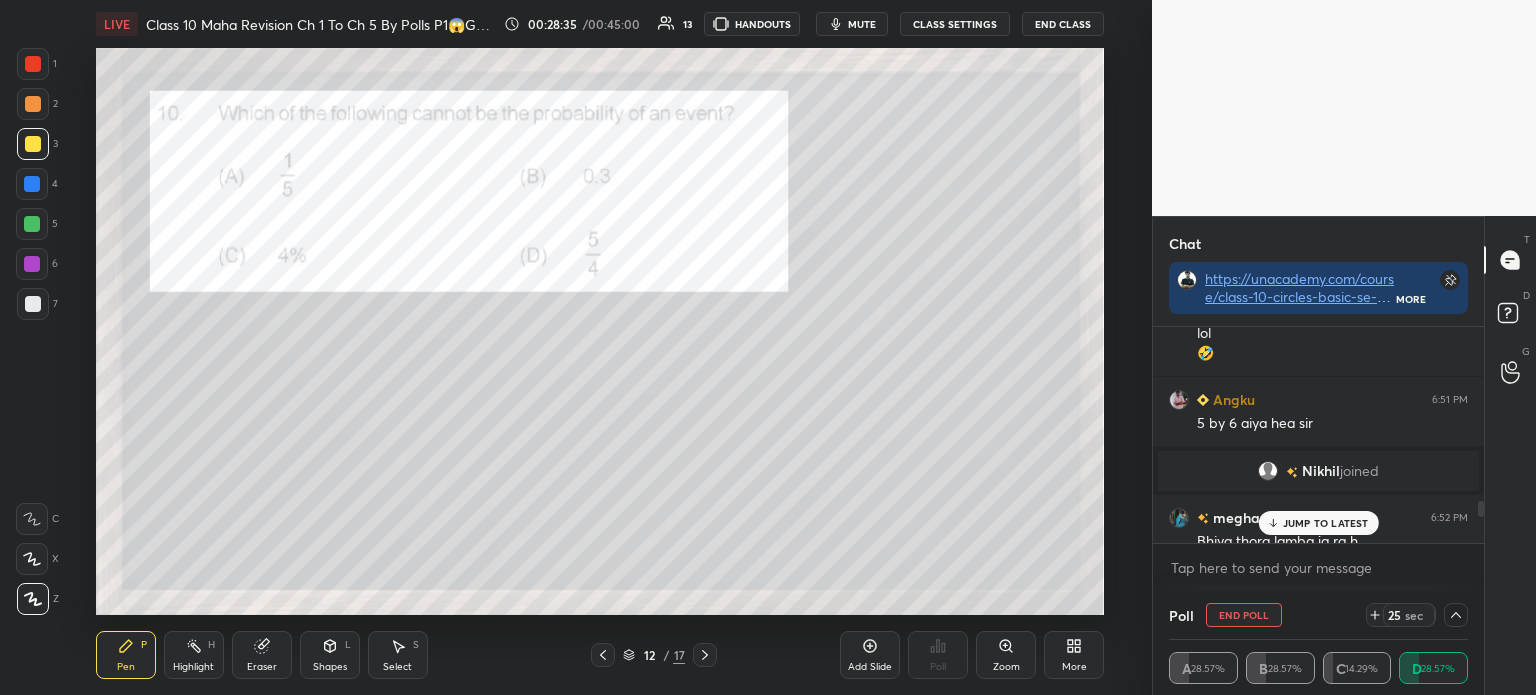 click at bounding box center (1268, 471) 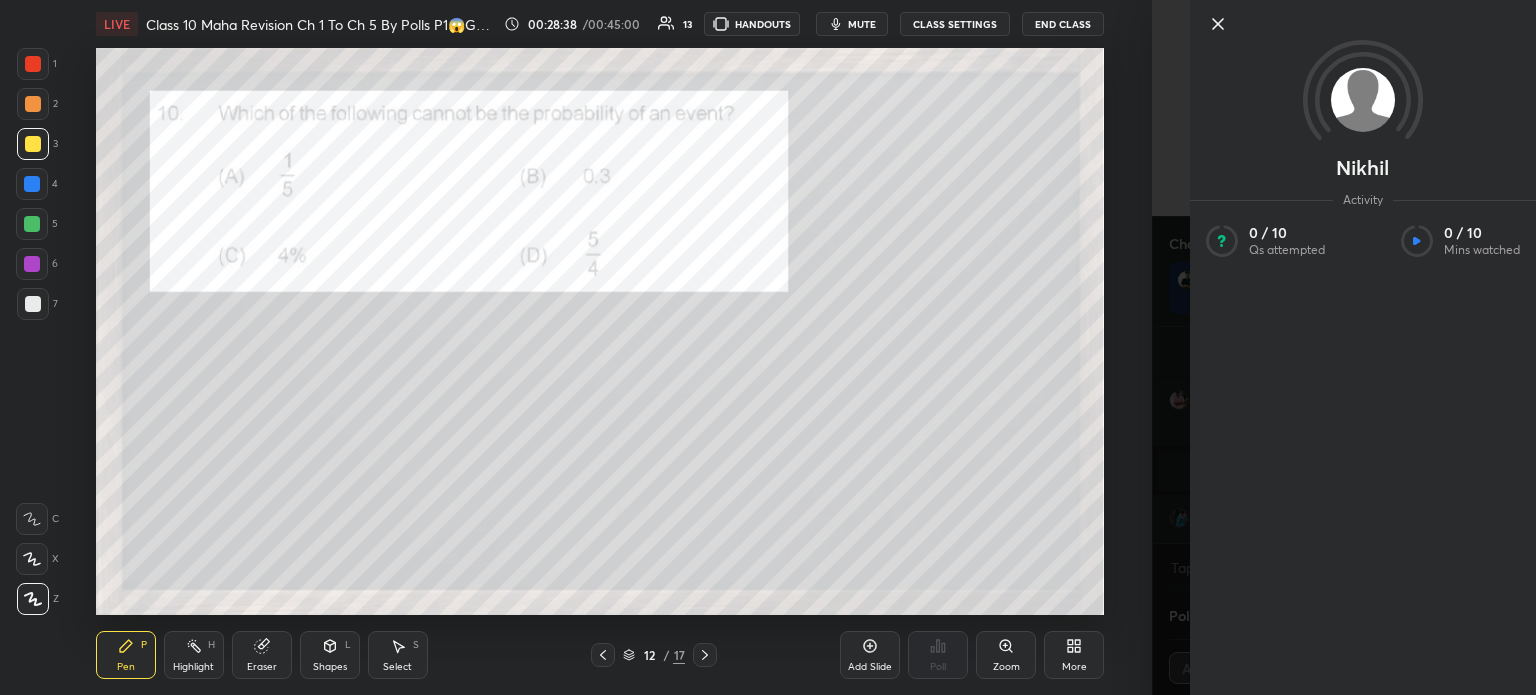 click 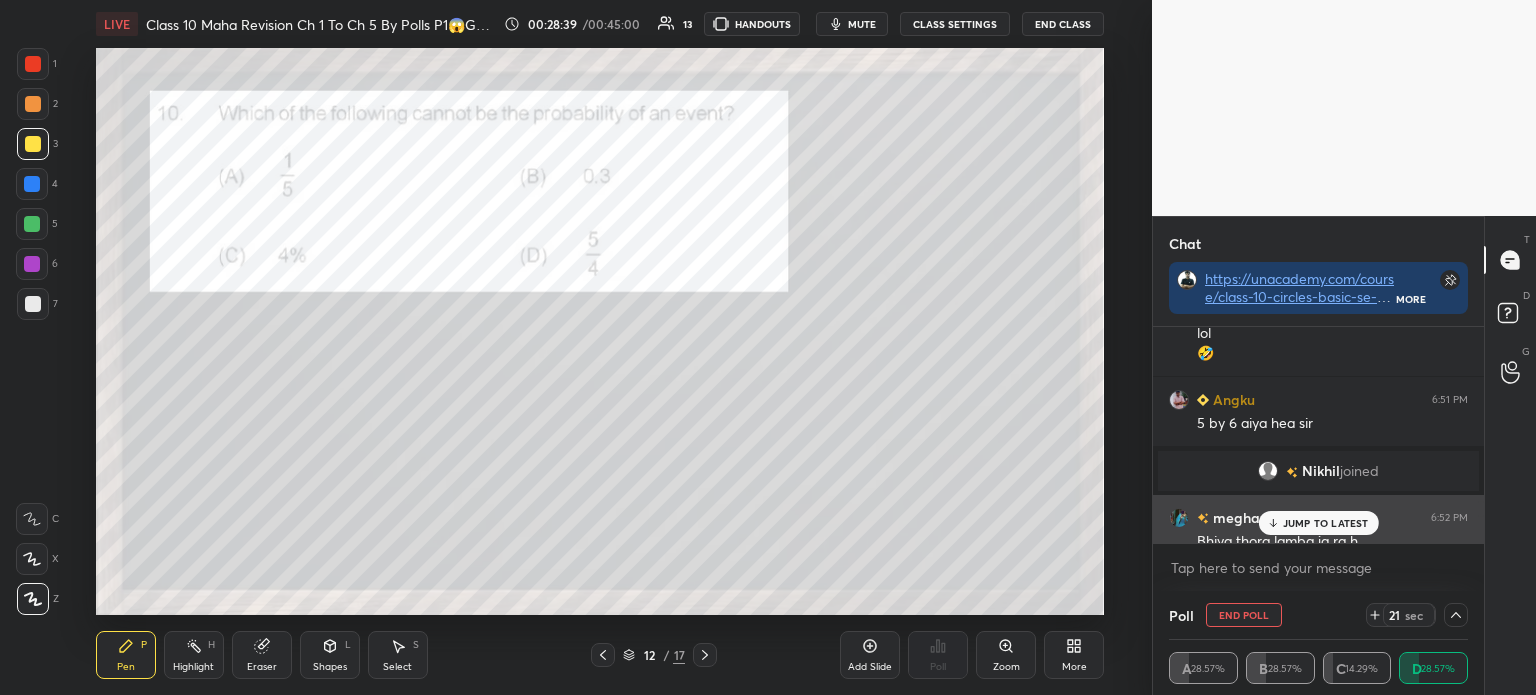 scroll, scrollTop: 5429, scrollLeft: 0, axis: vertical 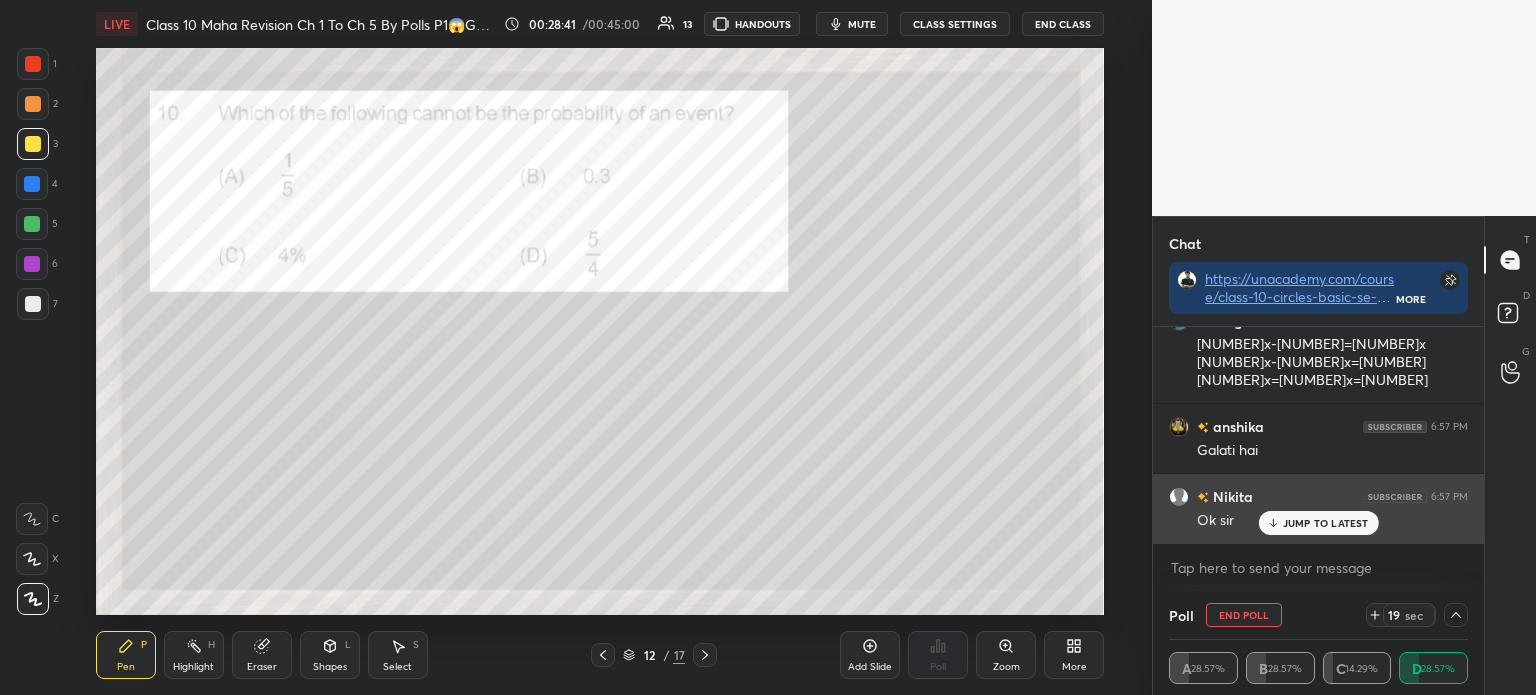 click on "JUMP TO LATEST" at bounding box center (1326, 523) 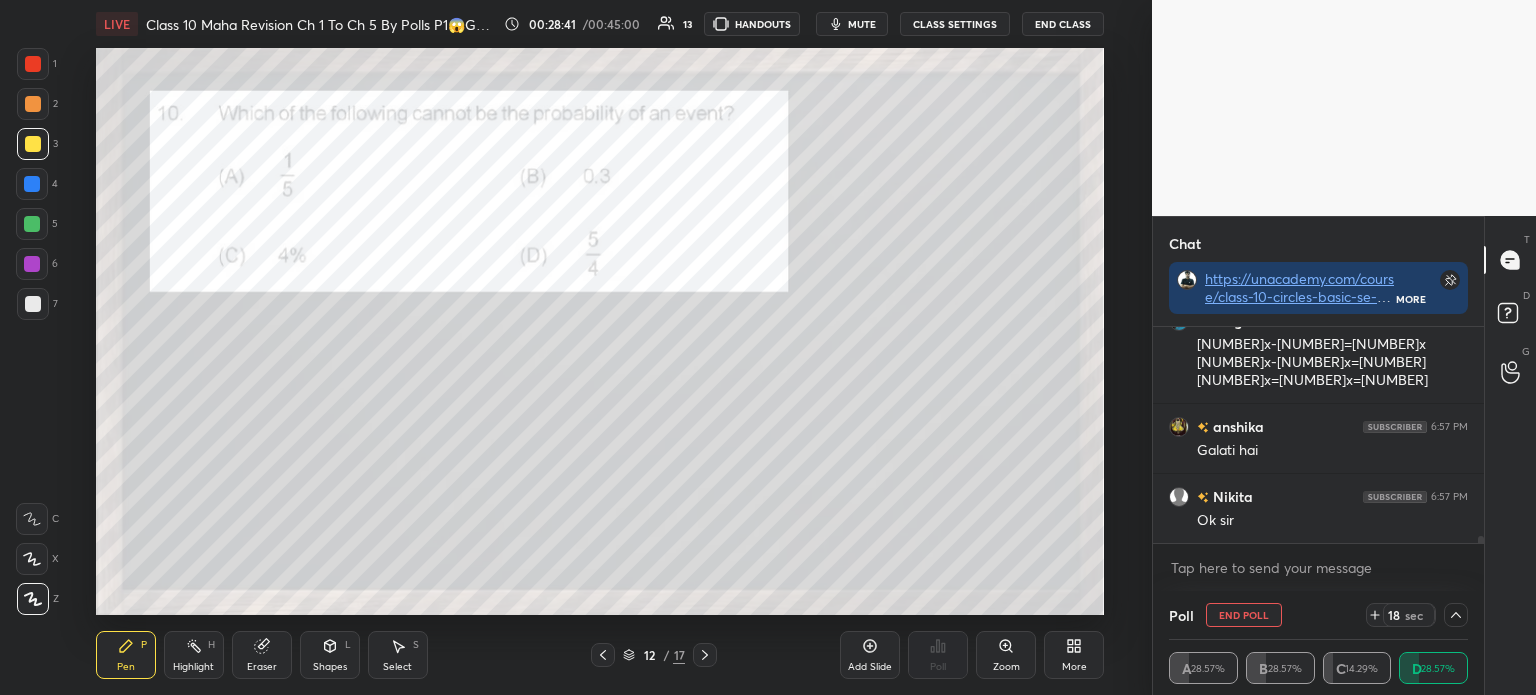 click 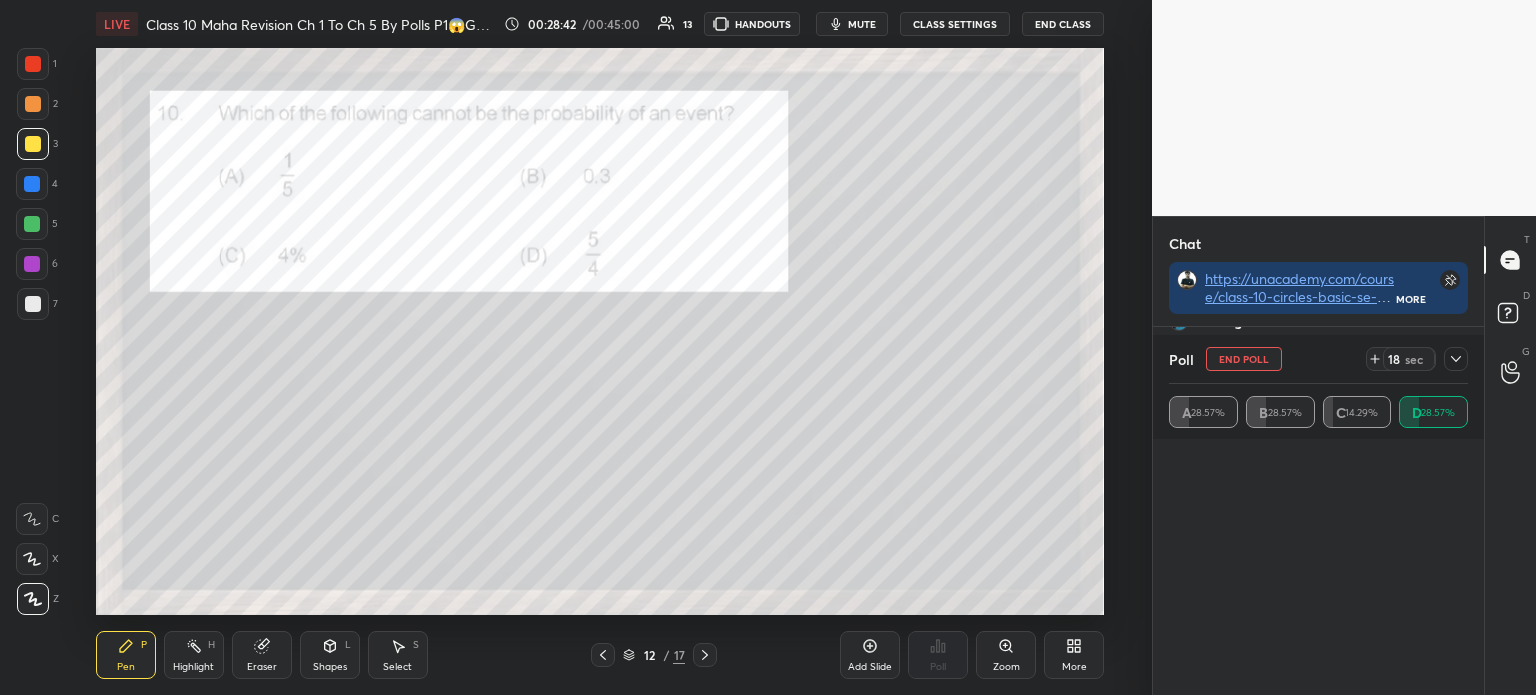 scroll, scrollTop: 6, scrollLeft: 6, axis: both 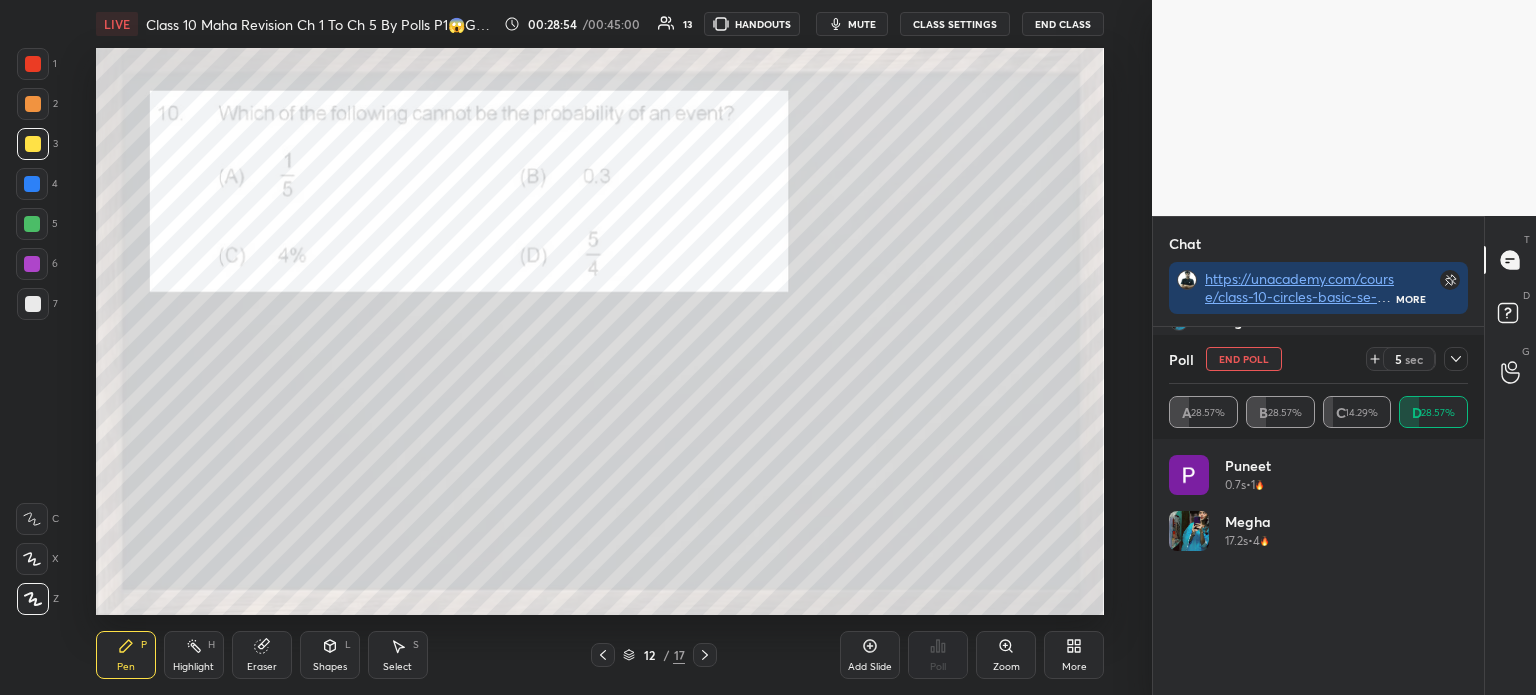 click at bounding box center [1456, 359] 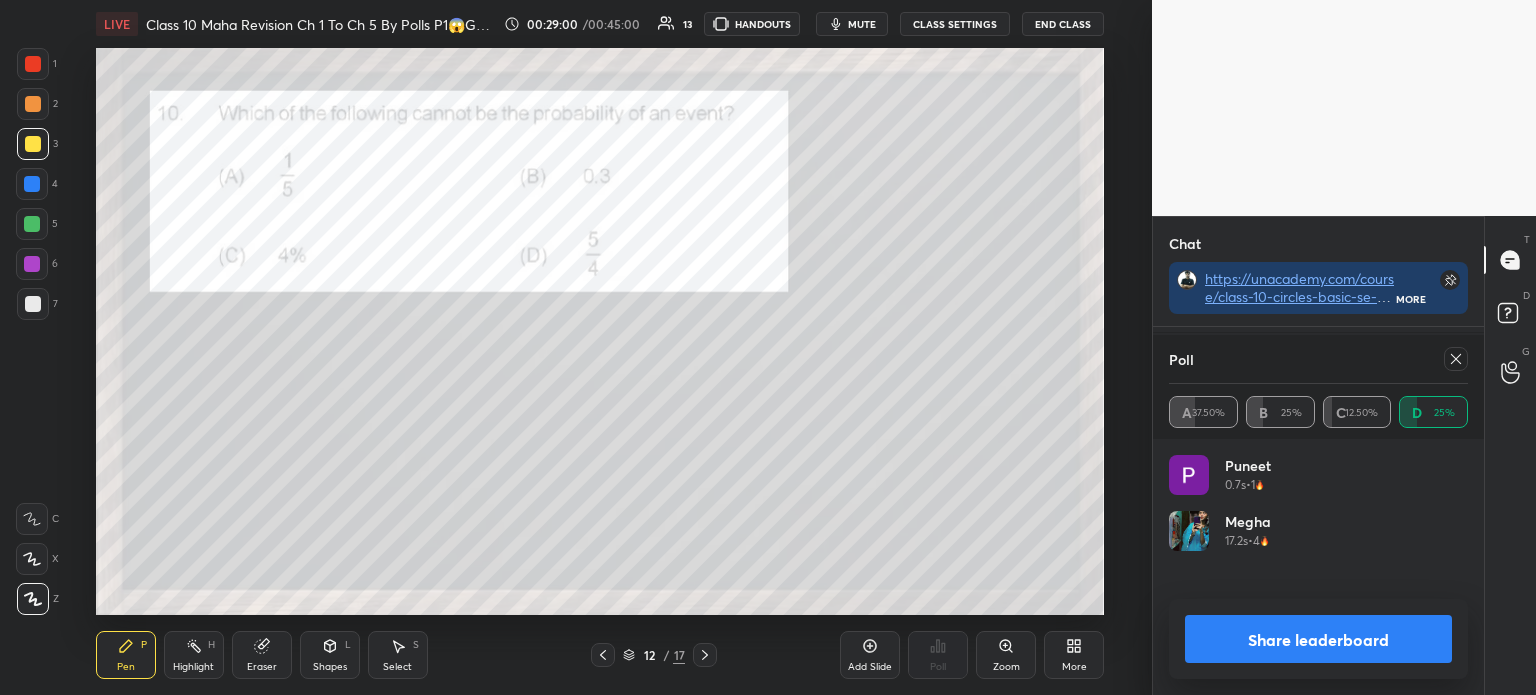 click on "Share leaderboard" at bounding box center (1318, 639) 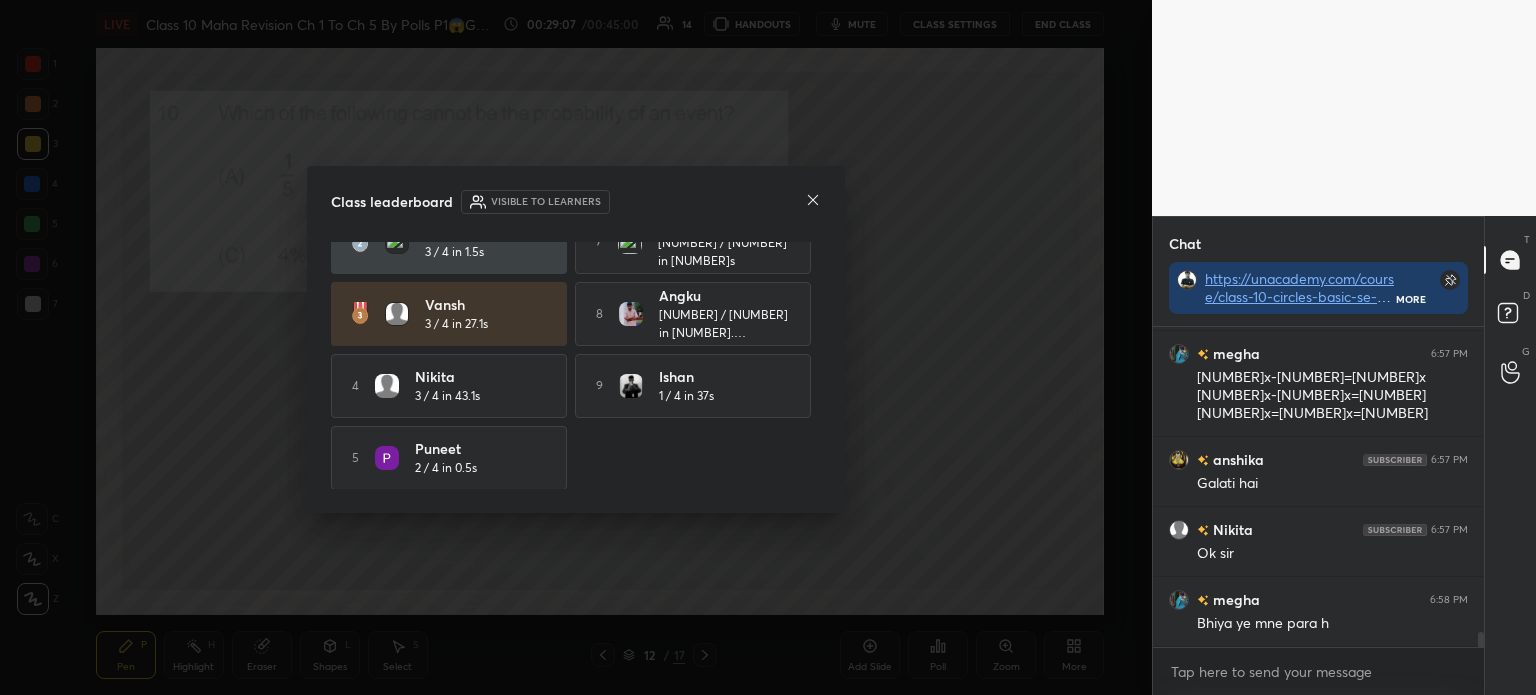 click 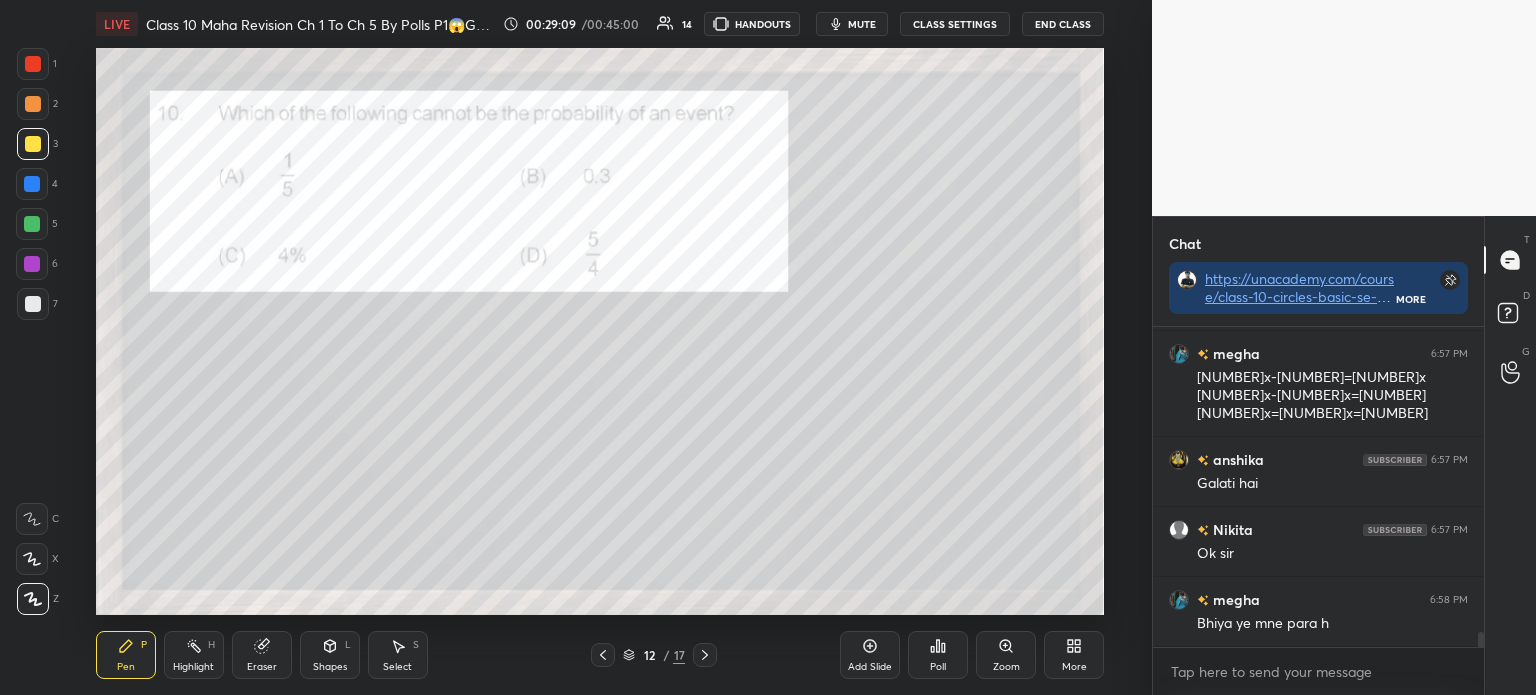 click at bounding box center [33, 64] 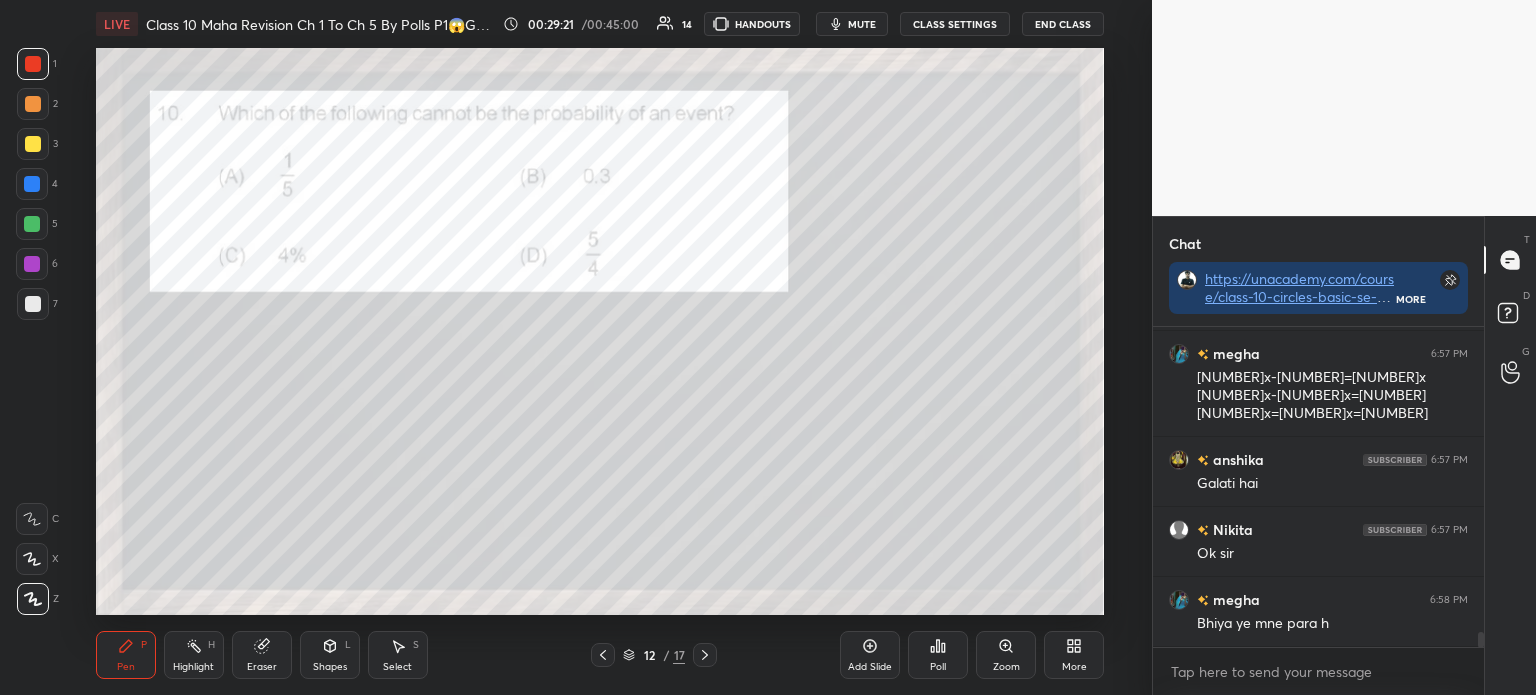 click at bounding box center (33, 304) 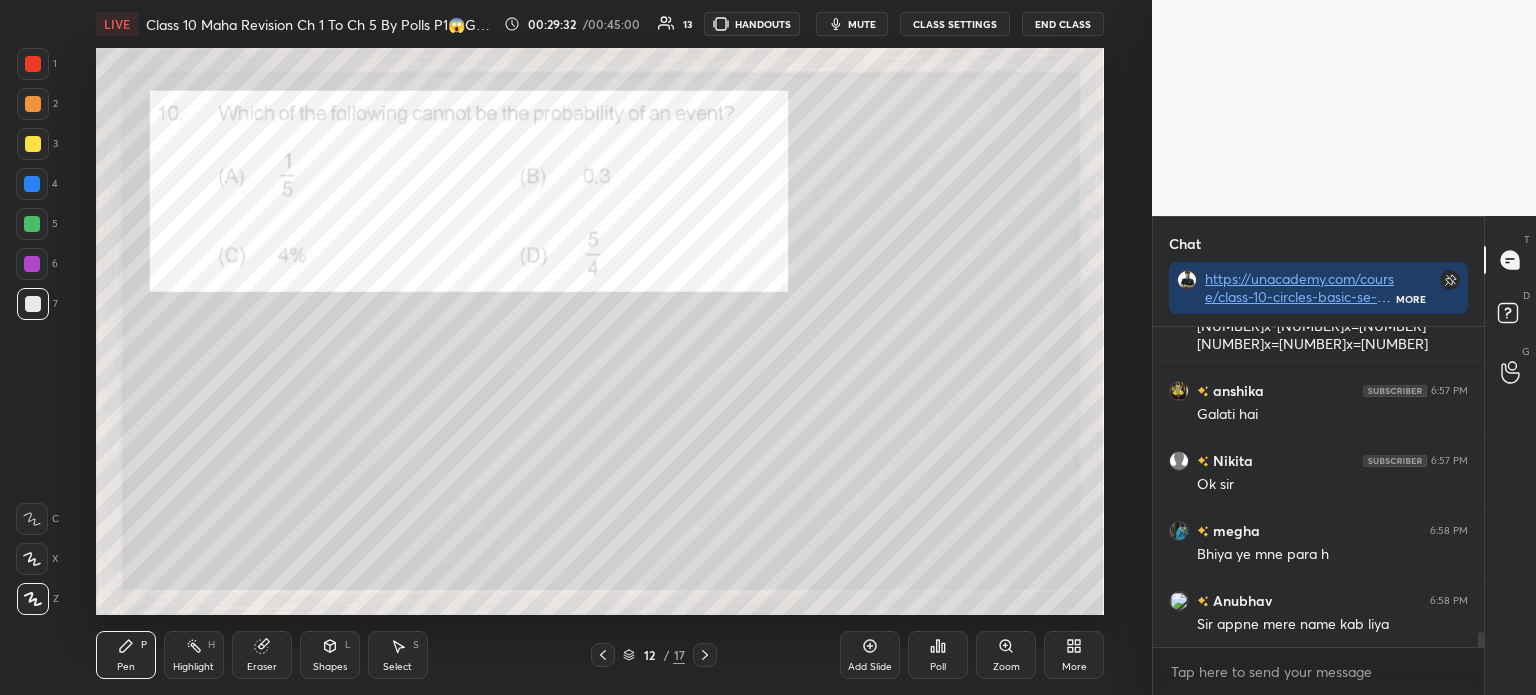 click at bounding box center [33, 64] 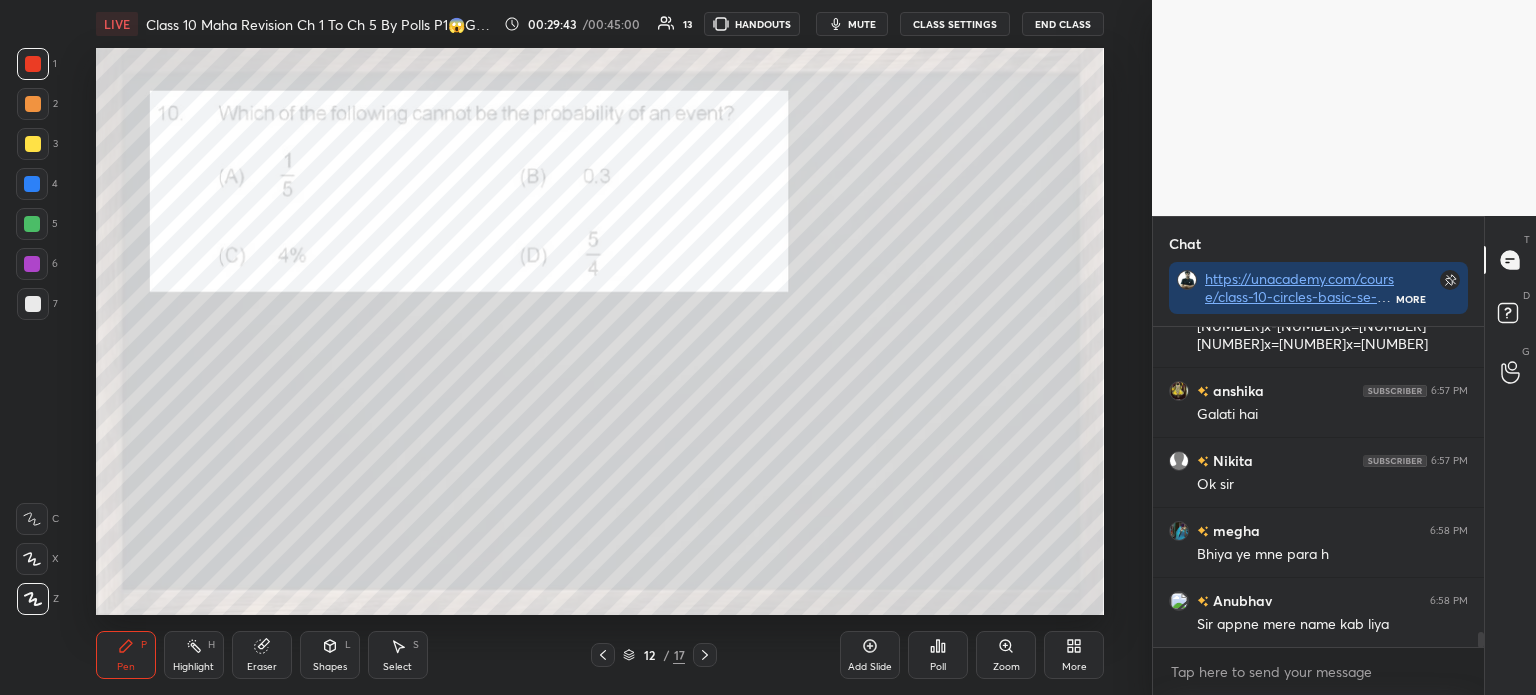 click at bounding box center [33, 144] 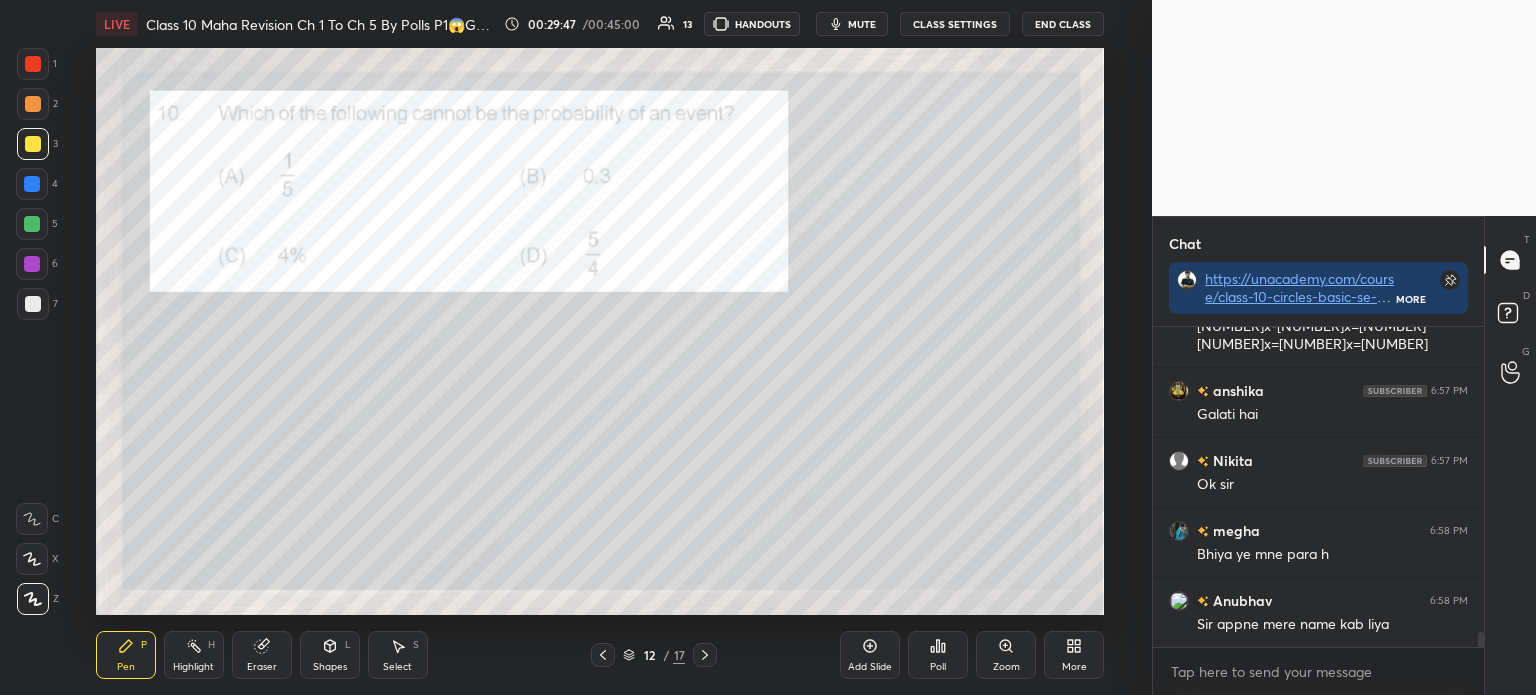 click at bounding box center [33, 64] 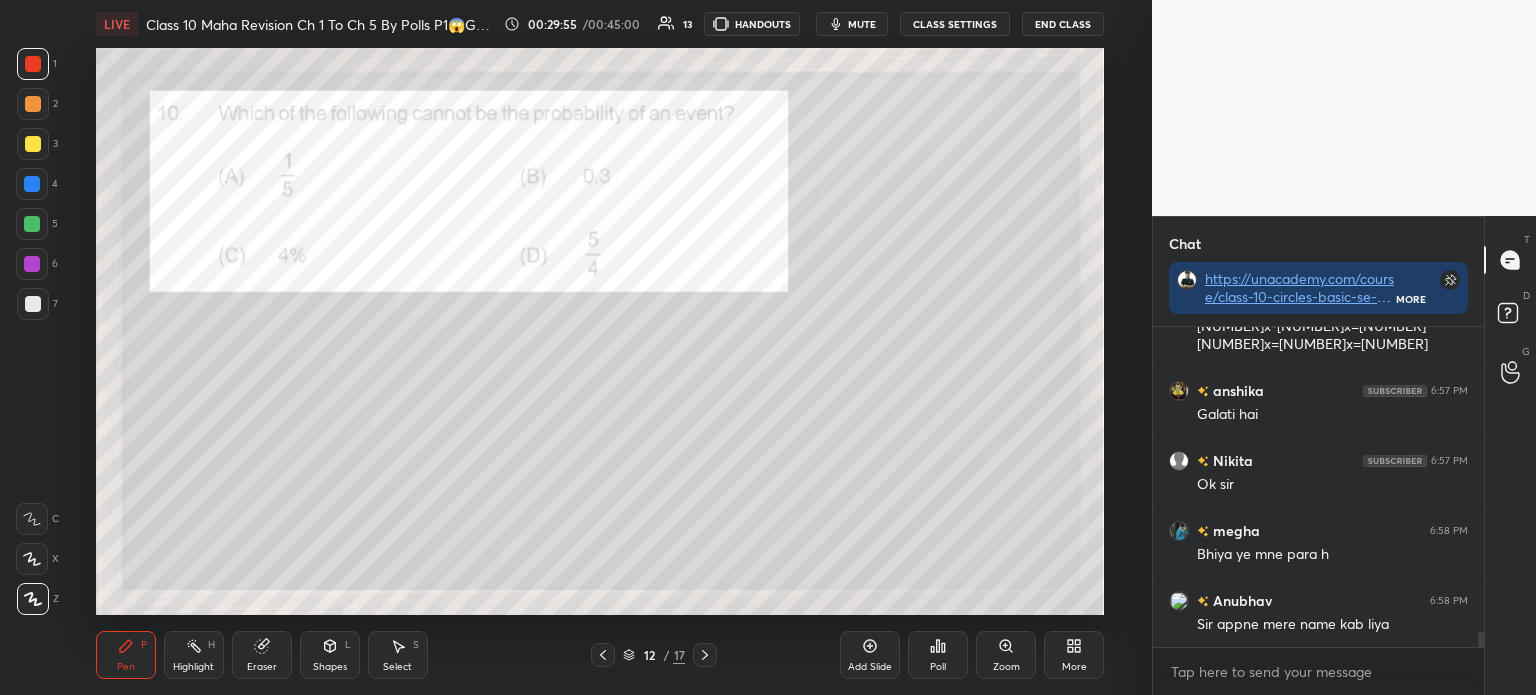 click at bounding box center (33, 304) 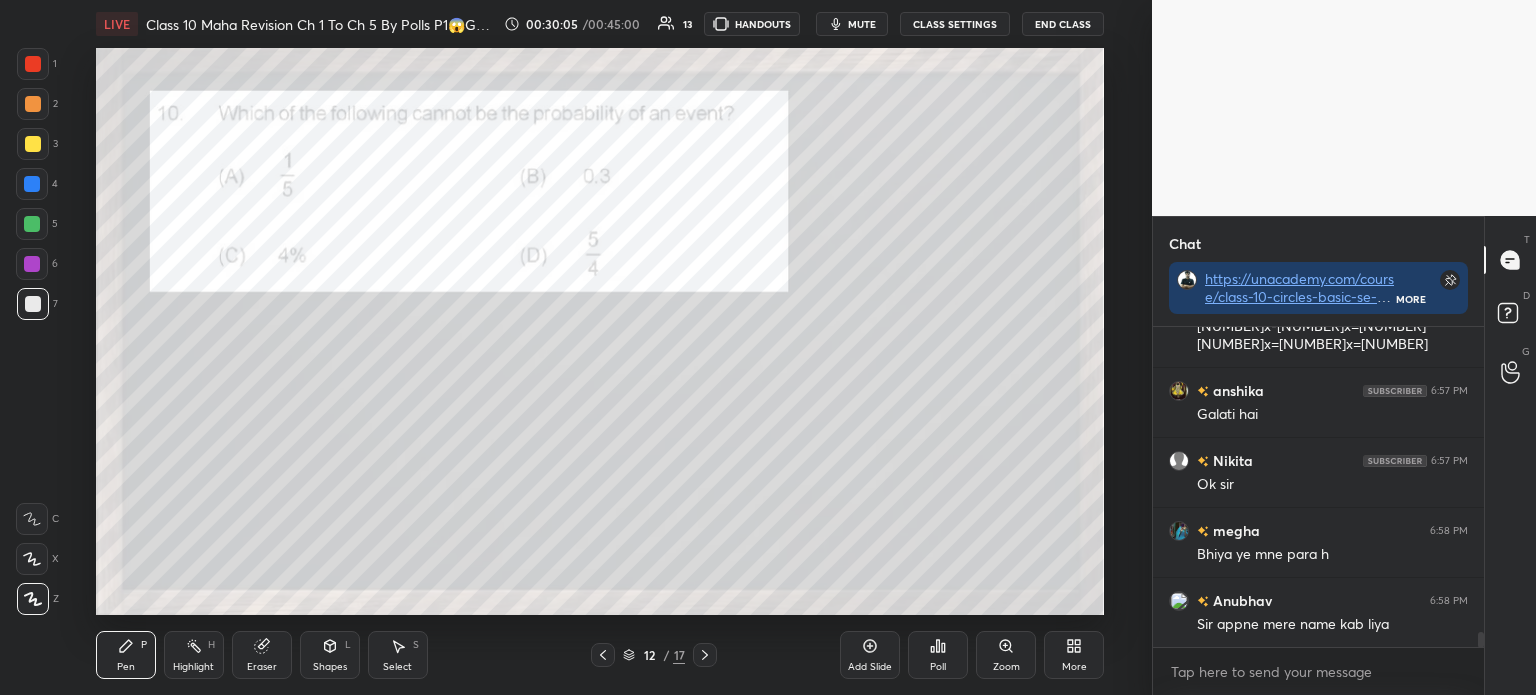click on "1" at bounding box center [37, 64] 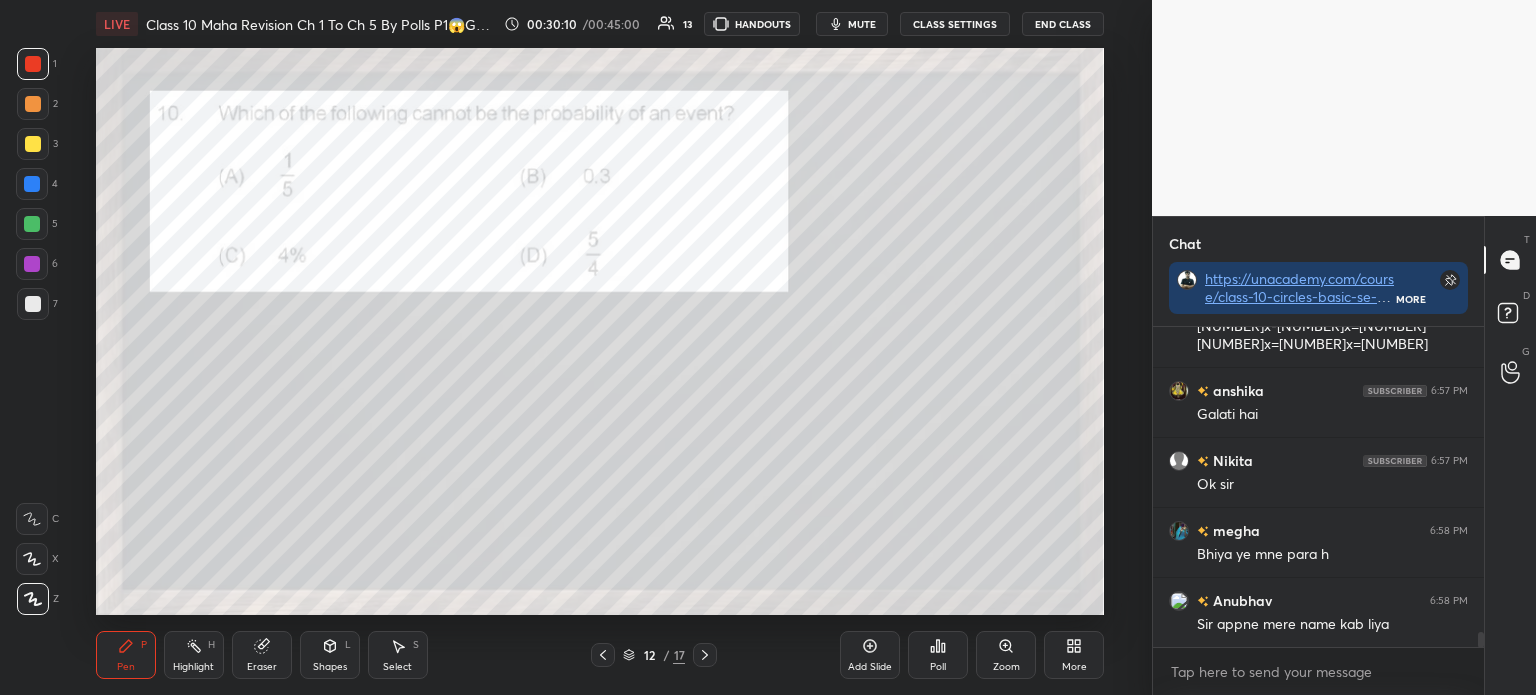 scroll, scrollTop: 6580, scrollLeft: 0, axis: vertical 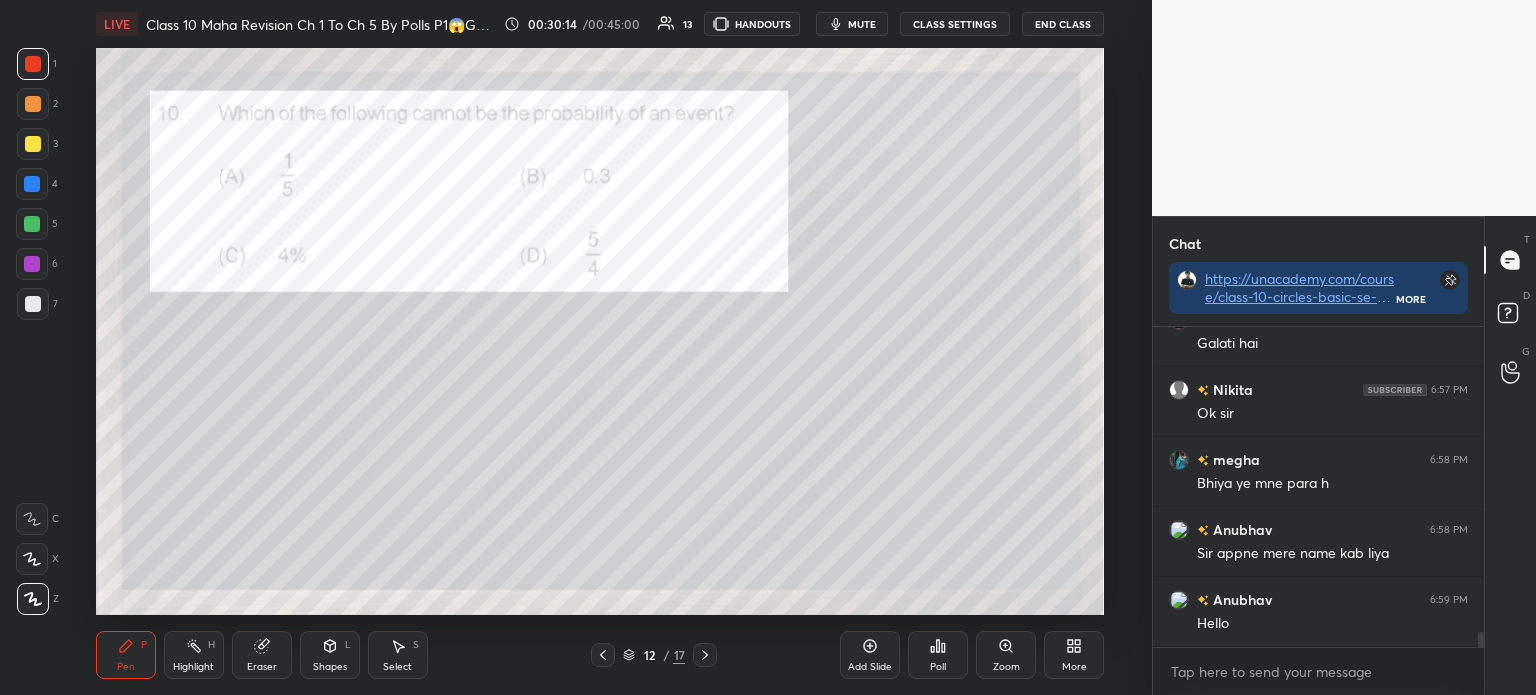 click 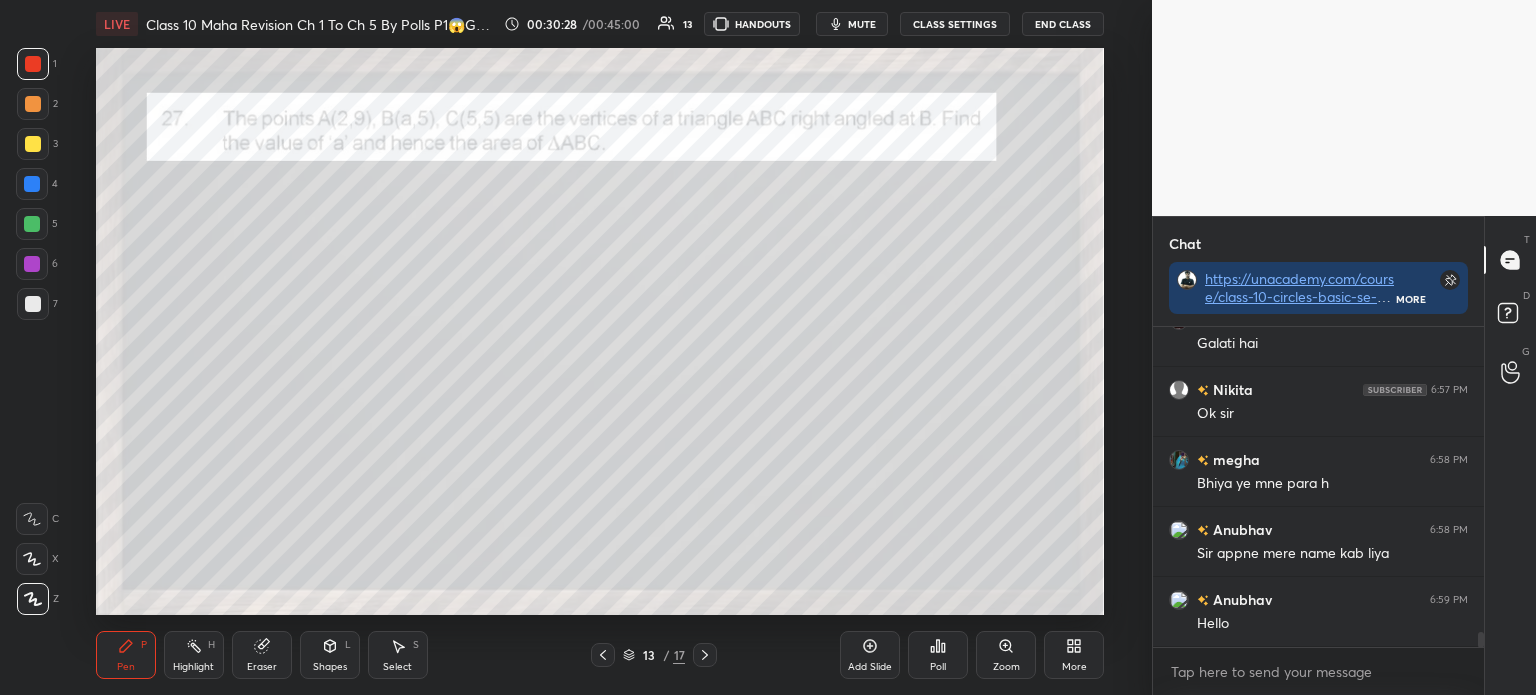 click at bounding box center (33, 144) 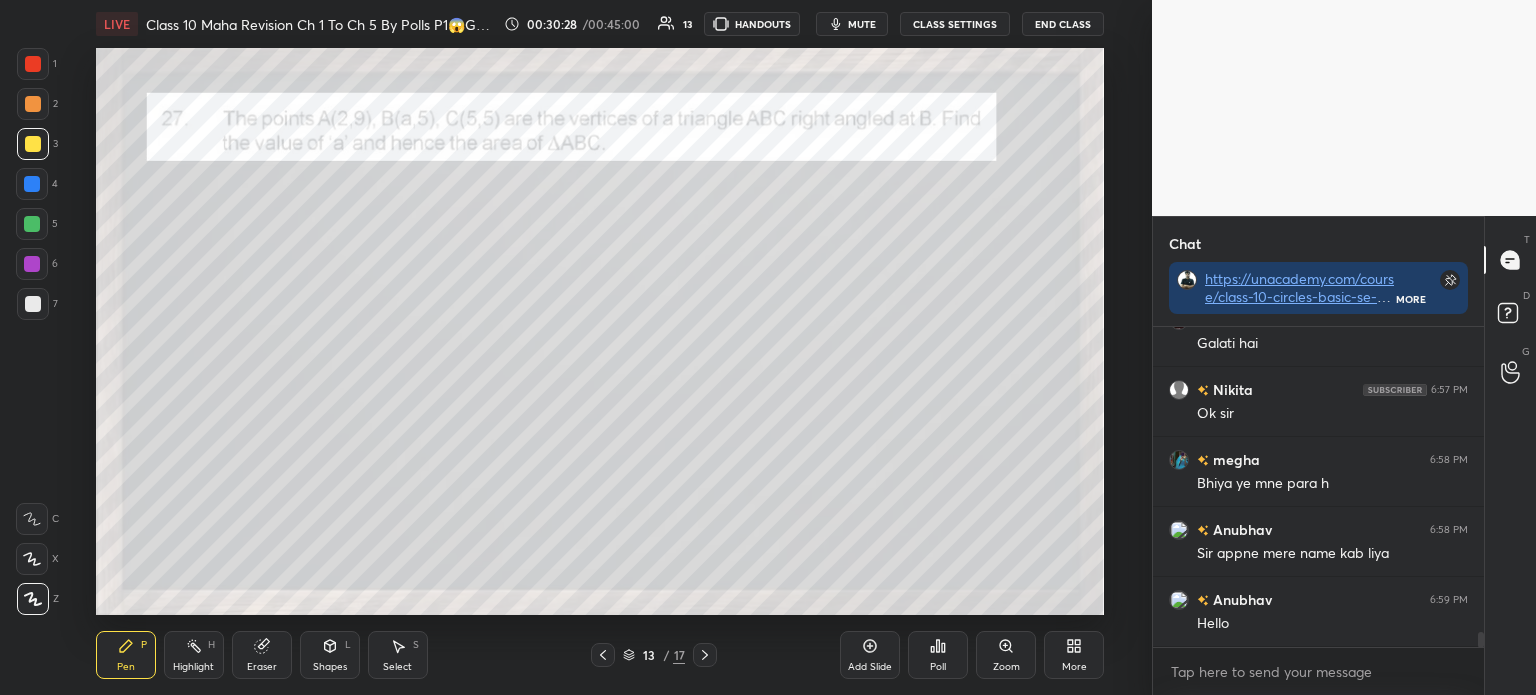 click at bounding box center [32, 184] 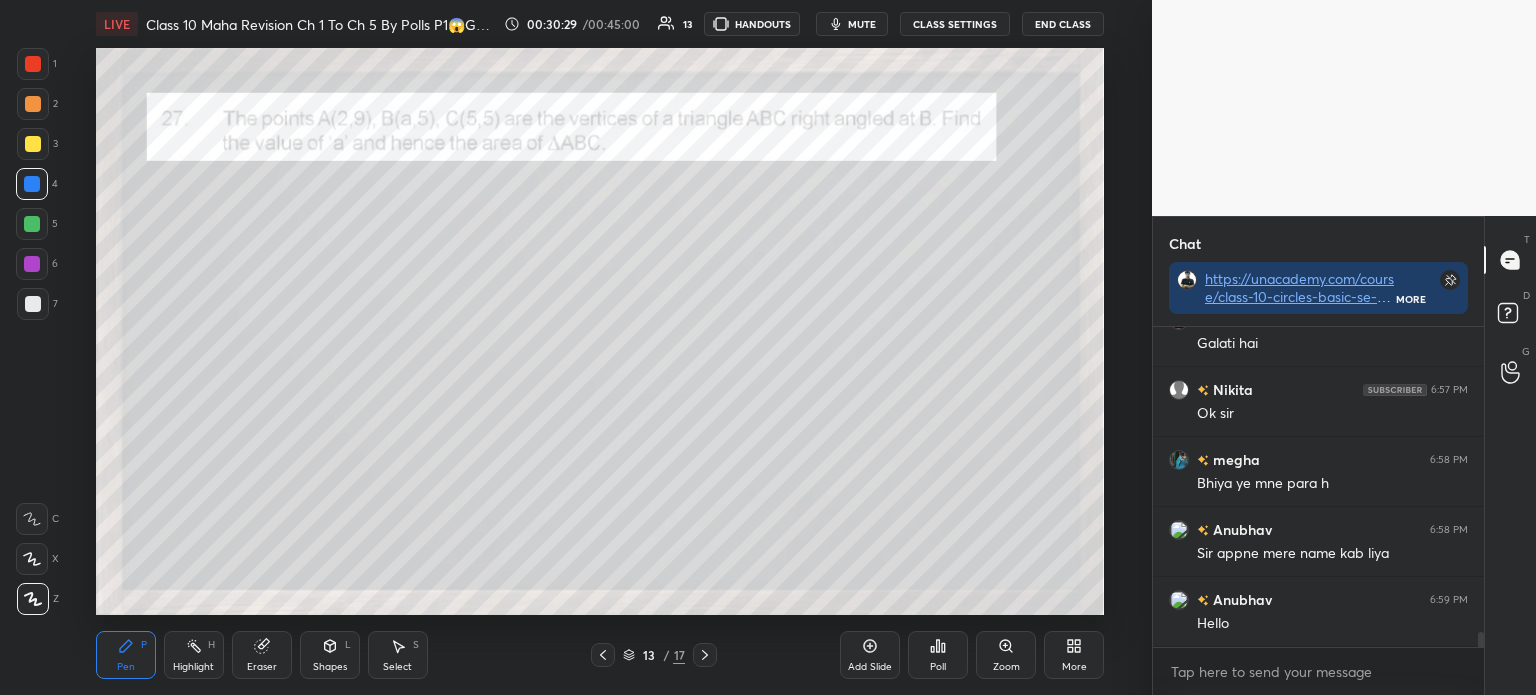 click at bounding box center (32, 224) 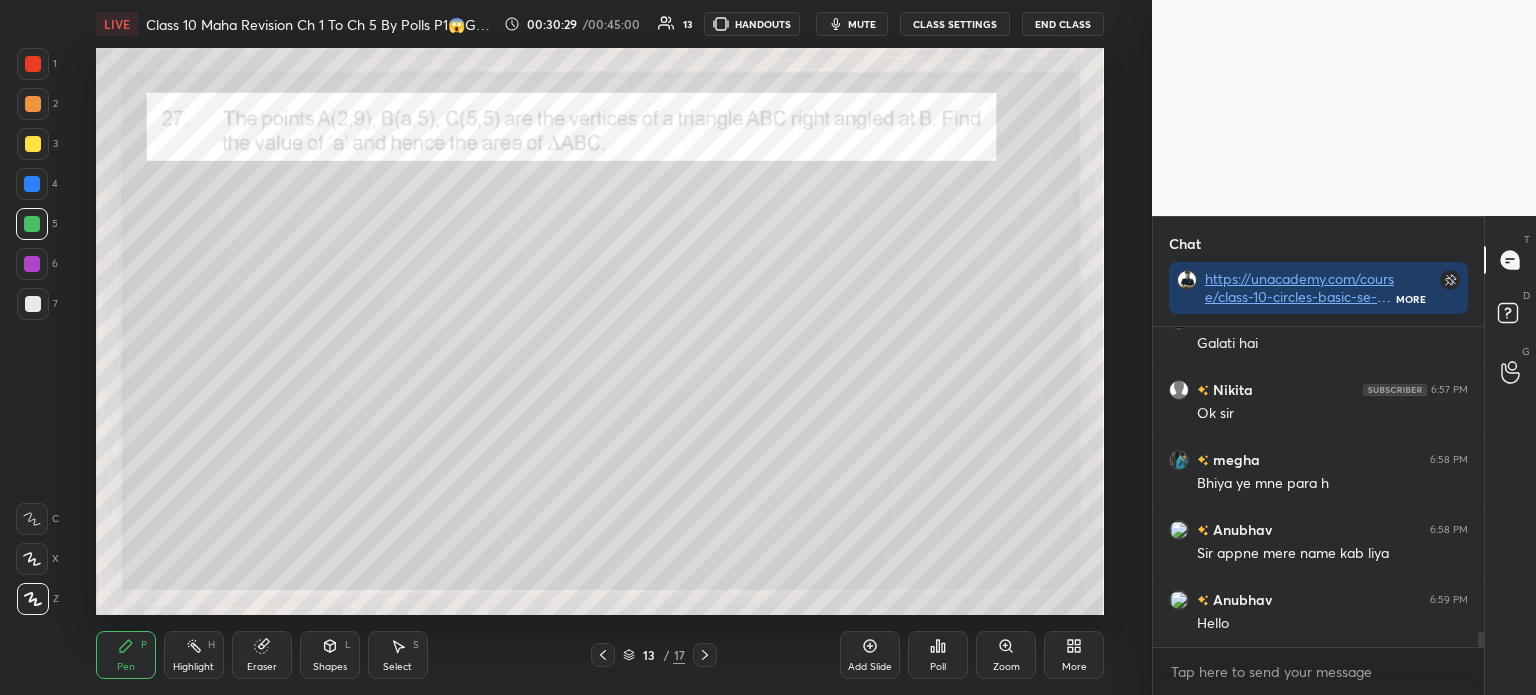 click at bounding box center (32, 264) 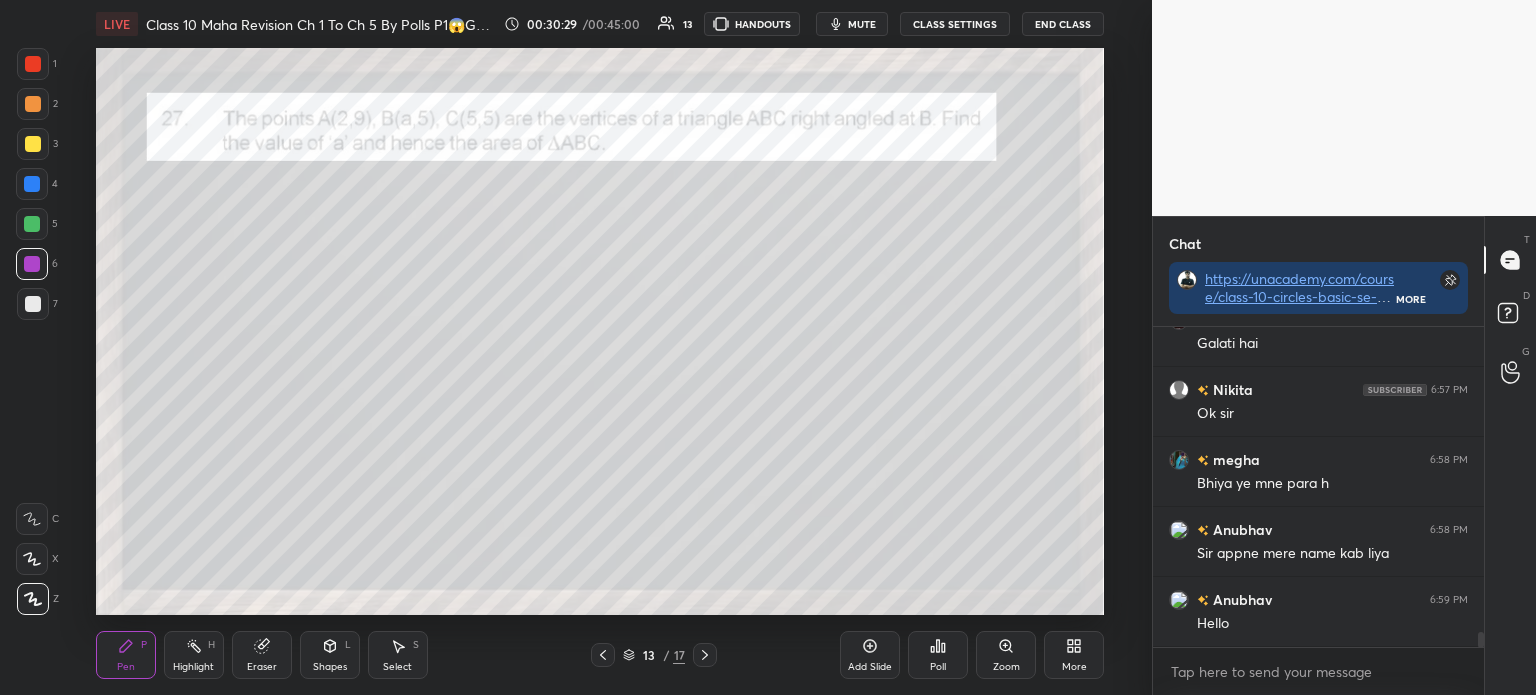 click at bounding box center [33, 304] 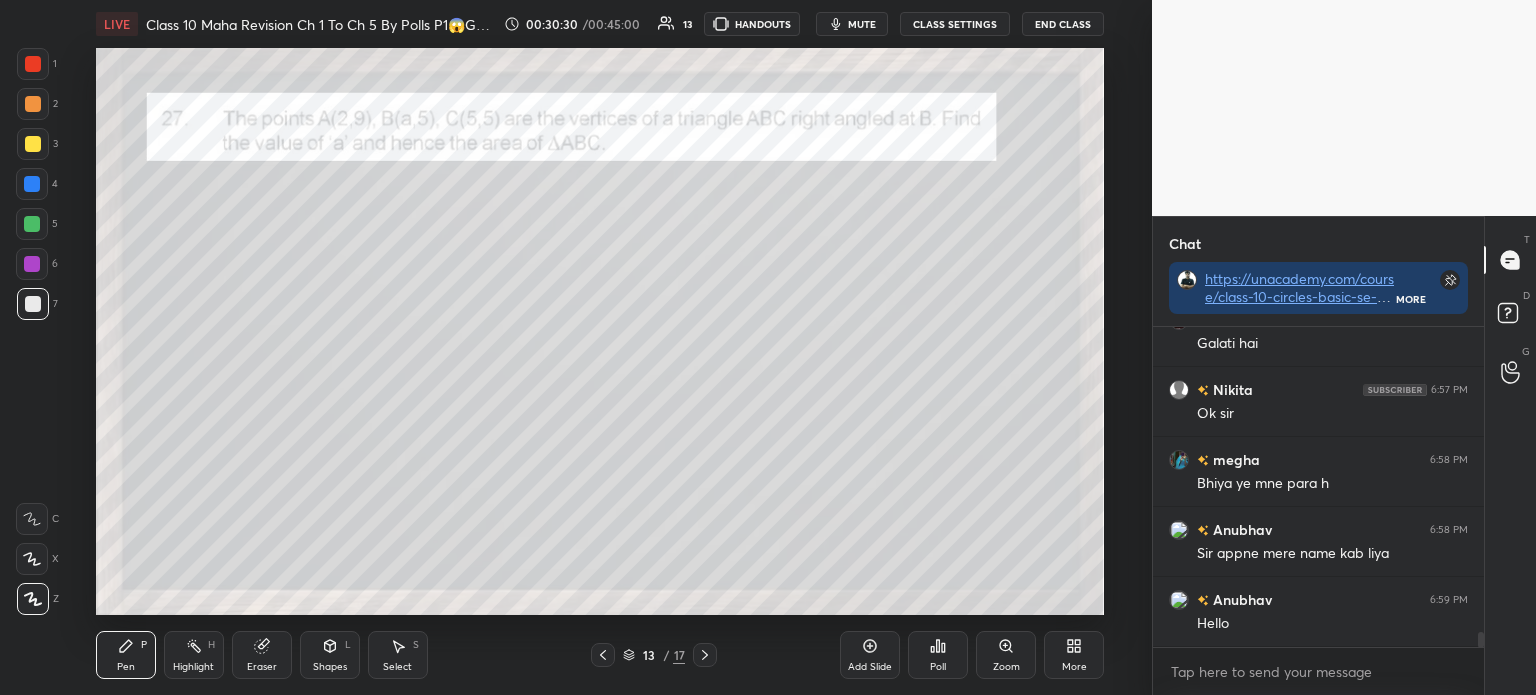 click at bounding box center [32, 264] 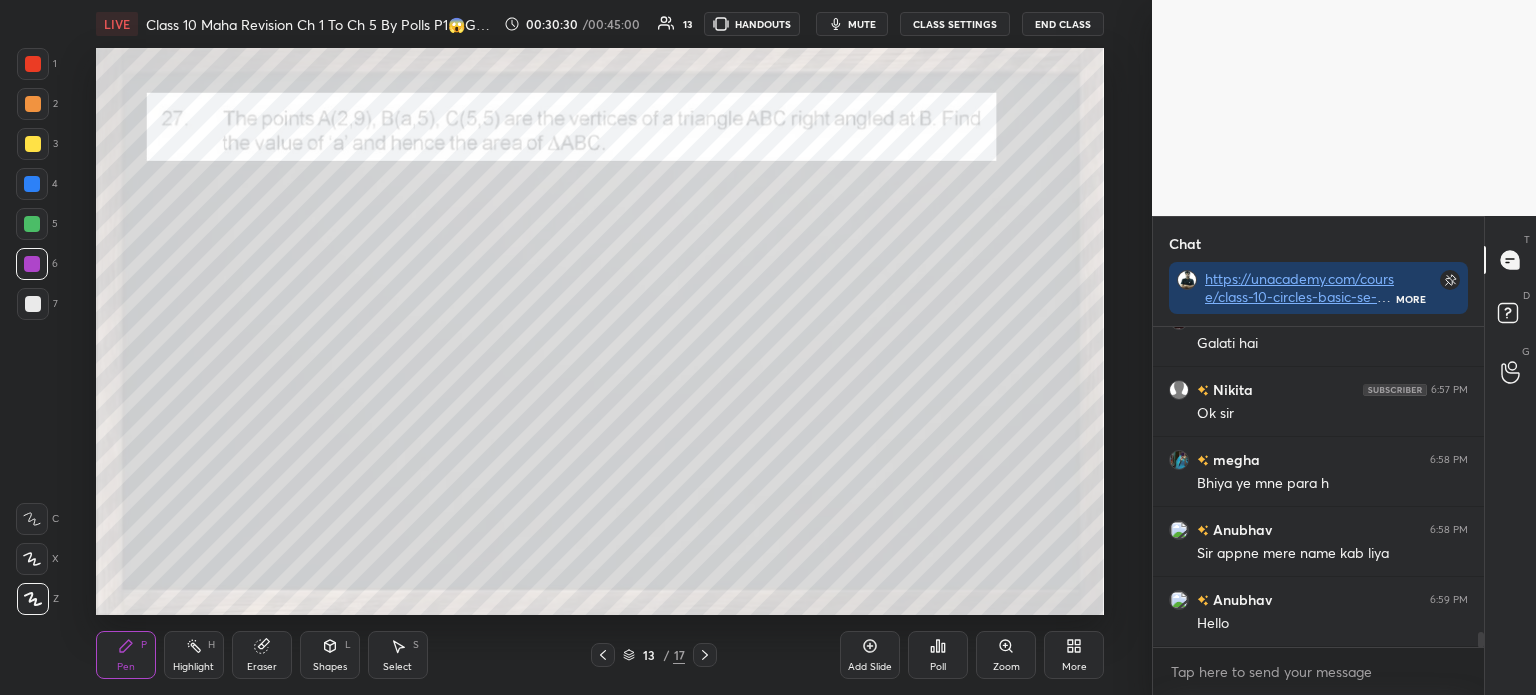 click on "4" at bounding box center [37, 188] 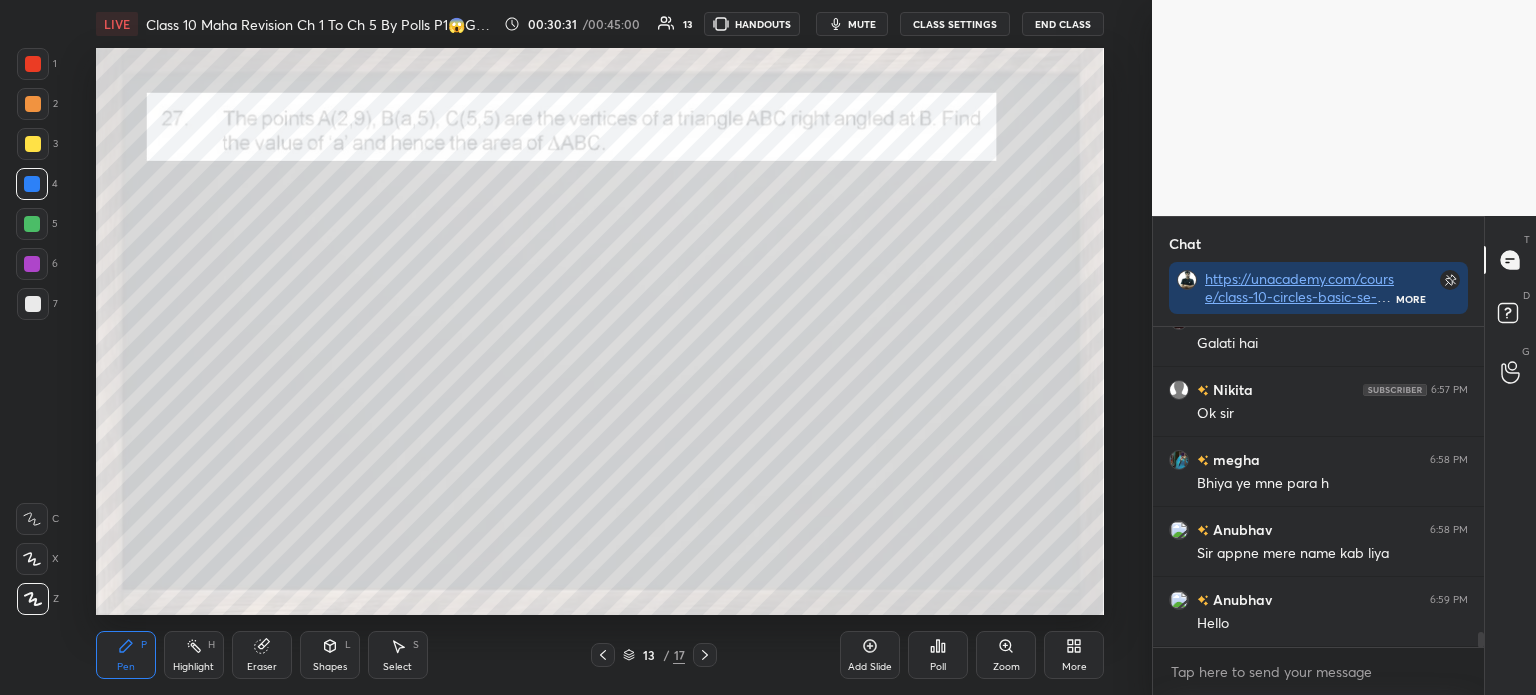 click at bounding box center (32, 184) 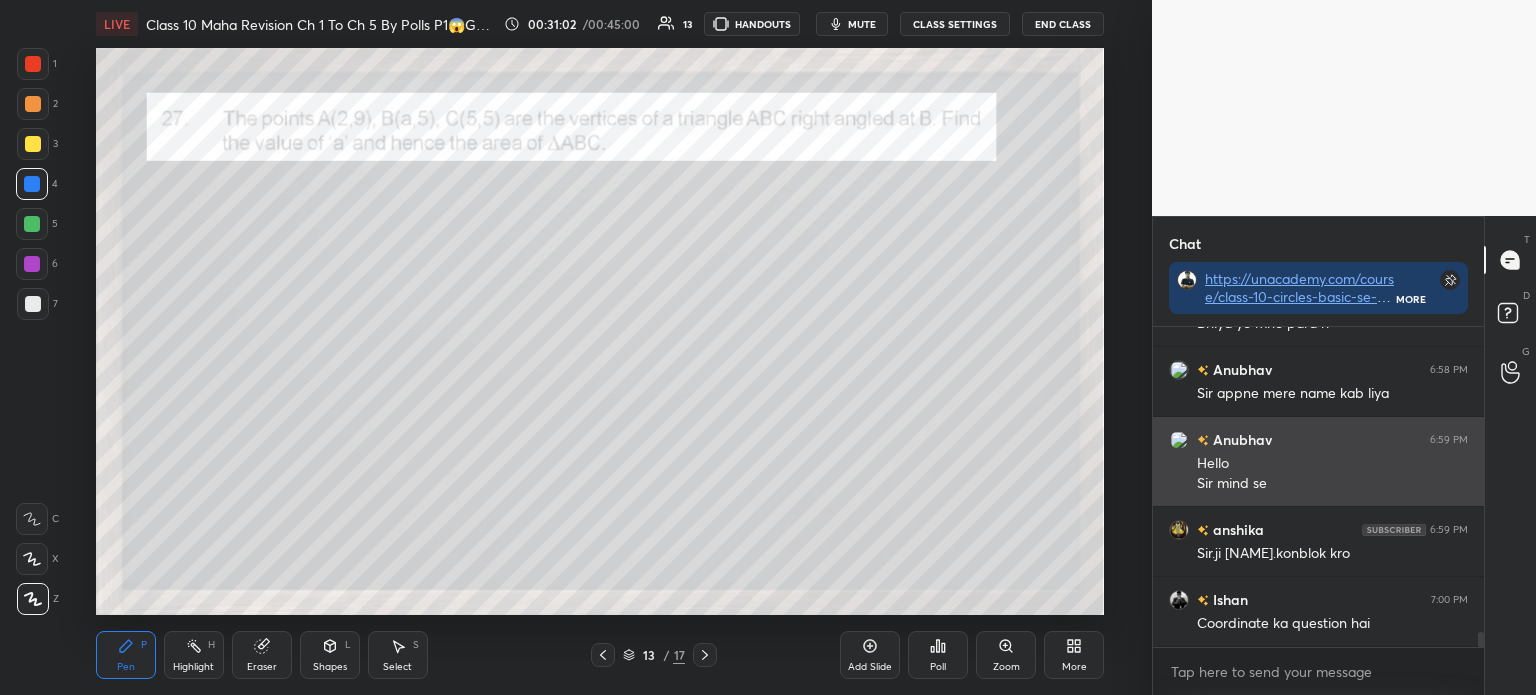 scroll, scrollTop: 6788, scrollLeft: 0, axis: vertical 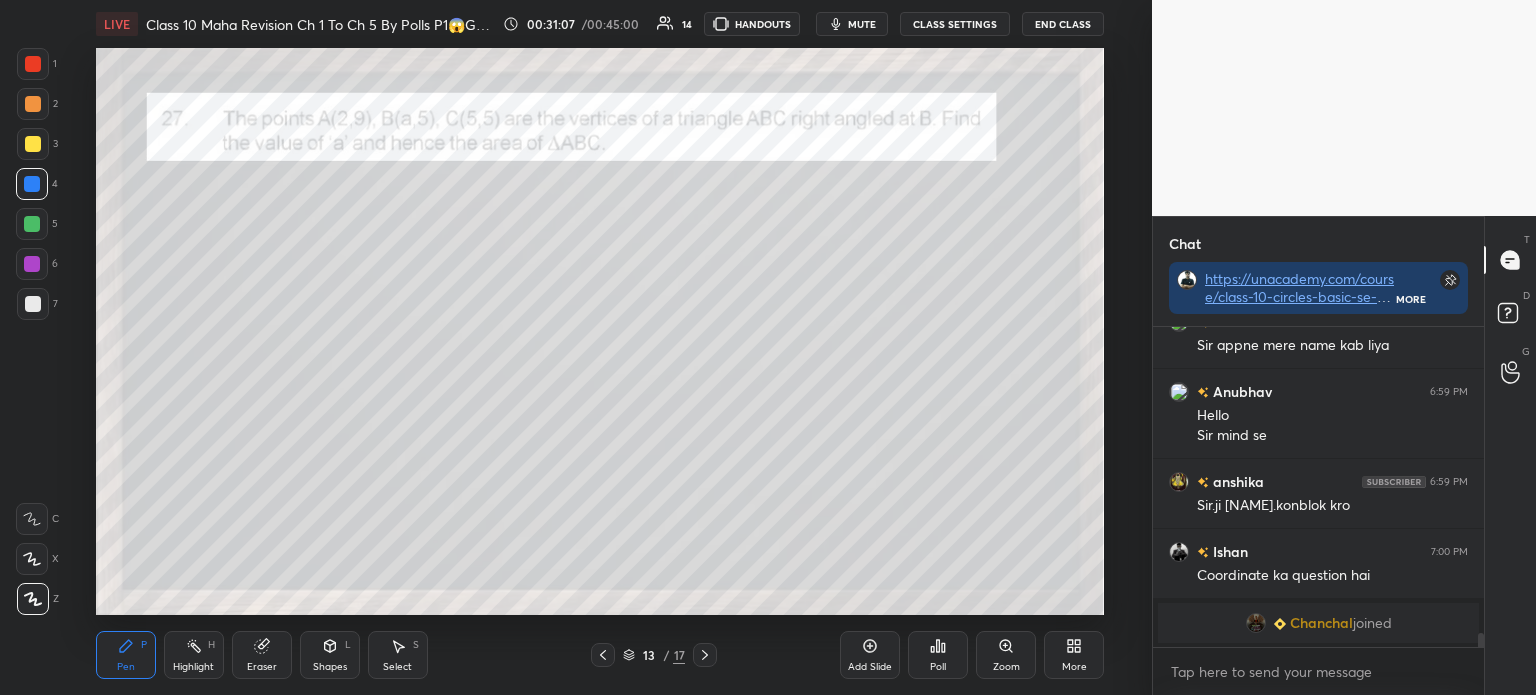 click at bounding box center [33, 304] 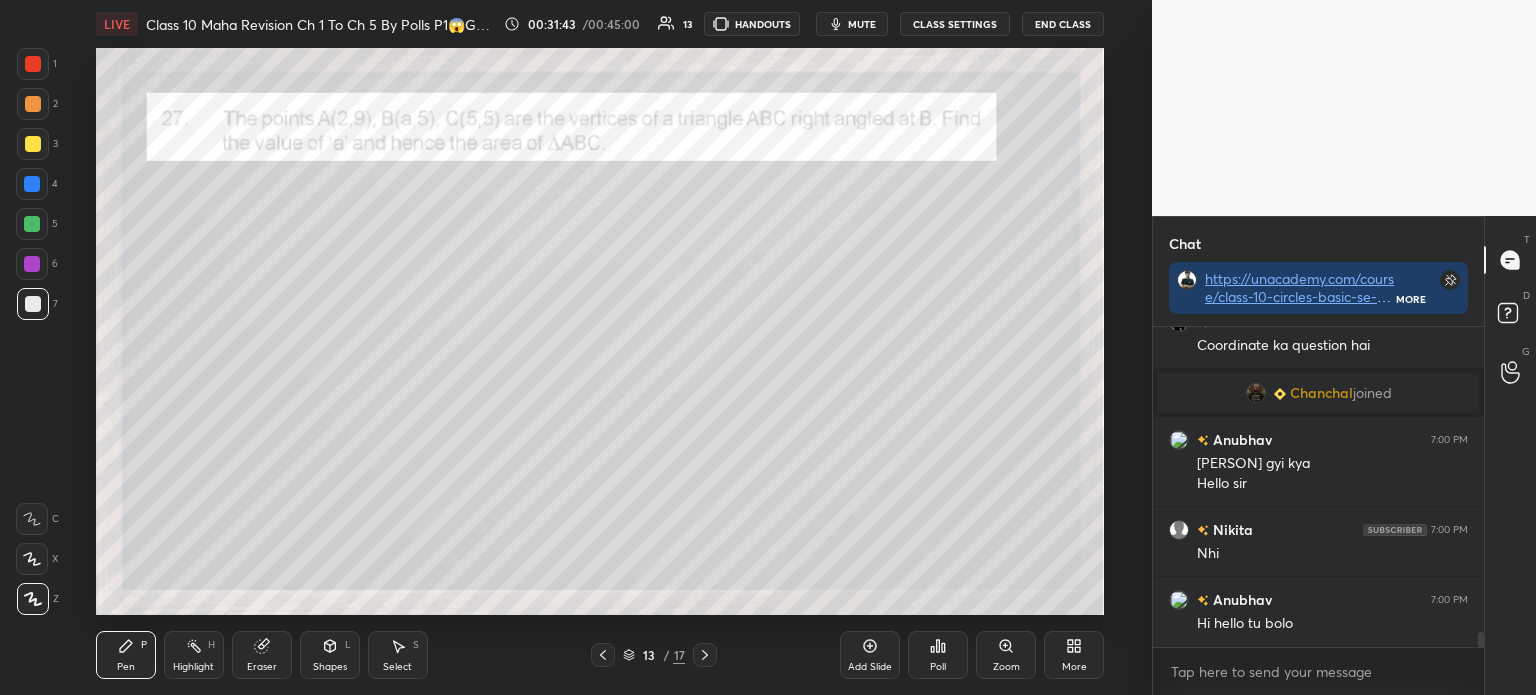 scroll, scrollTop: 6616, scrollLeft: 0, axis: vertical 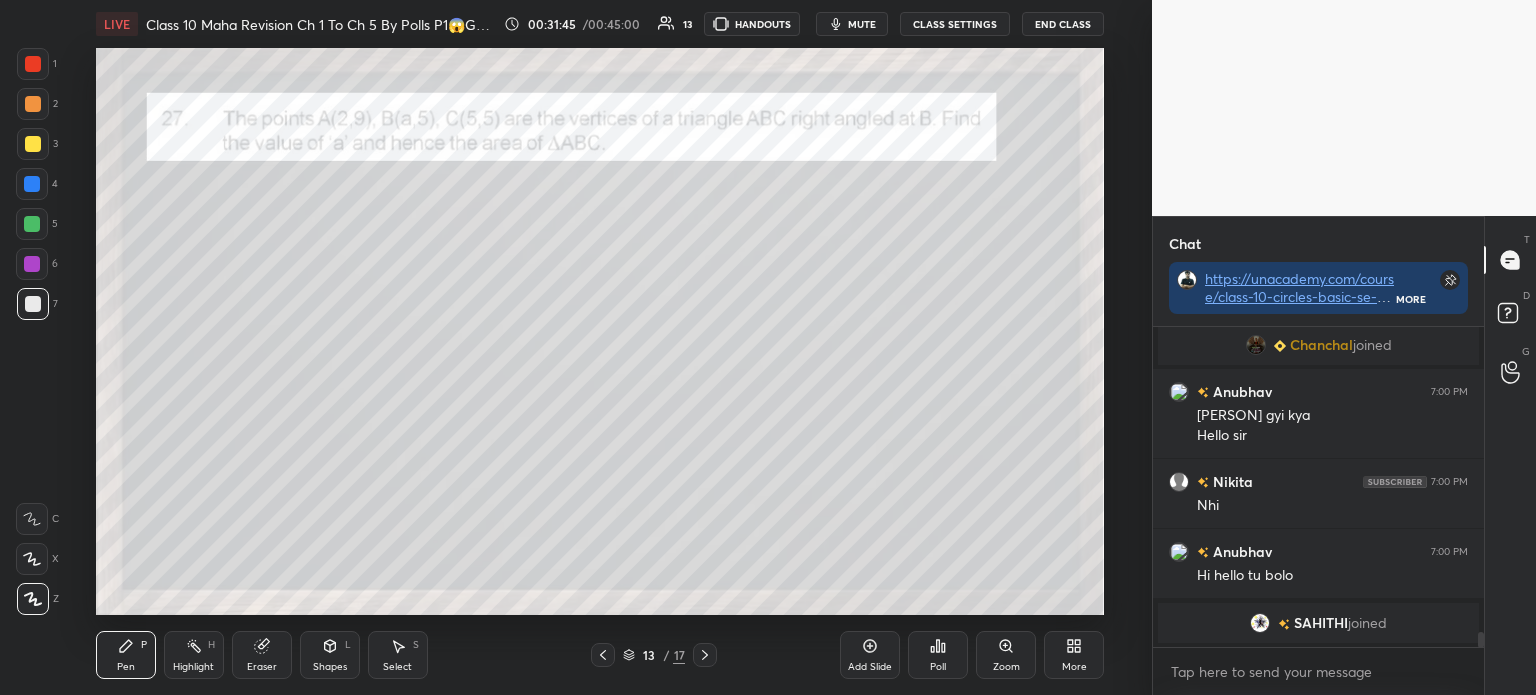 click on "Add Slide" at bounding box center [870, 655] 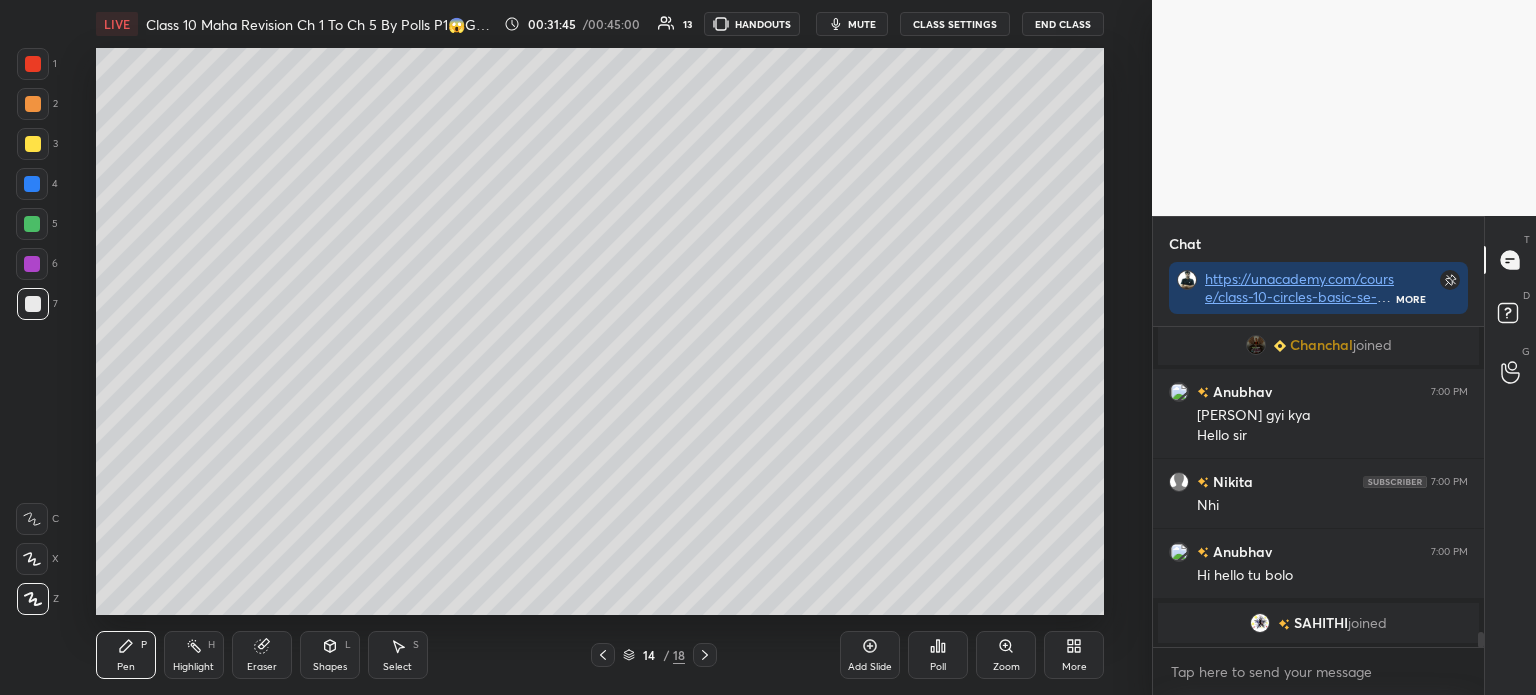 click 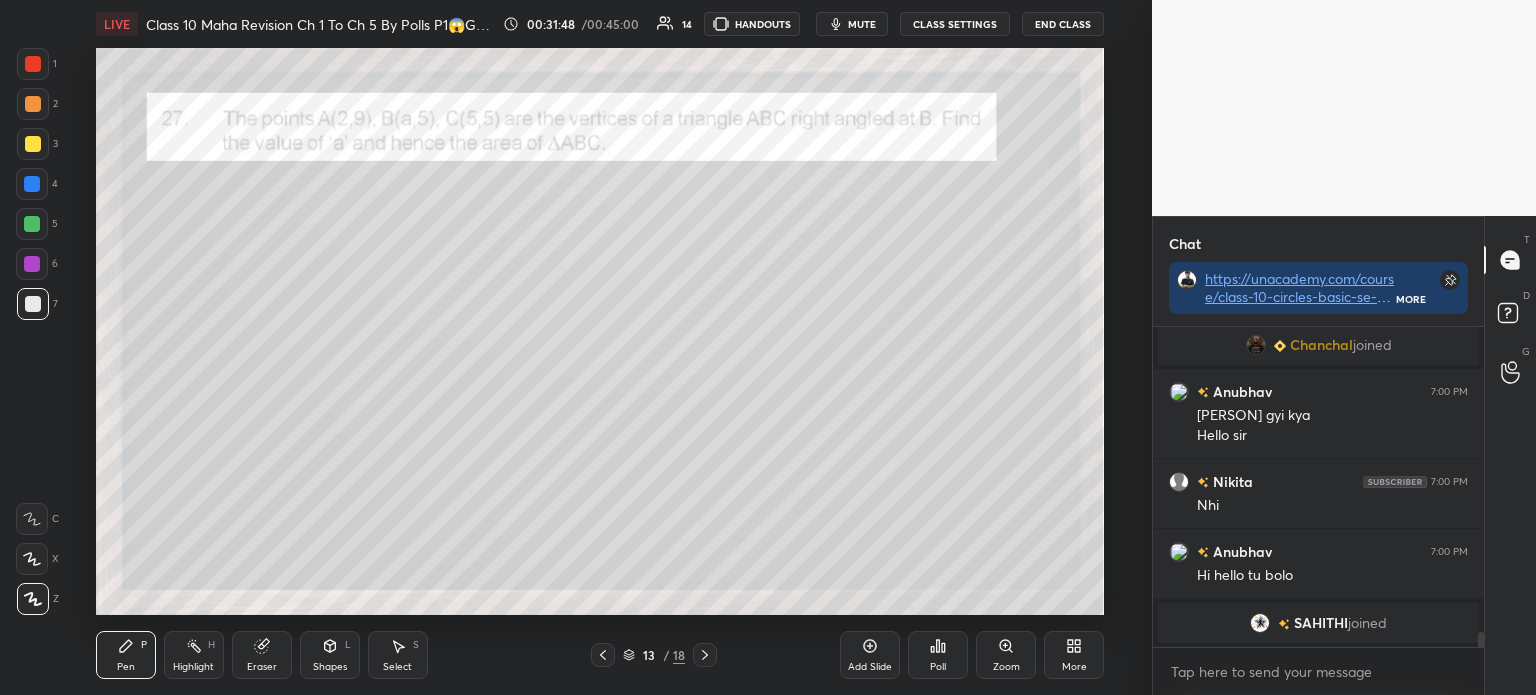 scroll, scrollTop: 6509, scrollLeft: 0, axis: vertical 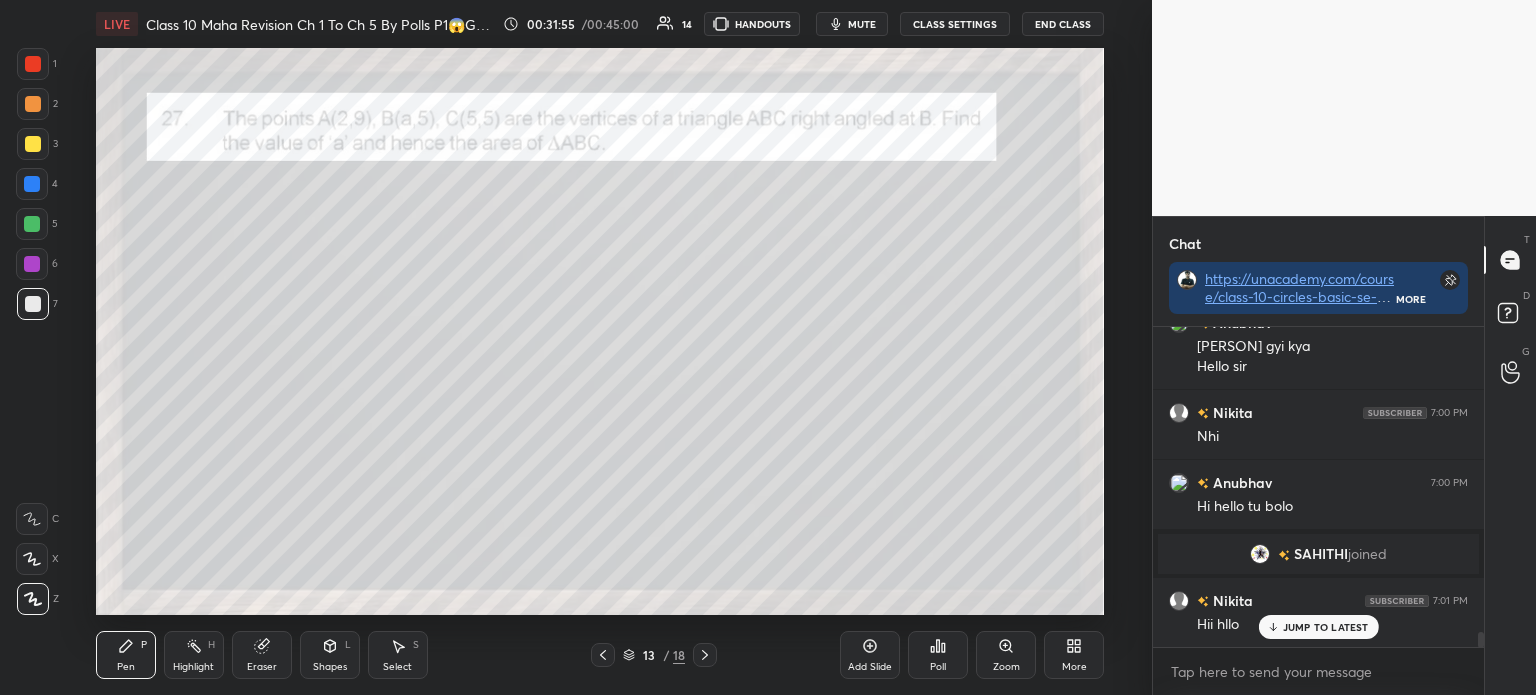 click 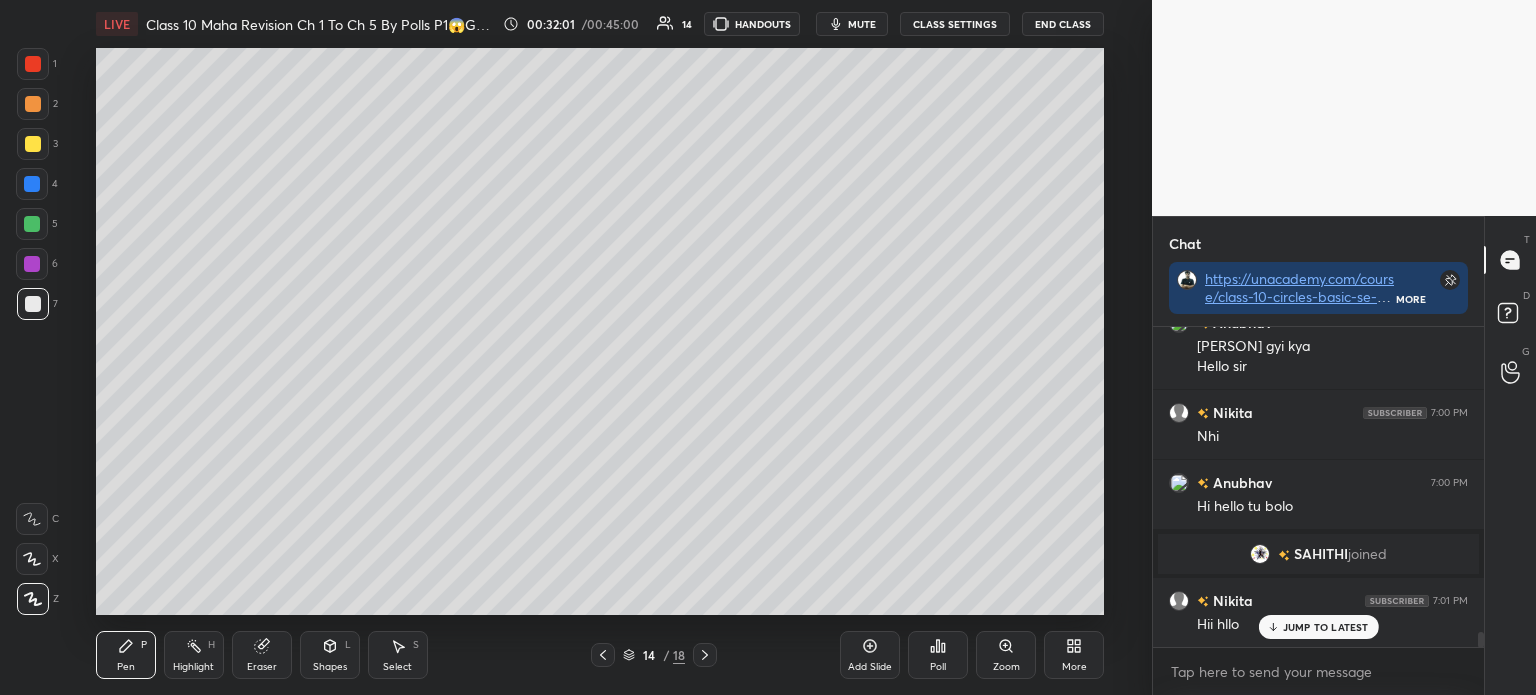 click 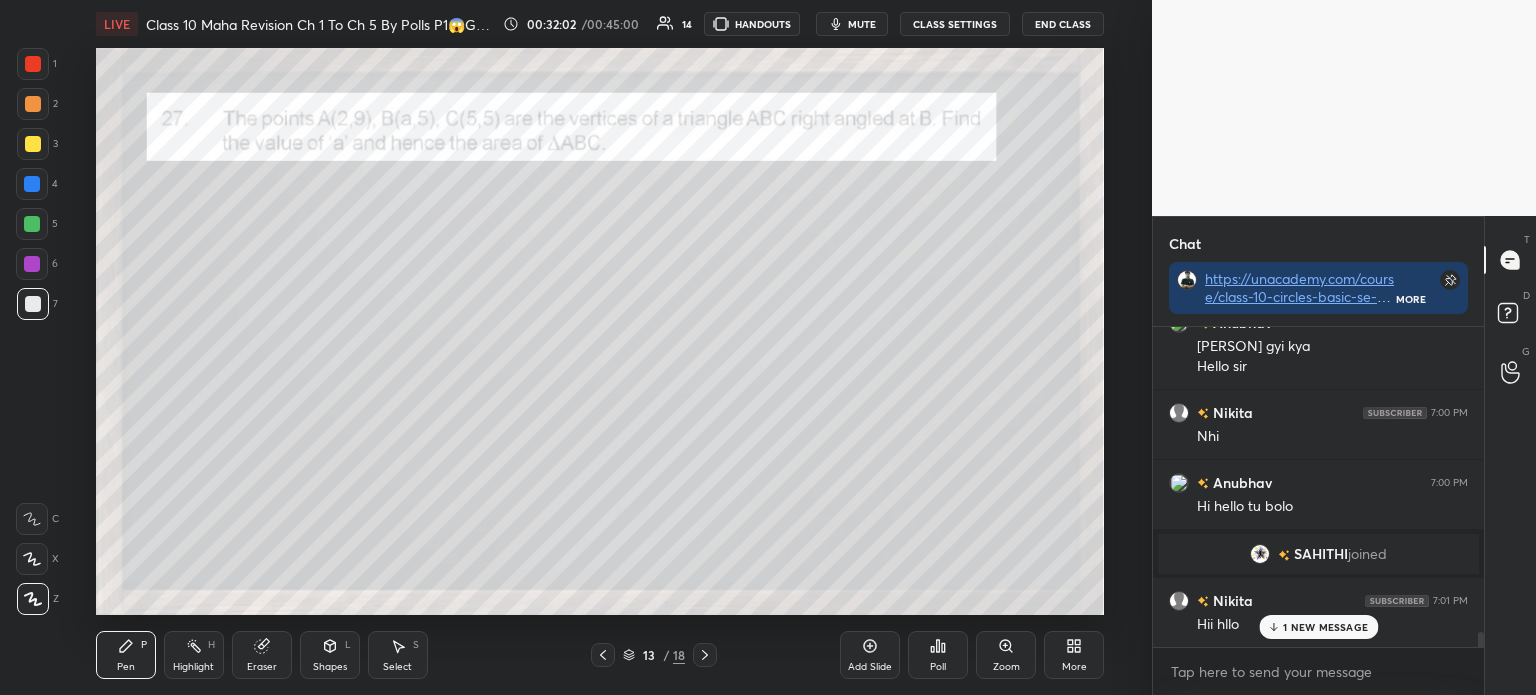 scroll, scrollTop: 6580, scrollLeft: 0, axis: vertical 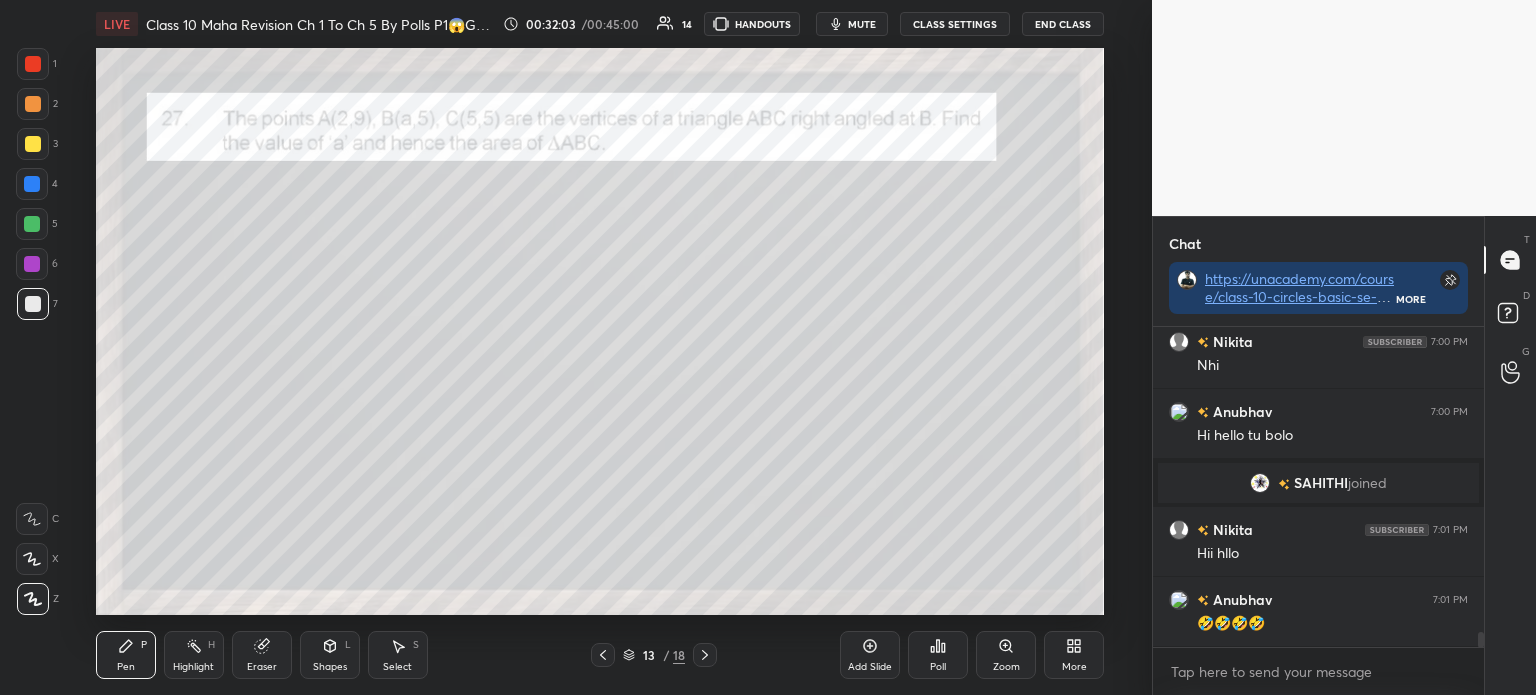 click 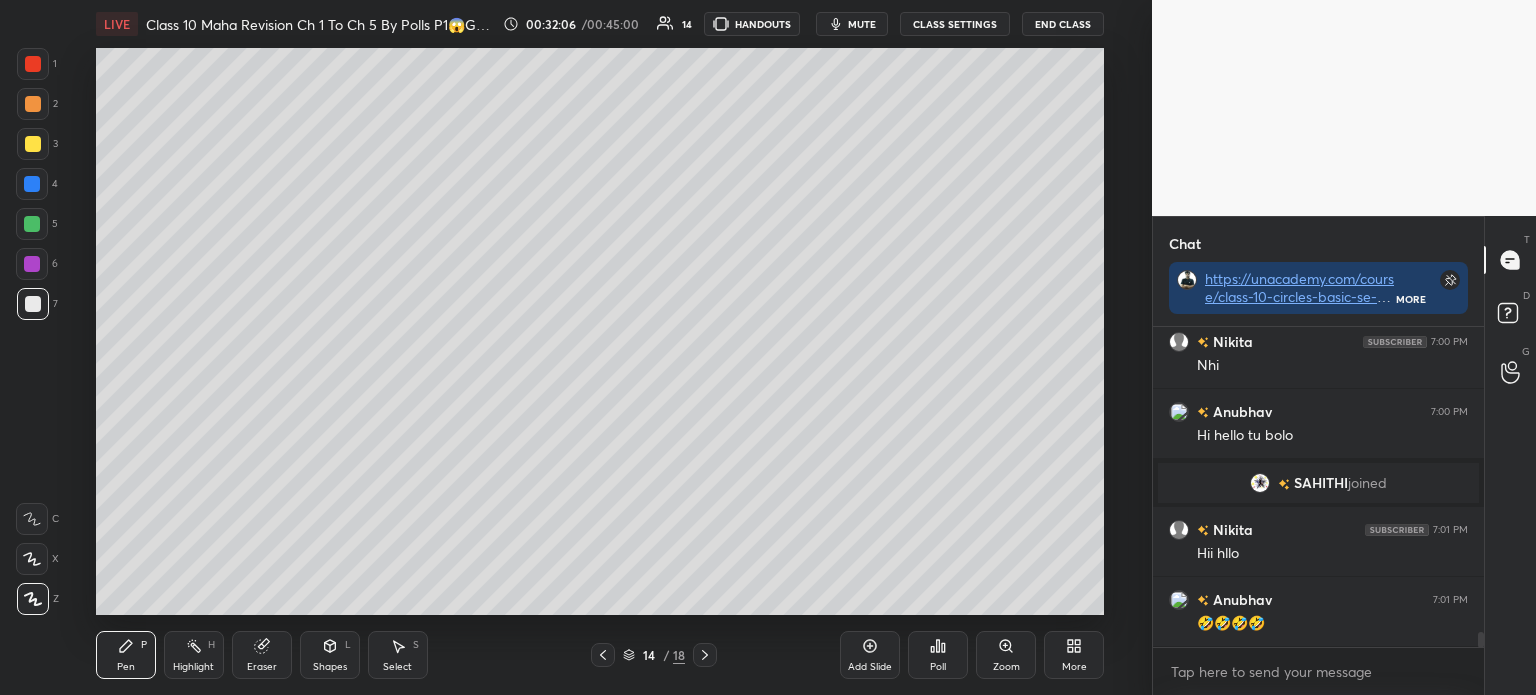click 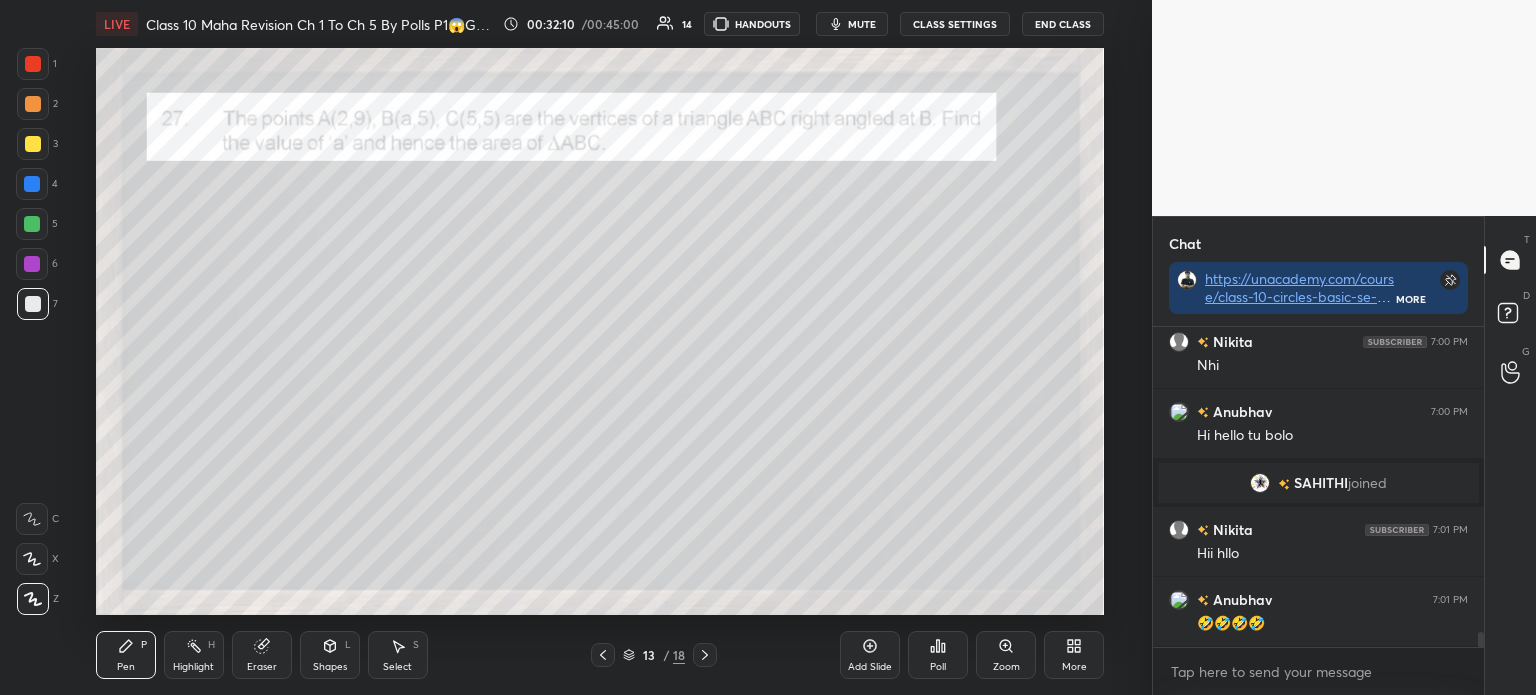 click 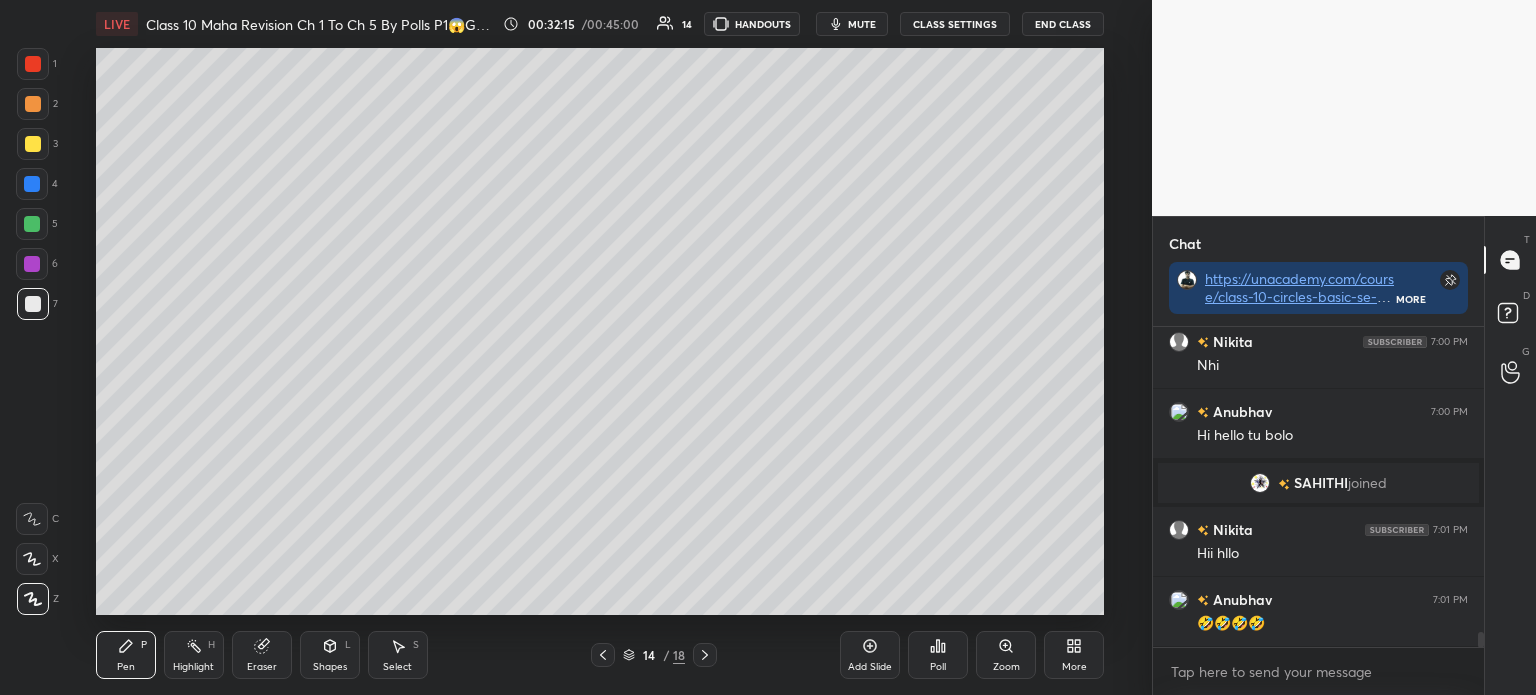 click 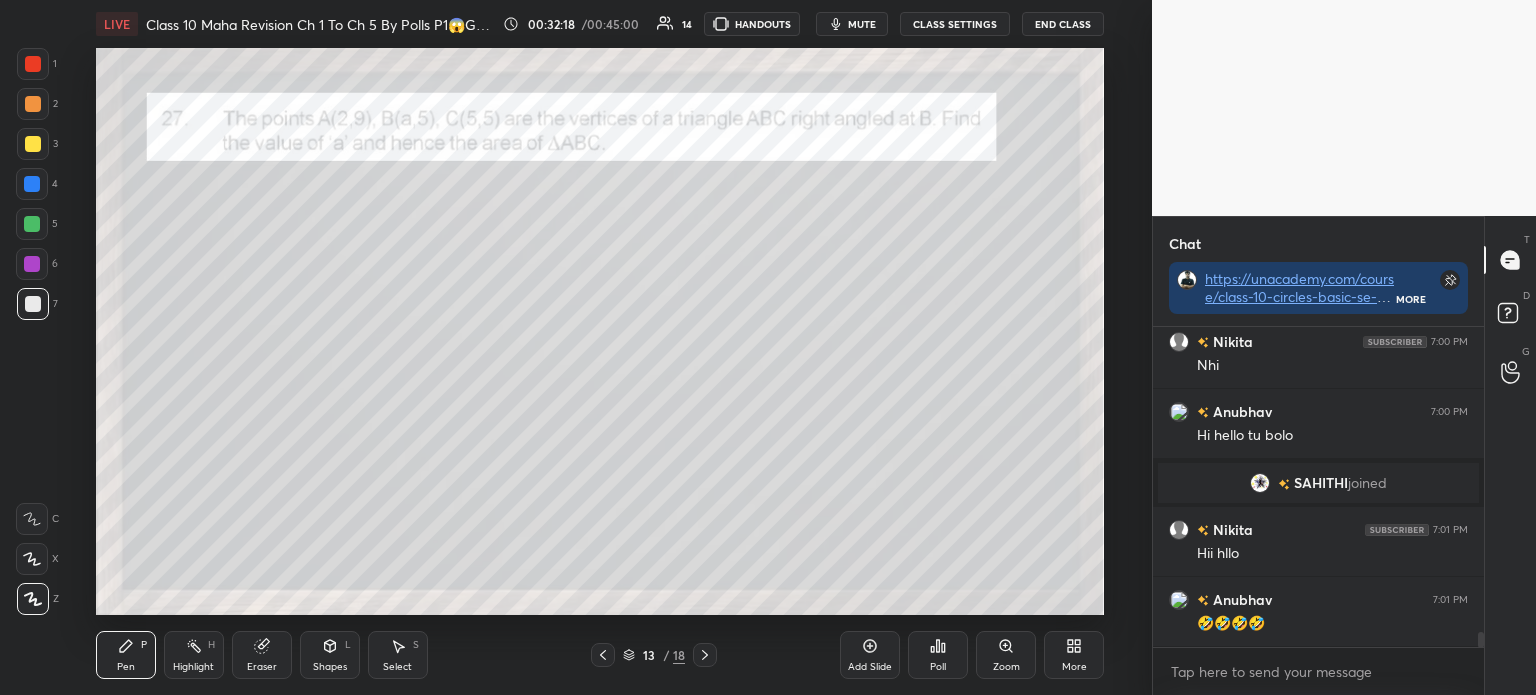 click 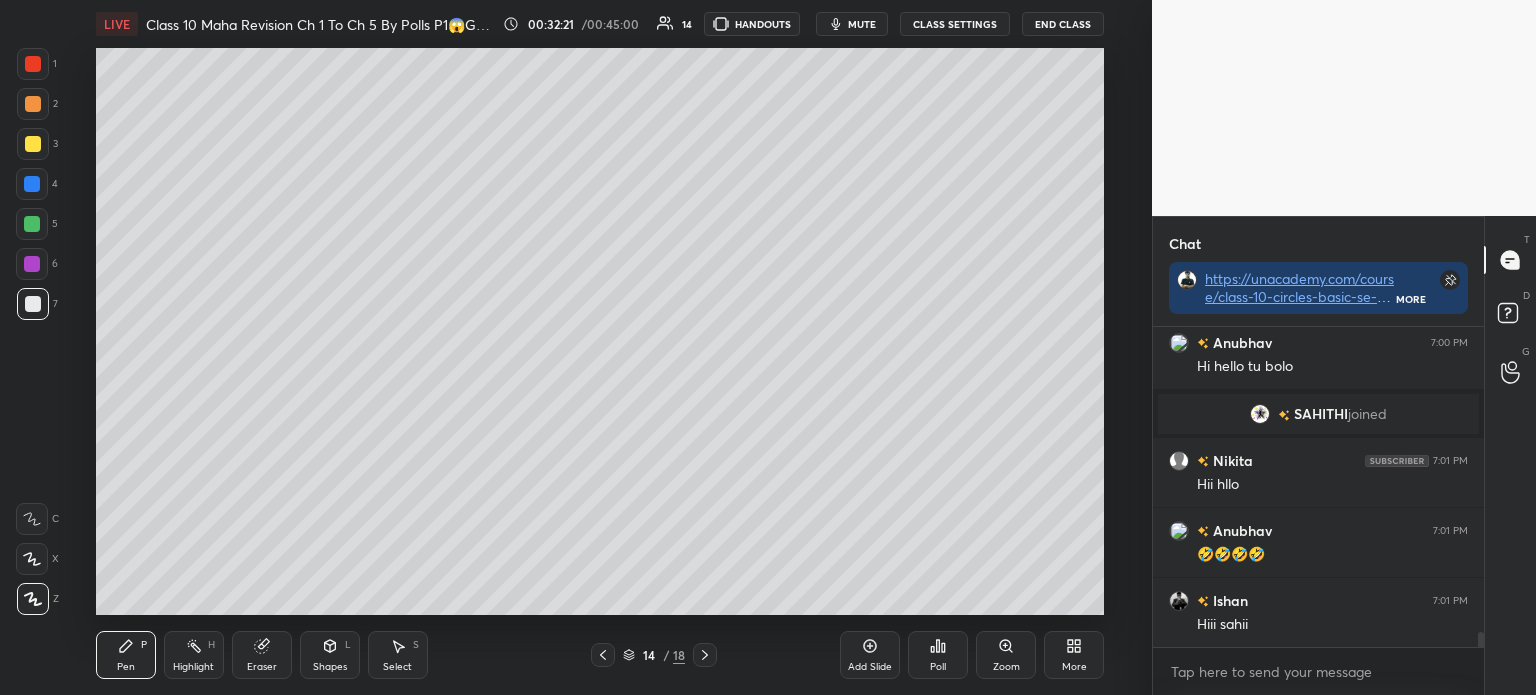 scroll, scrollTop: 6720, scrollLeft: 0, axis: vertical 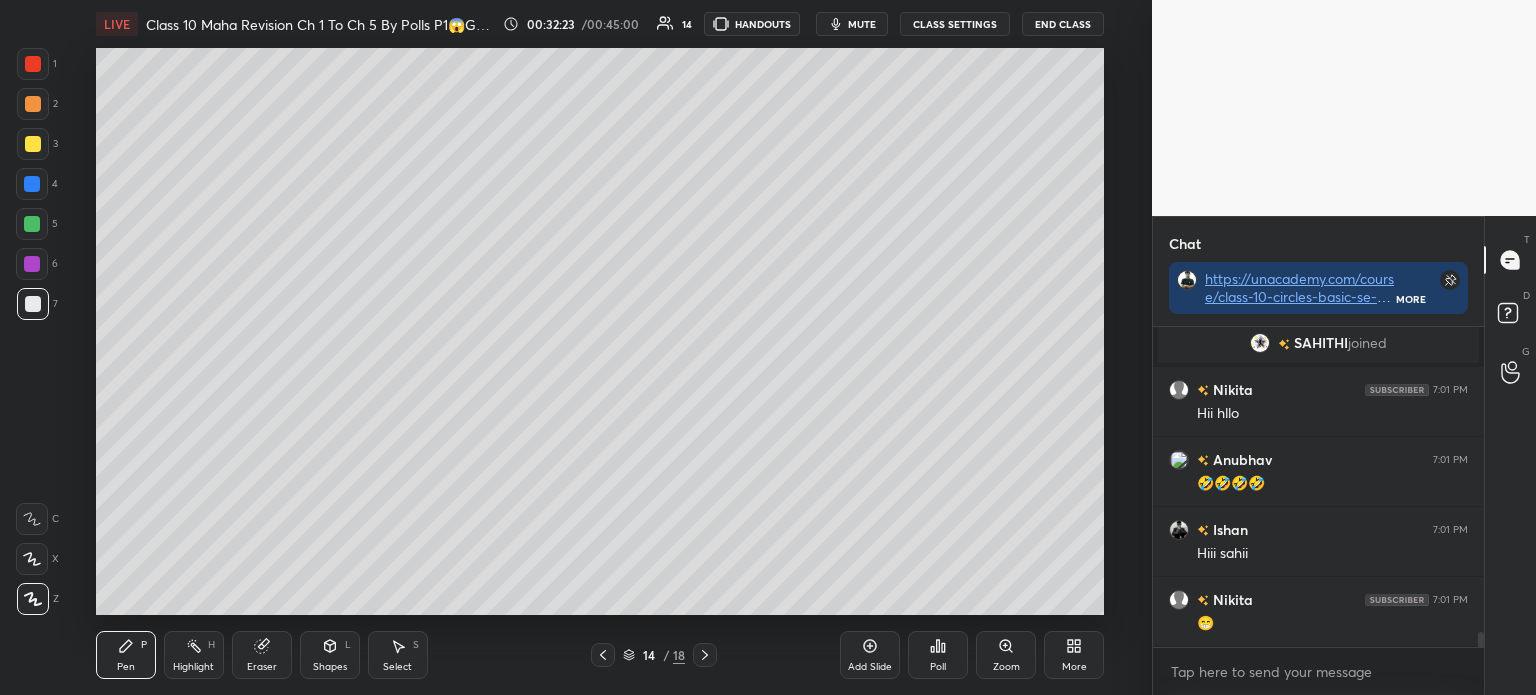 click 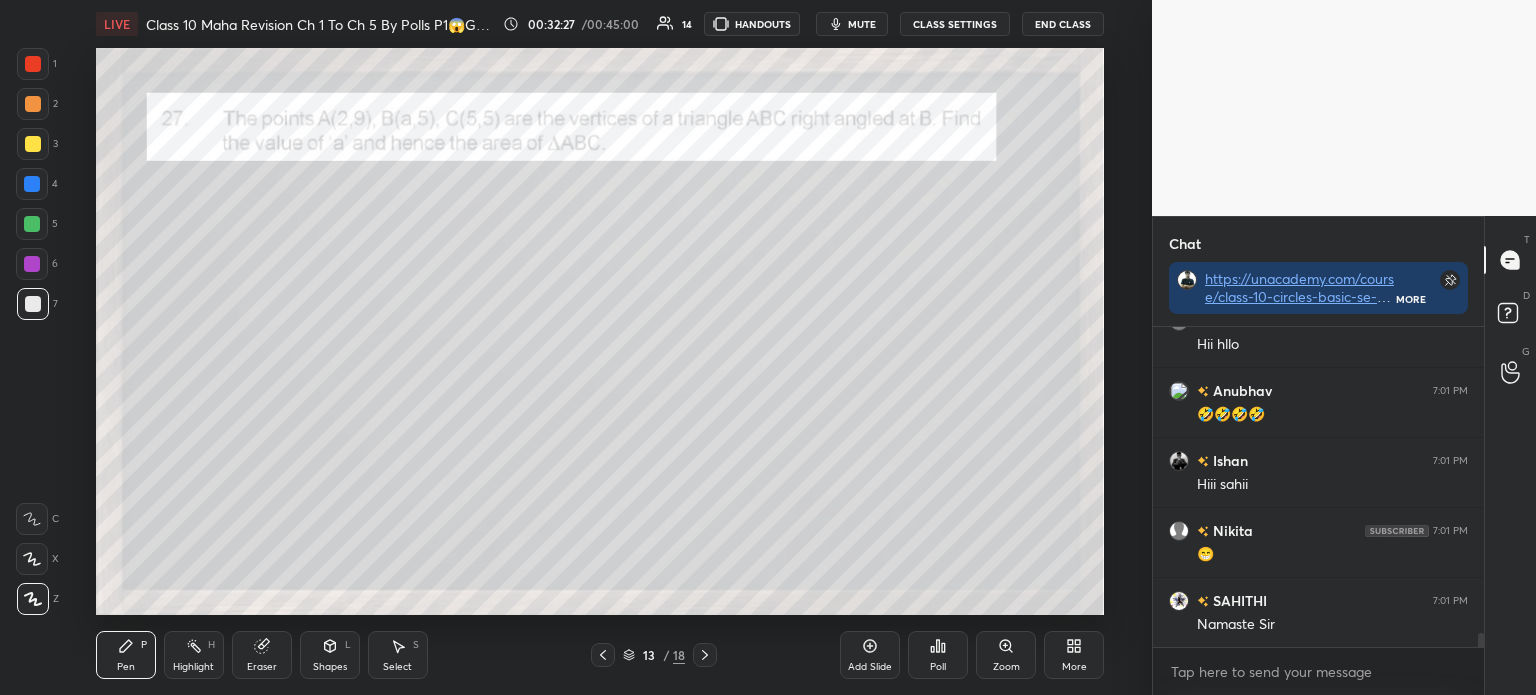 scroll, scrollTop: 6860, scrollLeft: 0, axis: vertical 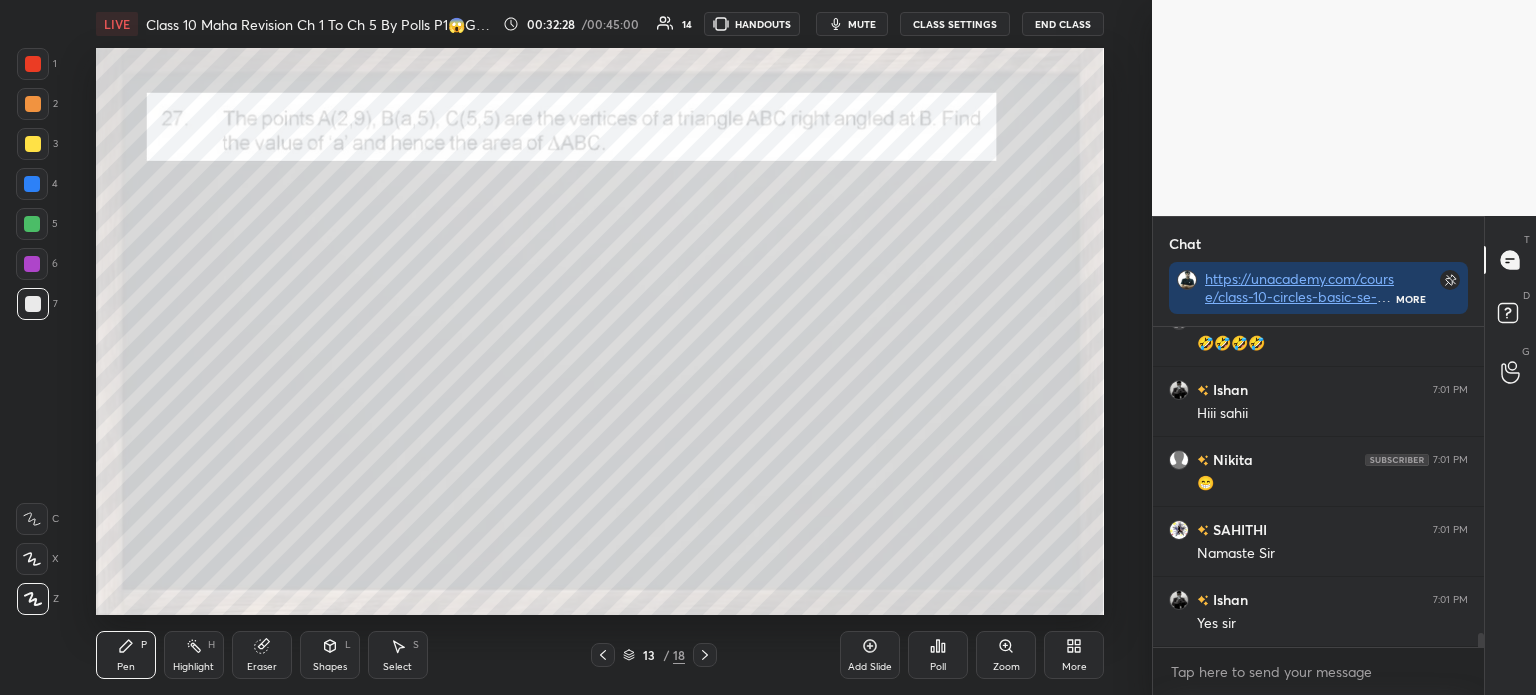 click 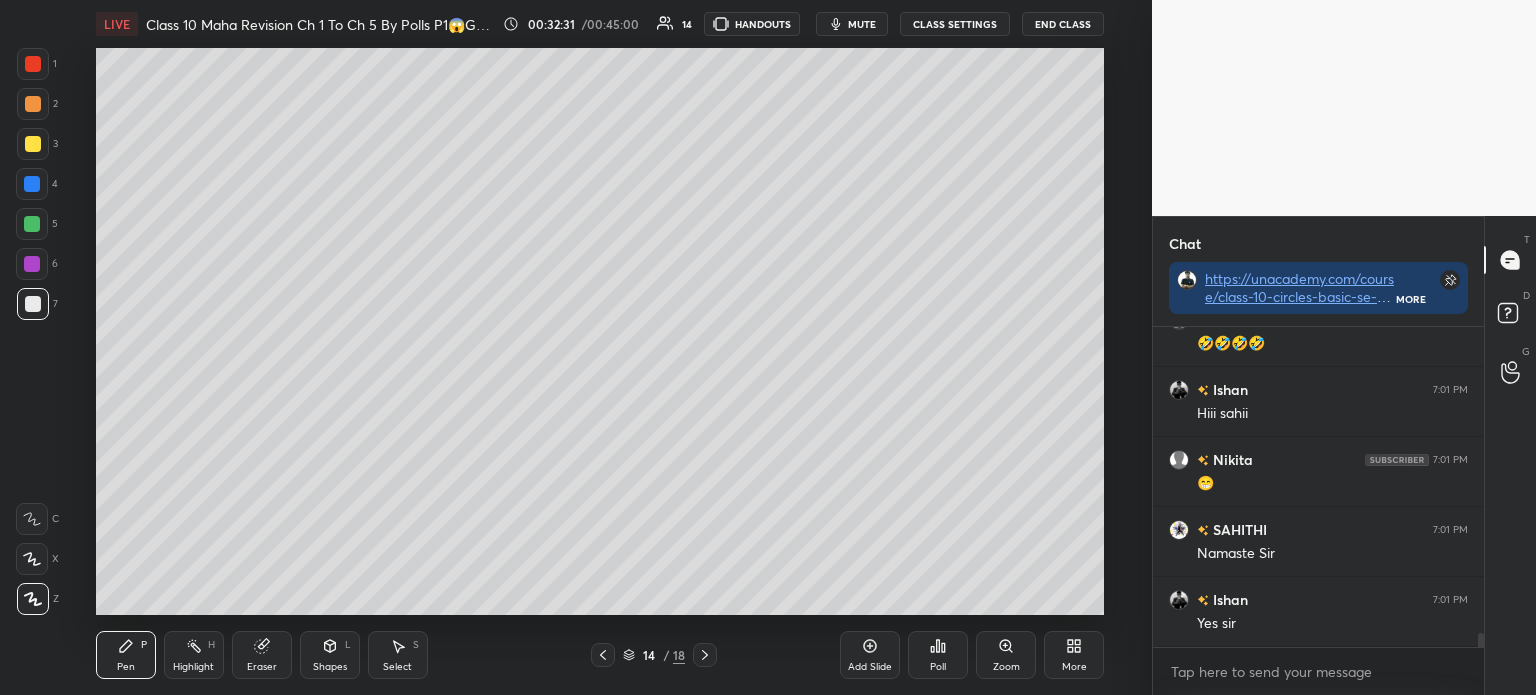click on "Pen P Highlight H Eraser Shapes L Select S 14 / 18 Add Slide Poll Zoom More" at bounding box center (600, 655) 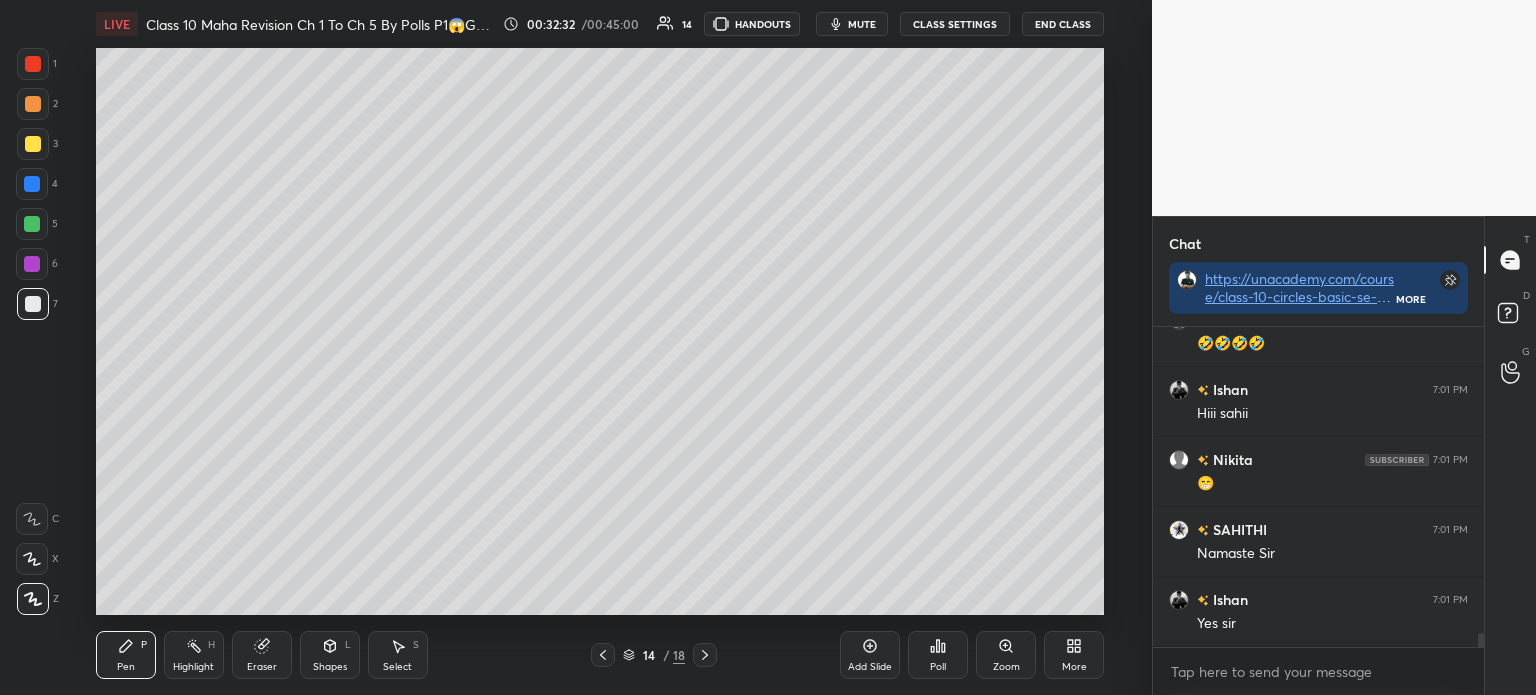 click 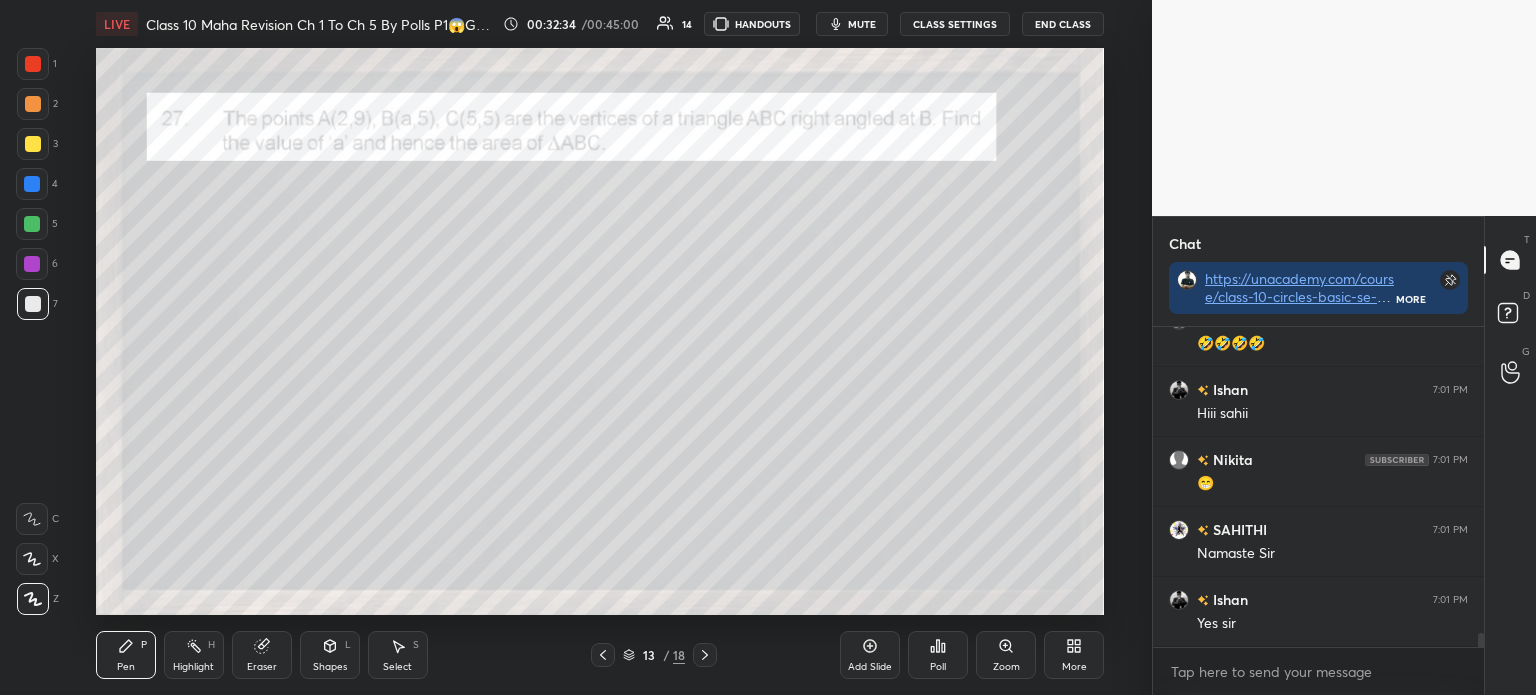 scroll, scrollTop: 6929, scrollLeft: 0, axis: vertical 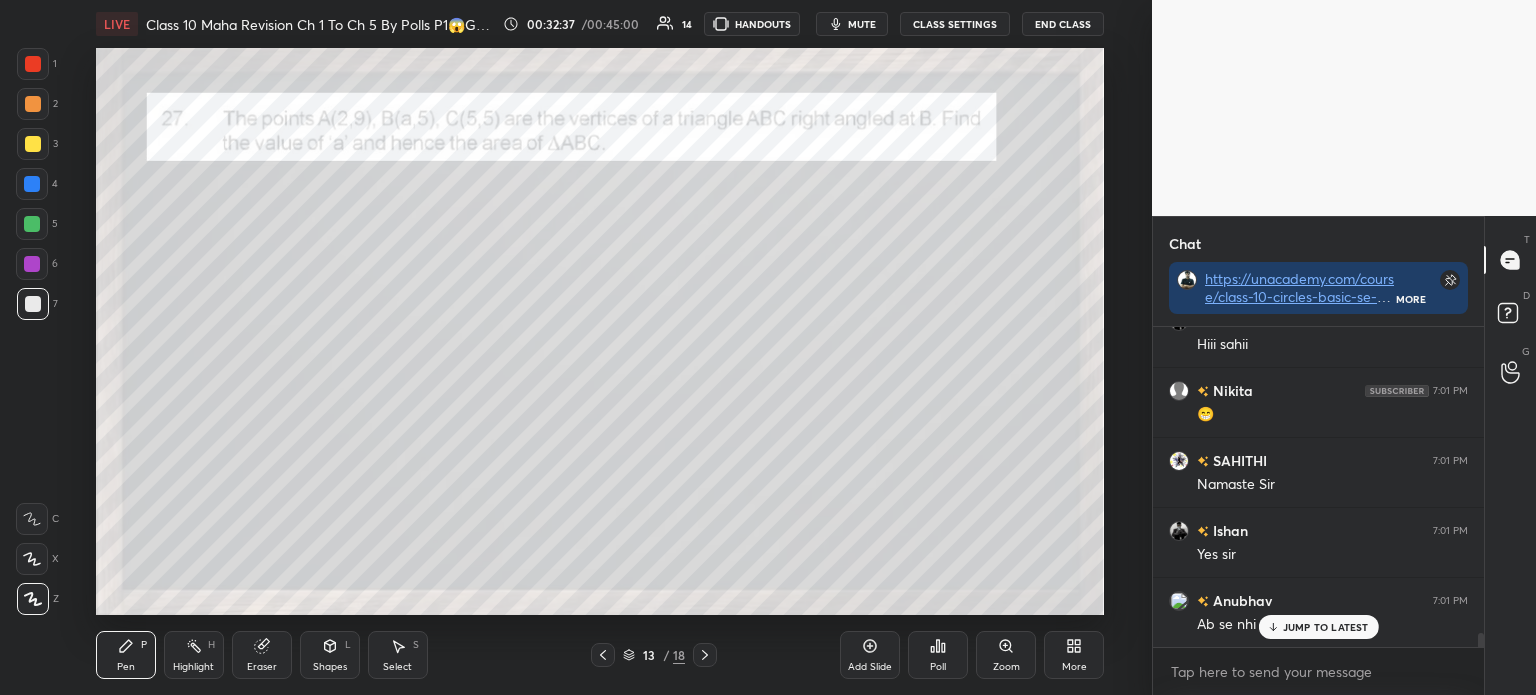 click at bounding box center (705, 655) 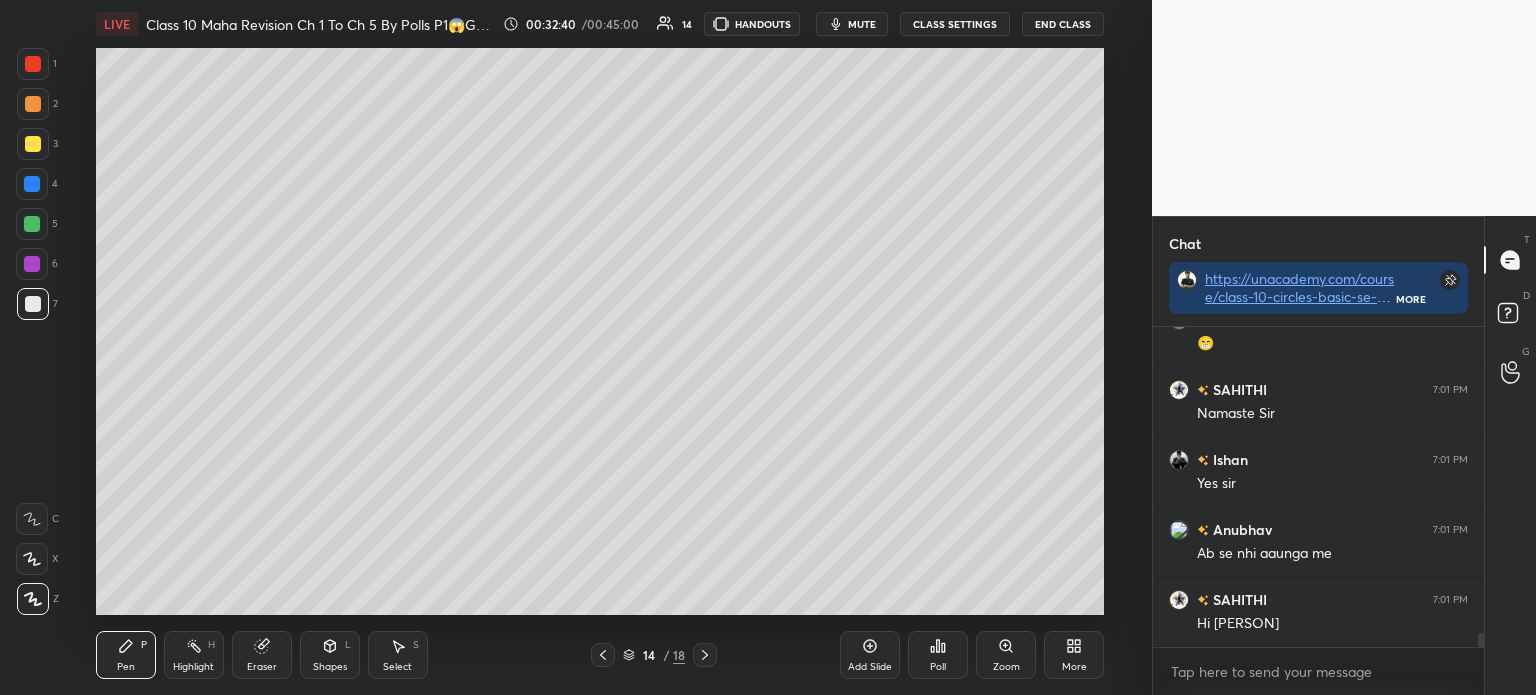 scroll, scrollTop: 7088, scrollLeft: 0, axis: vertical 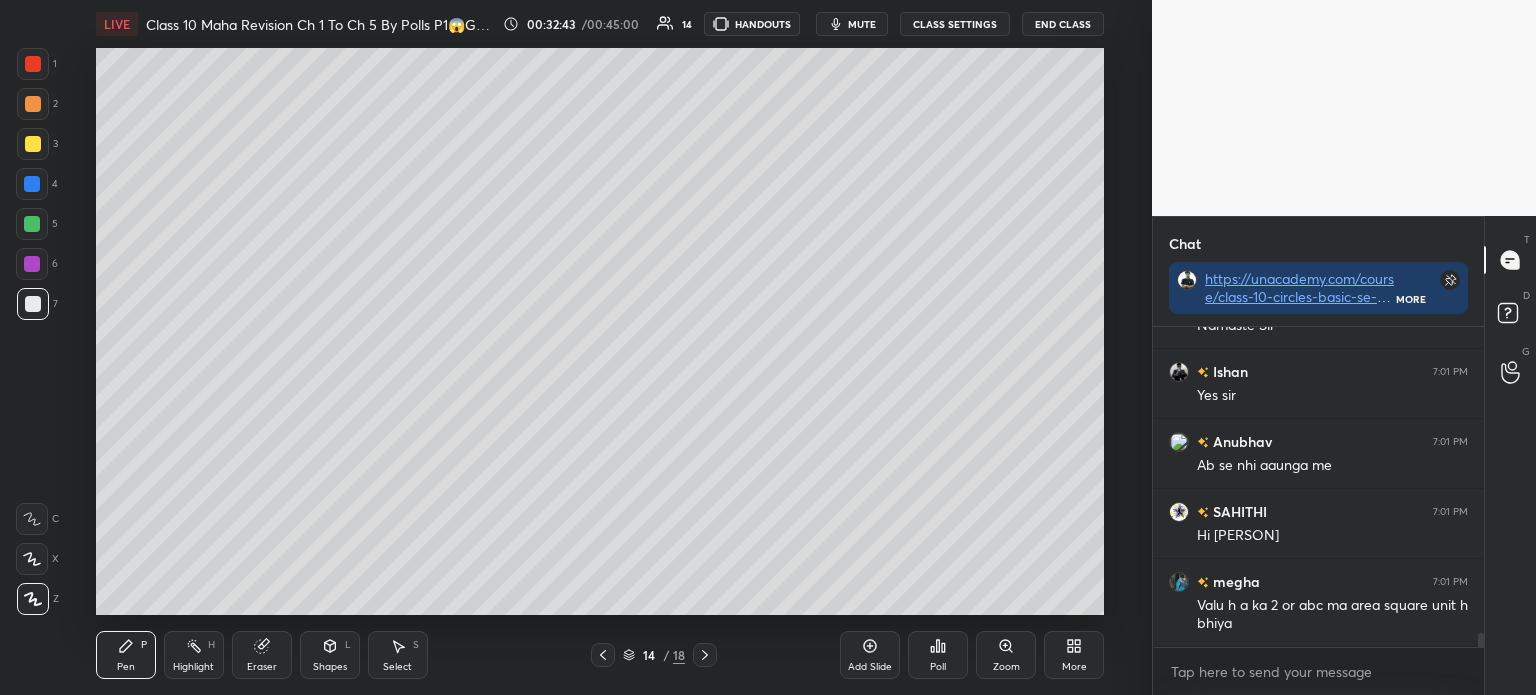 click 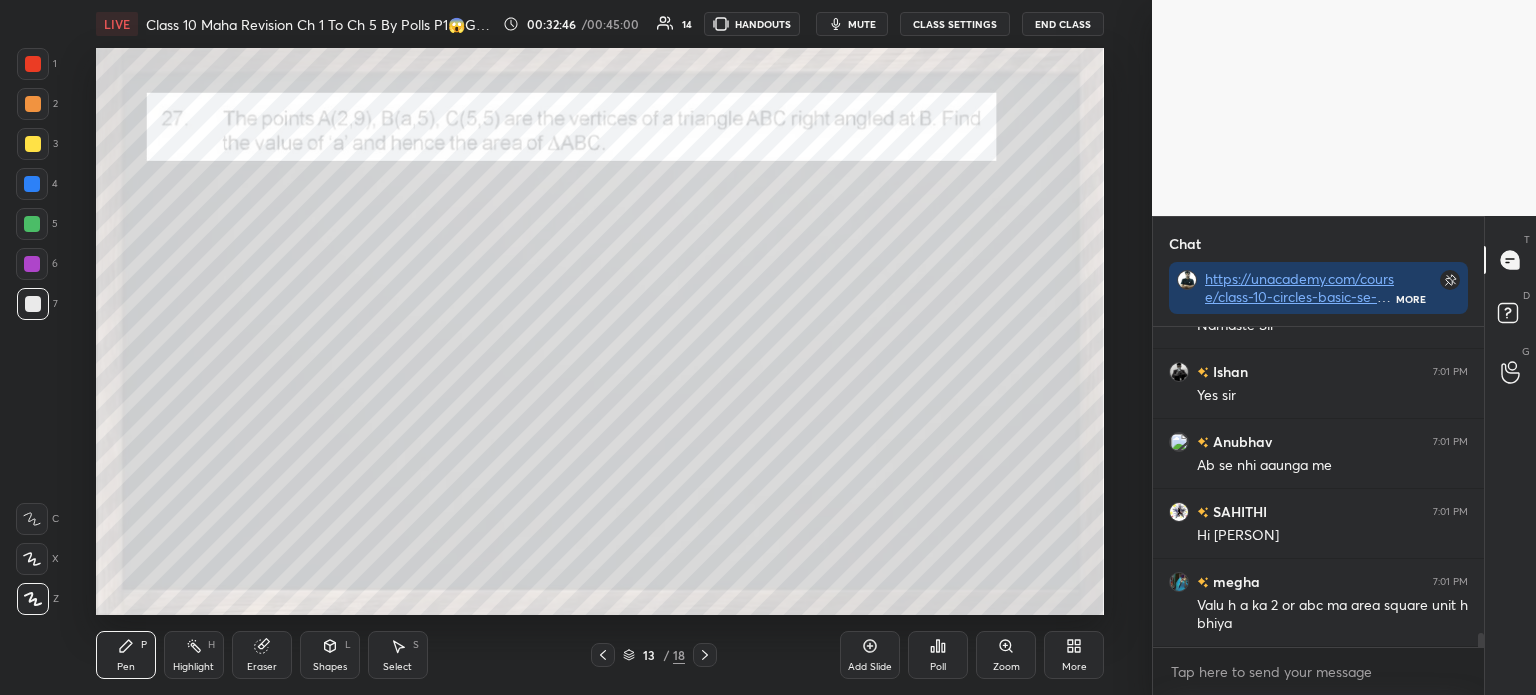 click 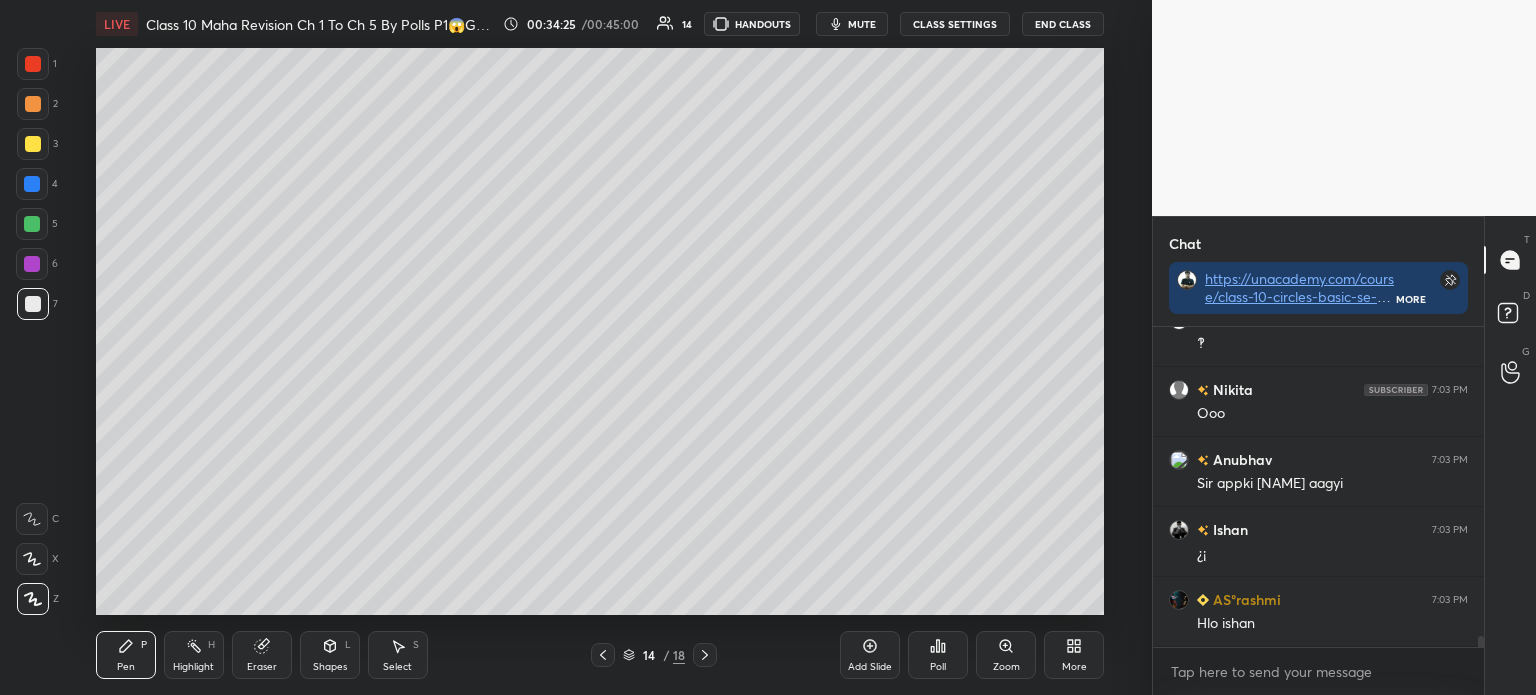 scroll, scrollTop: 8941, scrollLeft: 0, axis: vertical 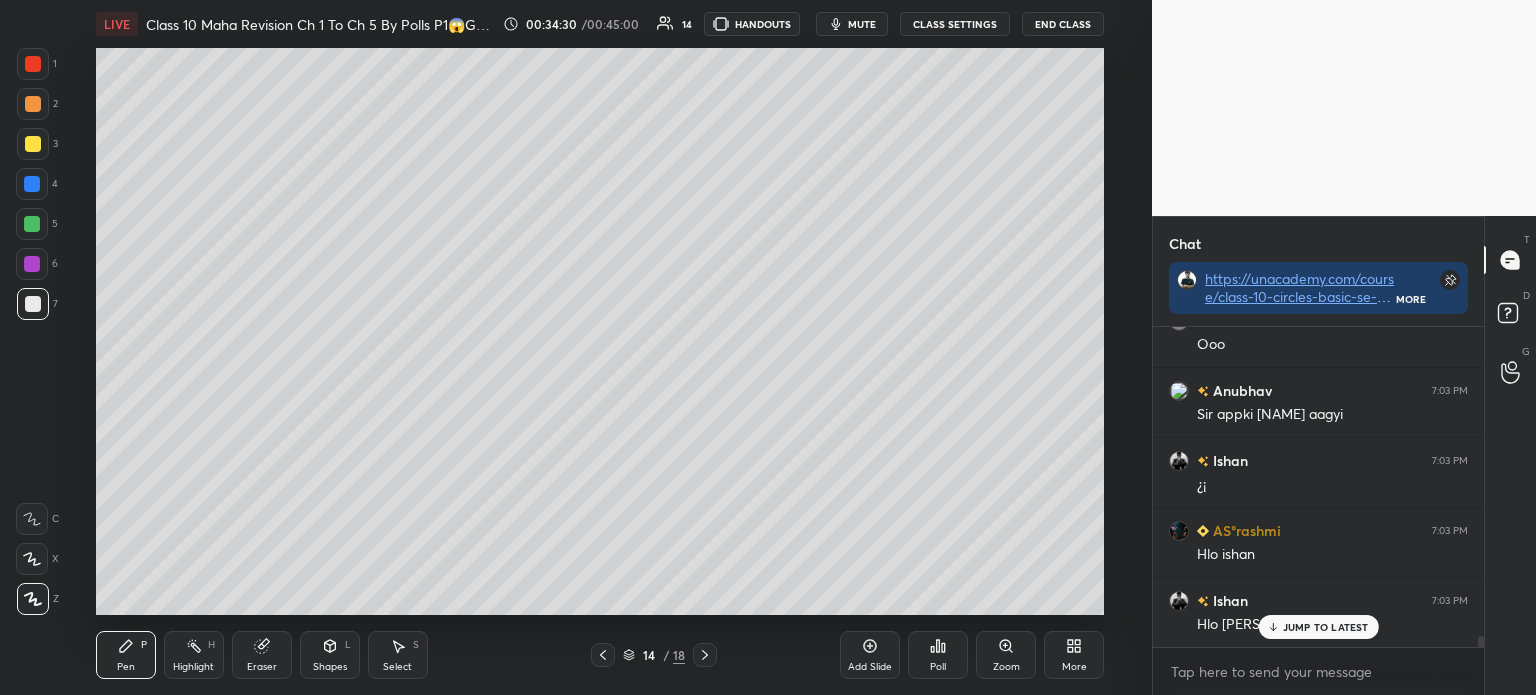 click on "14 / 18" at bounding box center (654, 655) 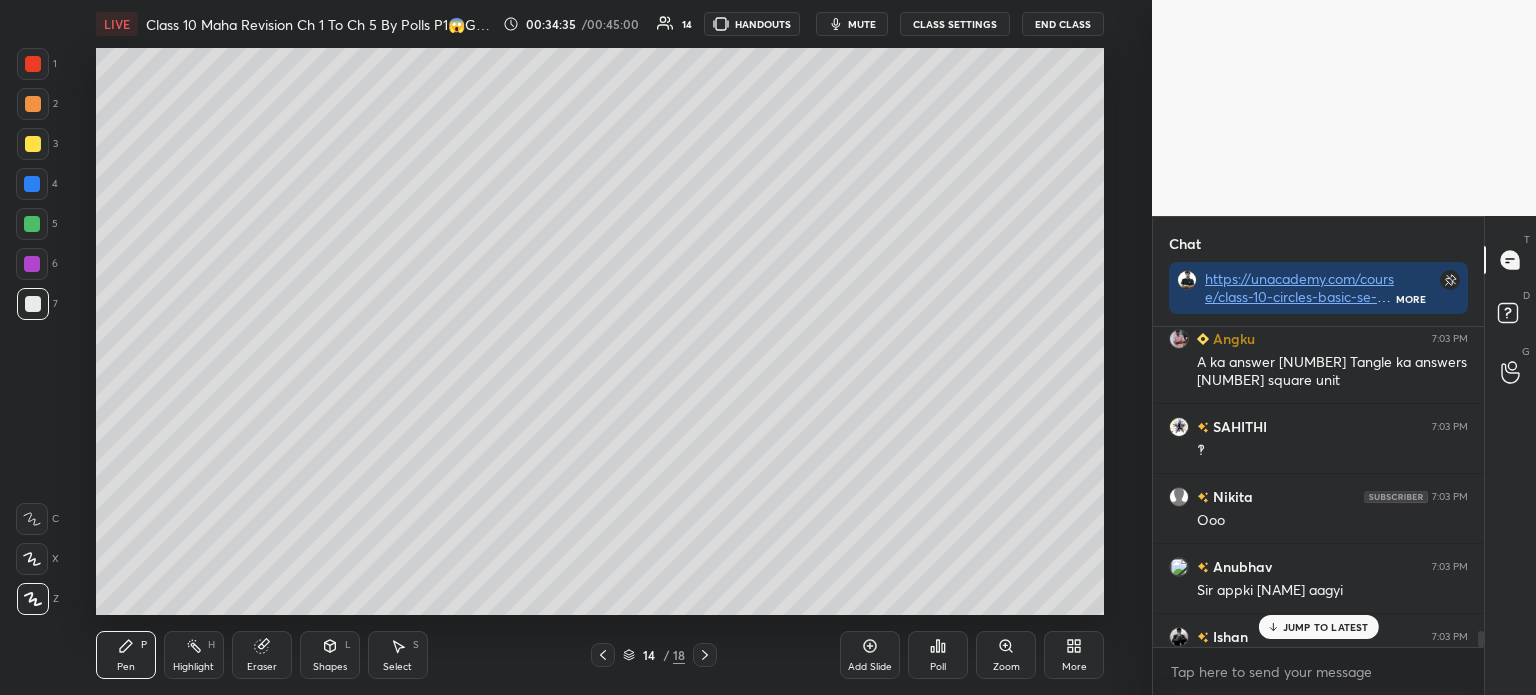 scroll, scrollTop: 8747, scrollLeft: 0, axis: vertical 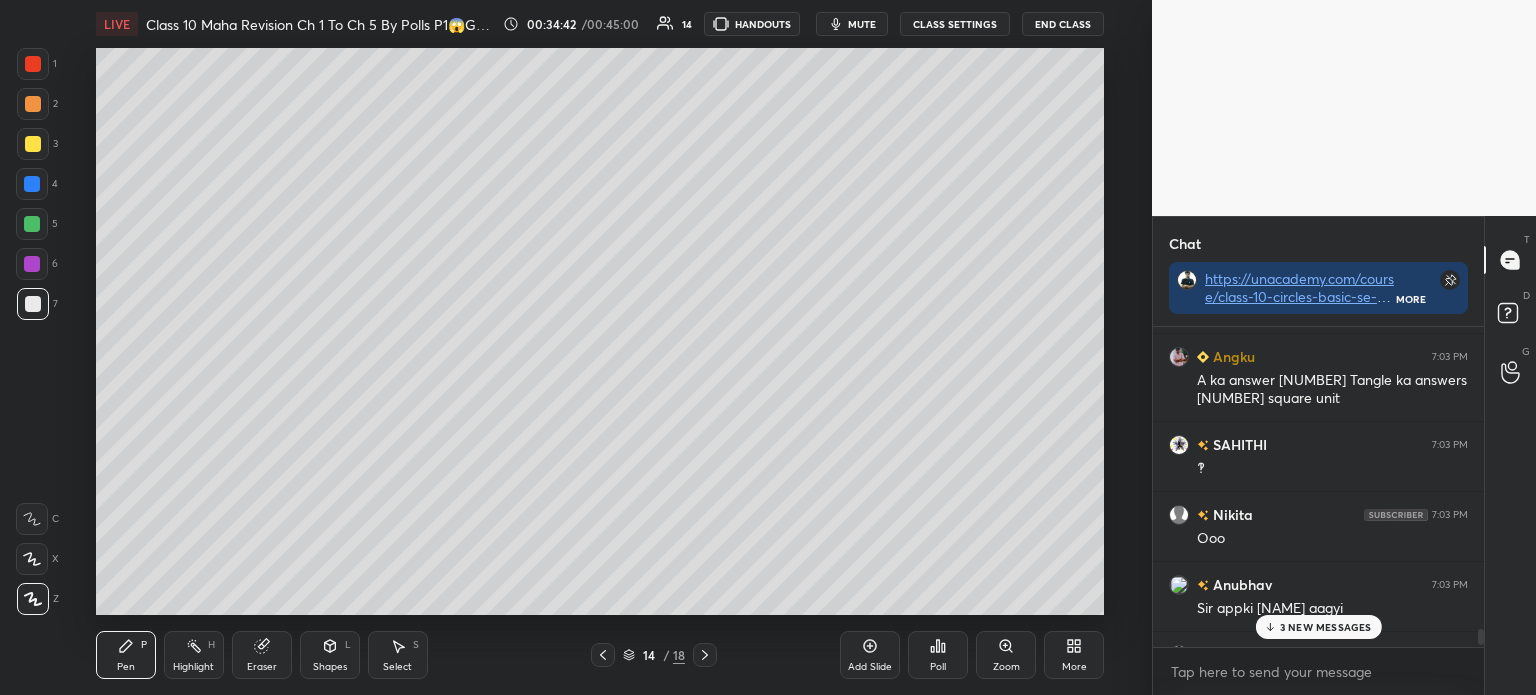click 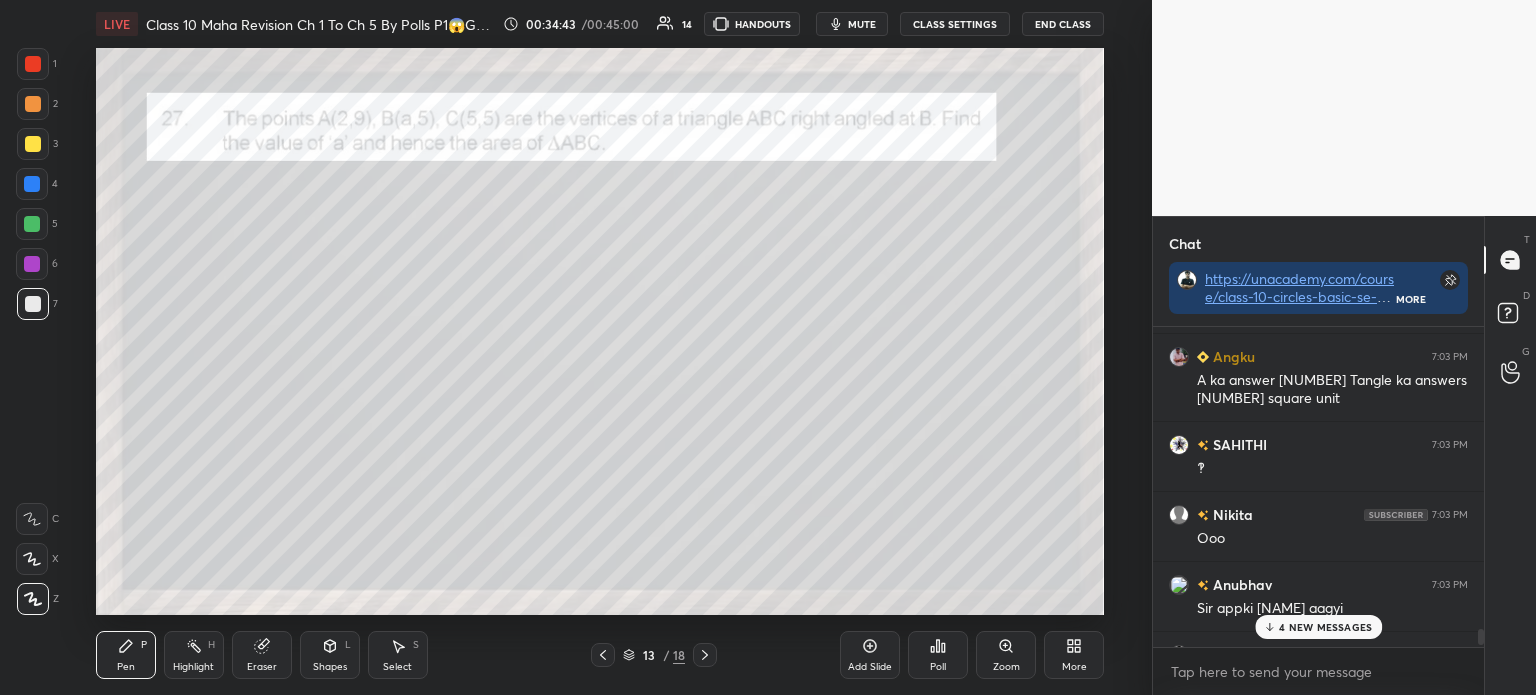 click 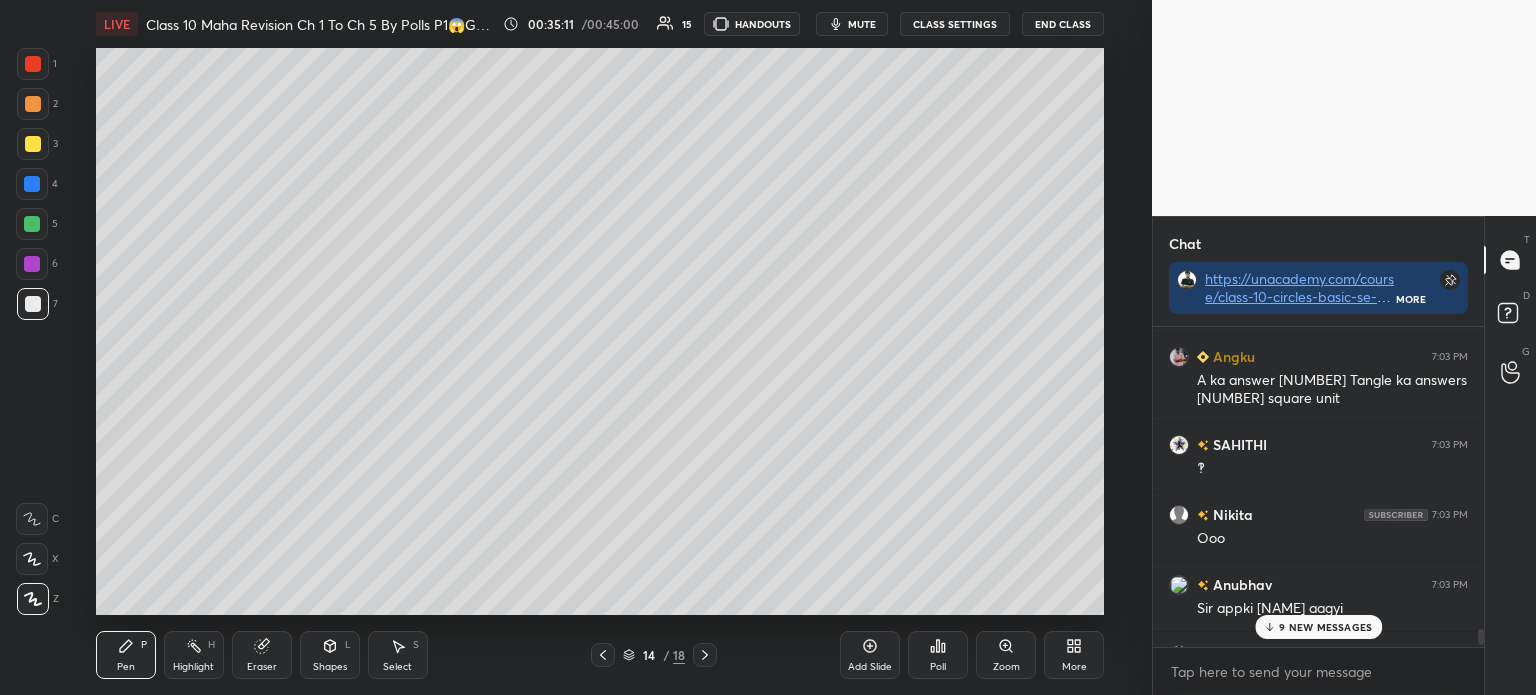click at bounding box center [603, 655] 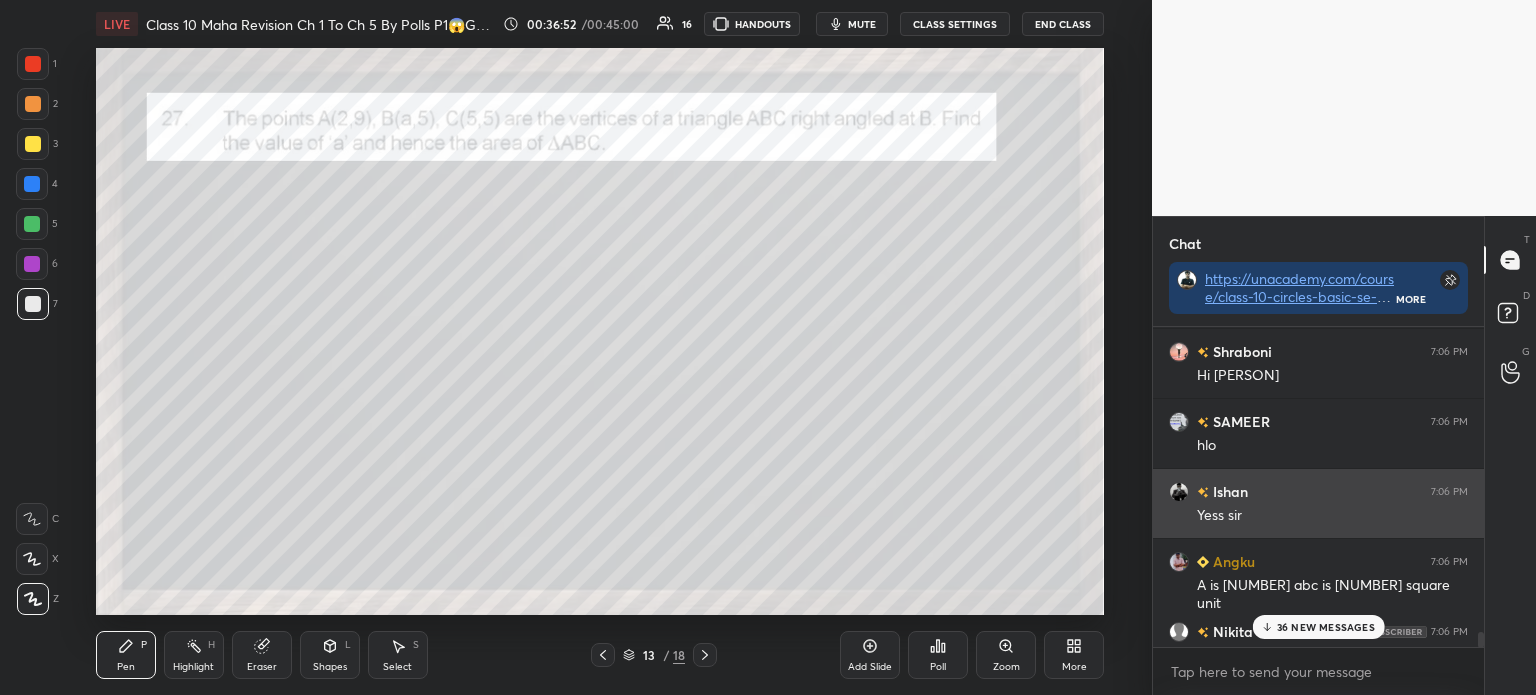 scroll, scrollTop: 11169, scrollLeft: 0, axis: vertical 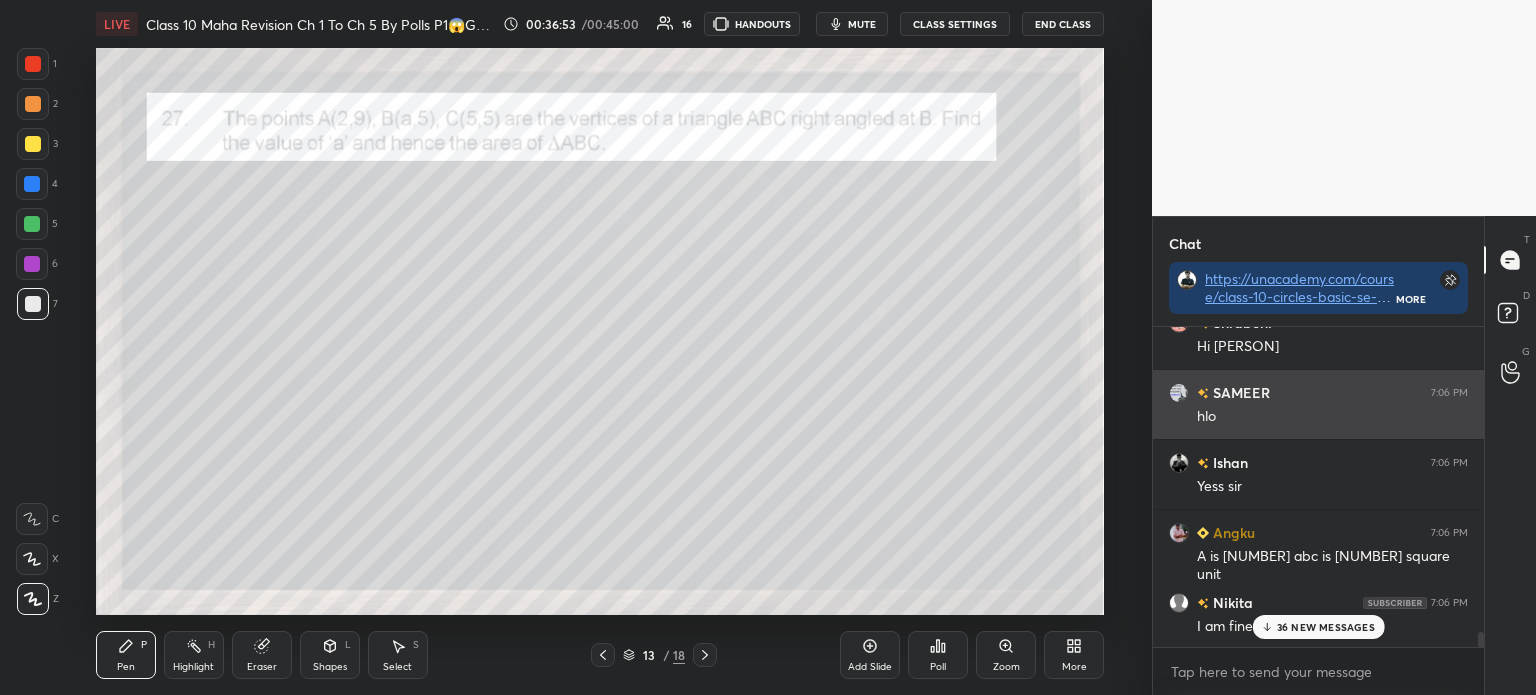 click at bounding box center [1183, 393] 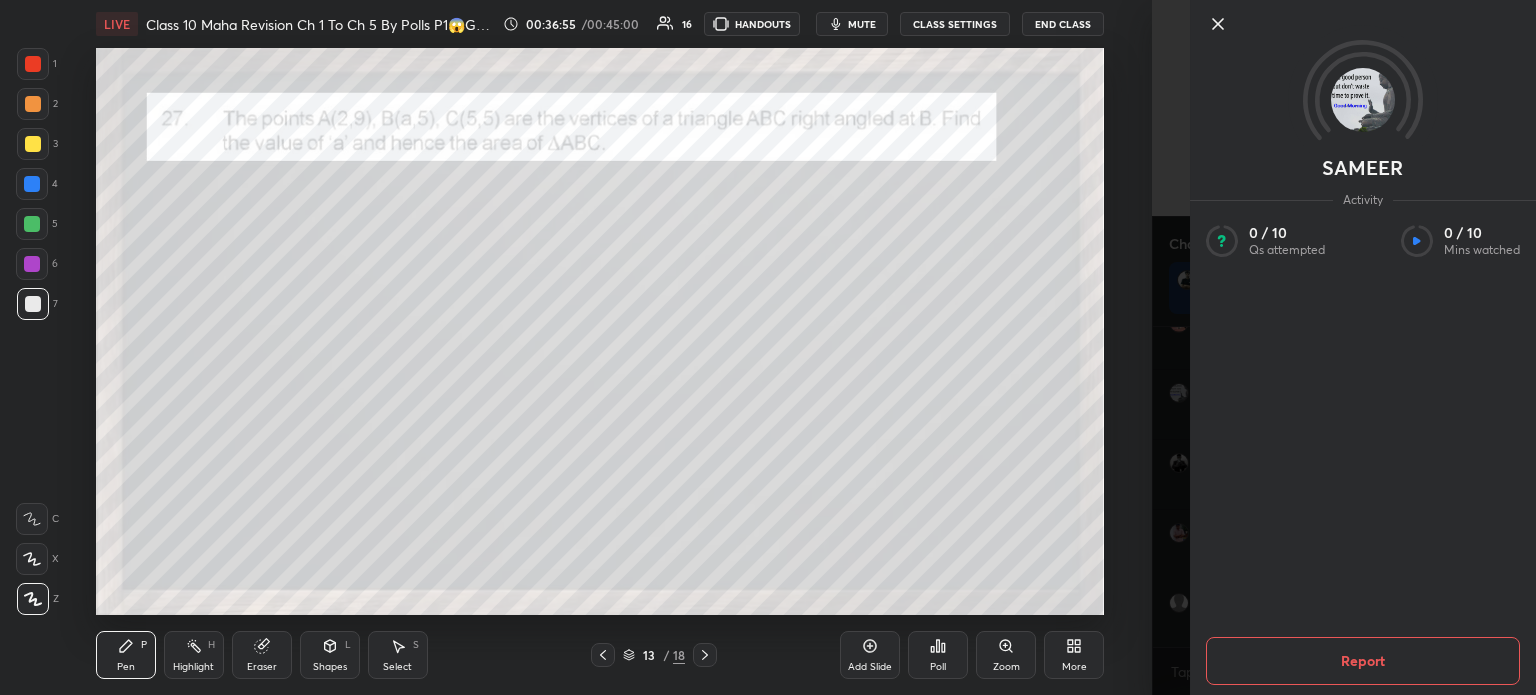 click at bounding box center (1363, 100) 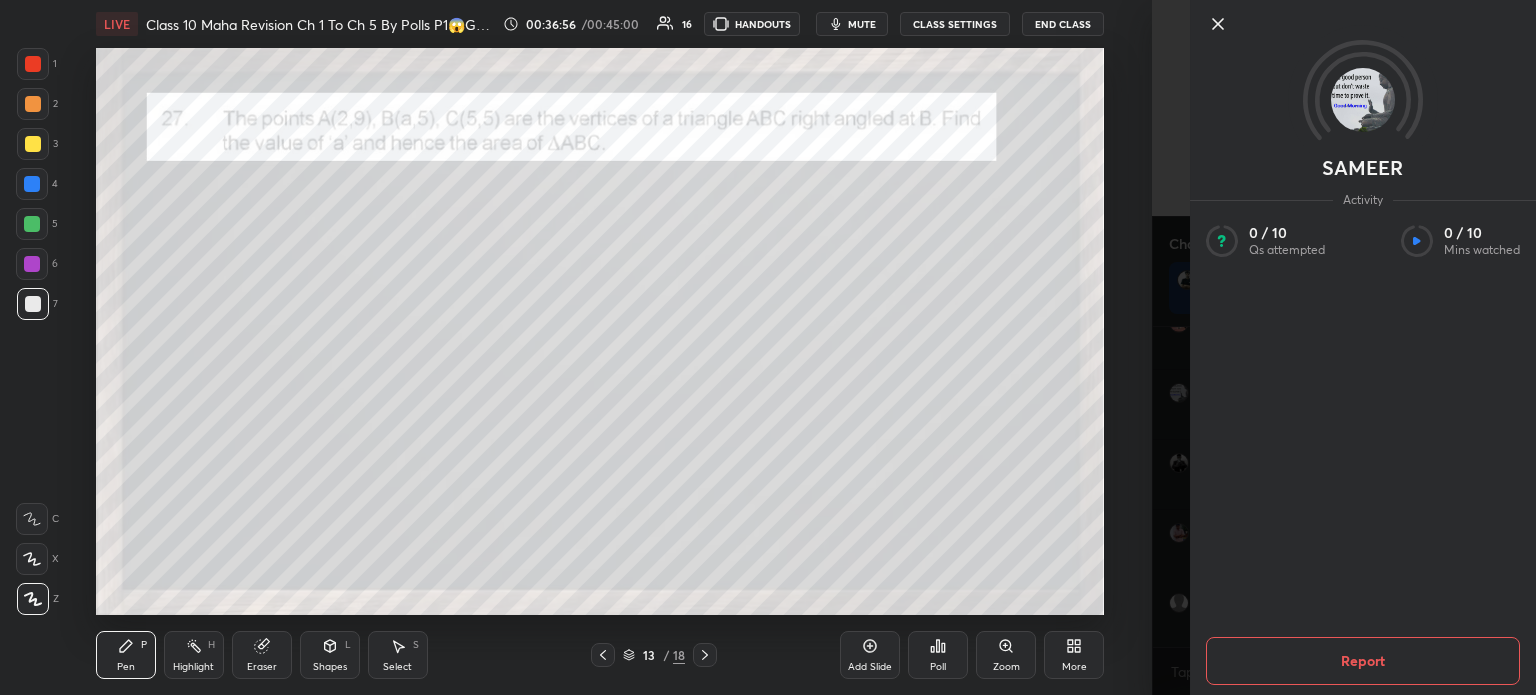 click at bounding box center [1363, 100] 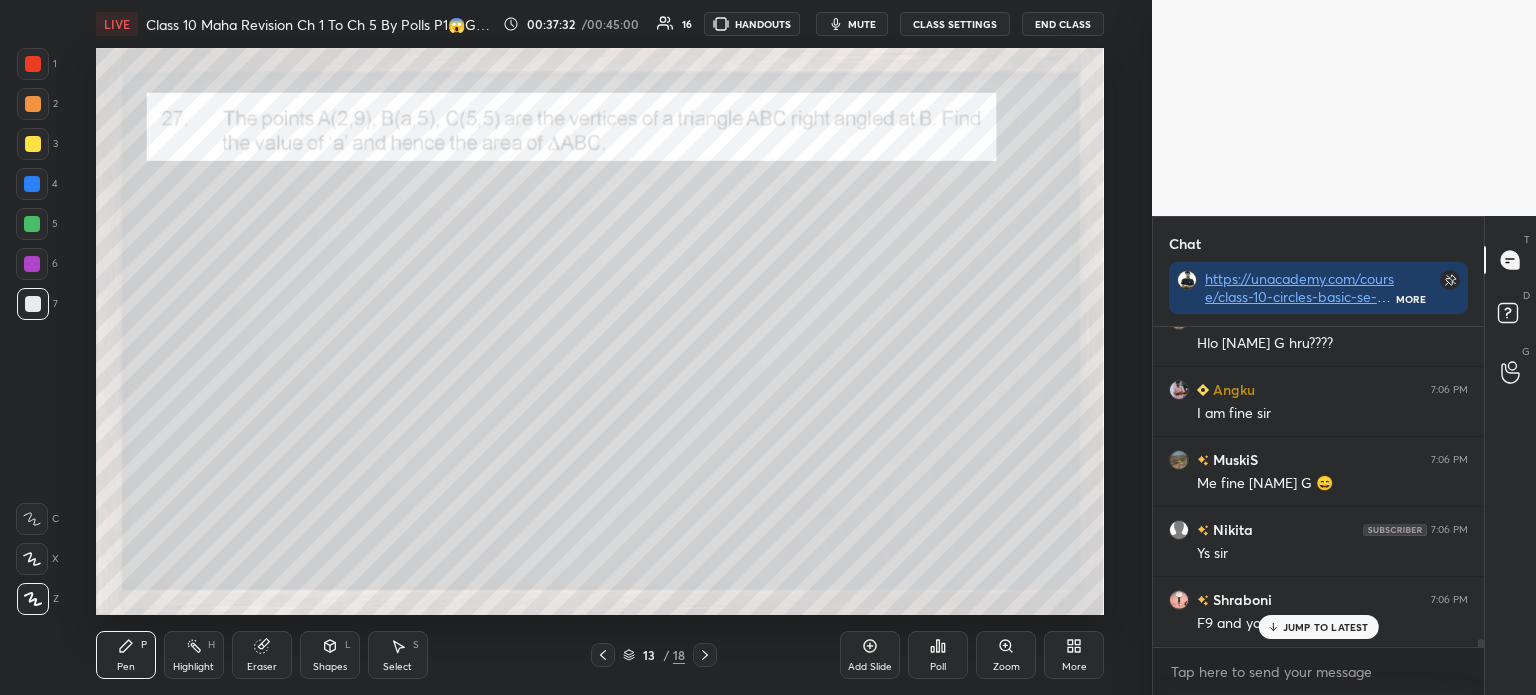 scroll, scrollTop: 12049, scrollLeft: 0, axis: vertical 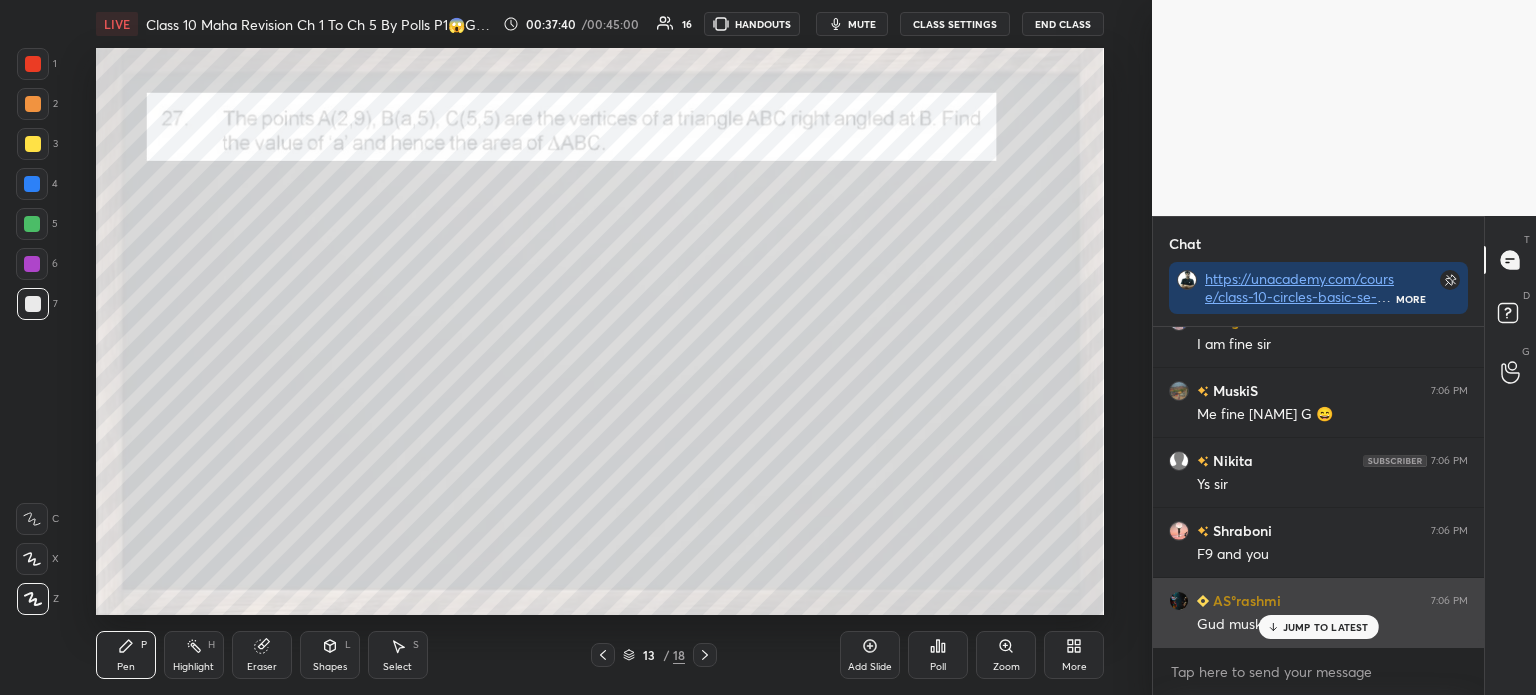 click at bounding box center (1203, 601) 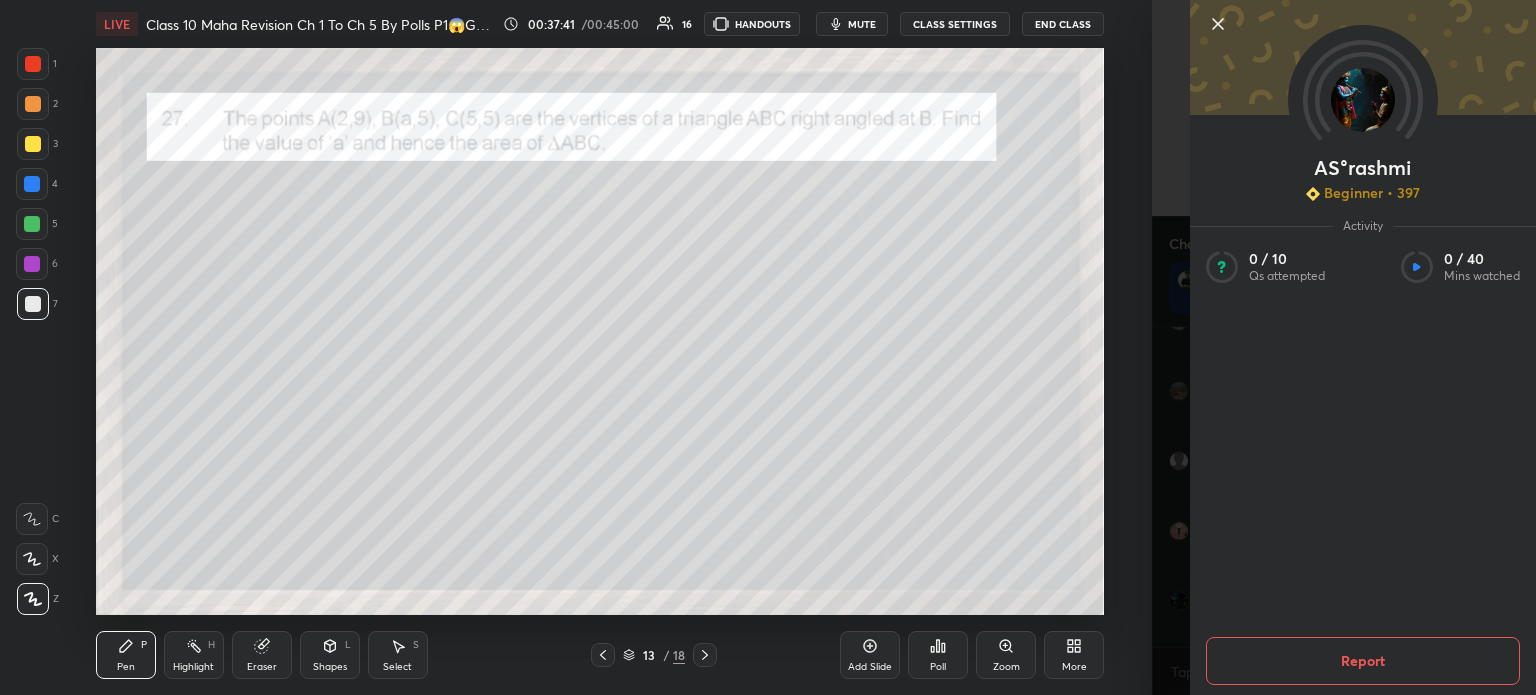 scroll, scrollTop: 12120, scrollLeft: 0, axis: vertical 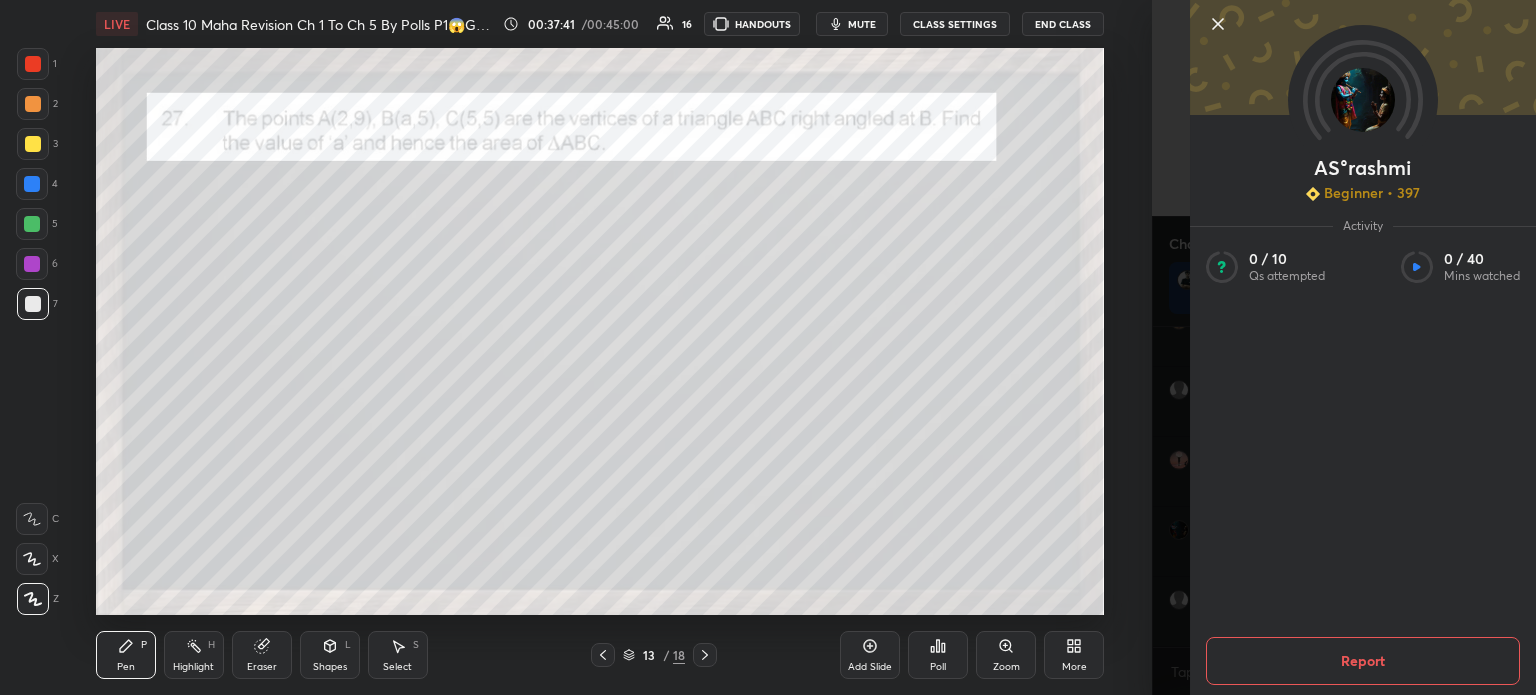 click on "Beginner   •   397" at bounding box center (1372, 193) 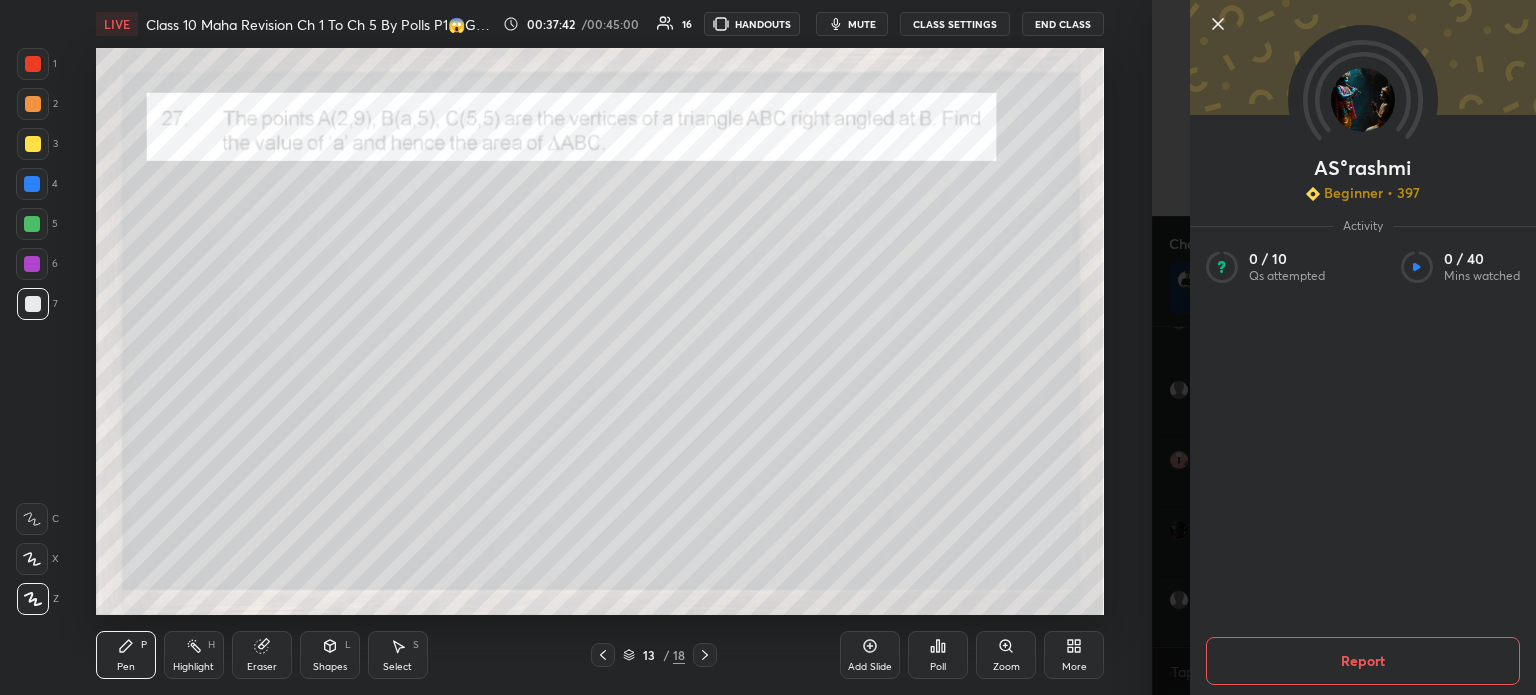 click on "Beginner   •   397" at bounding box center [1372, 193] 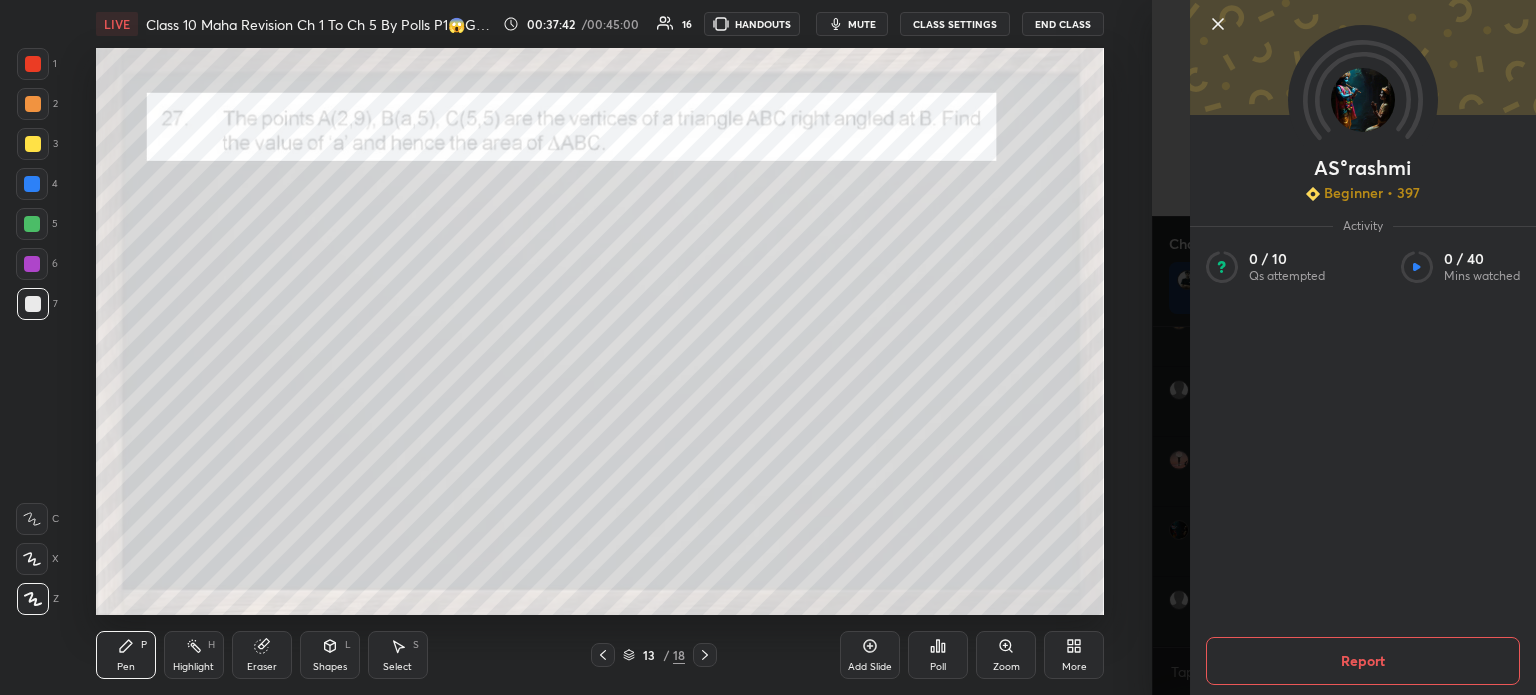 scroll, scrollTop: 12189, scrollLeft: 0, axis: vertical 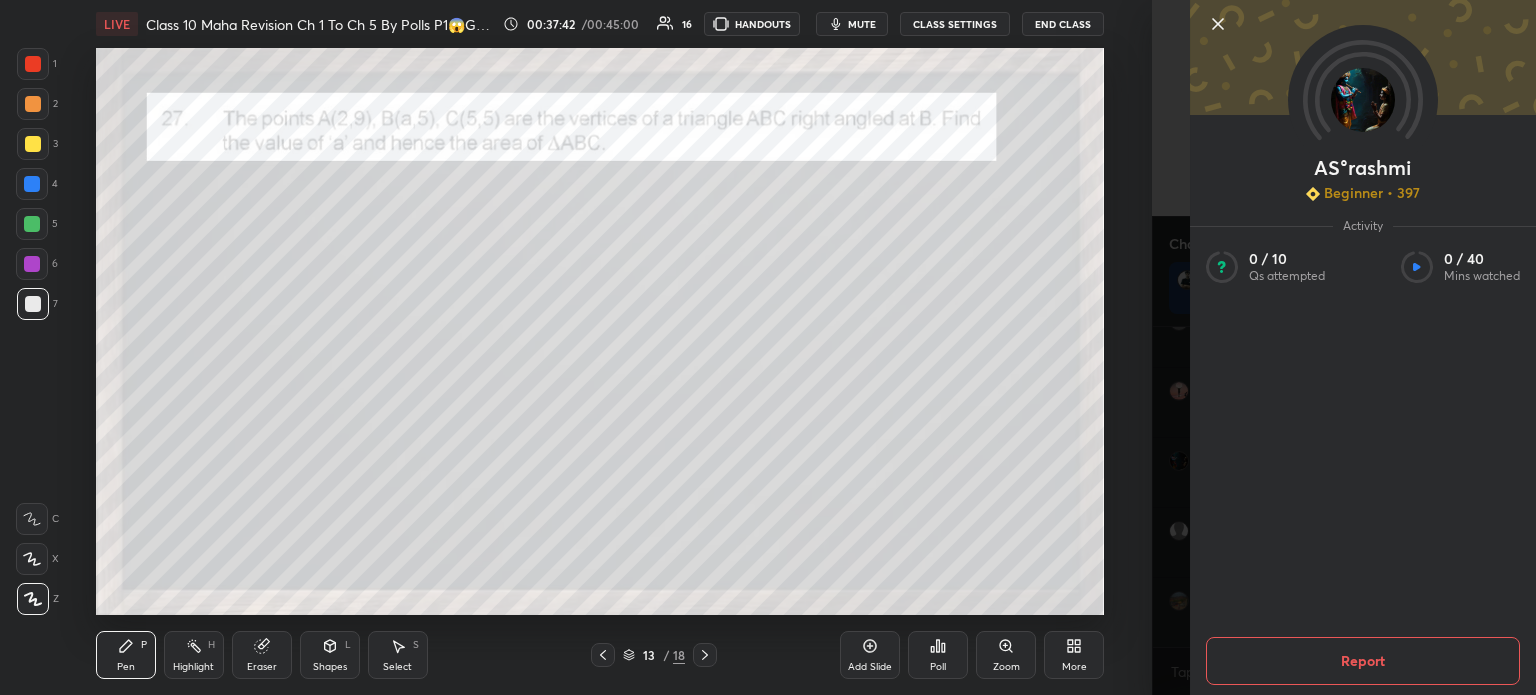 click 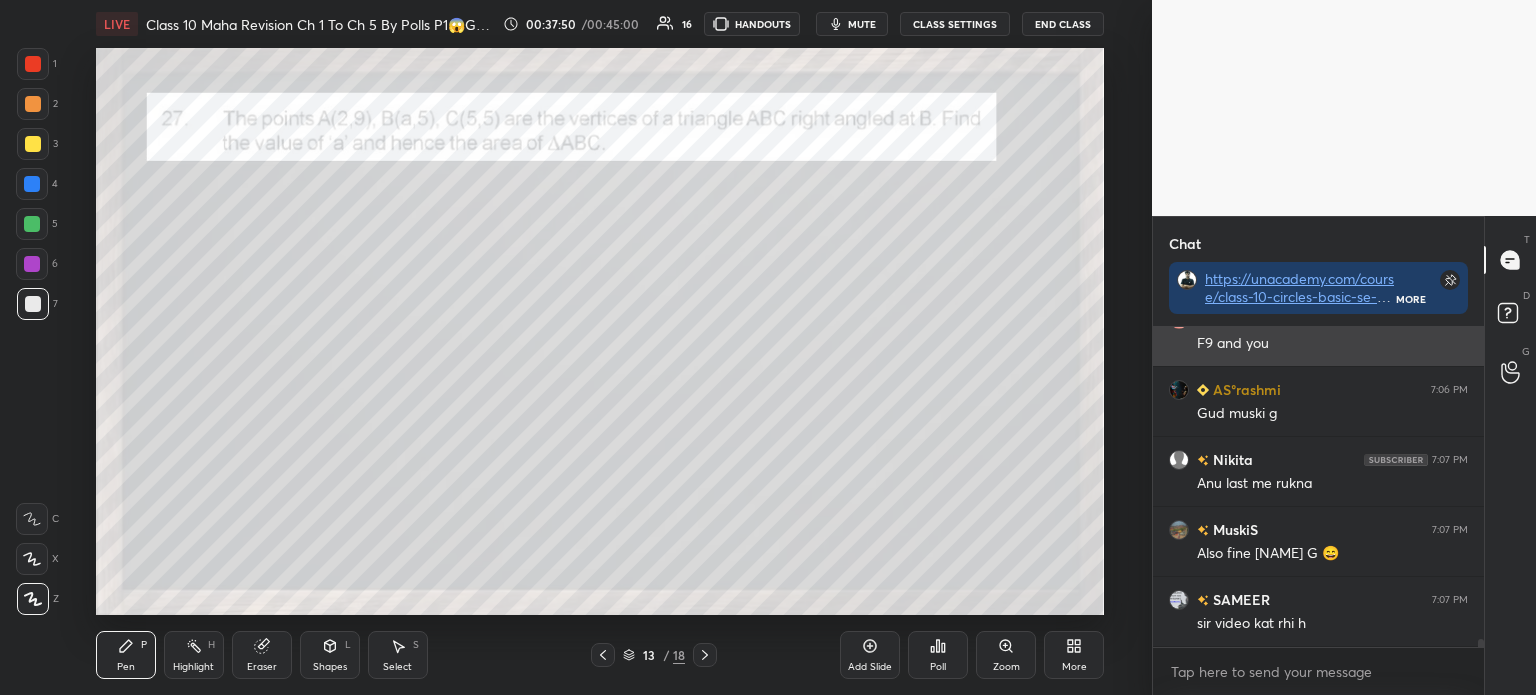 scroll, scrollTop: 12329, scrollLeft: 0, axis: vertical 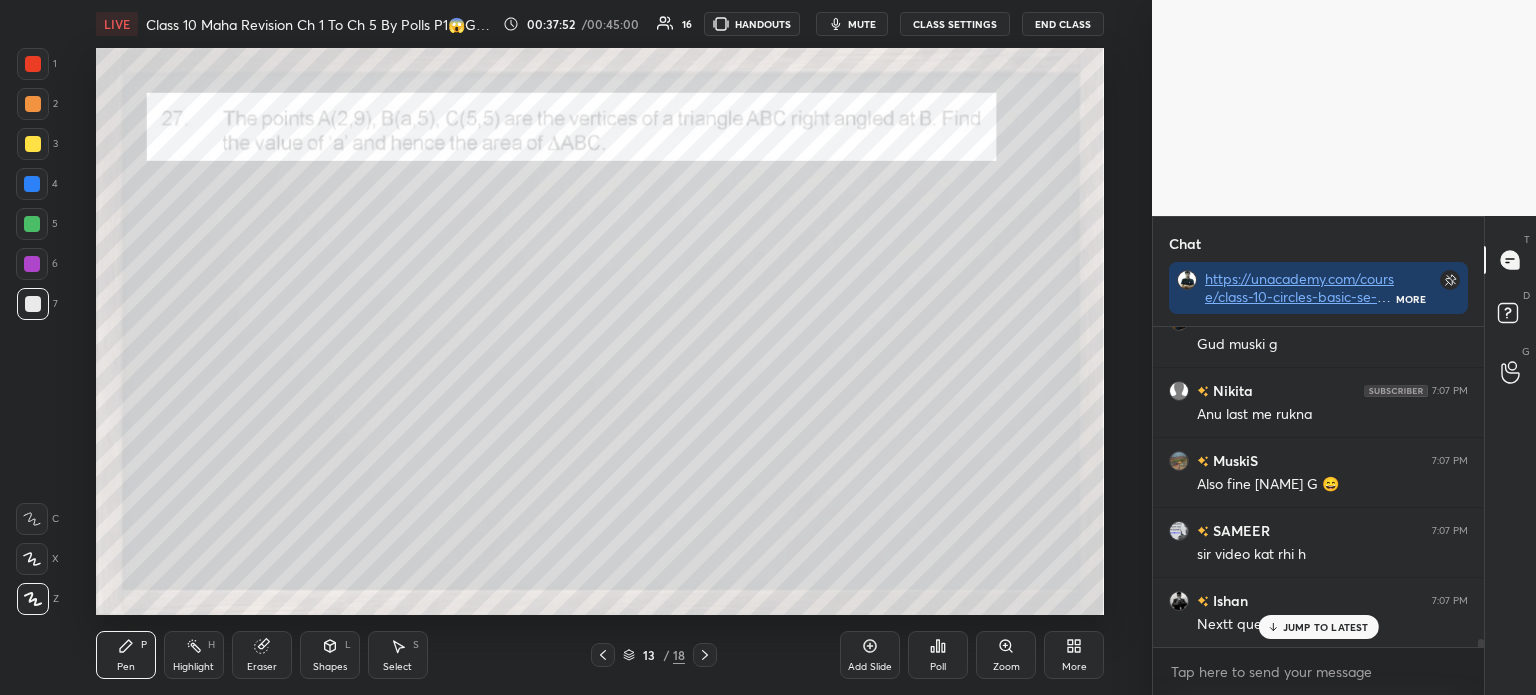 click 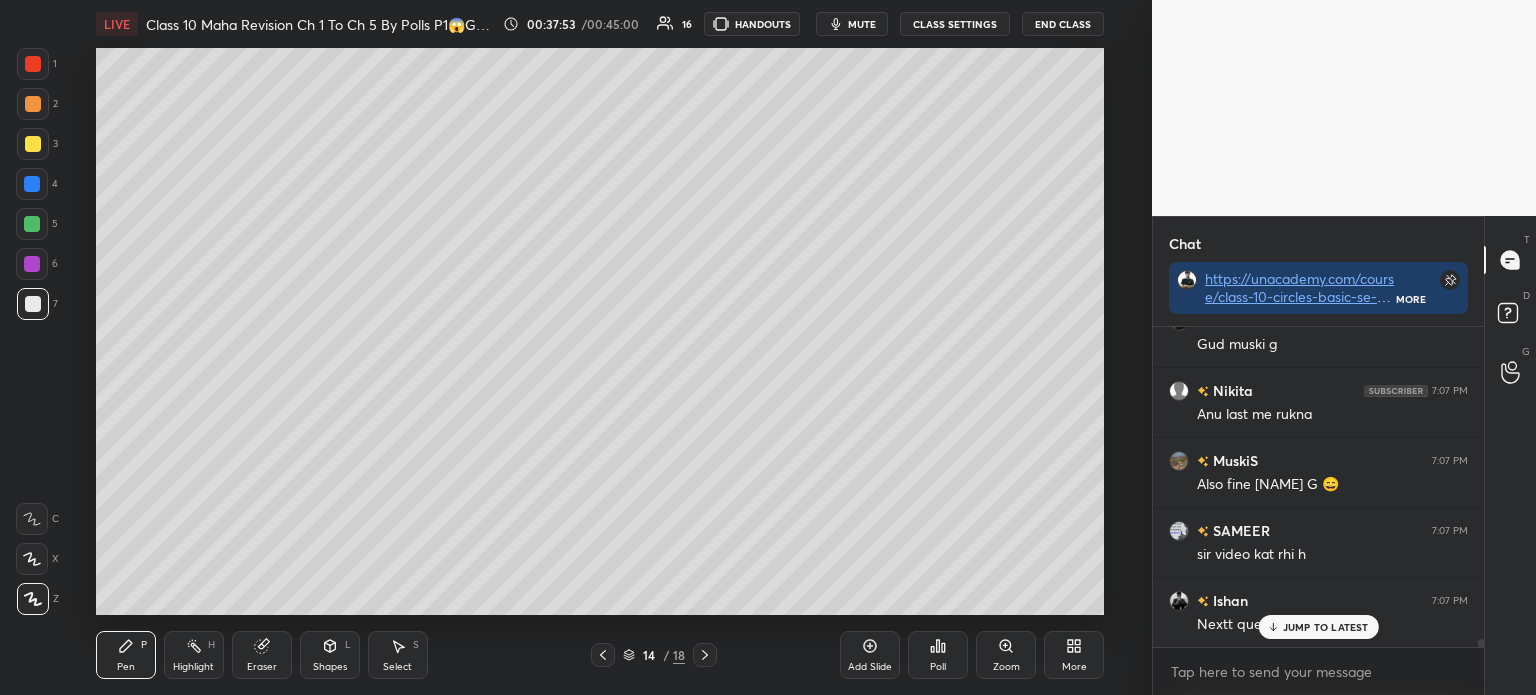 click 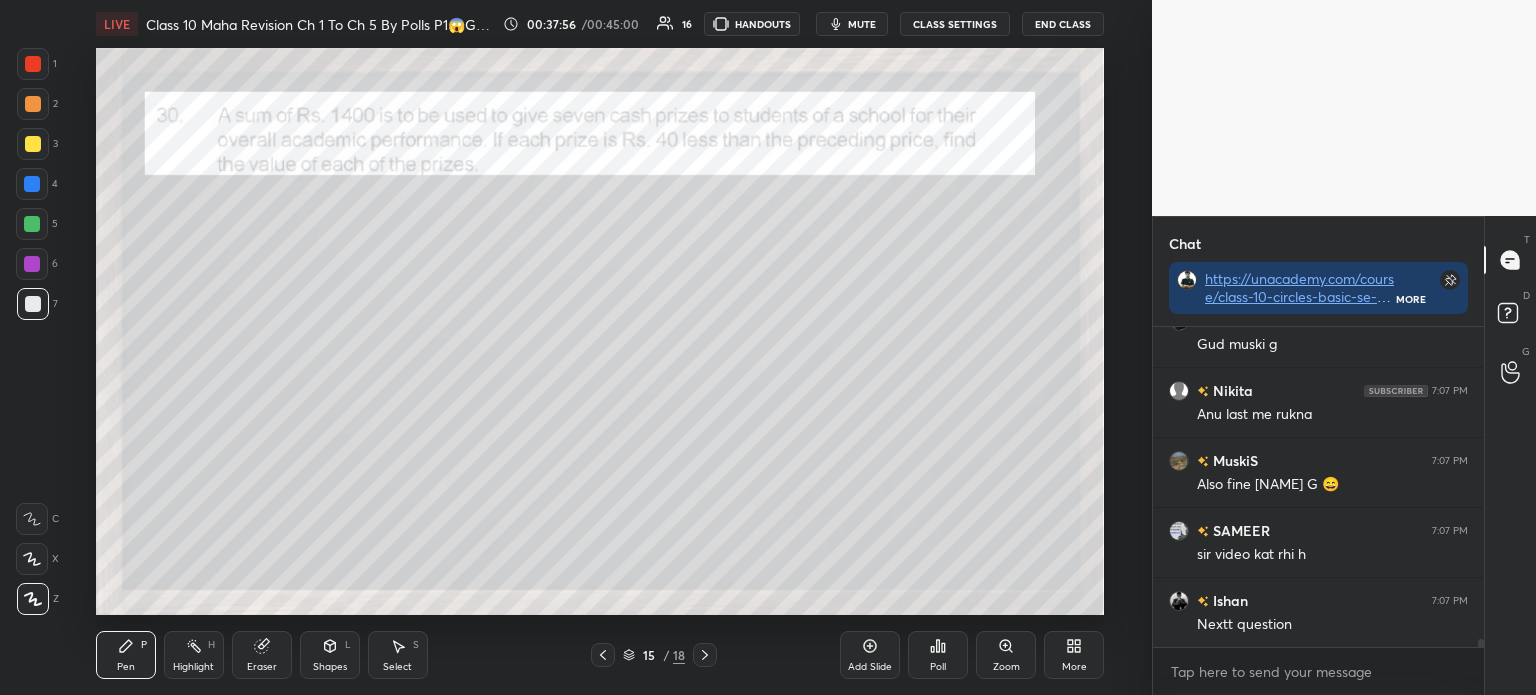 scroll, scrollTop: 12400, scrollLeft: 0, axis: vertical 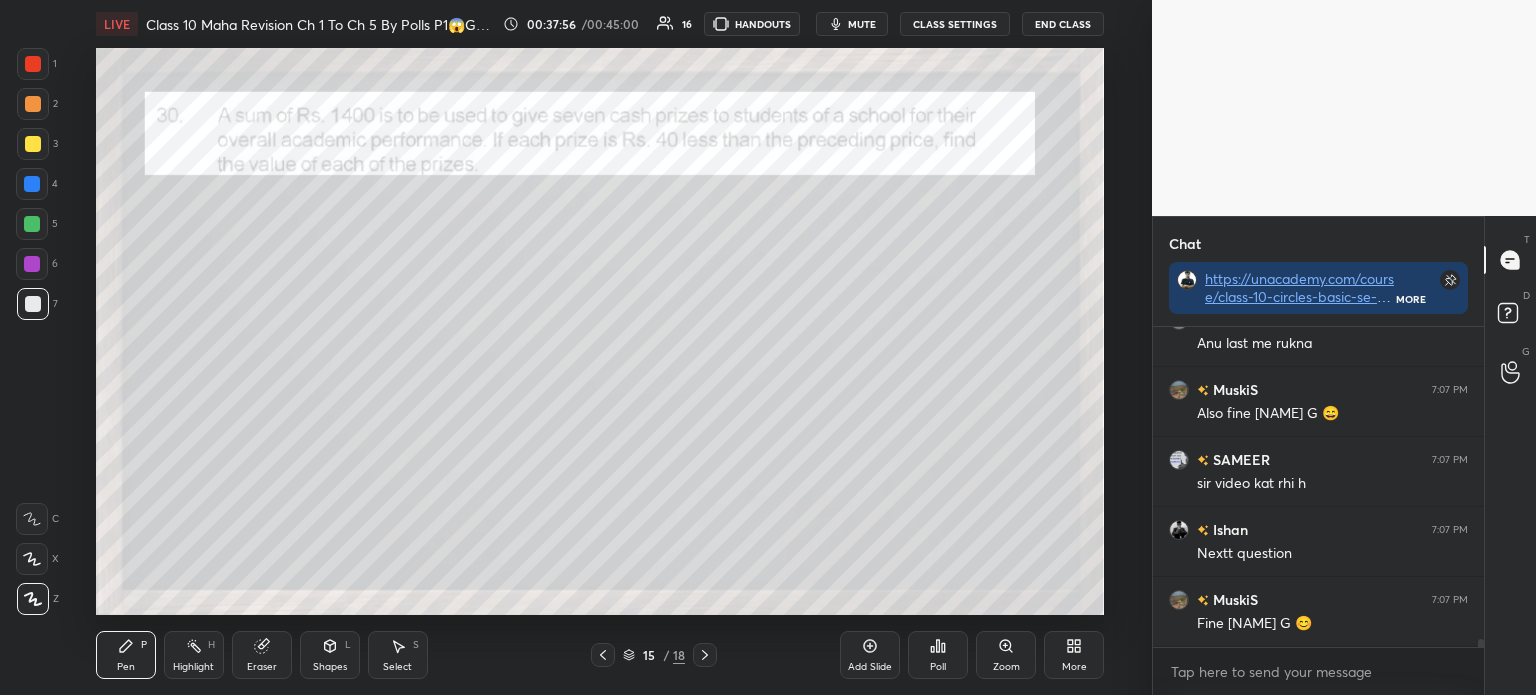 click 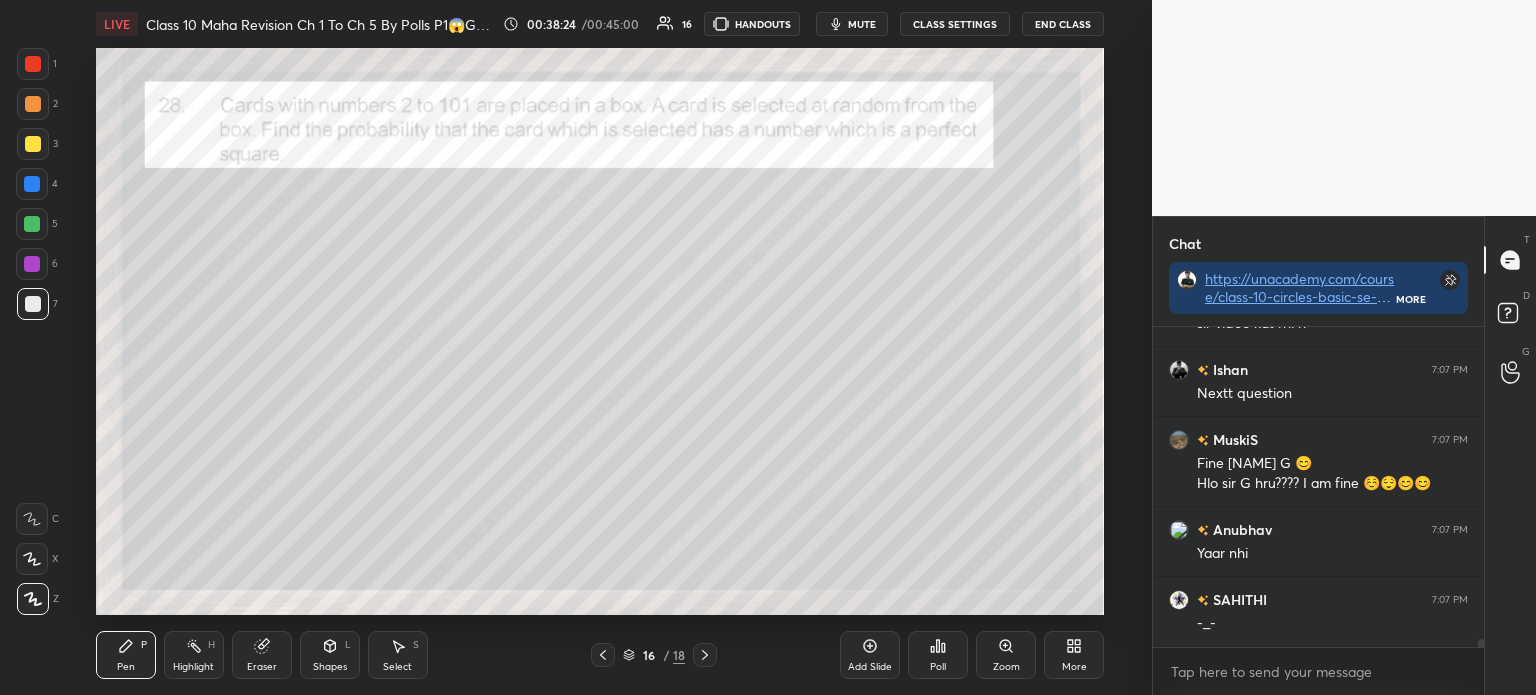 scroll, scrollTop: 12629, scrollLeft: 0, axis: vertical 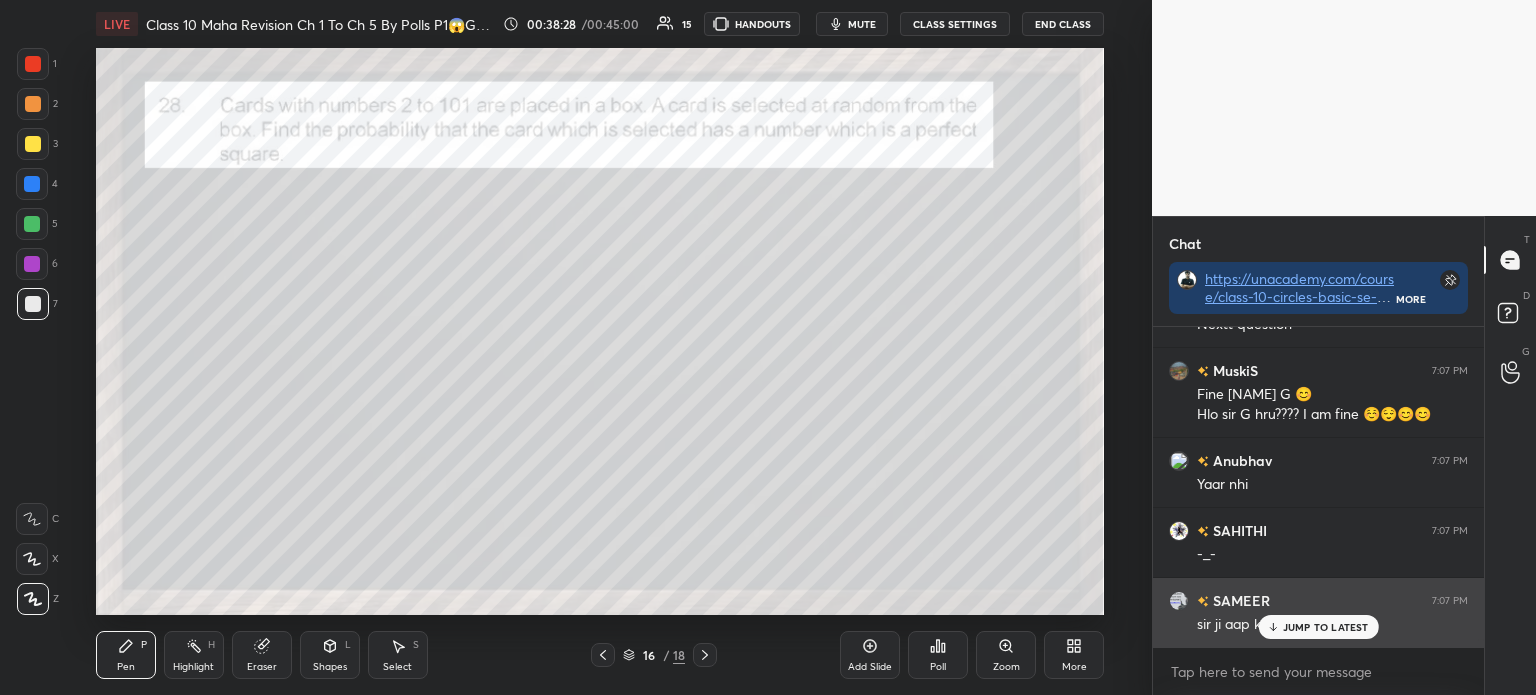 click on "JUMP TO LATEST" at bounding box center (1326, 627) 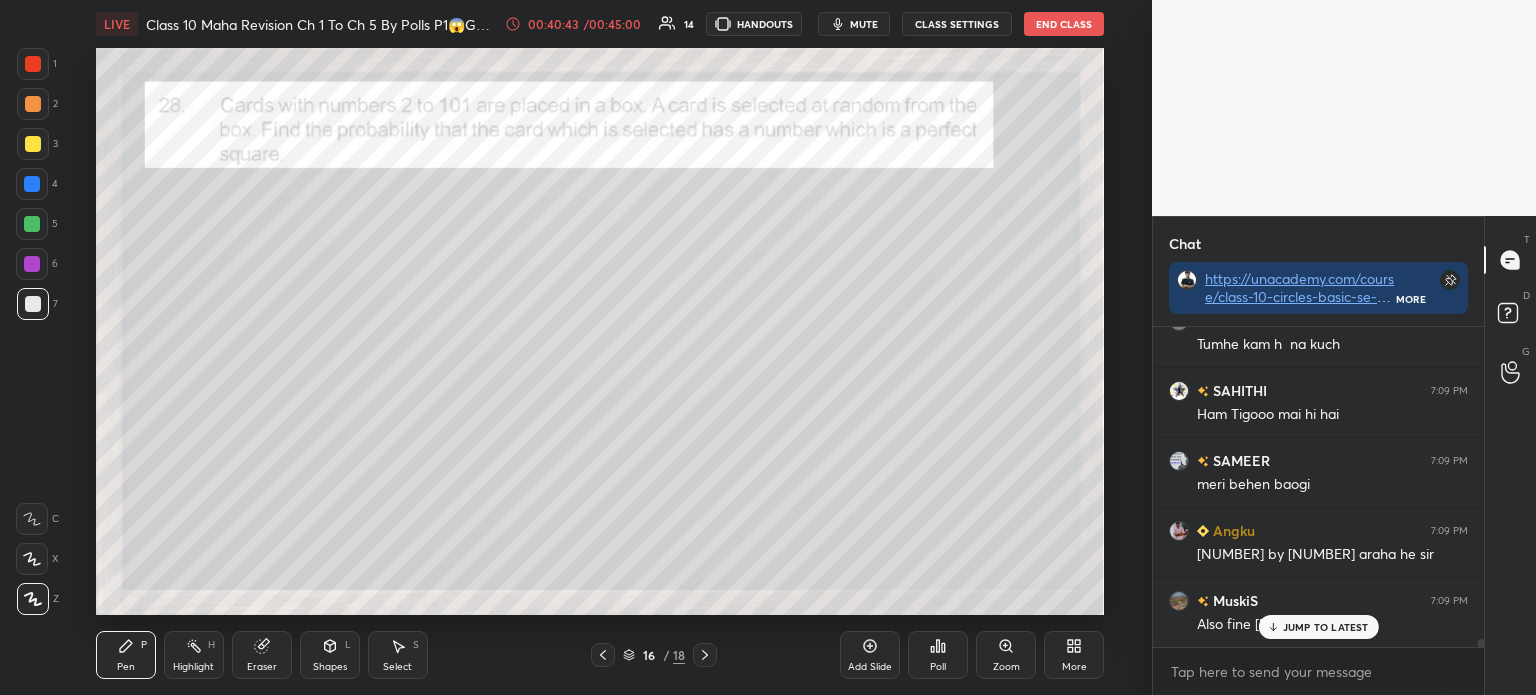 scroll, scrollTop: 12344, scrollLeft: 0, axis: vertical 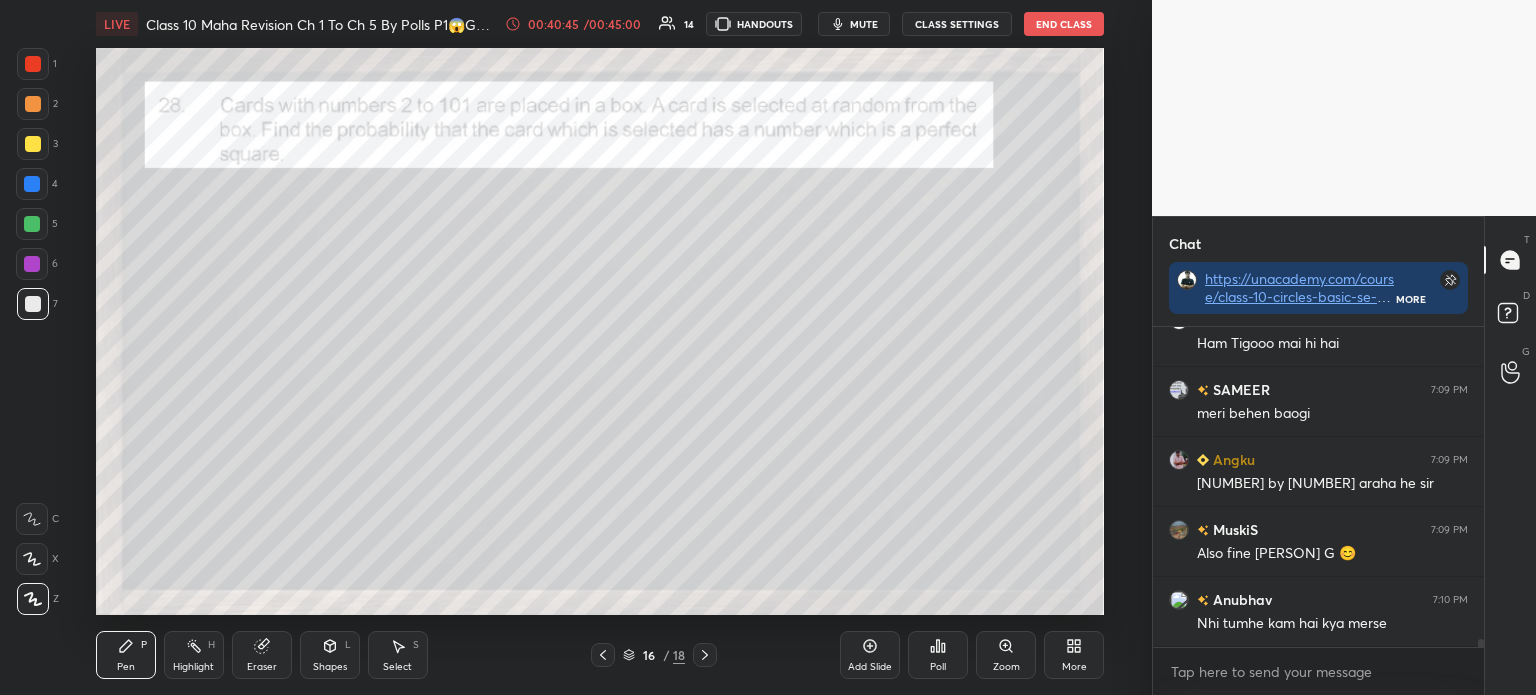 click 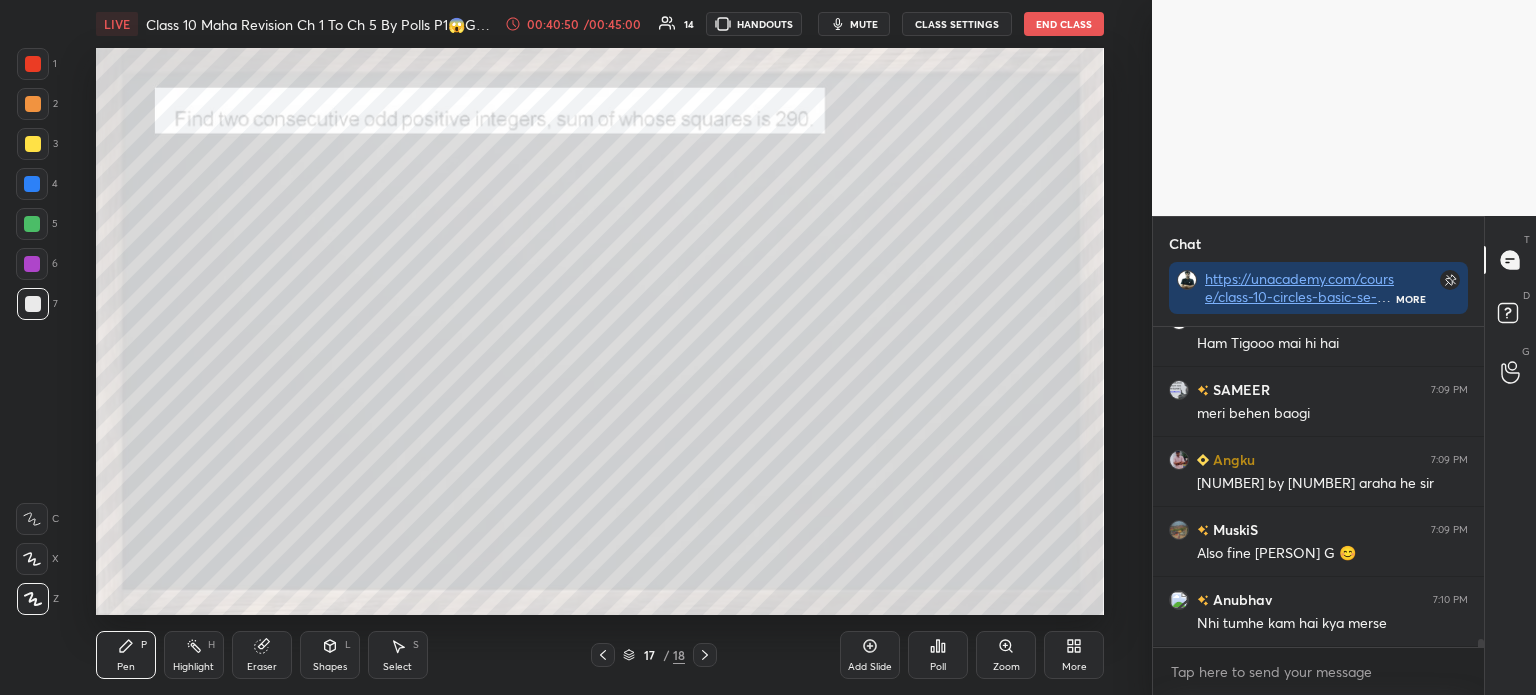 click 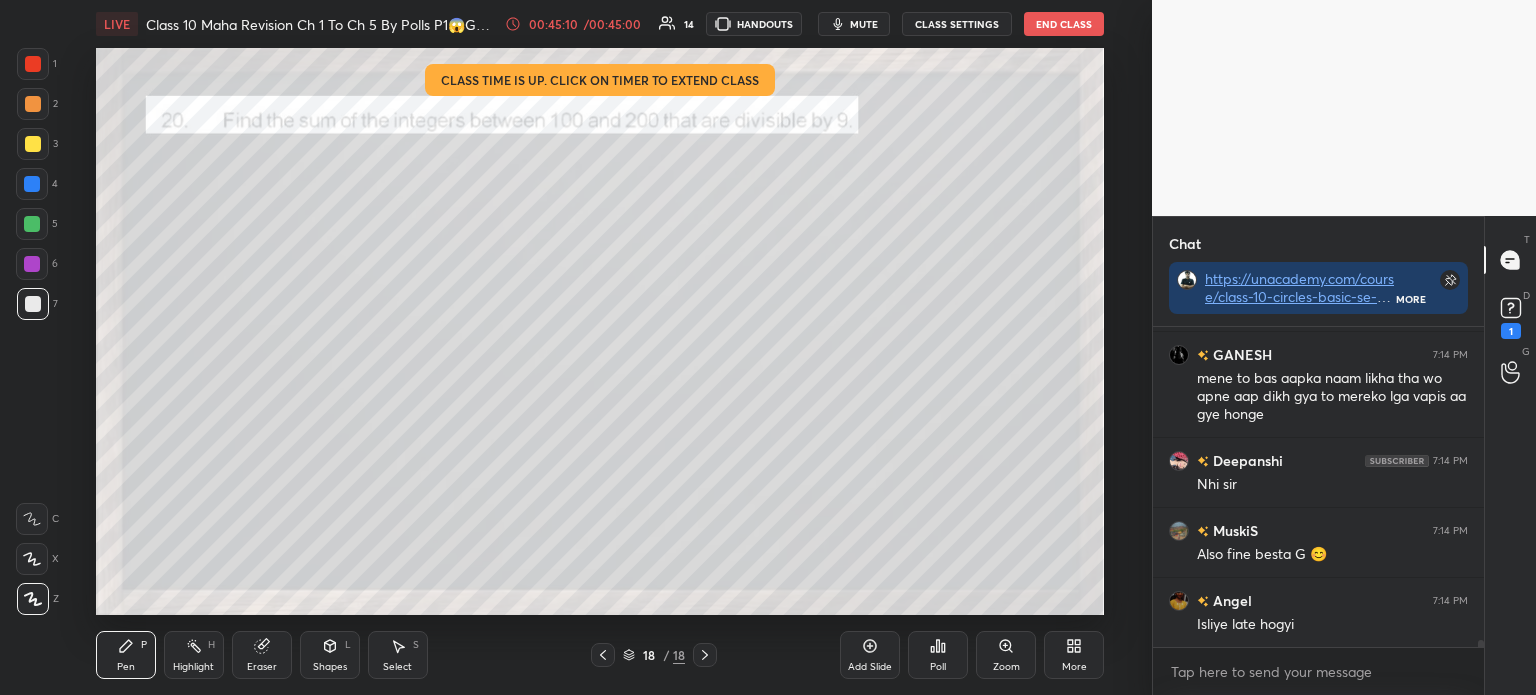 scroll, scrollTop: 15308, scrollLeft: 0, axis: vertical 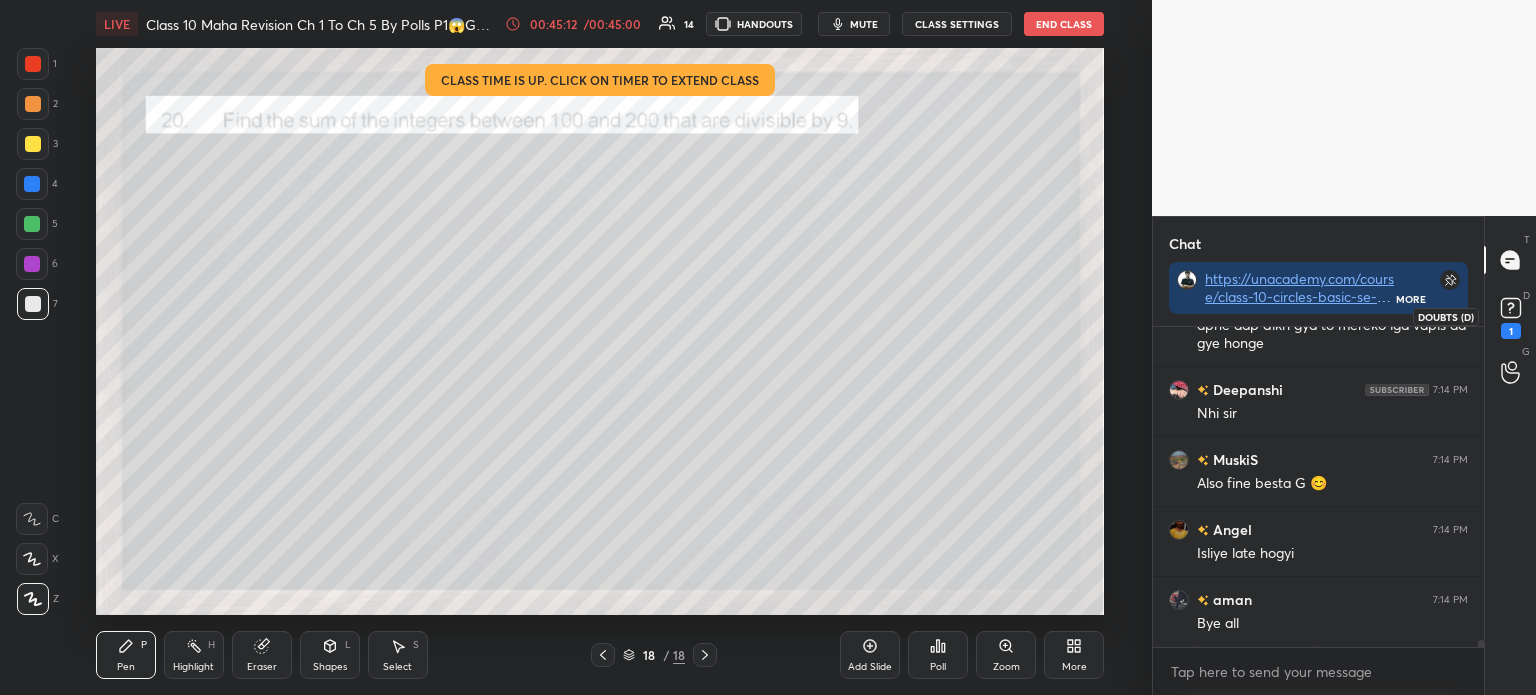 click 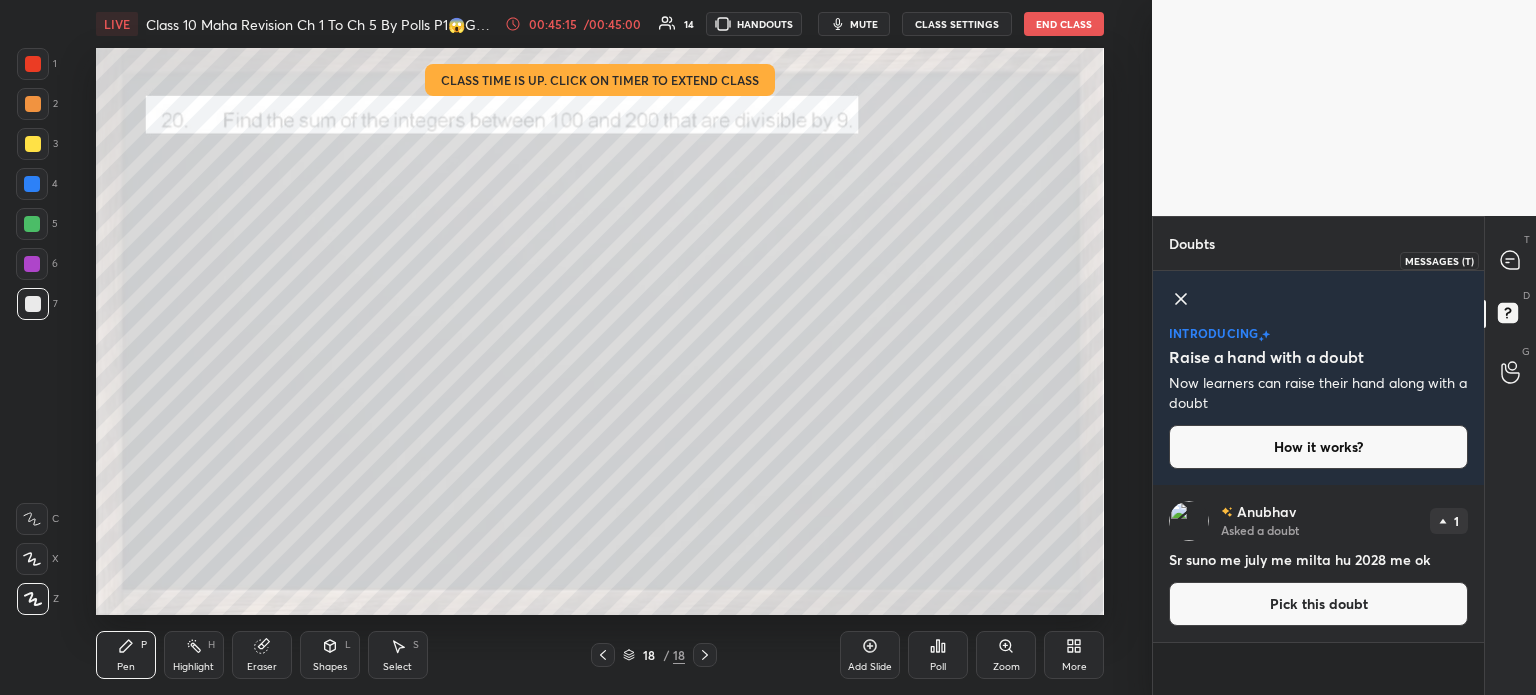 click 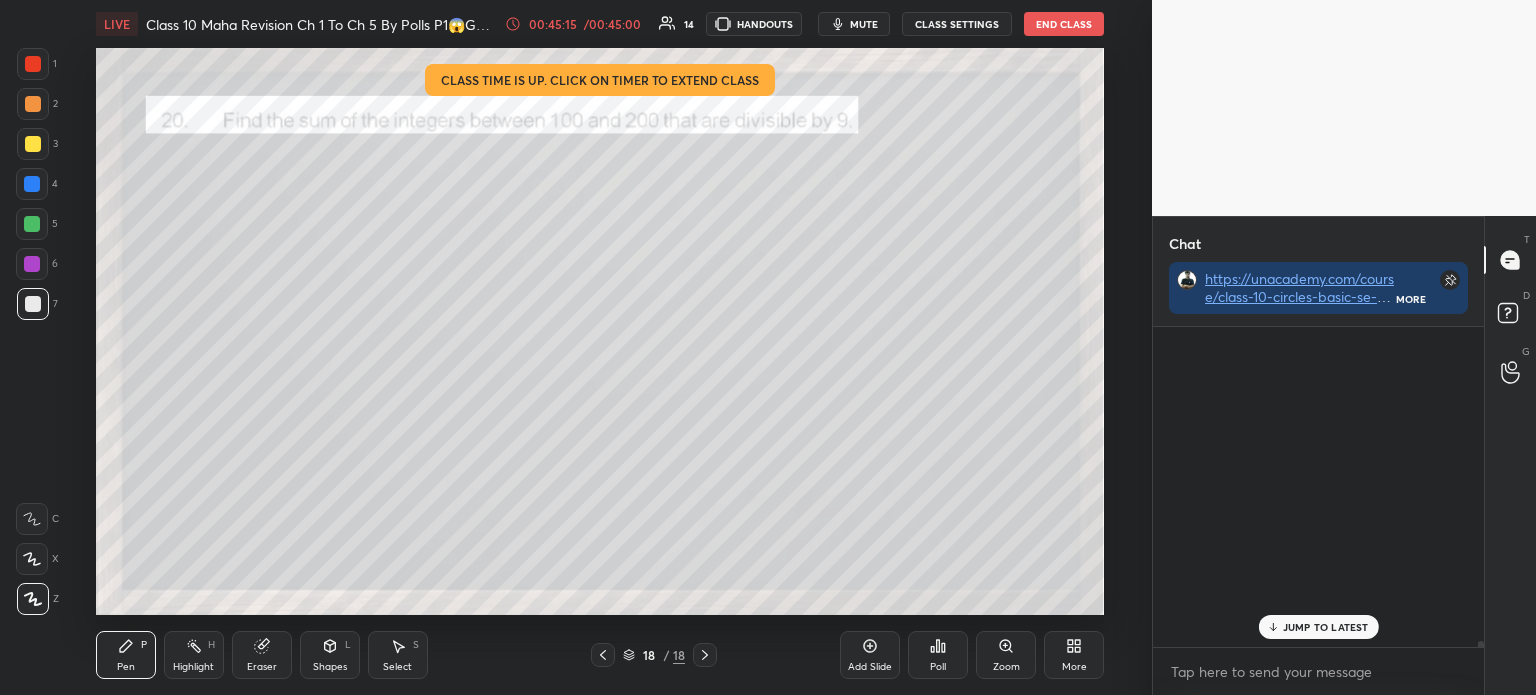 scroll, scrollTop: 15673, scrollLeft: 0, axis: vertical 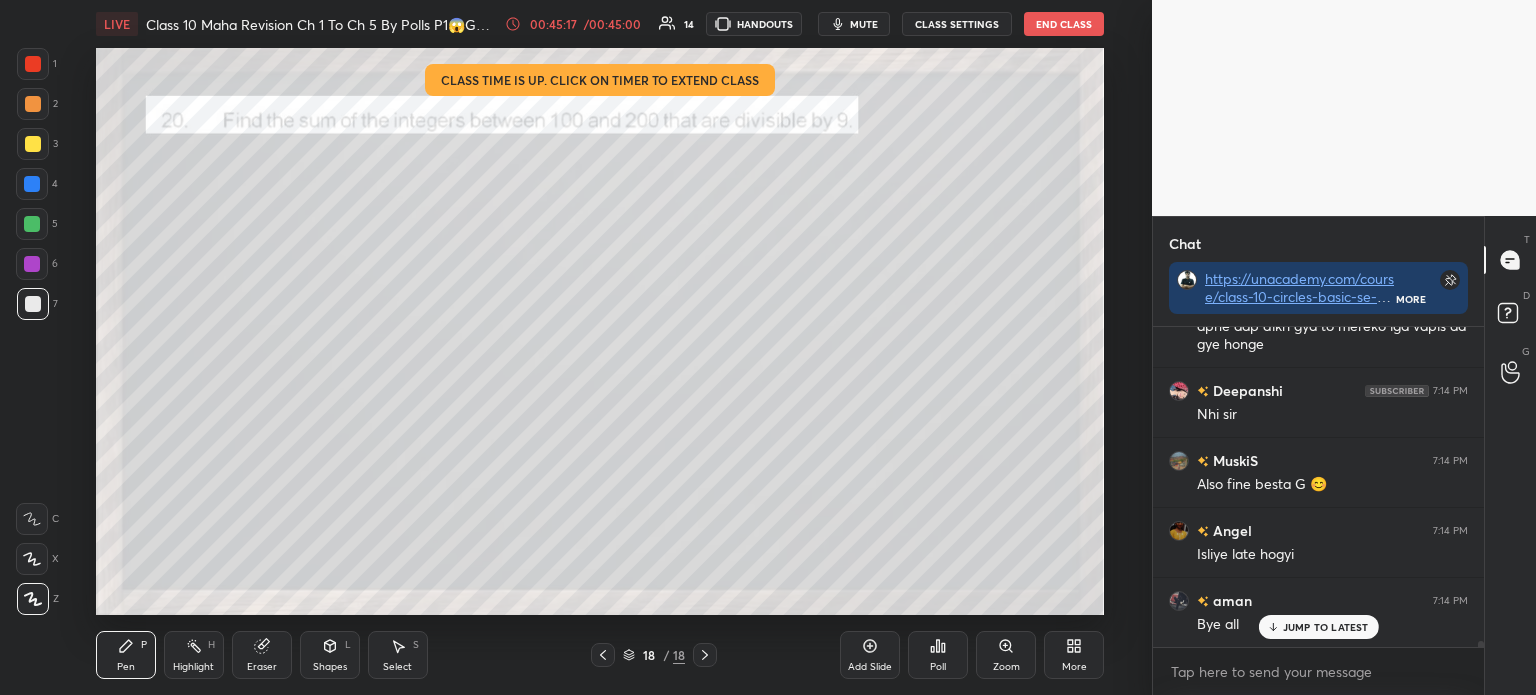 click on "End Class" at bounding box center [1064, 24] 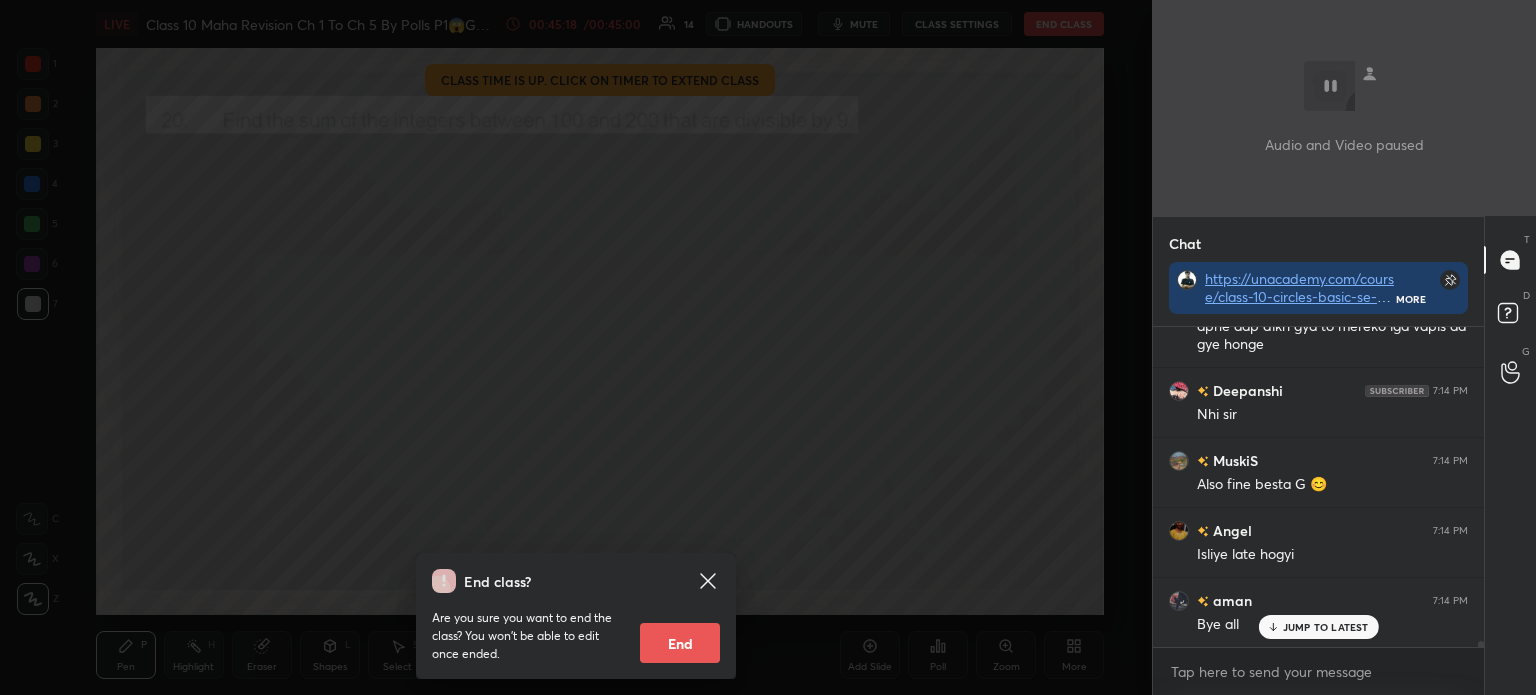 click on "End" at bounding box center [680, 643] 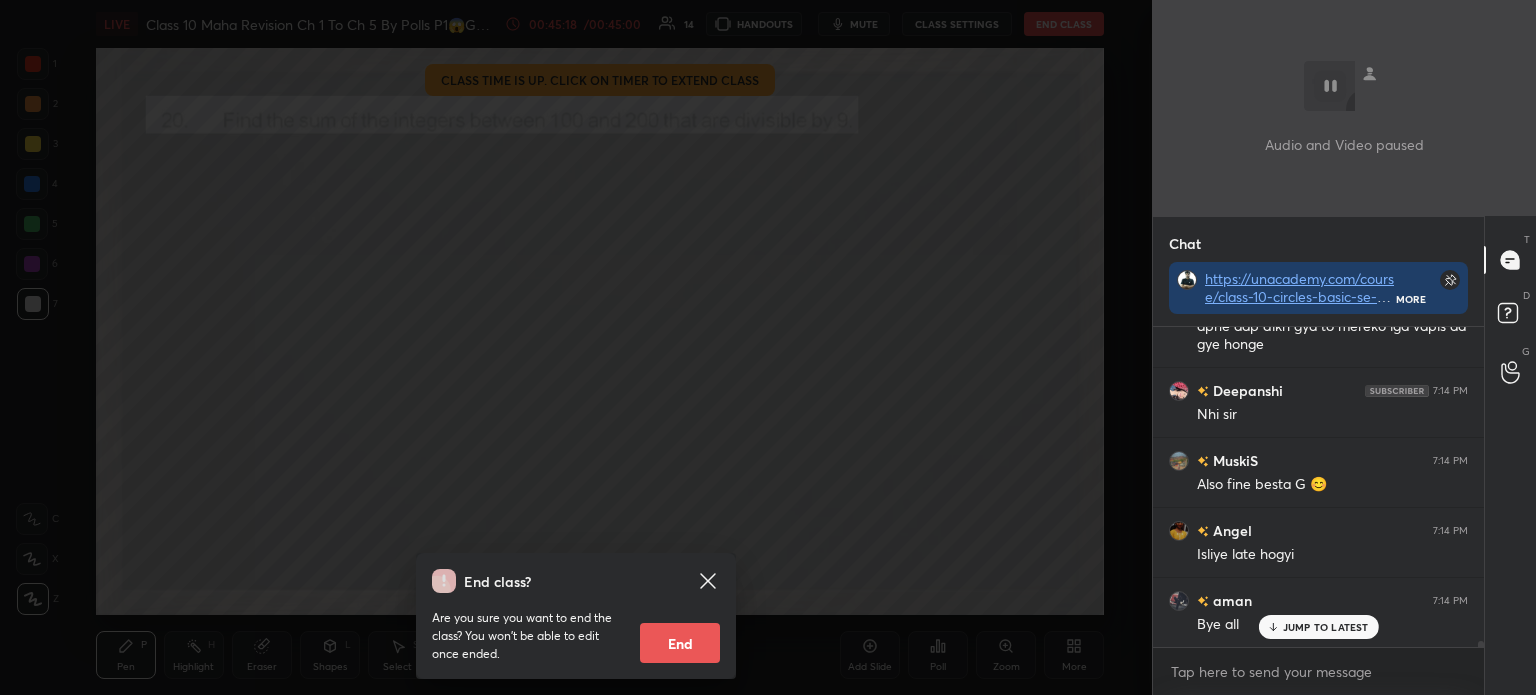 scroll, scrollTop: 7, scrollLeft: 0, axis: vertical 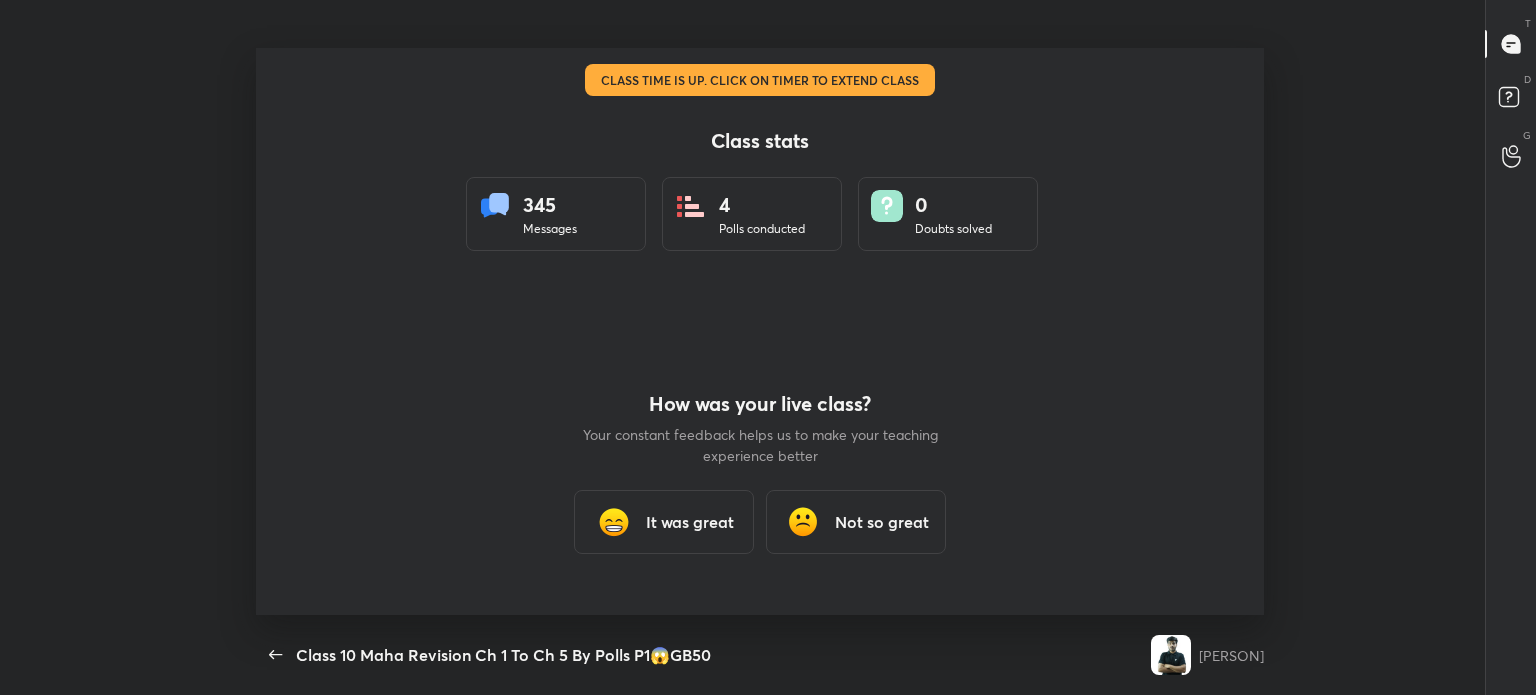 click on "It was great" at bounding box center (690, 522) 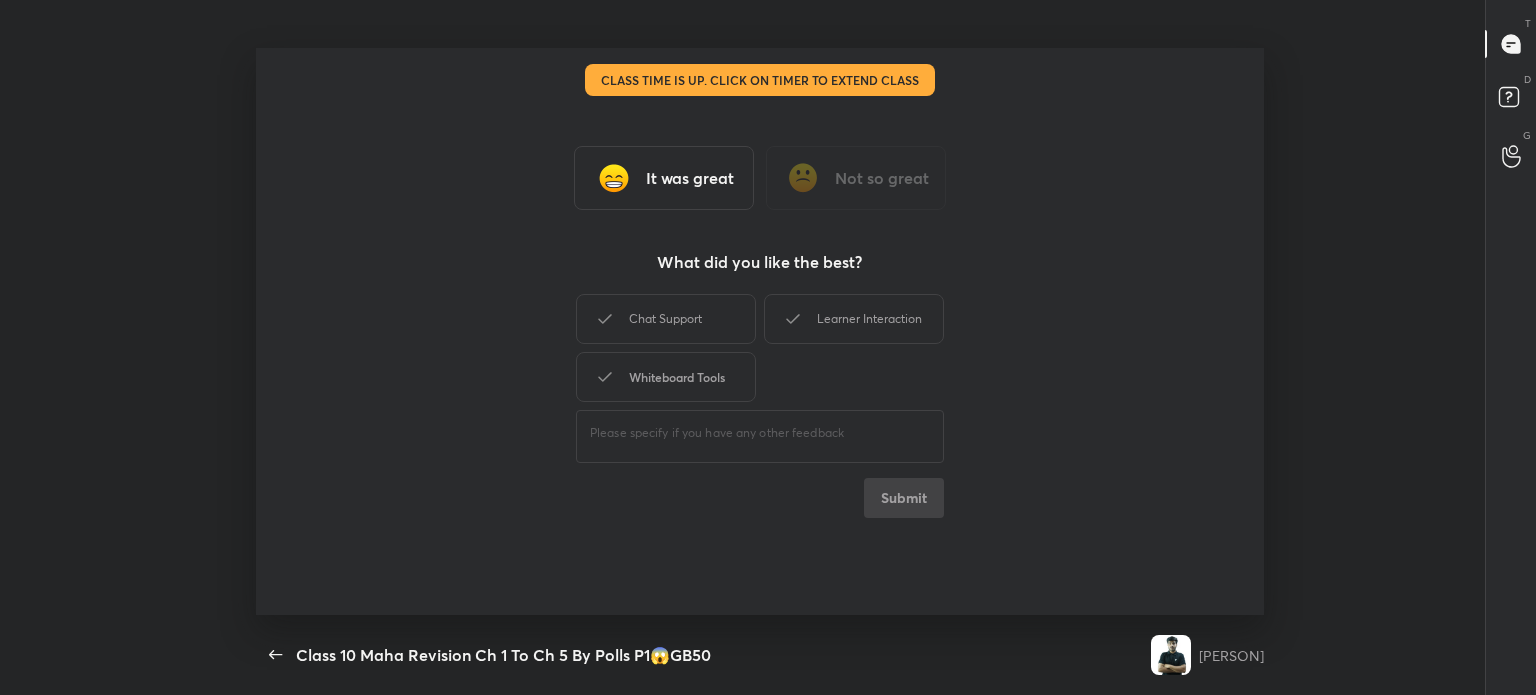 click on "Whiteboard Tools" at bounding box center (666, 377) 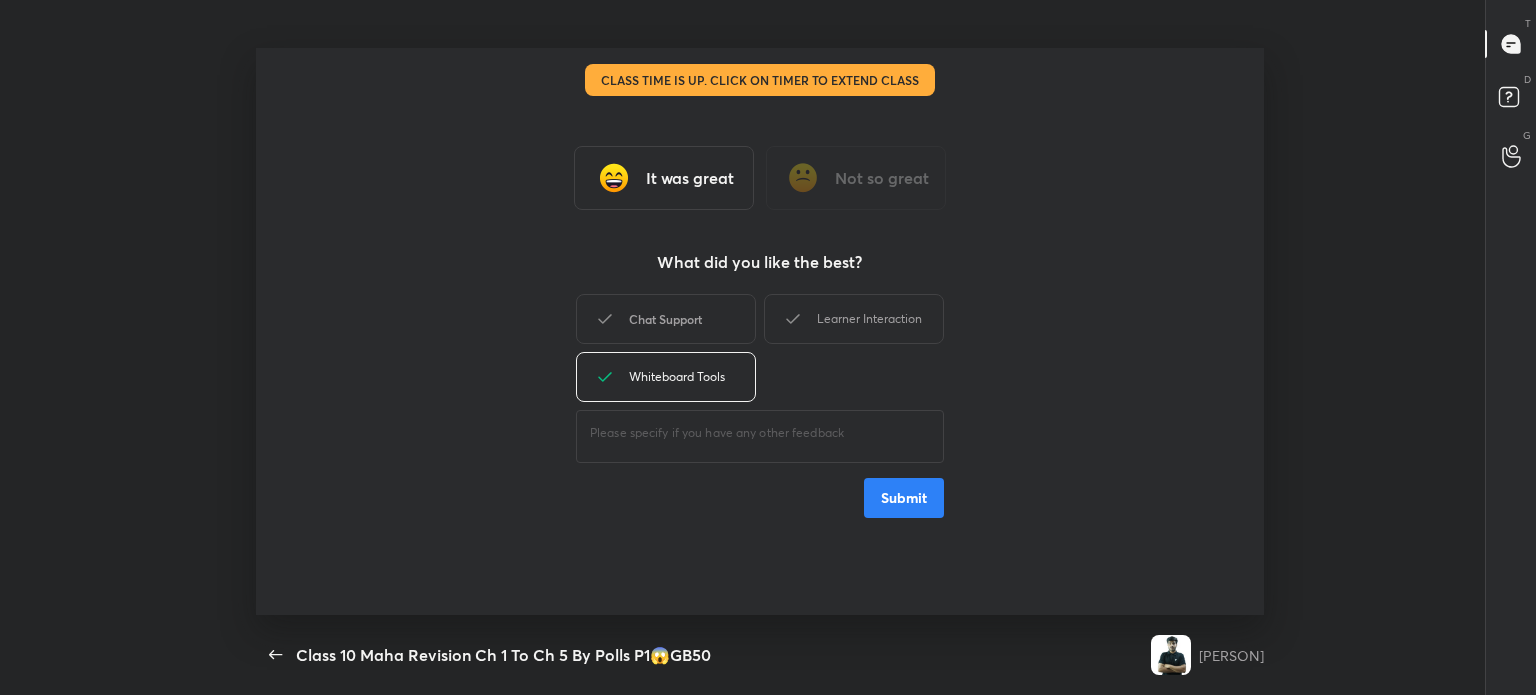 click on "Chat Support" at bounding box center [666, 319] 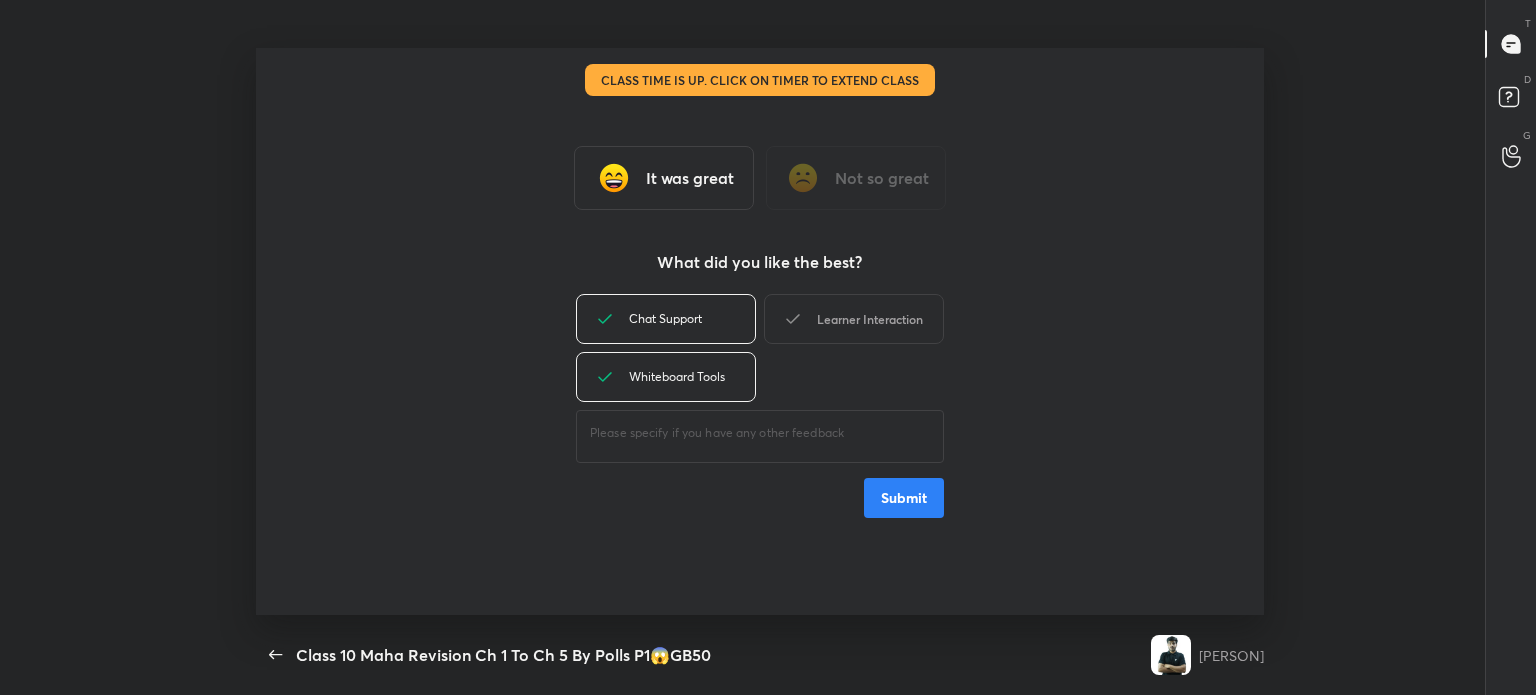 click 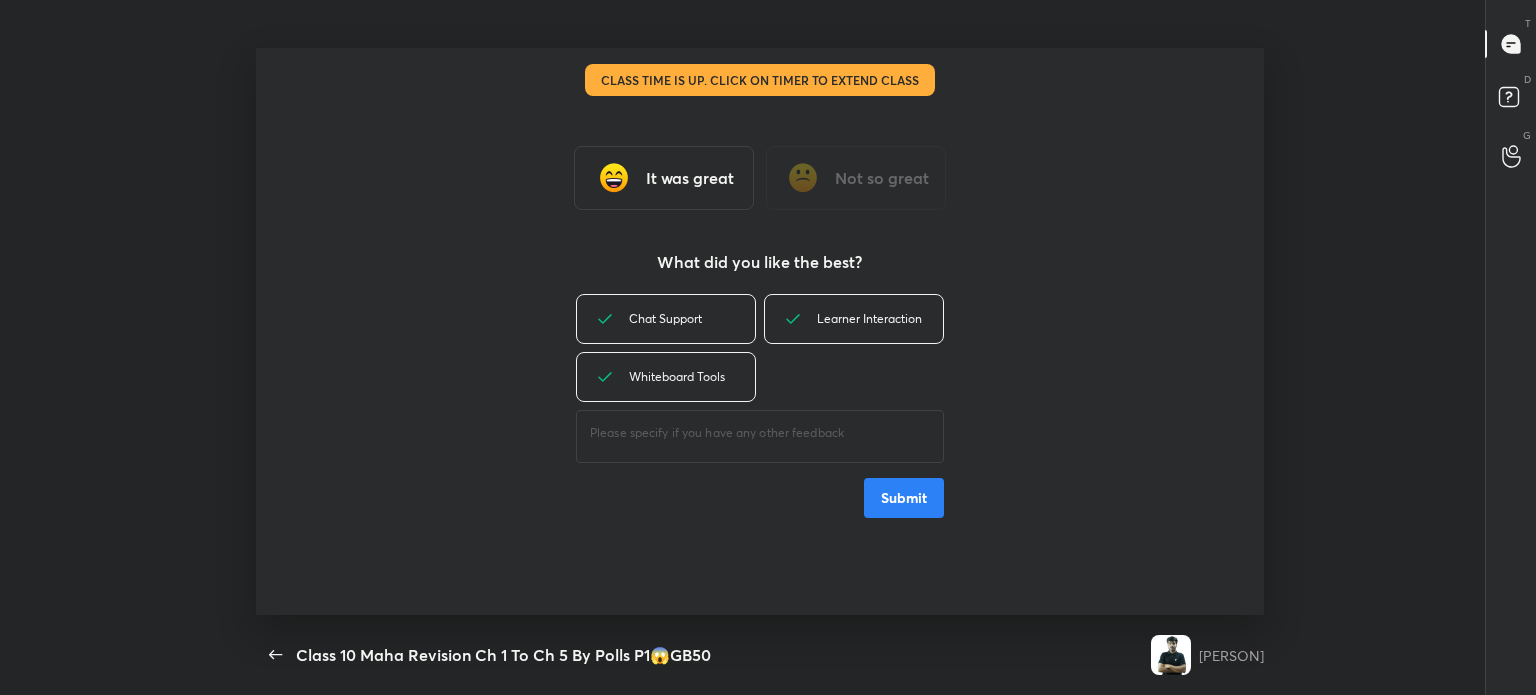 click on "Submit" at bounding box center (904, 498) 